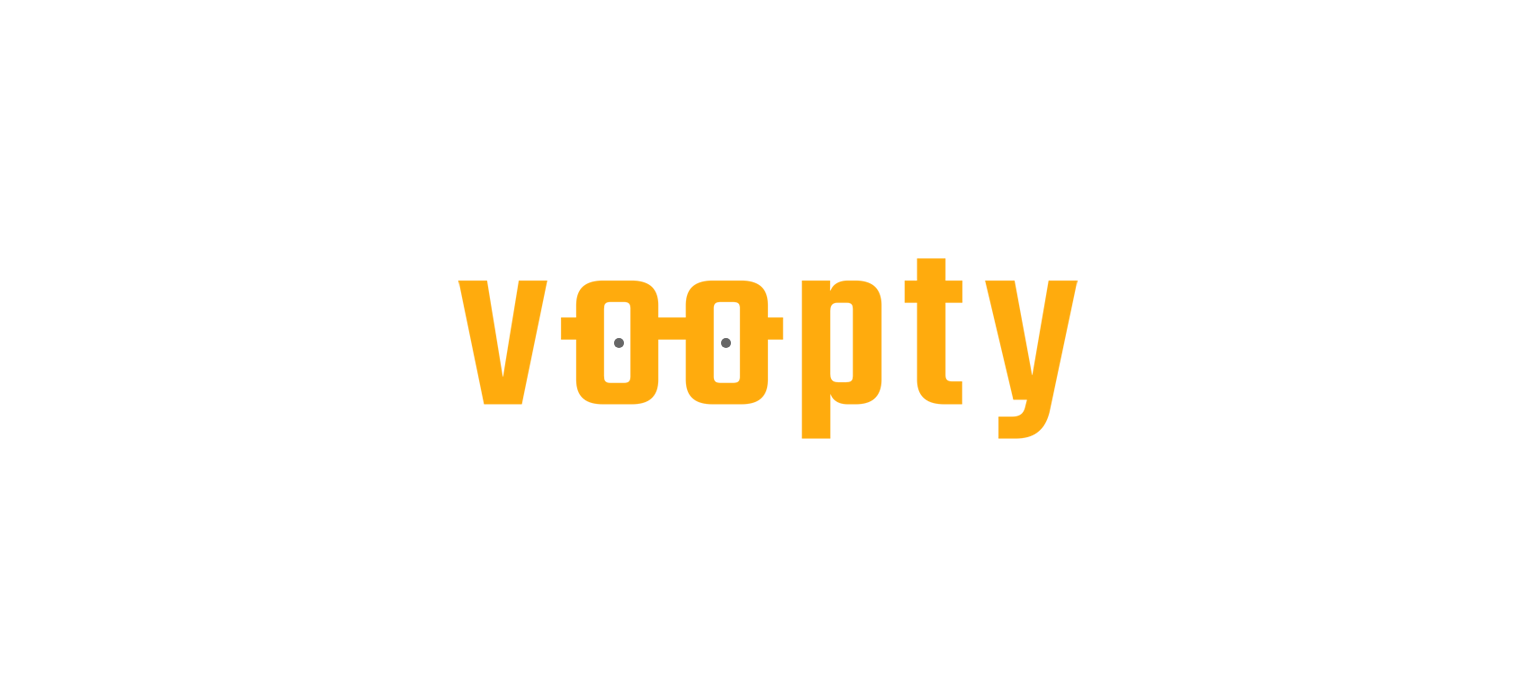 scroll, scrollTop: 0, scrollLeft: 0, axis: both 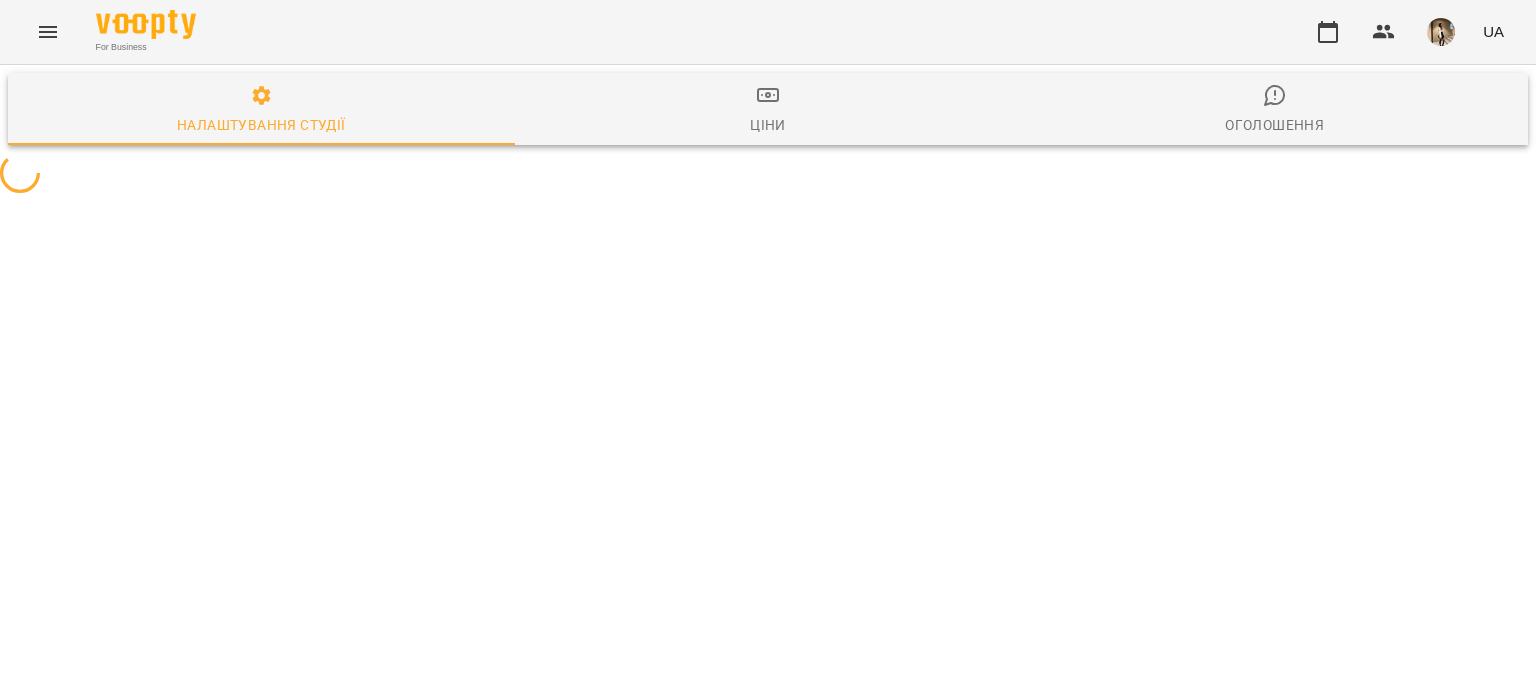 select on "**" 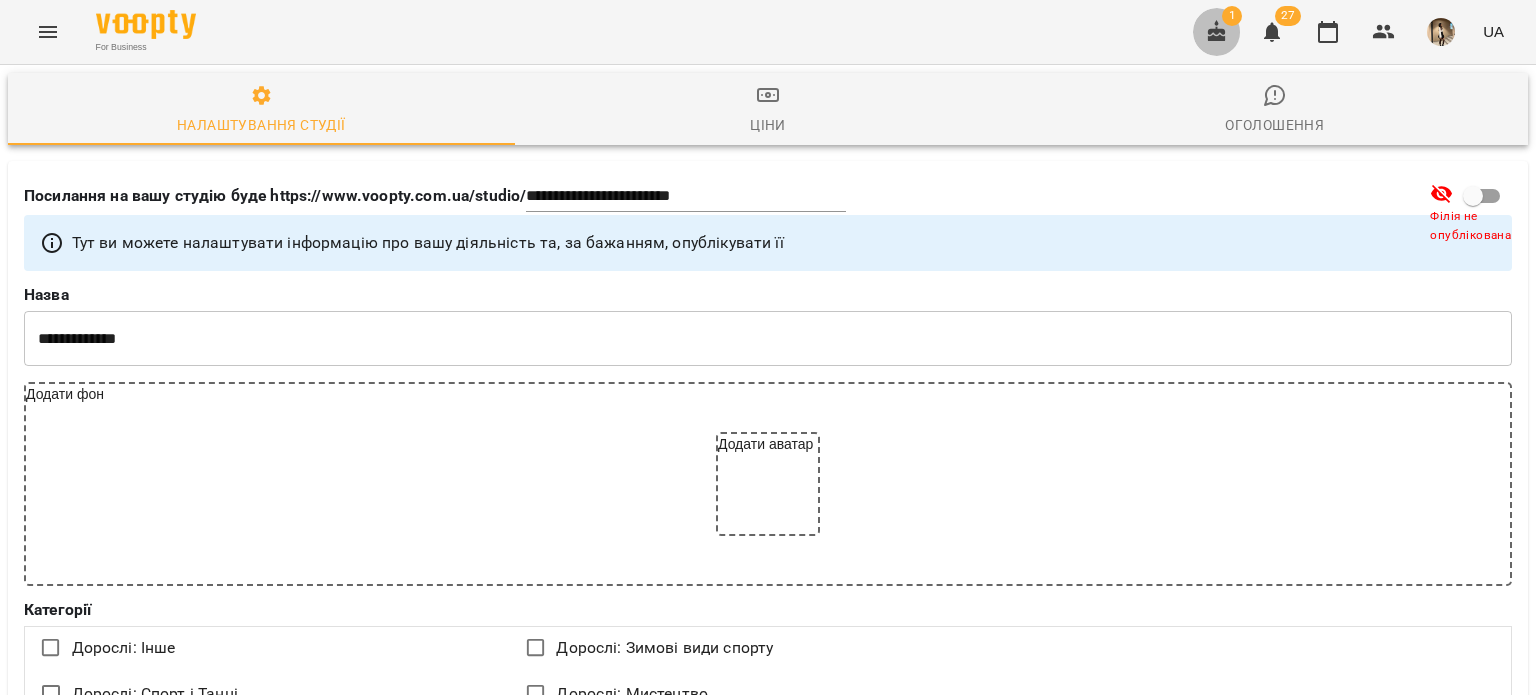 click 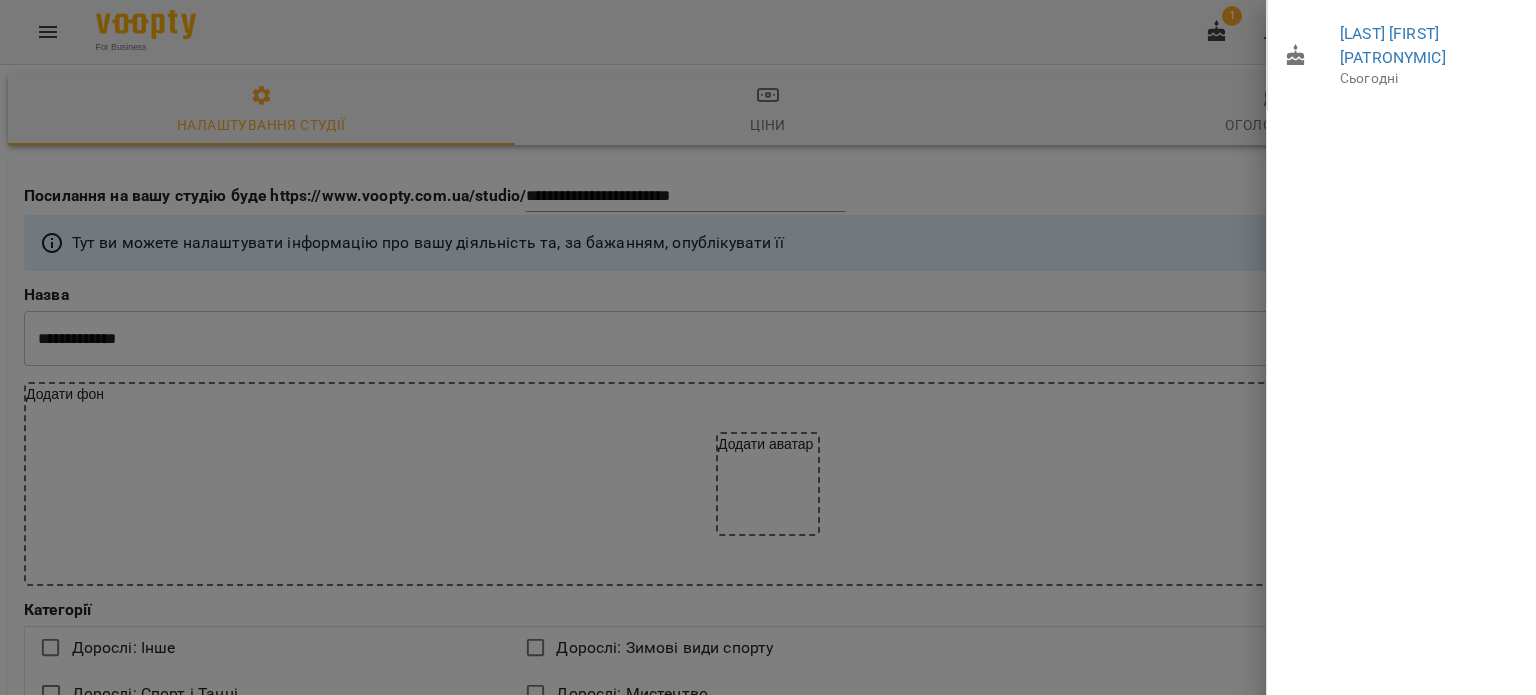 click at bounding box center (768, 347) 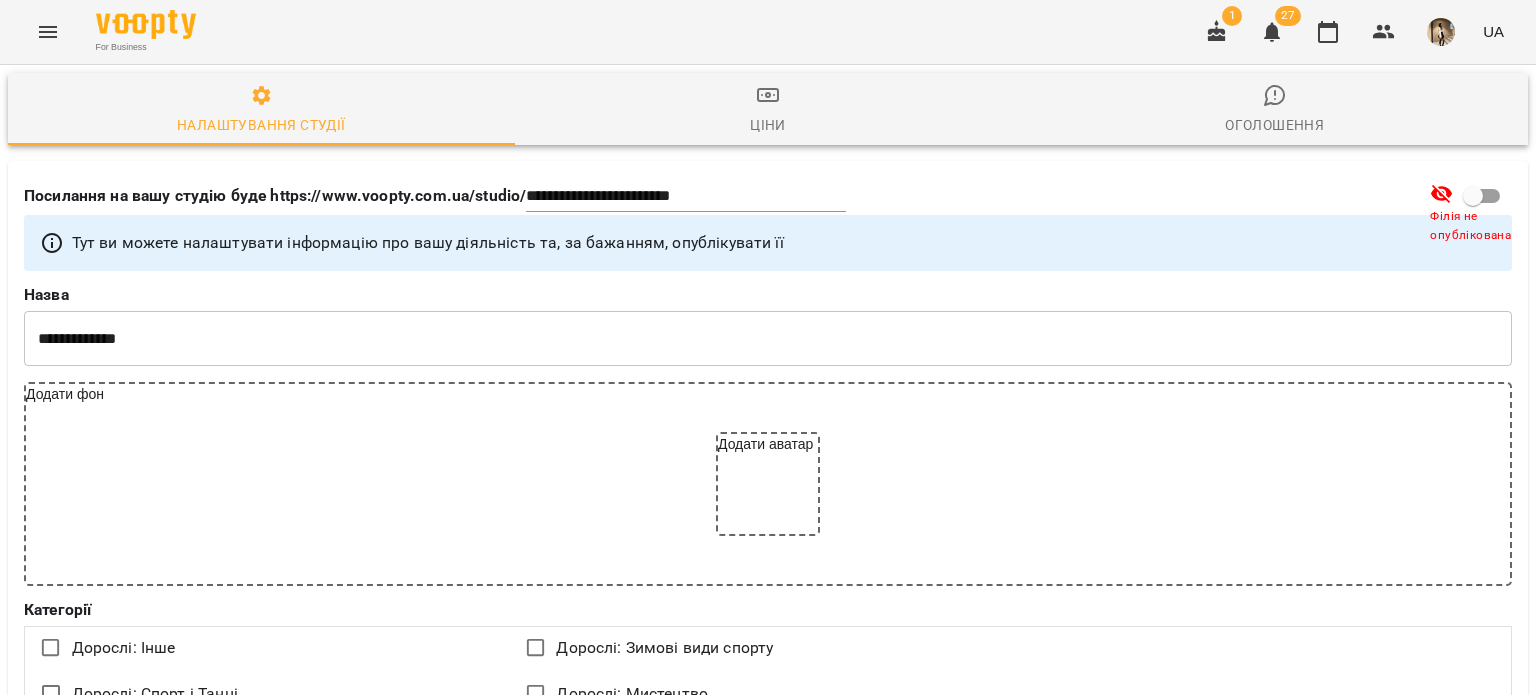 click 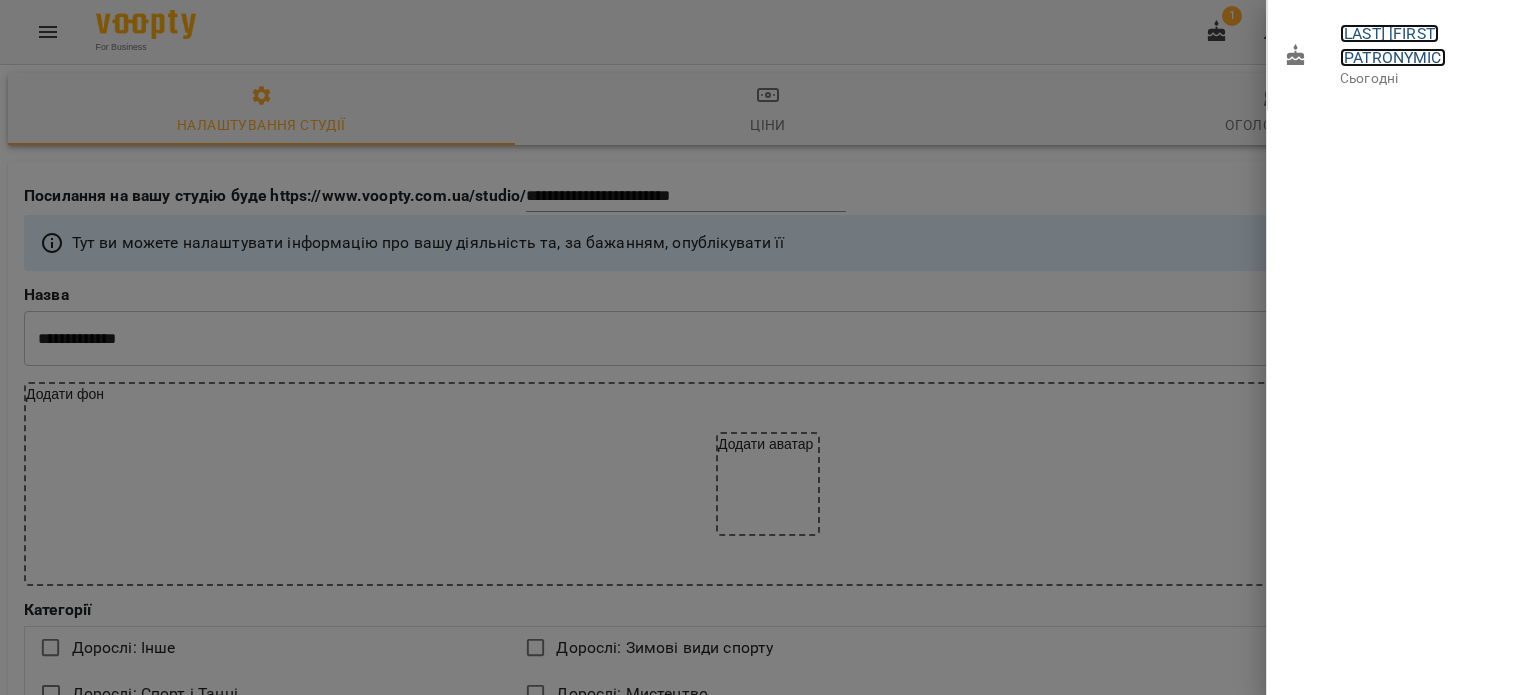 click on "[FIRST] [LAST] [PATRONYMIC]" at bounding box center [1393, 45] 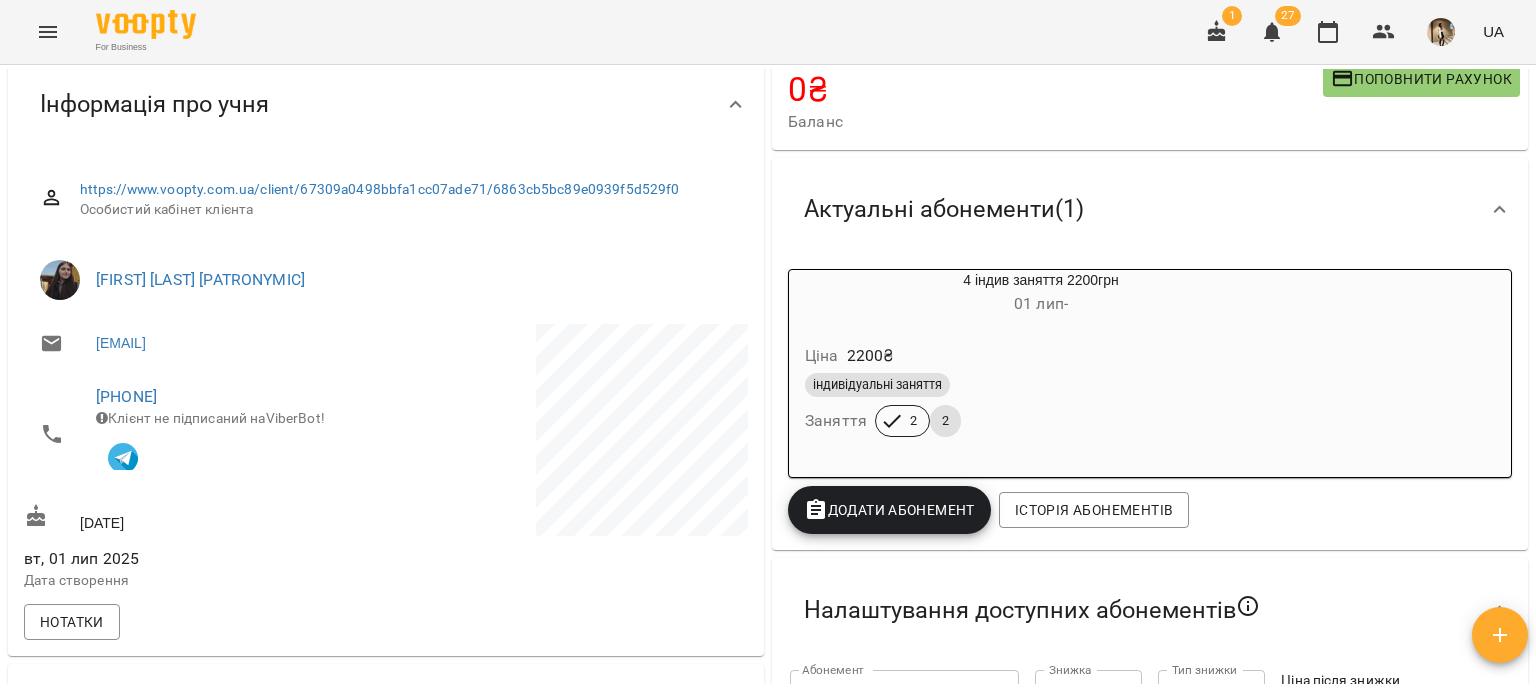 scroll, scrollTop: 0, scrollLeft: 0, axis: both 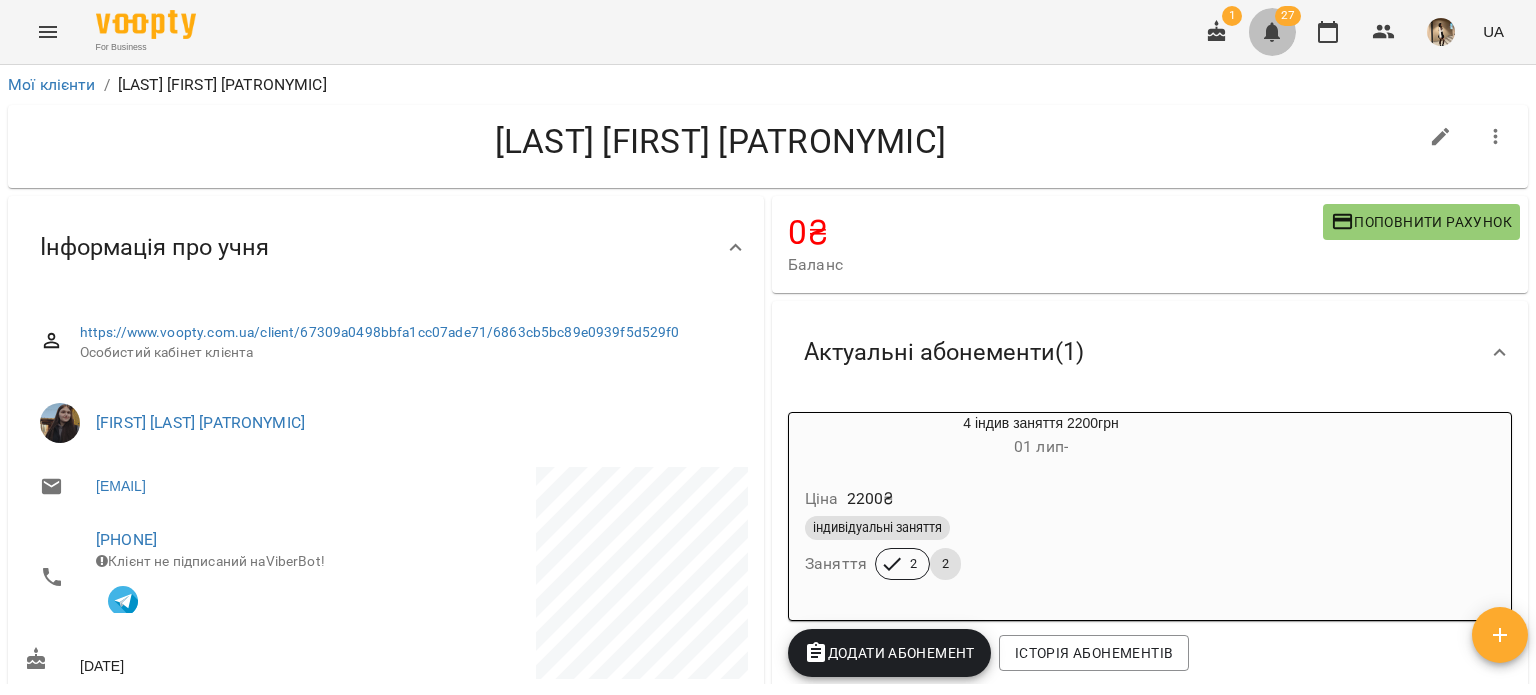 click 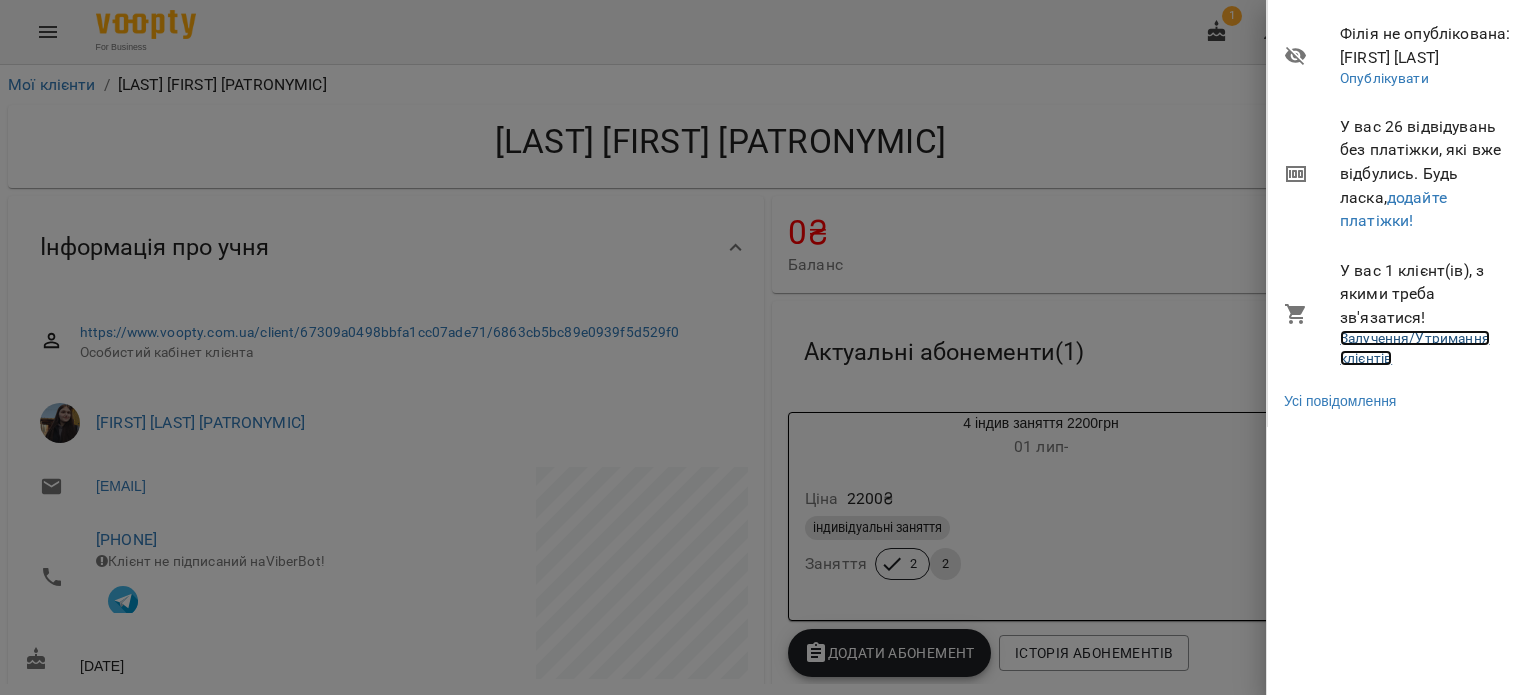 click on "Залучення/Утримання клієнтів" at bounding box center (1415, 348) 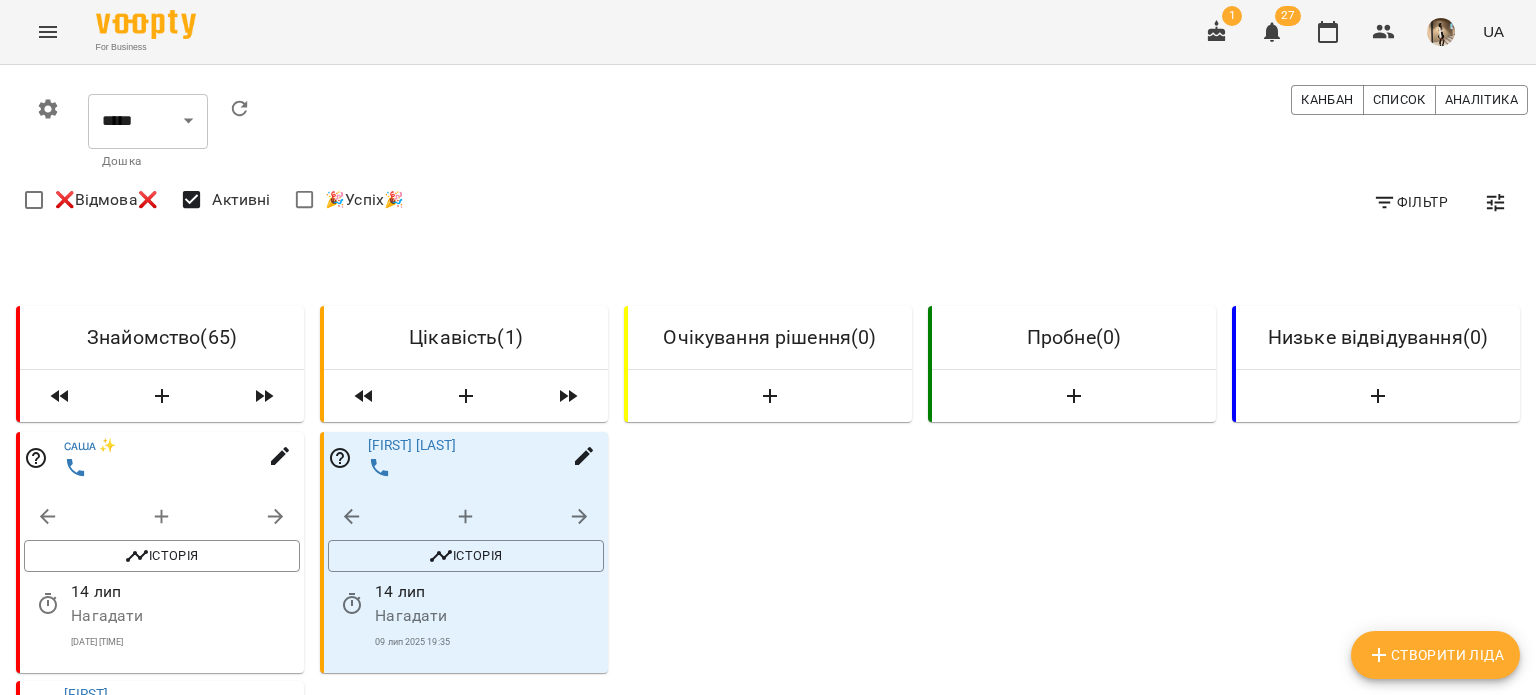 scroll, scrollTop: 0, scrollLeft: 0, axis: both 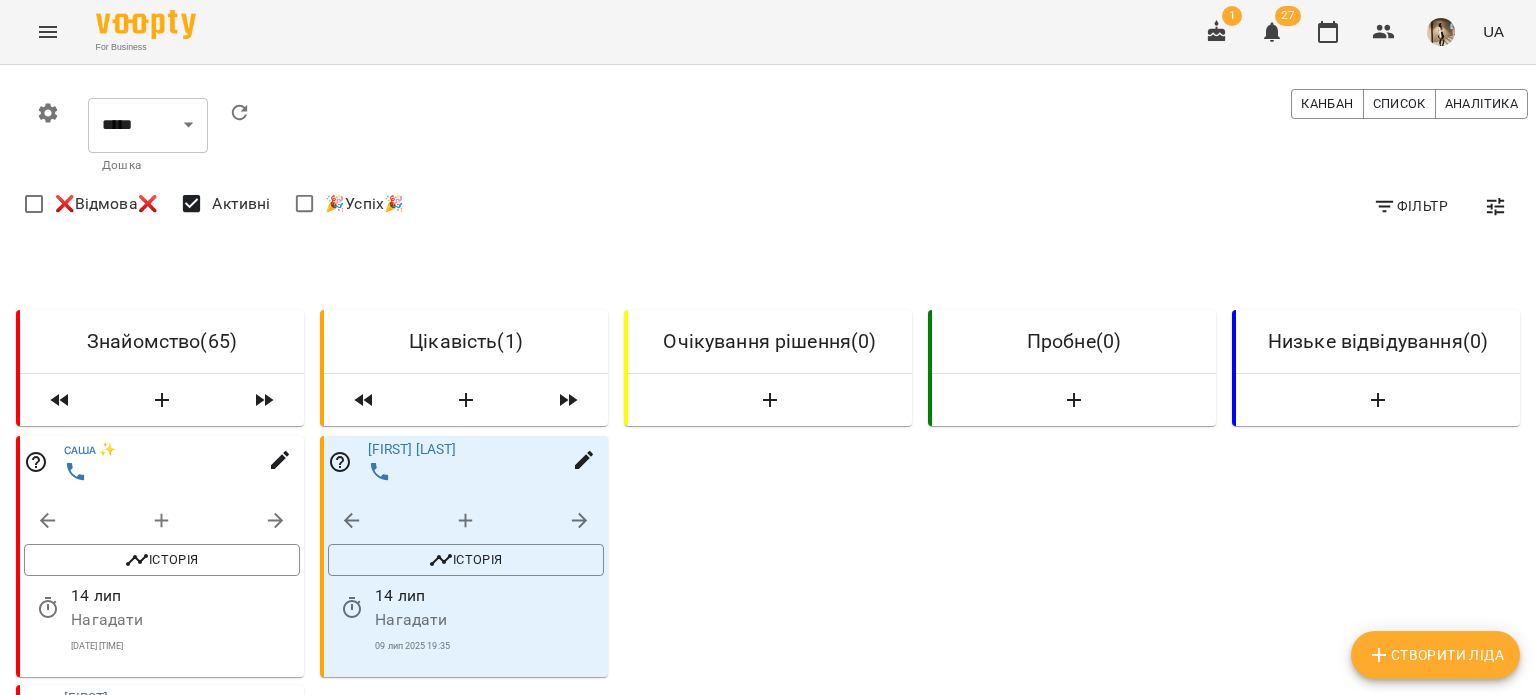 type 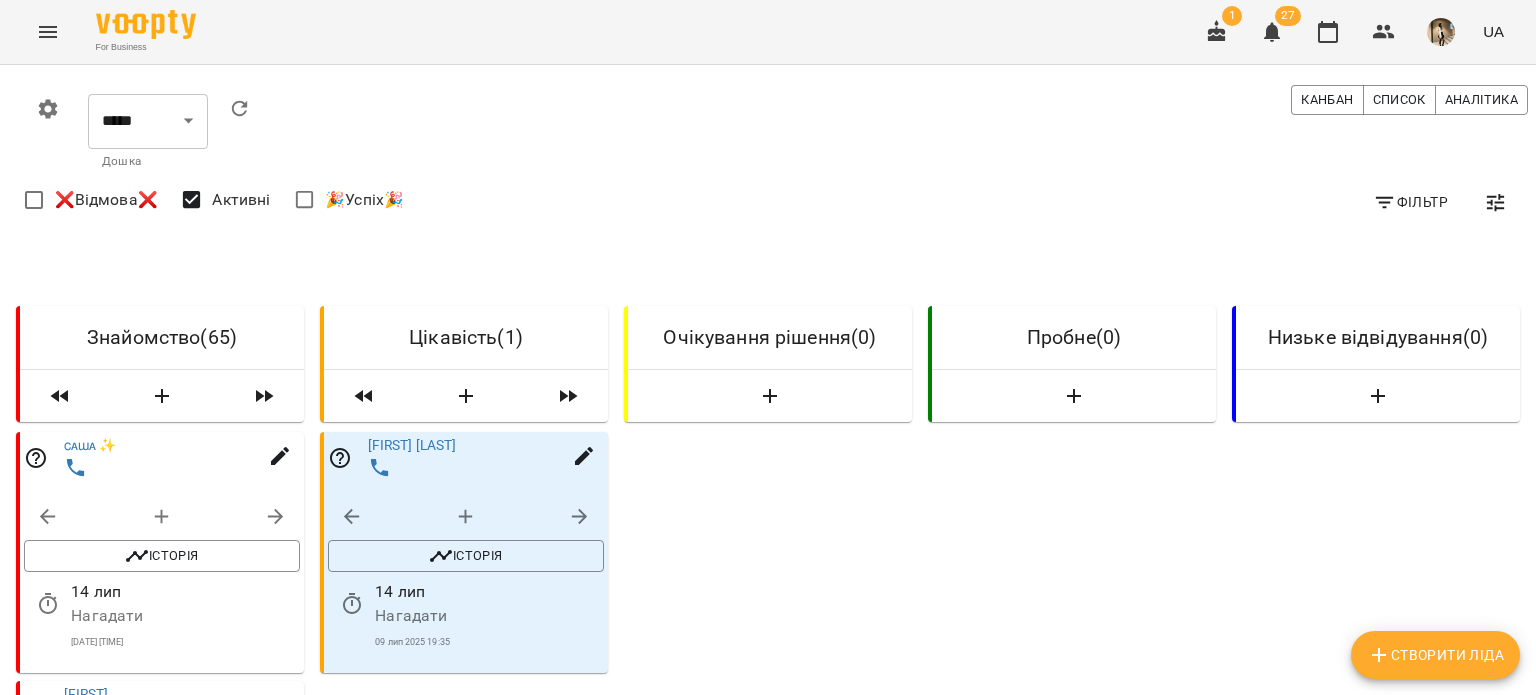 scroll, scrollTop: 24, scrollLeft: 0, axis: vertical 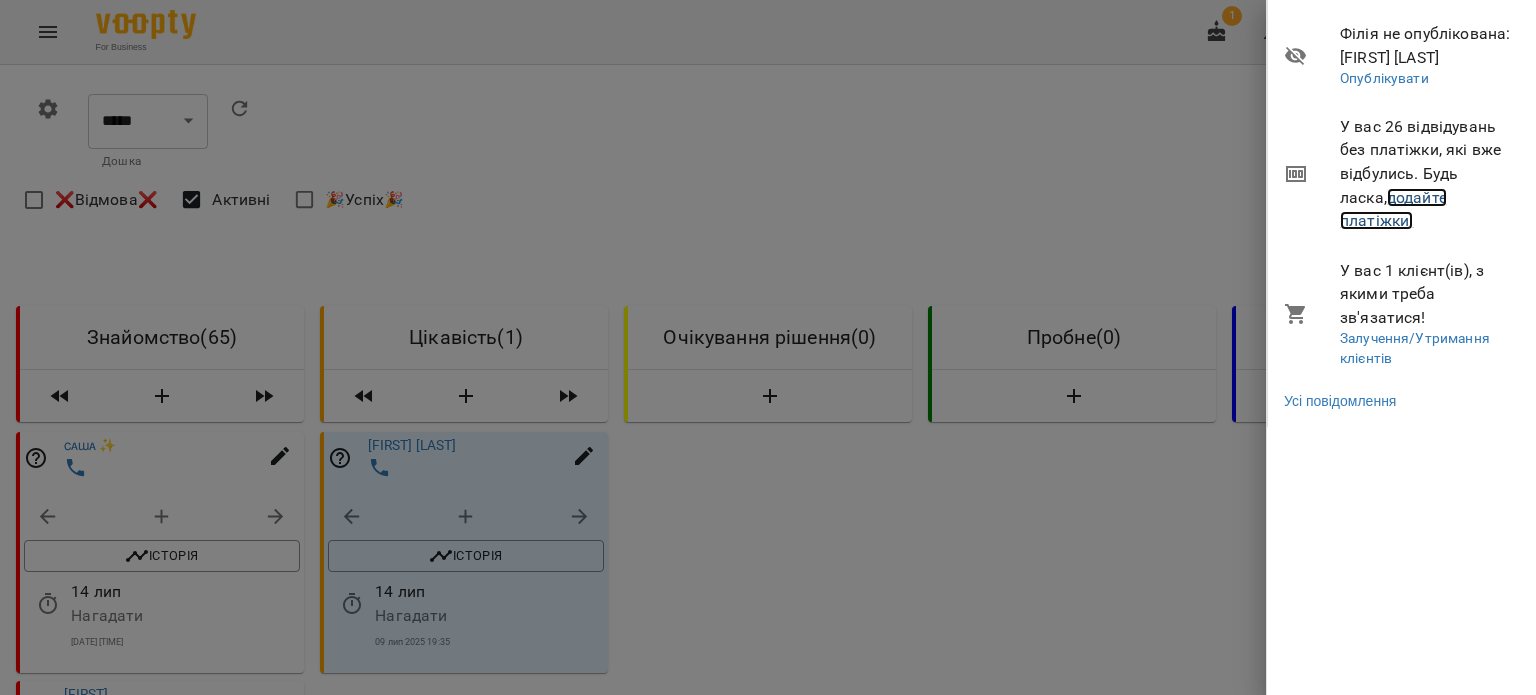 click on "додайте платіжки!" at bounding box center [1393, 209] 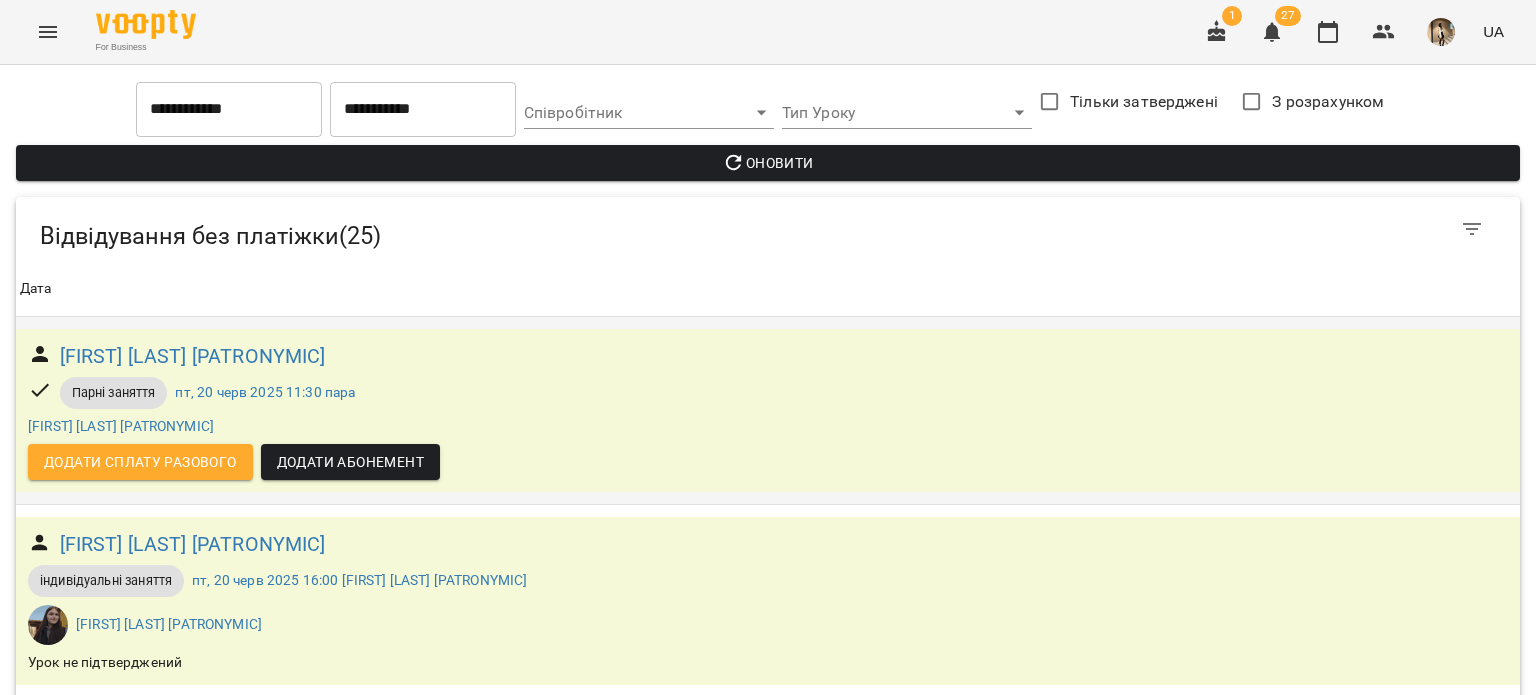 scroll, scrollTop: 0, scrollLeft: 0, axis: both 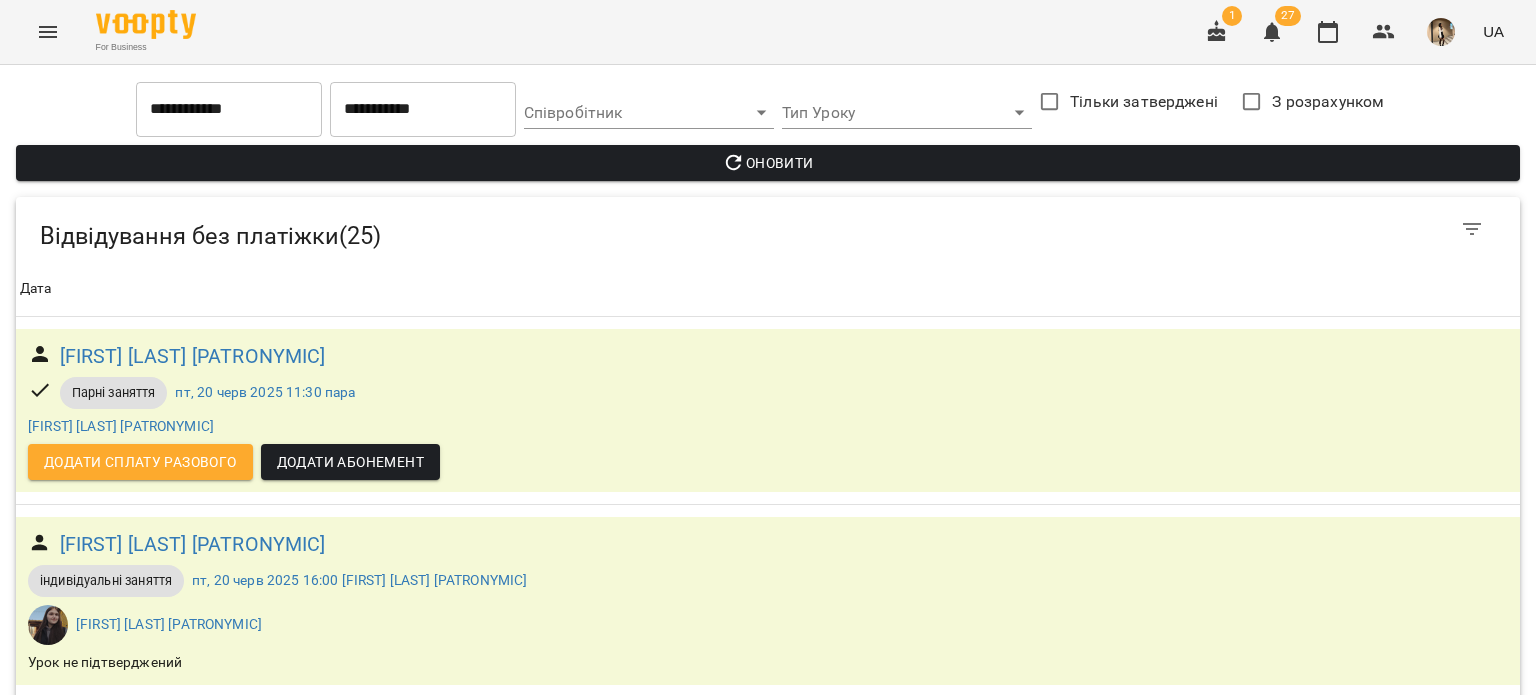 drag, startPoint x: 246, startPoint y: 138, endPoint x: 235, endPoint y: 130, distance: 13.601471 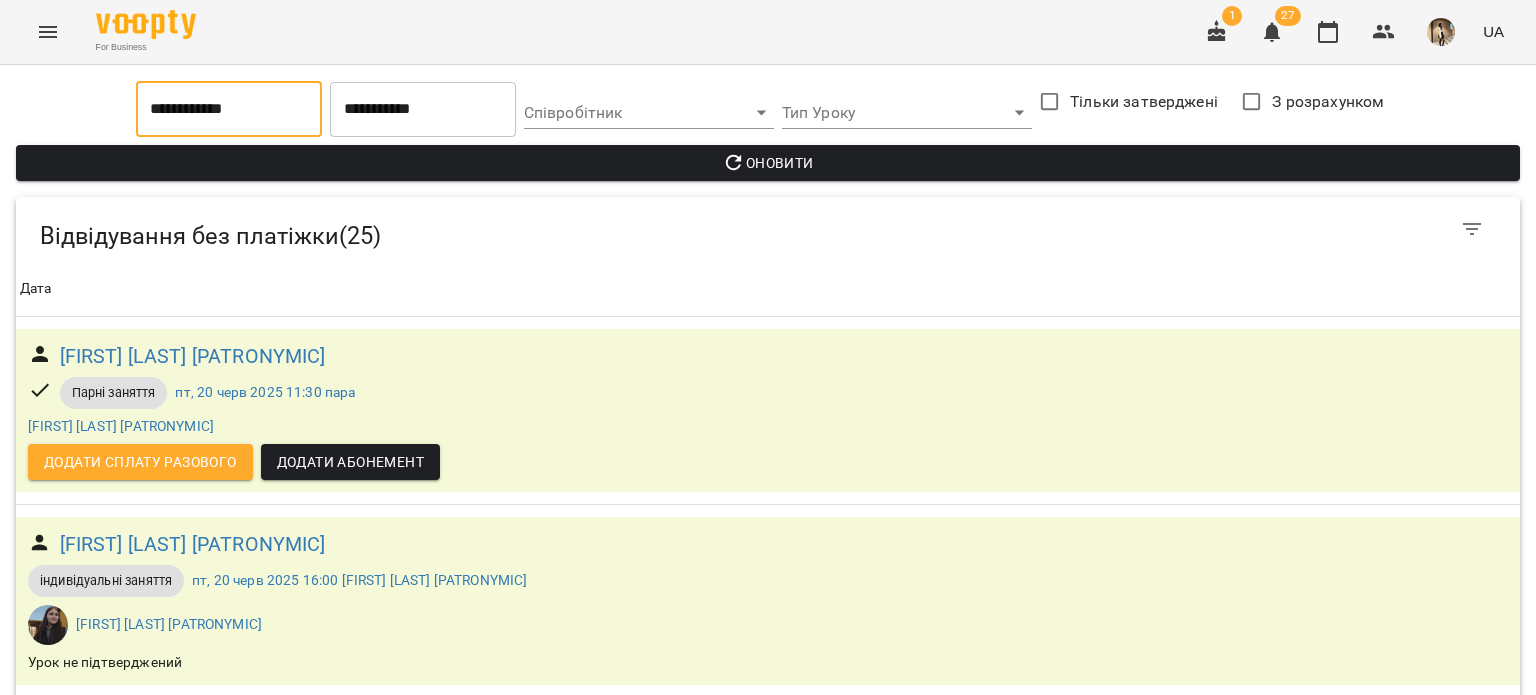 click on "**********" at bounding box center [229, 109] 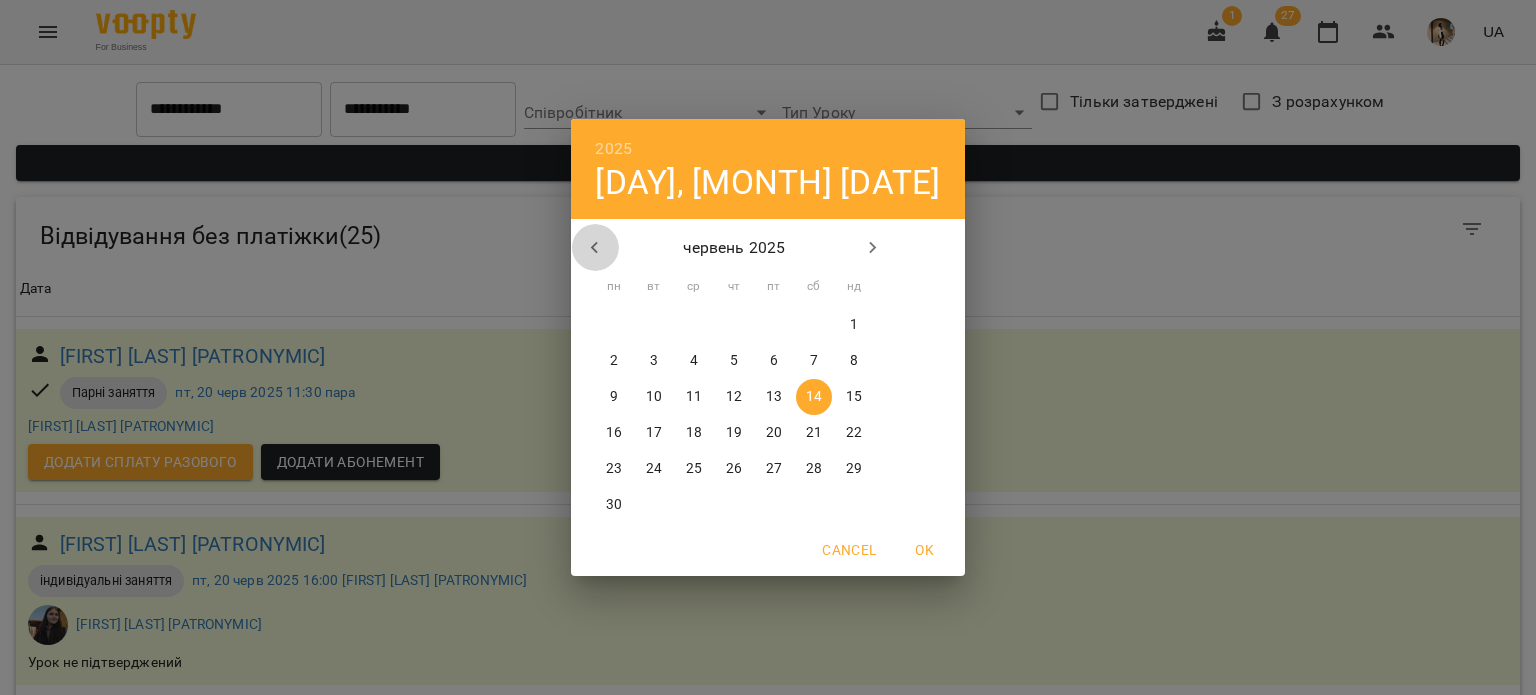 click 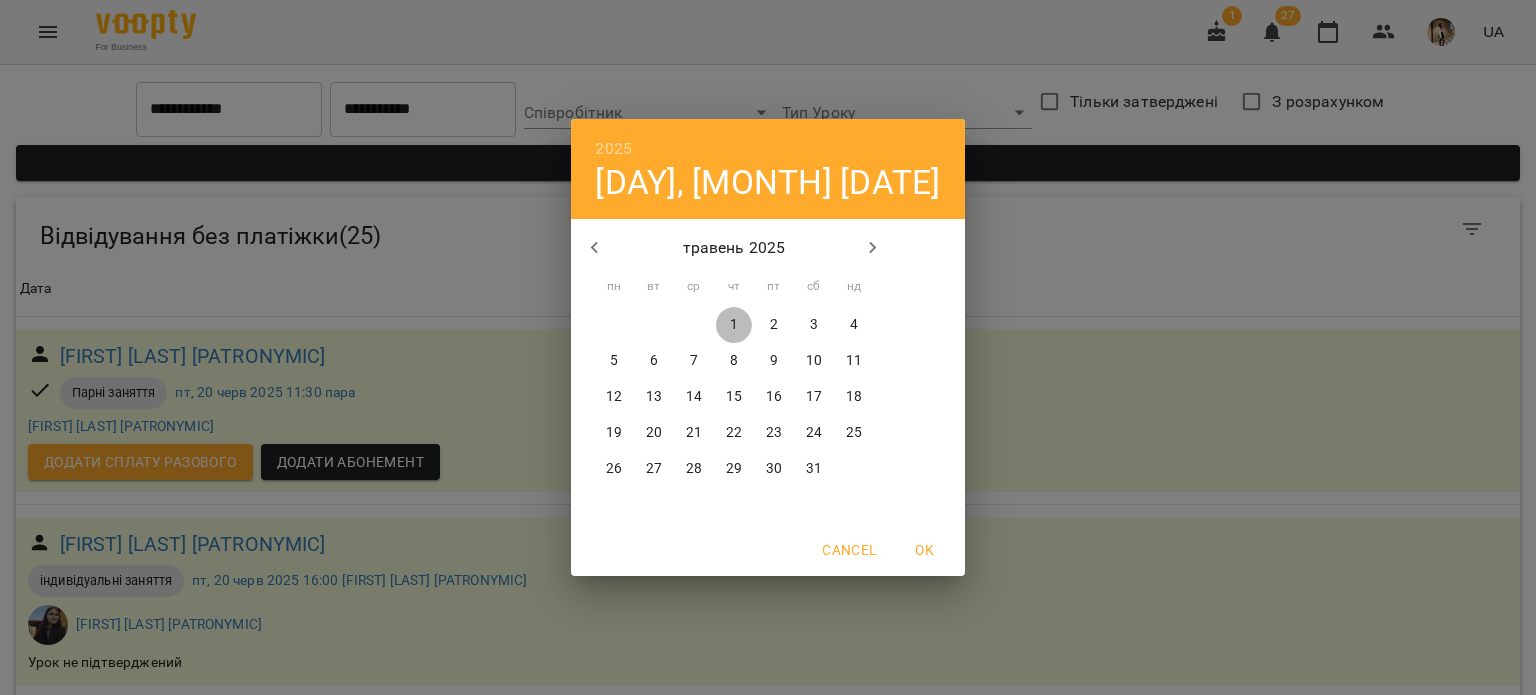 click on "1" at bounding box center [734, 325] 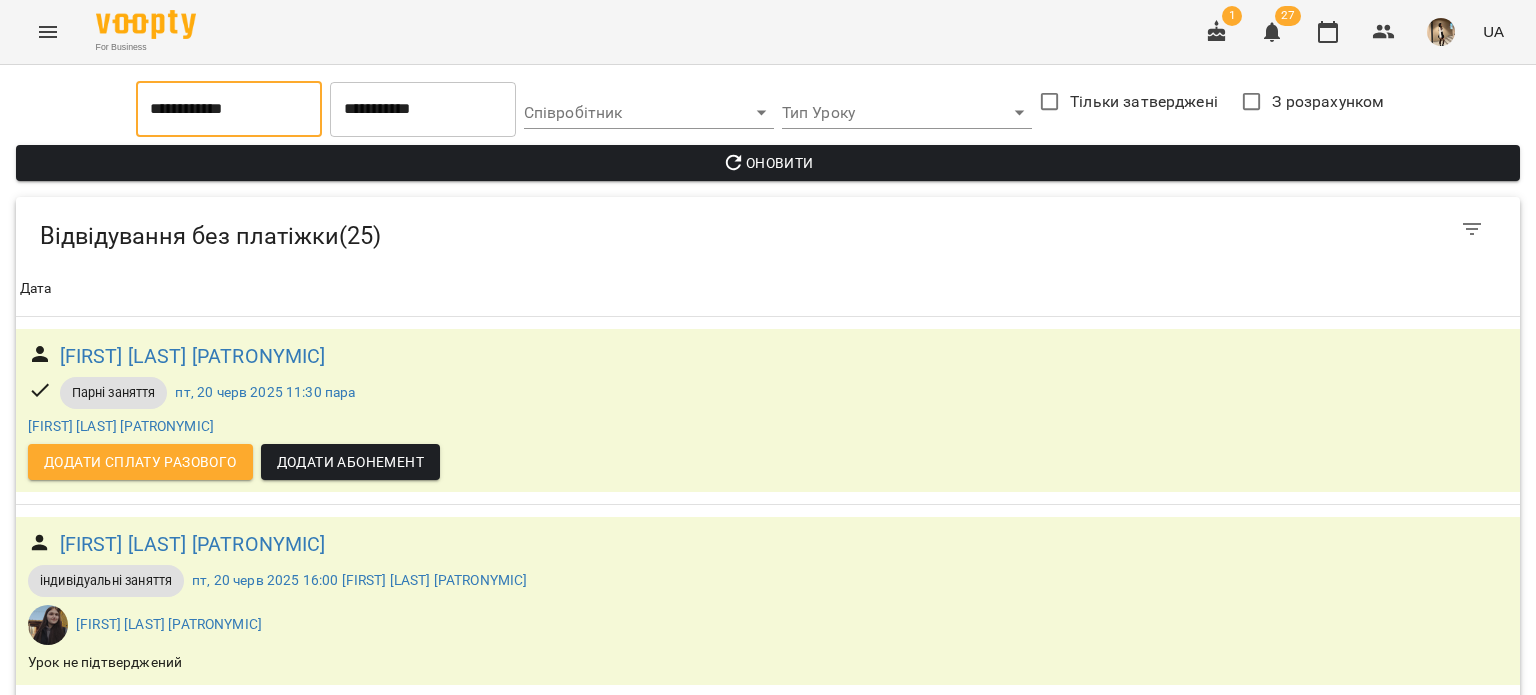 click on "Оновити" at bounding box center (768, 163) 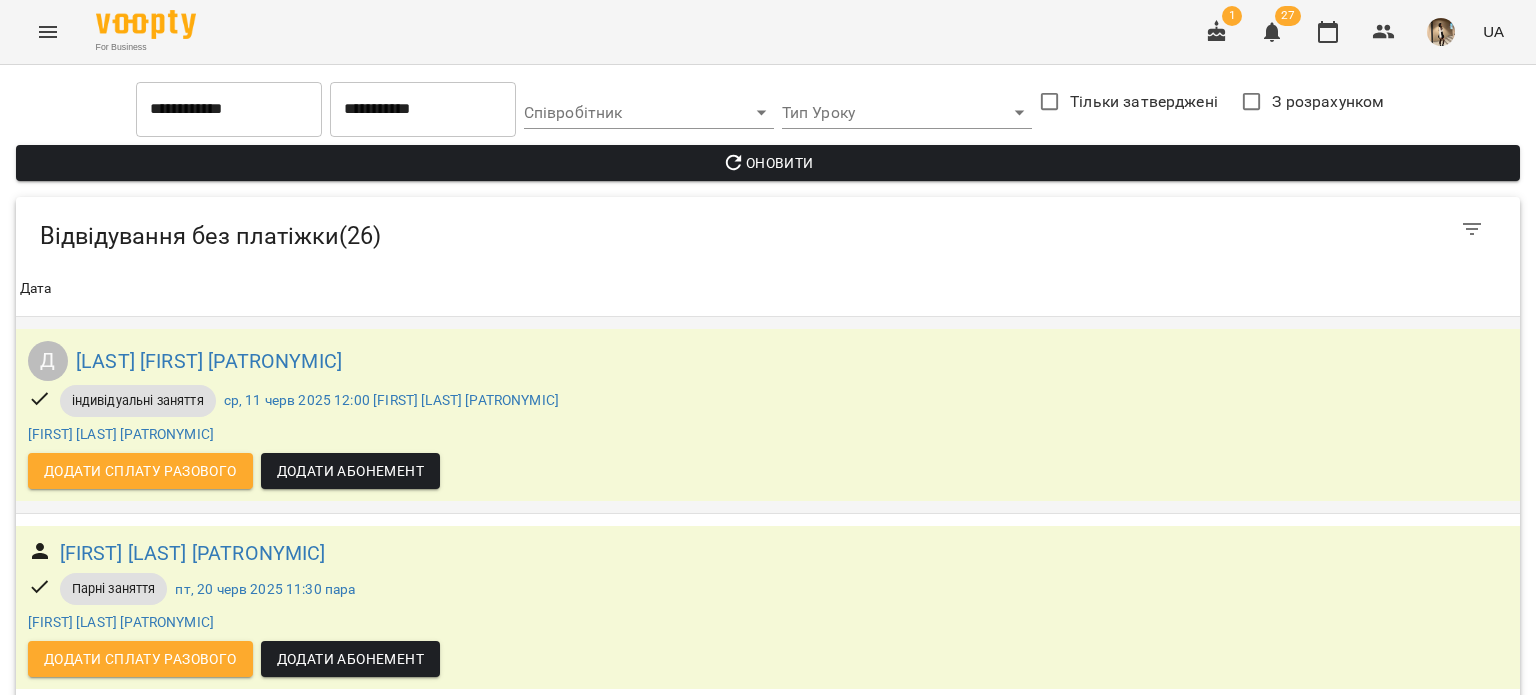 scroll, scrollTop: 359, scrollLeft: 0, axis: vertical 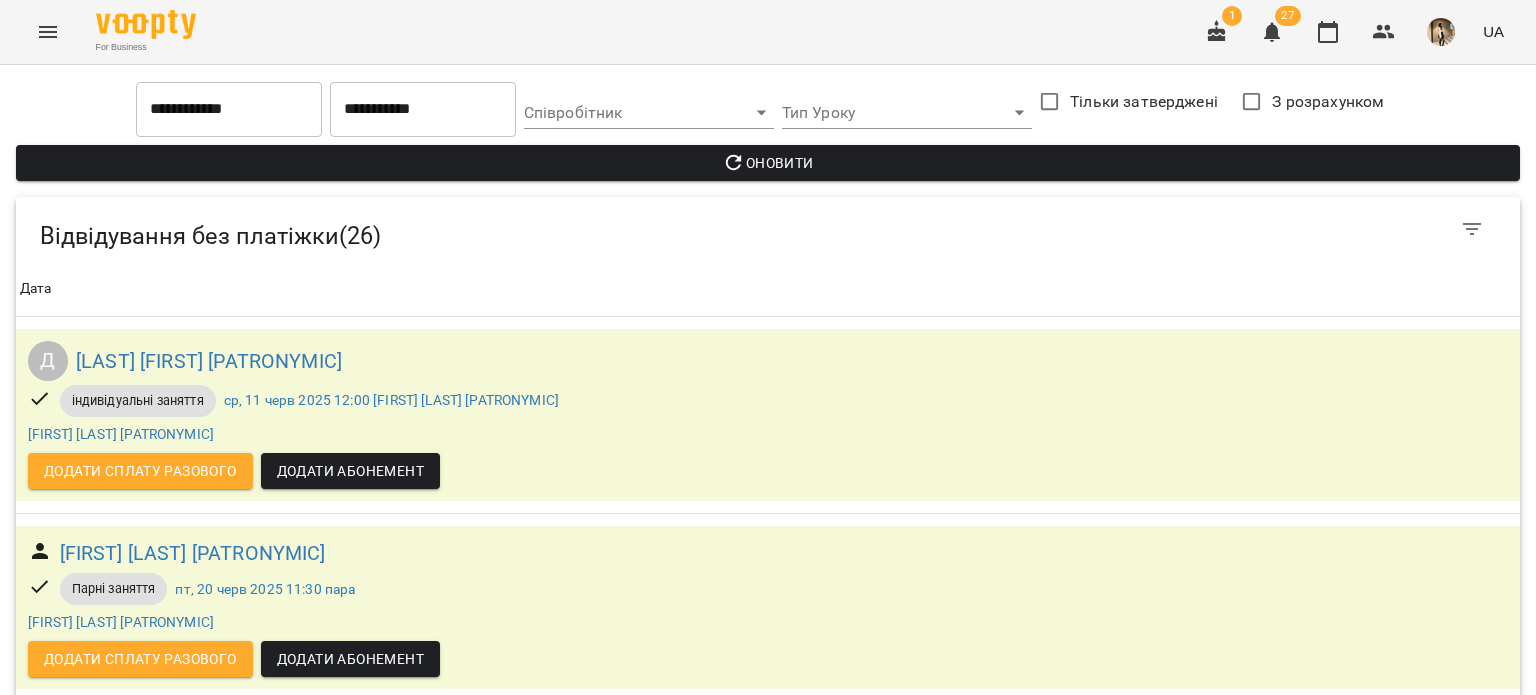 click on "Дата" at bounding box center [768, 289] 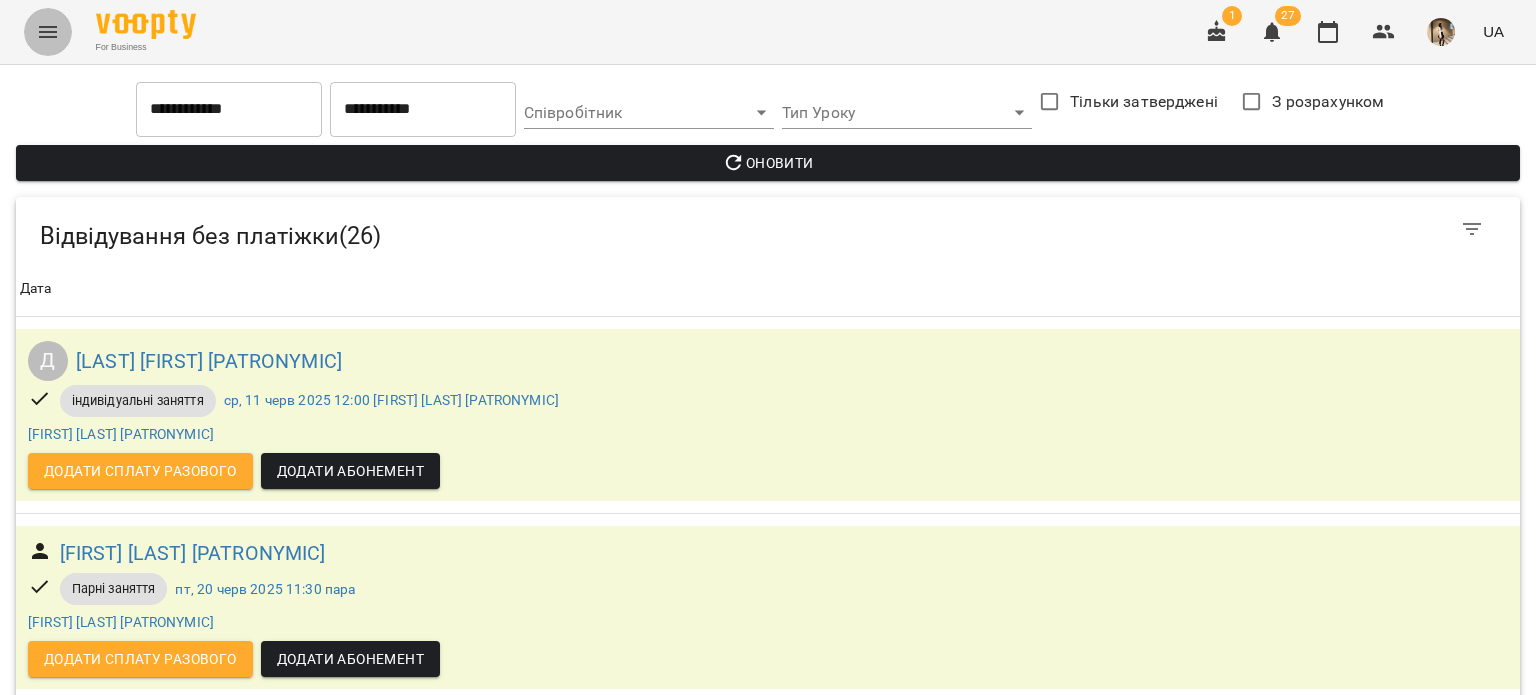 click at bounding box center (48, 32) 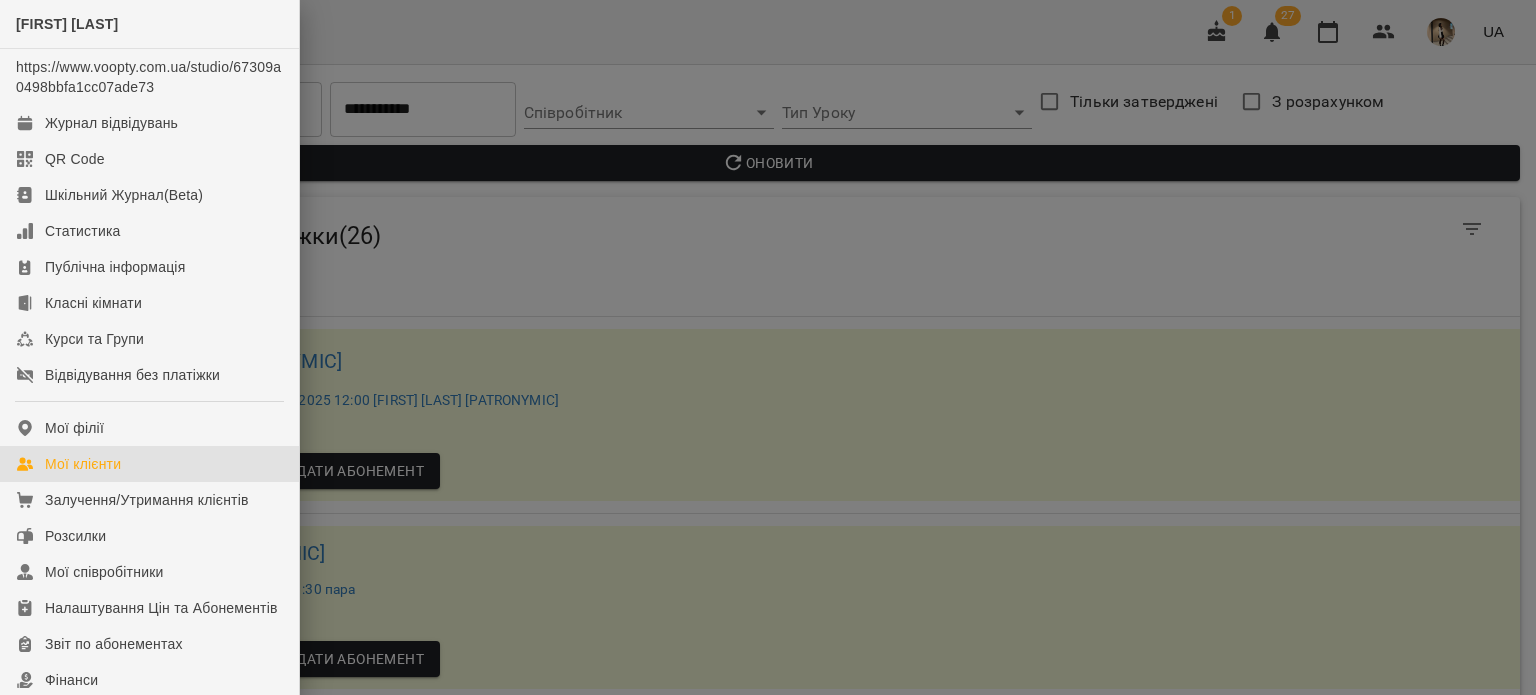 click on "Мої клієнти" at bounding box center [149, 464] 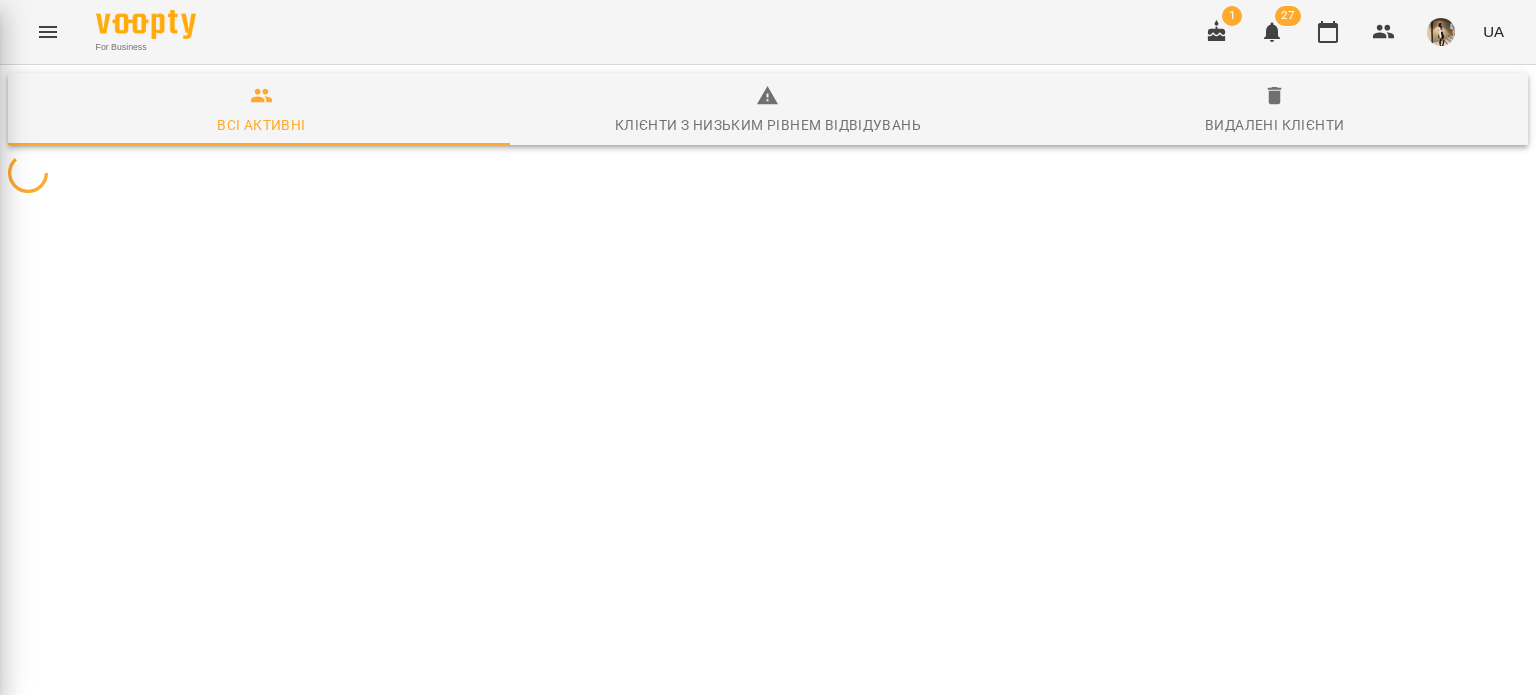 scroll, scrollTop: 0, scrollLeft: 0, axis: both 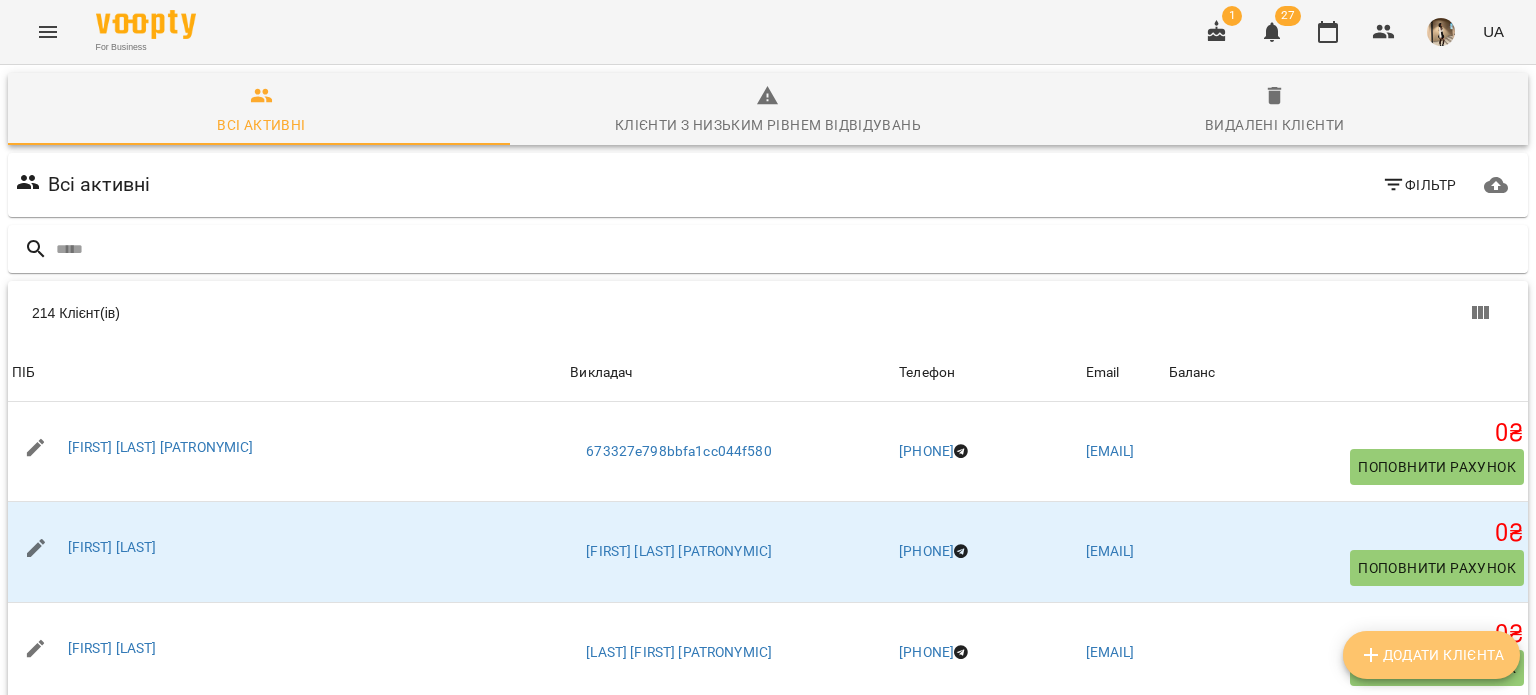 click 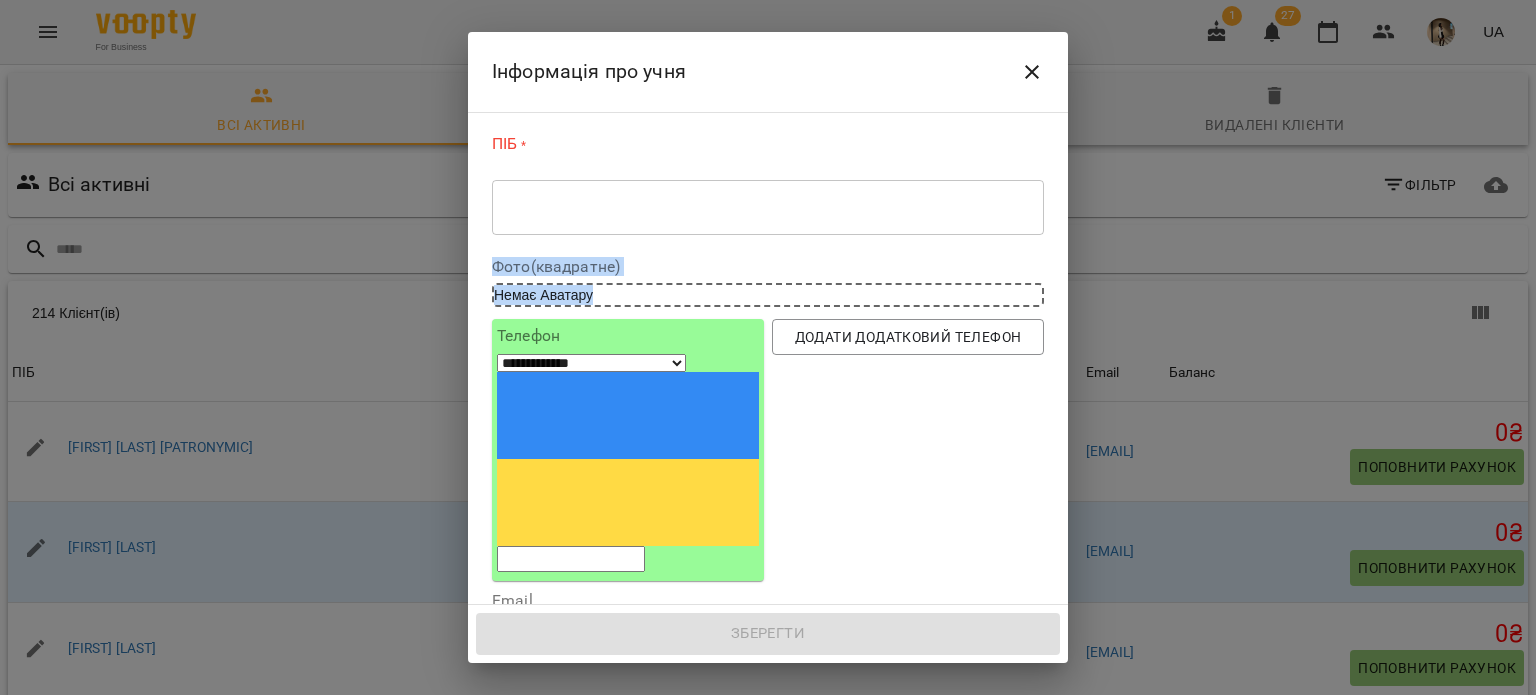 drag, startPoint x: 660, startPoint y: 285, endPoint x: 572, endPoint y: 202, distance: 120.966934 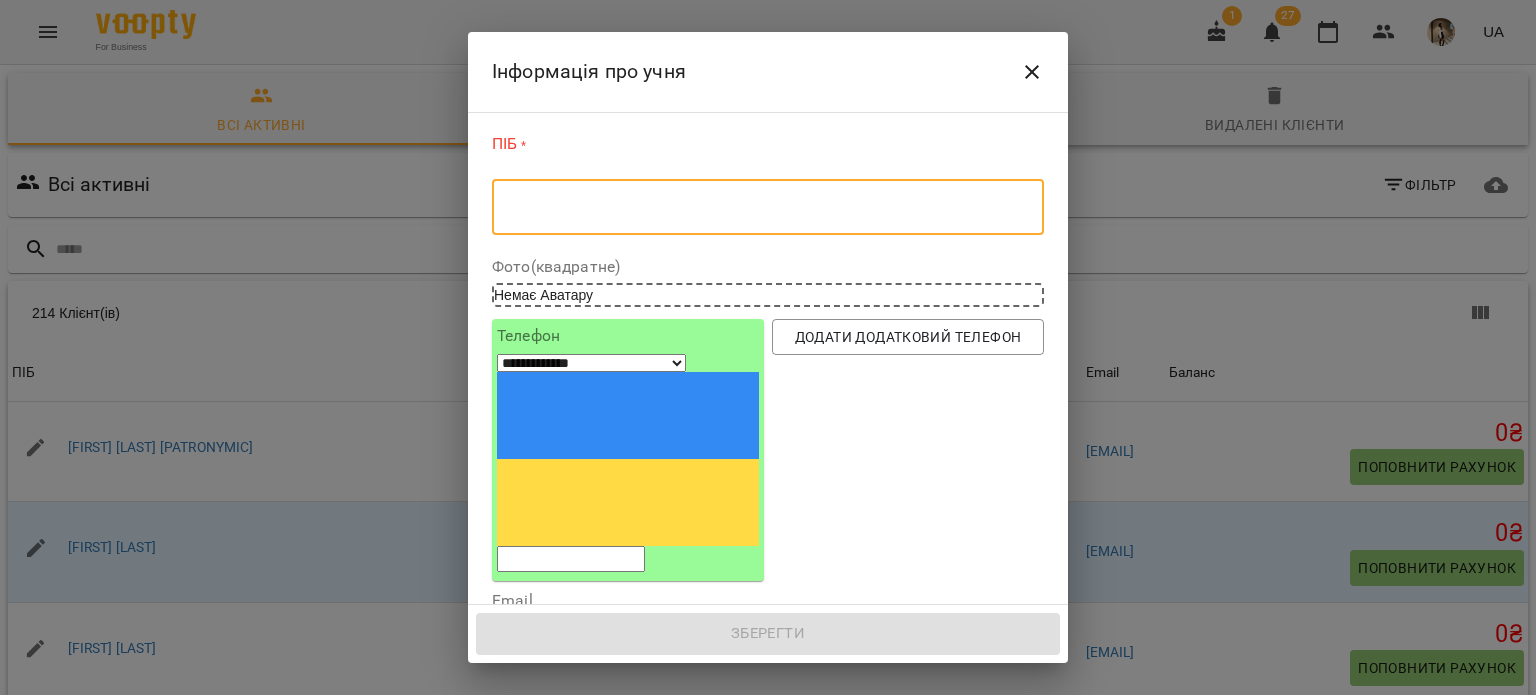 click at bounding box center [768, 207] 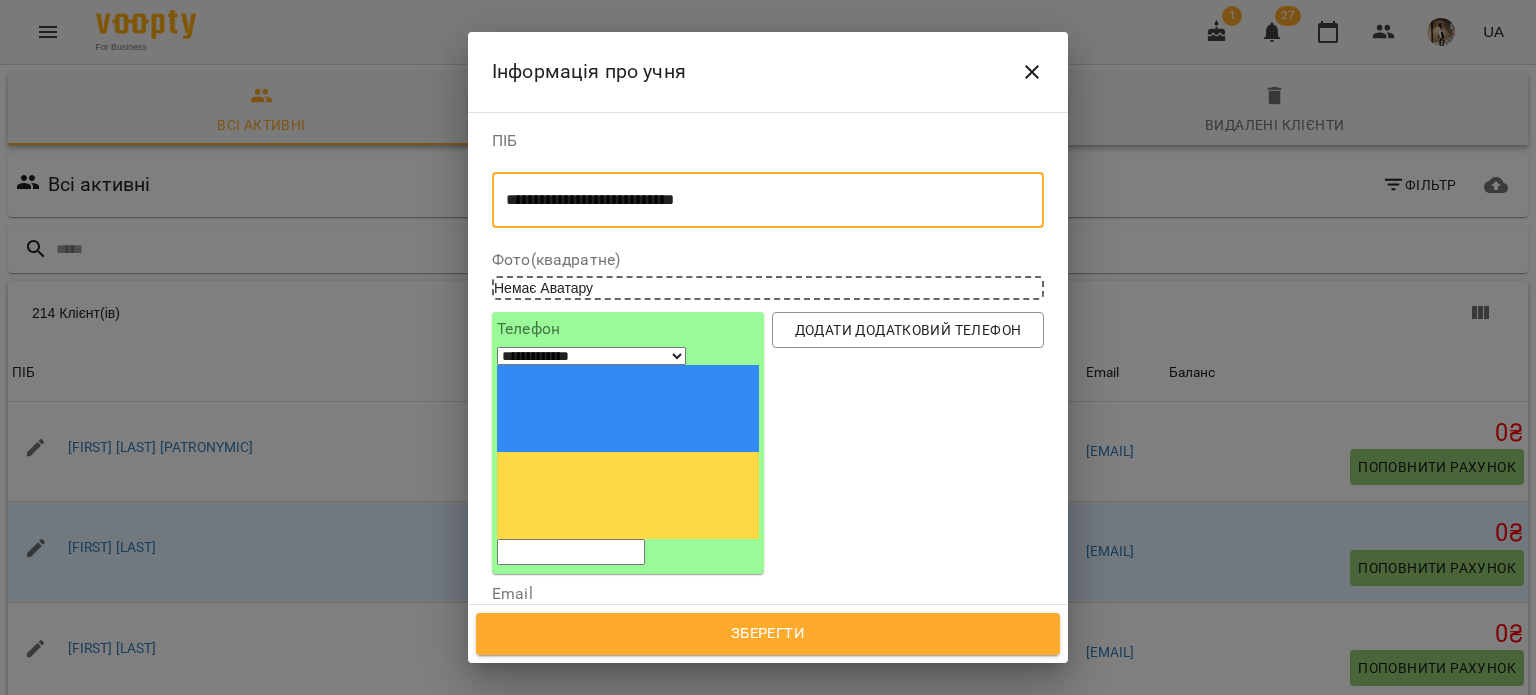 type on "**********" 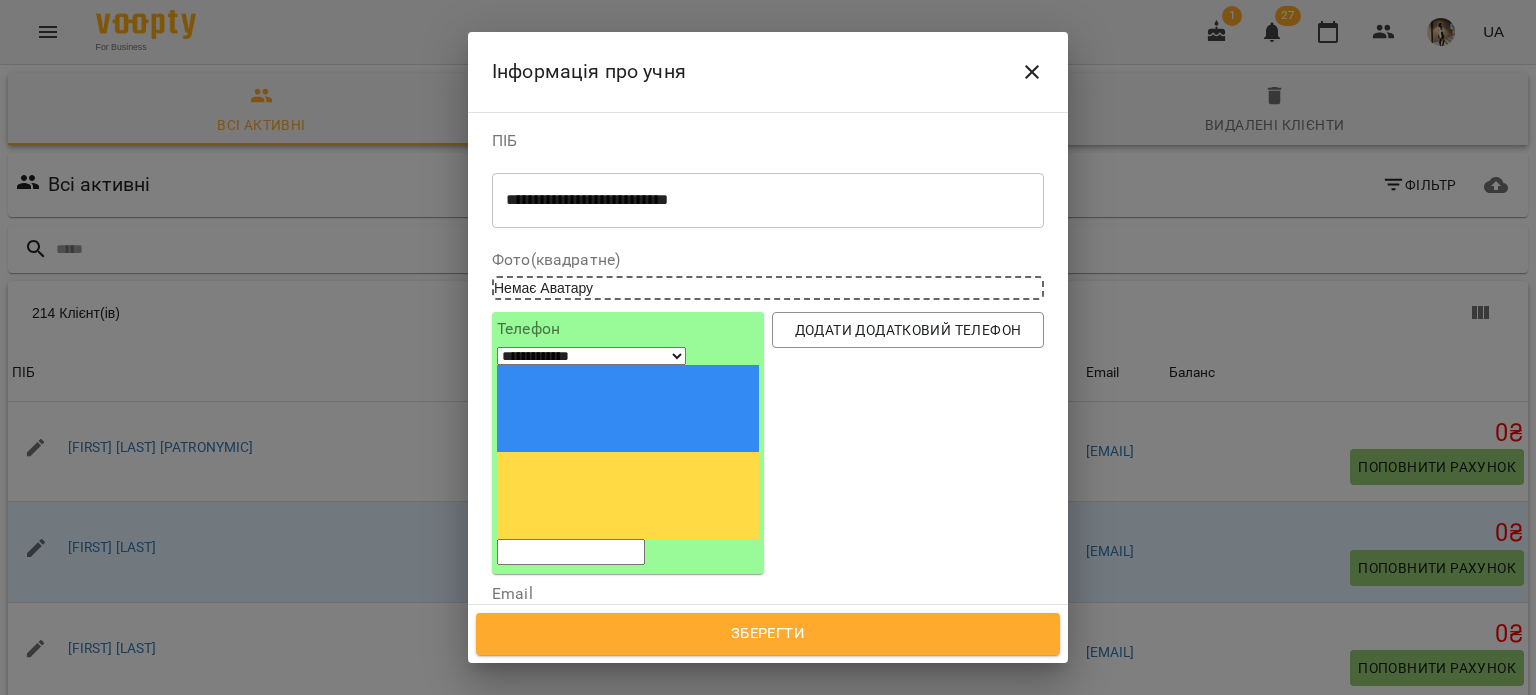 click at bounding box center (571, 552) 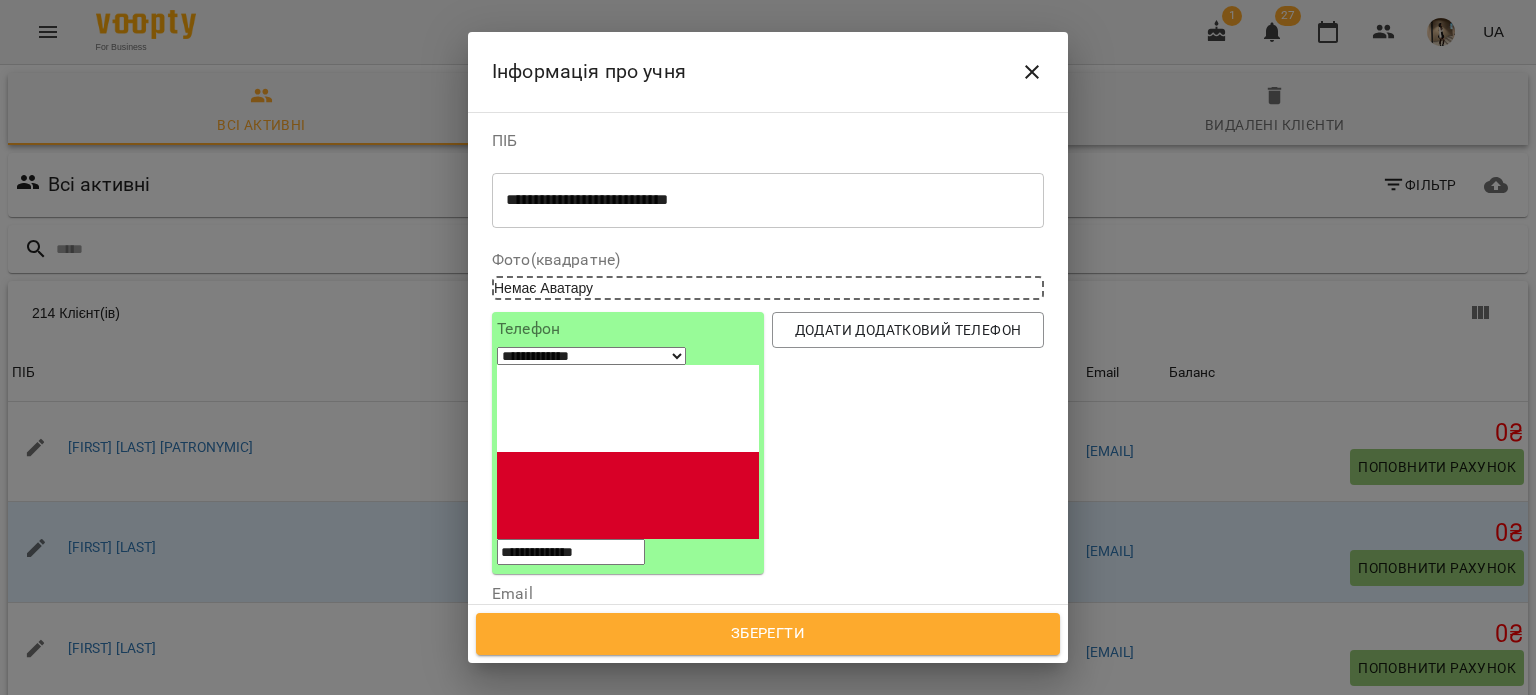type on "**********" 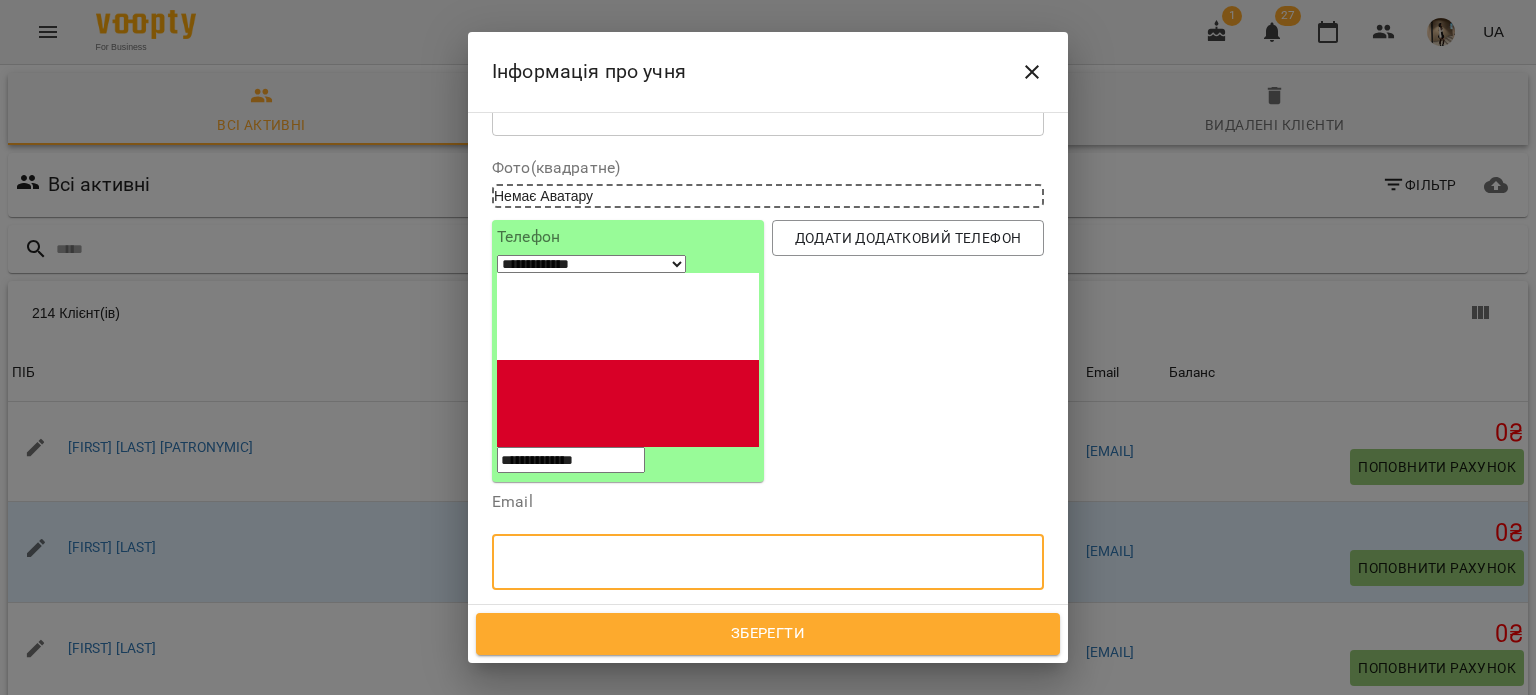 click at bounding box center (768, 562) 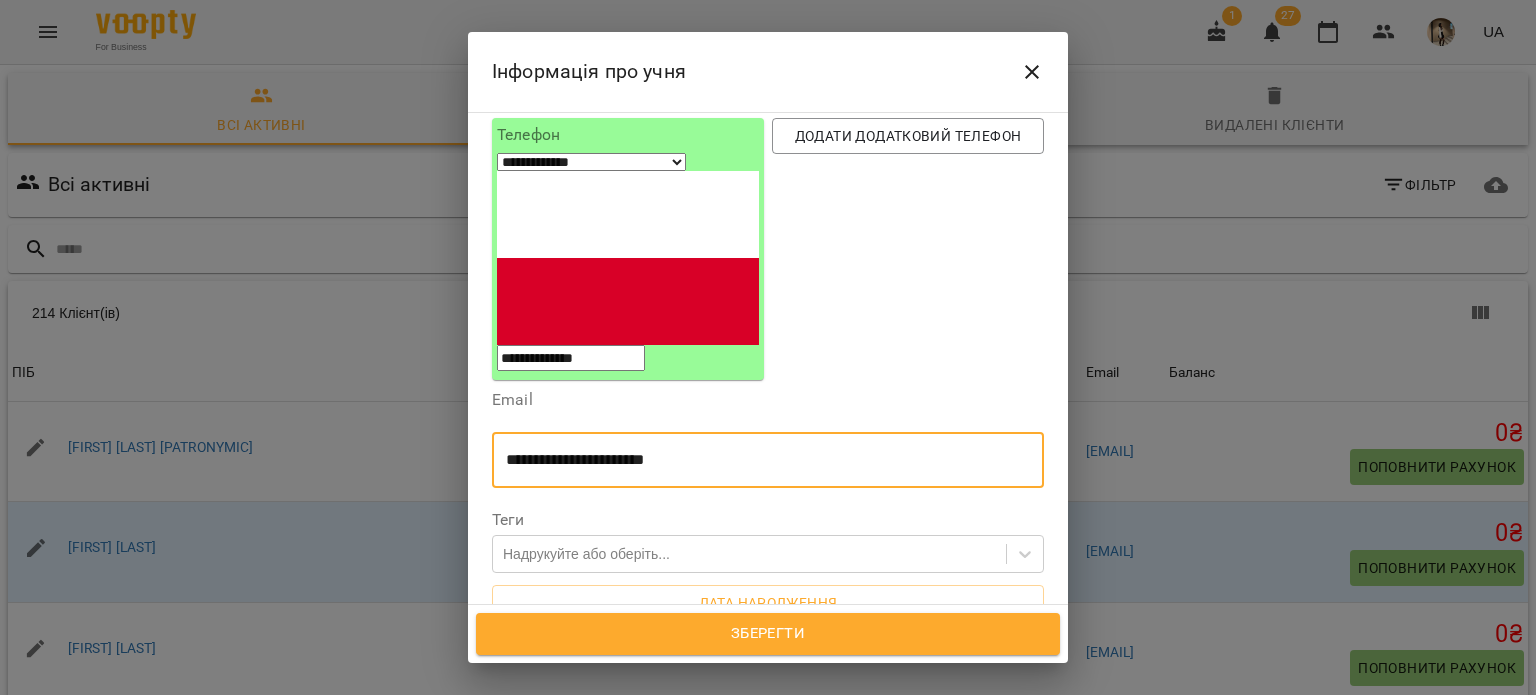 scroll, scrollTop: 200, scrollLeft: 0, axis: vertical 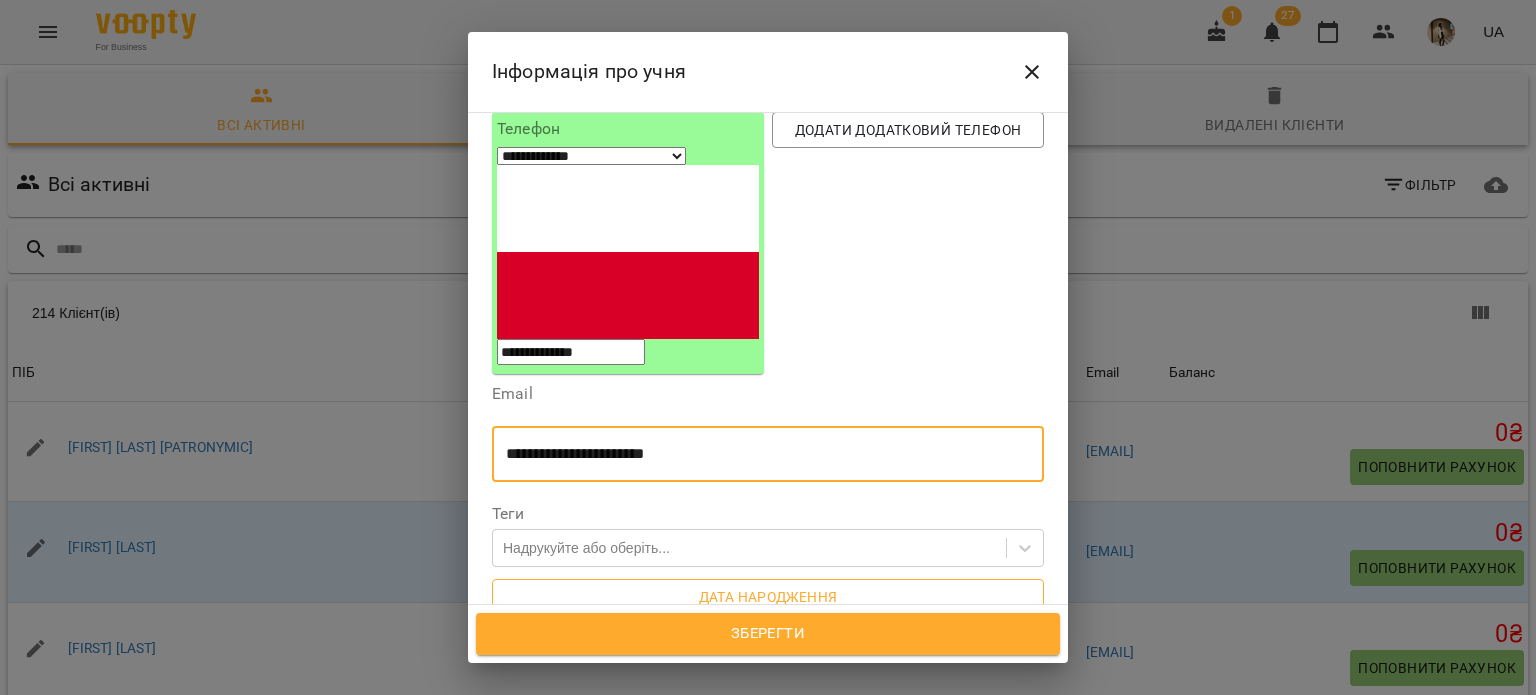 type on "**********" 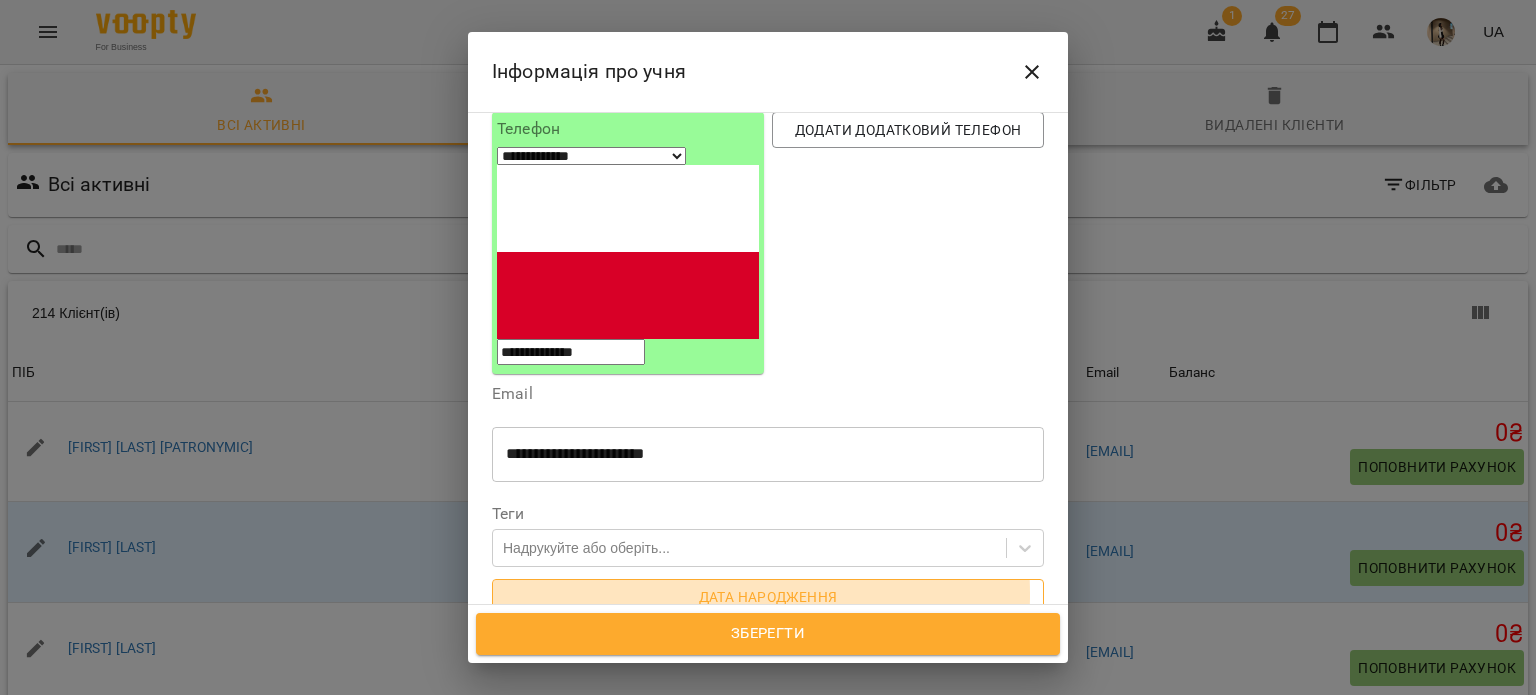click on "Дата народження" at bounding box center [768, 597] 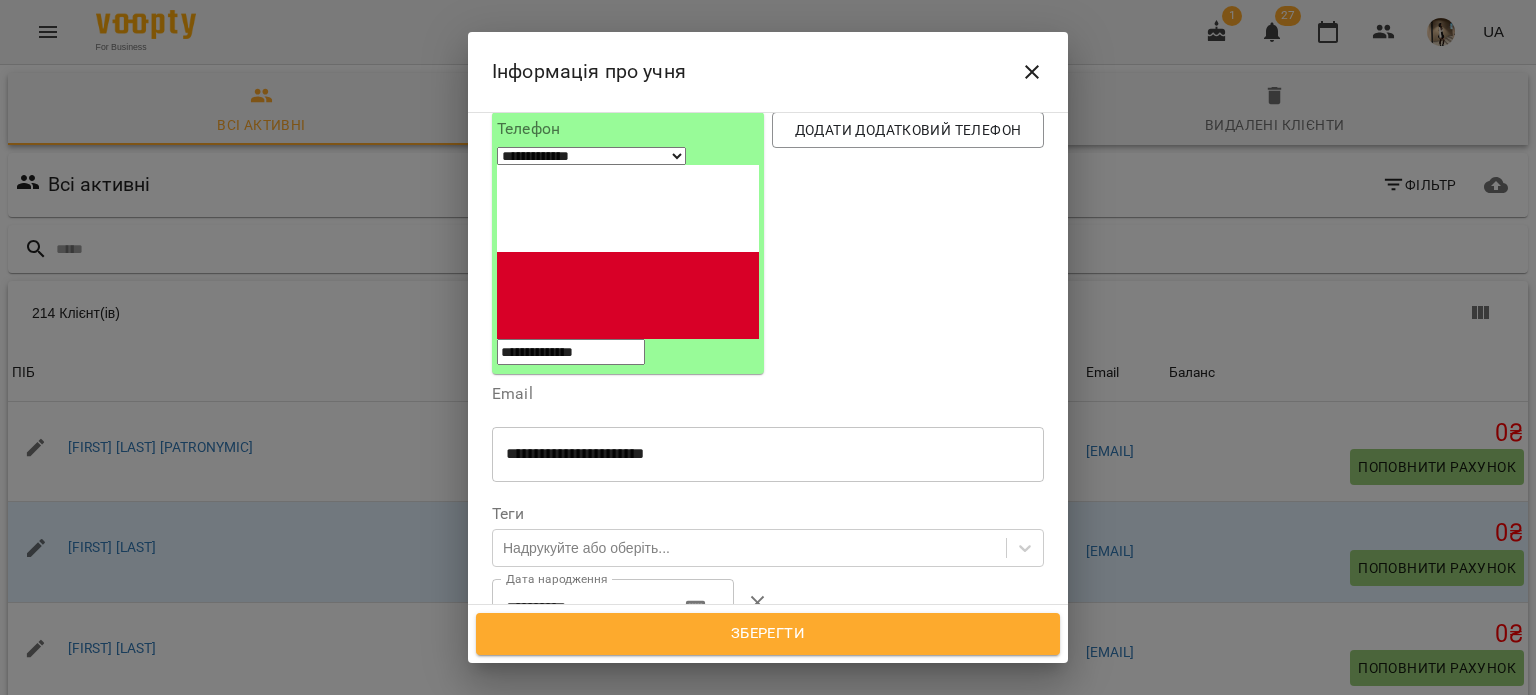 click on "**********" at bounding box center (578, 607) 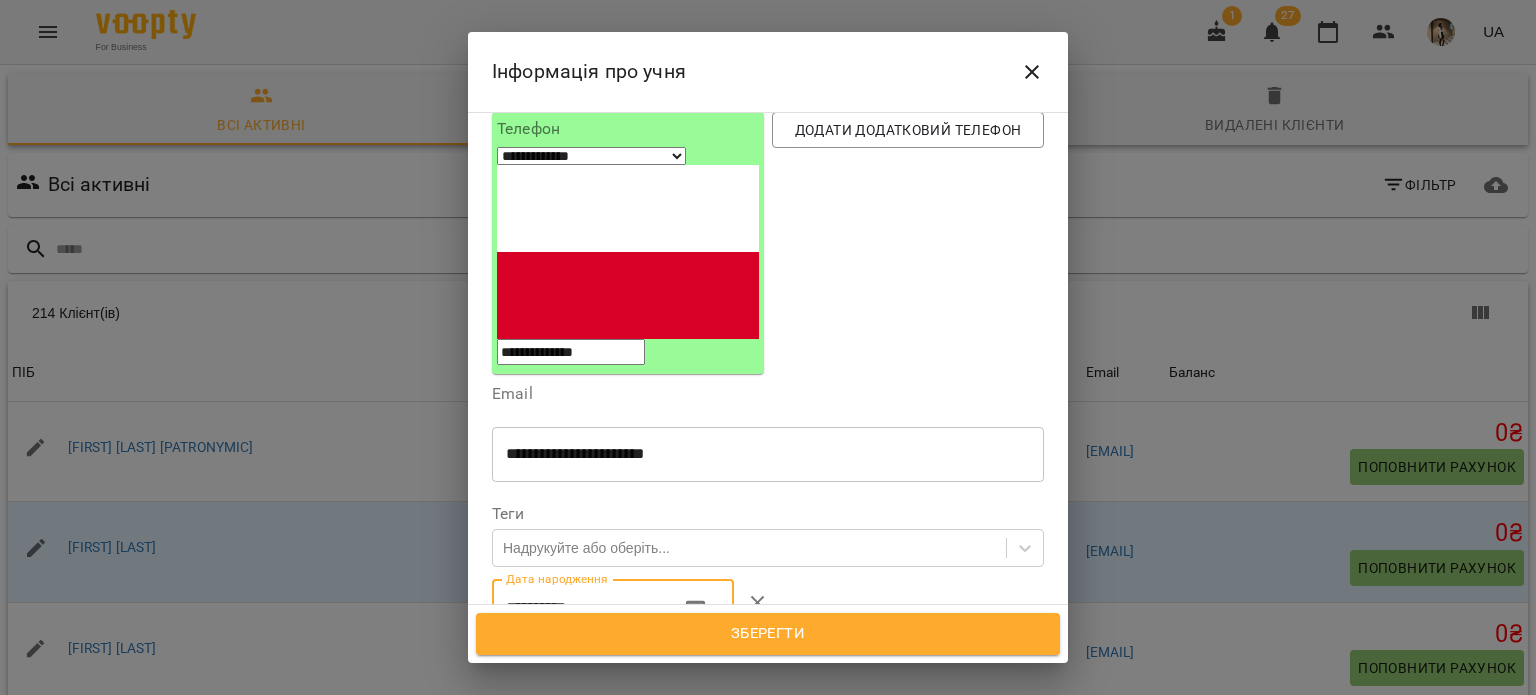 scroll, scrollTop: 340, scrollLeft: 0, axis: vertical 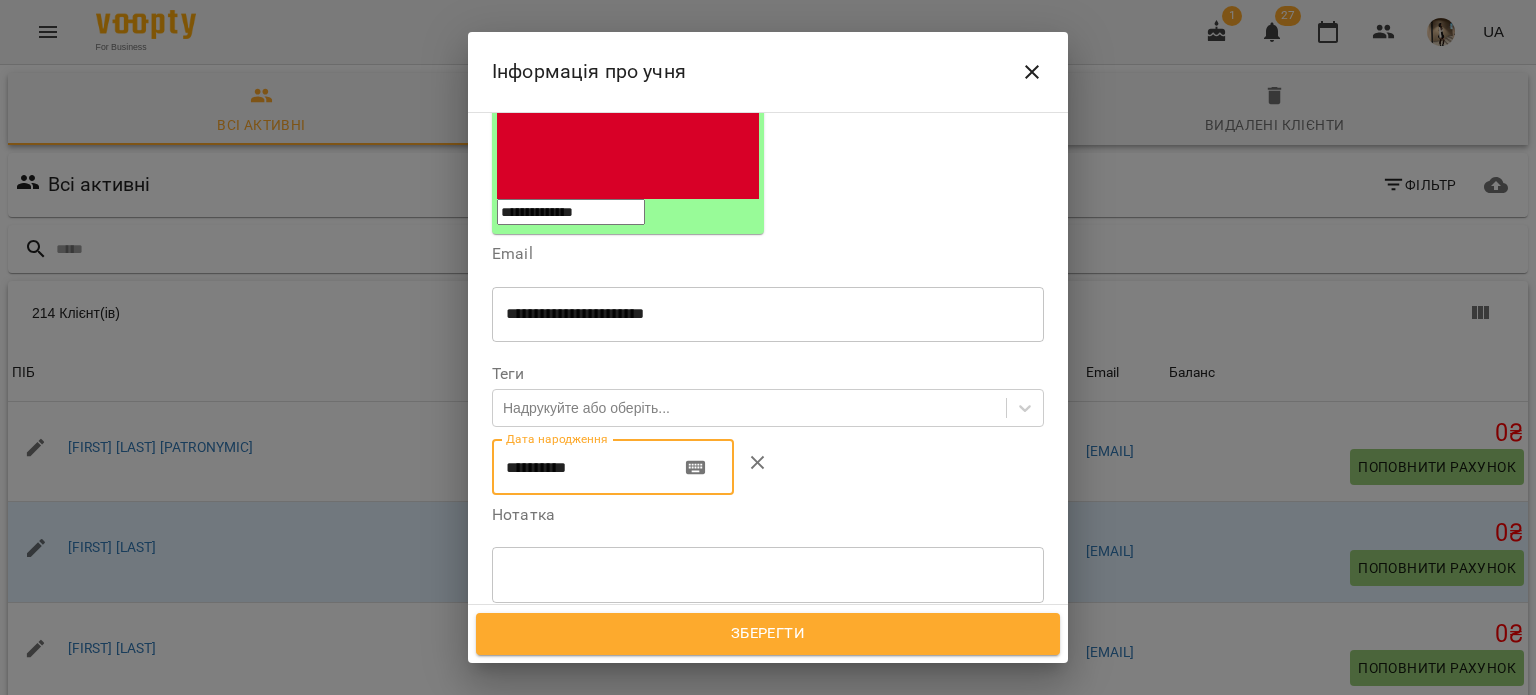 type on "**********" 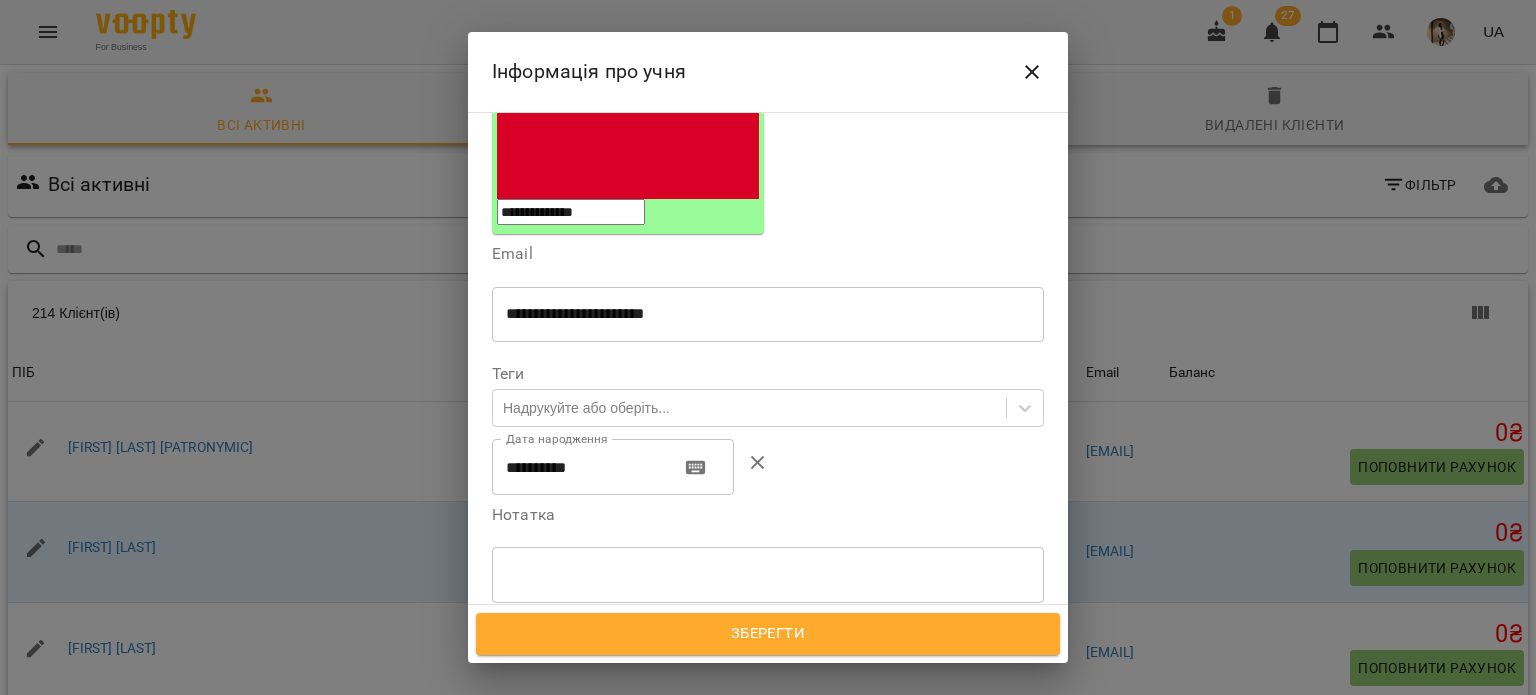 click on "Усі філії" at bounding box center (531, 661) 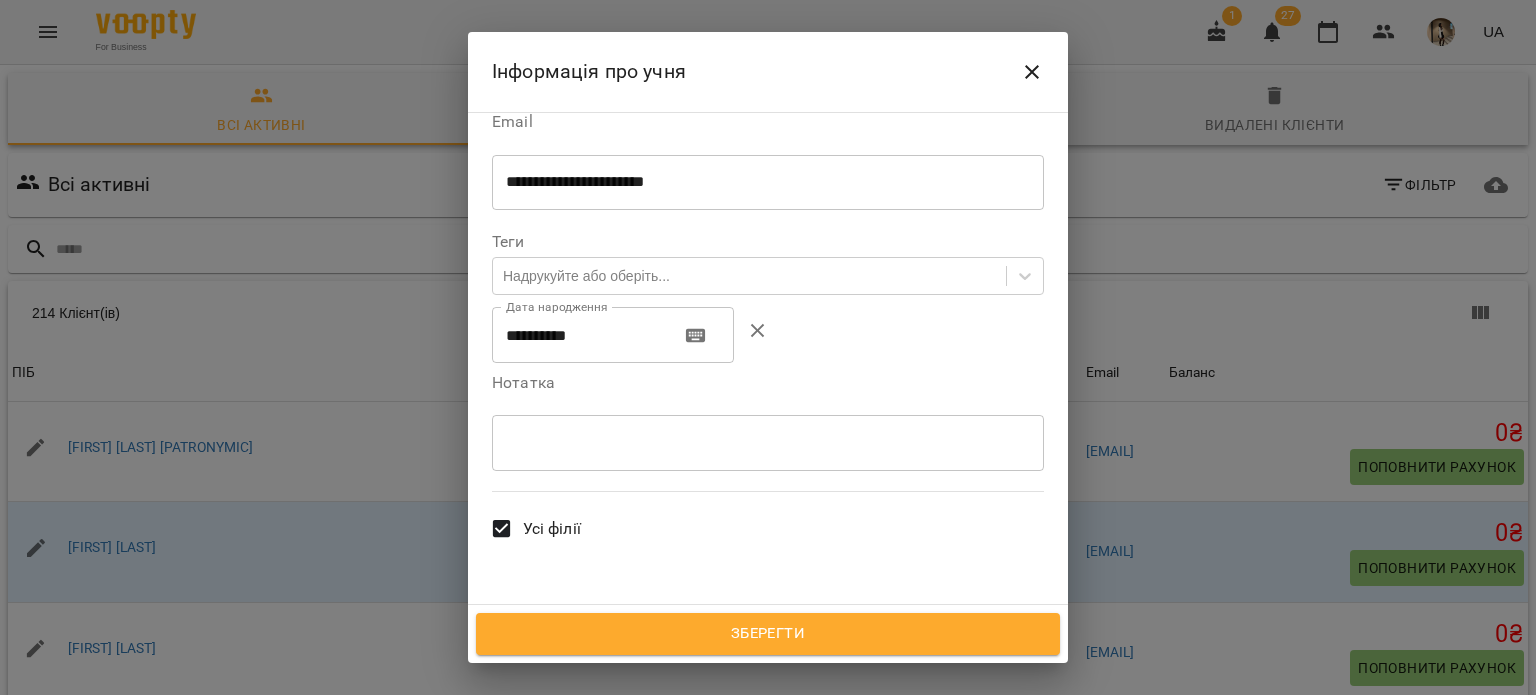 scroll, scrollTop: 478, scrollLeft: 0, axis: vertical 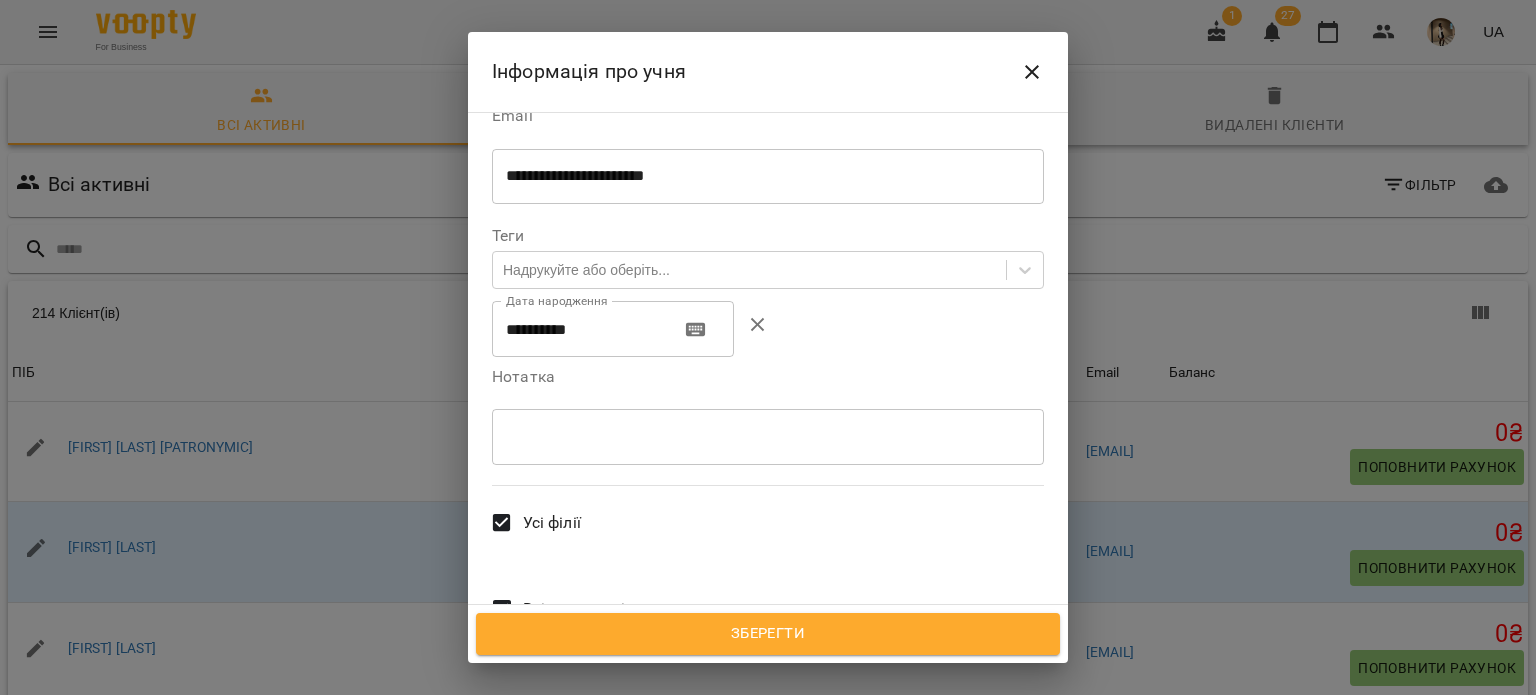 click on "Всі викладачі" at bounding box center [553, 609] 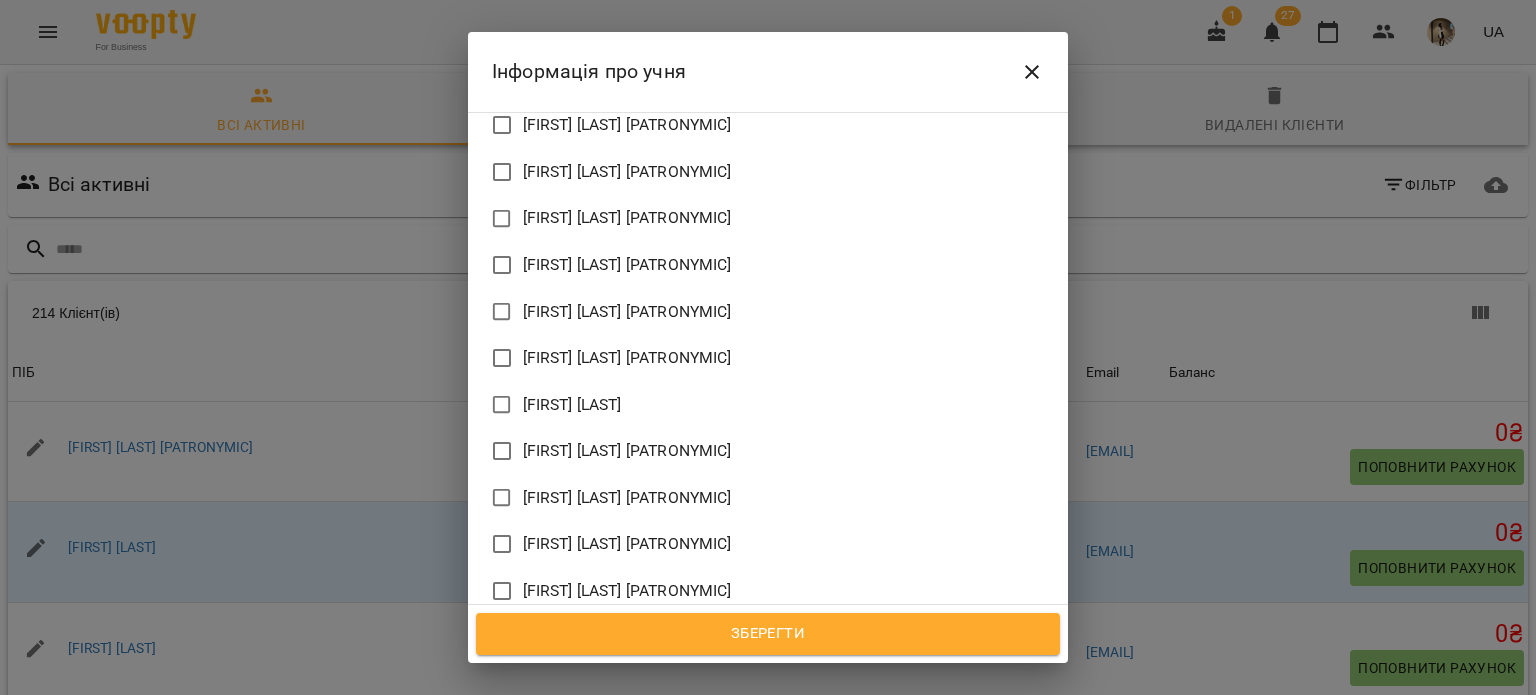 scroll, scrollTop: 1202, scrollLeft: 0, axis: vertical 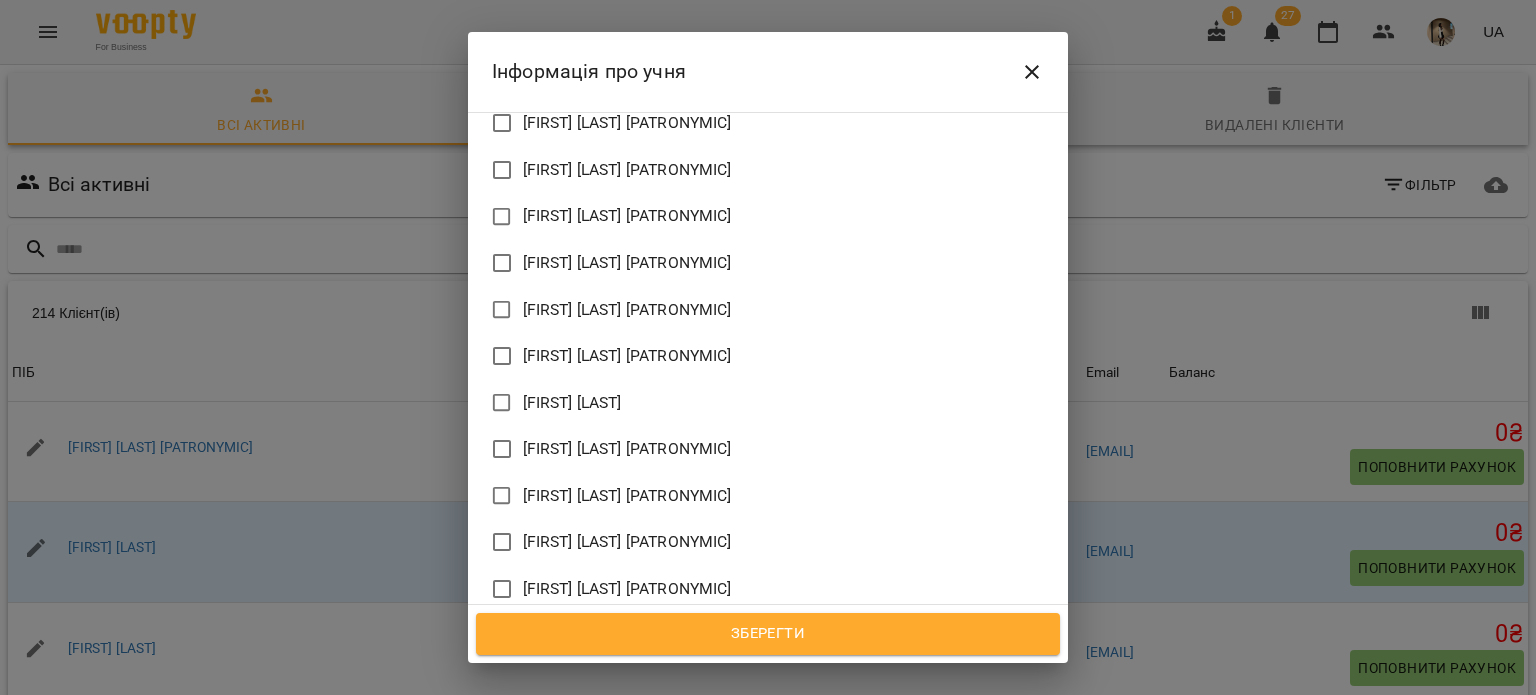 click on "[FIRST] [LAST] [PATRONYMIC]" at bounding box center (627, 682) 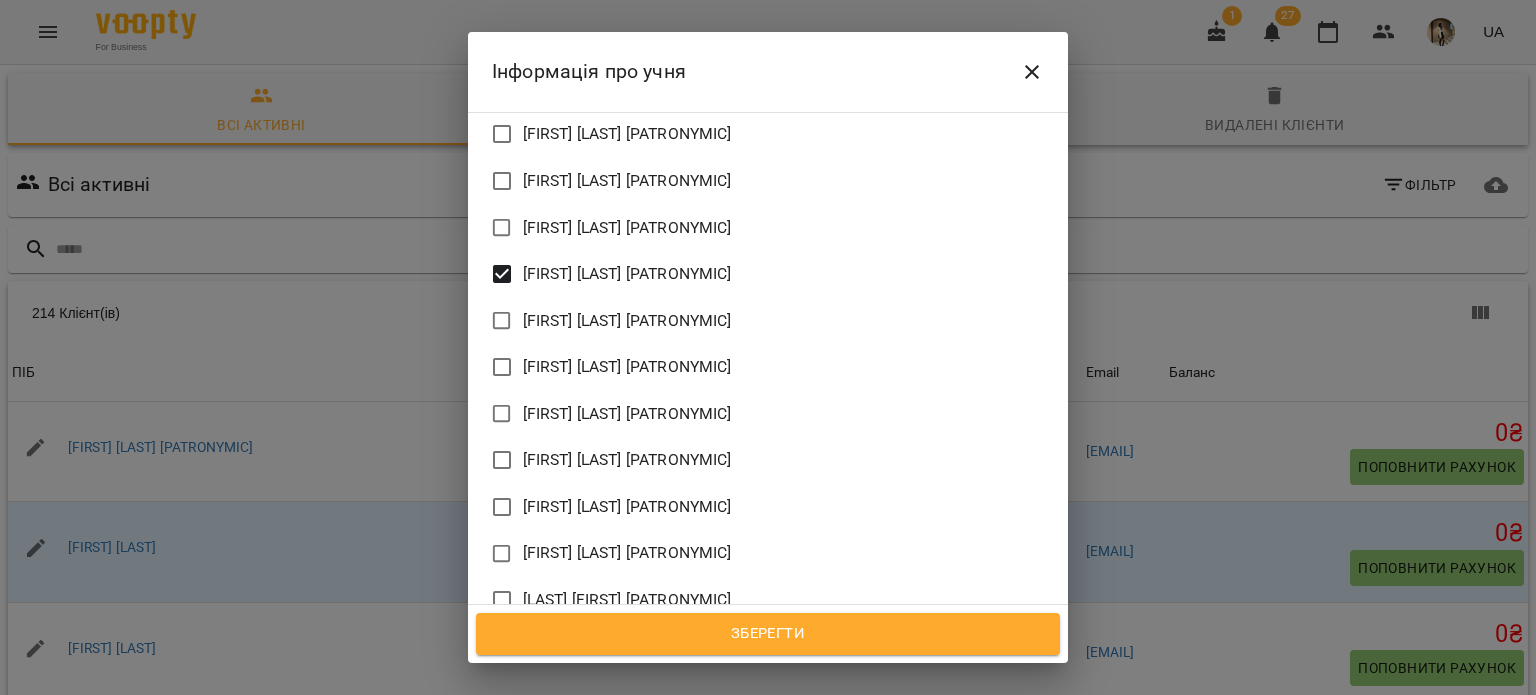 scroll, scrollTop: 1786, scrollLeft: 0, axis: vertical 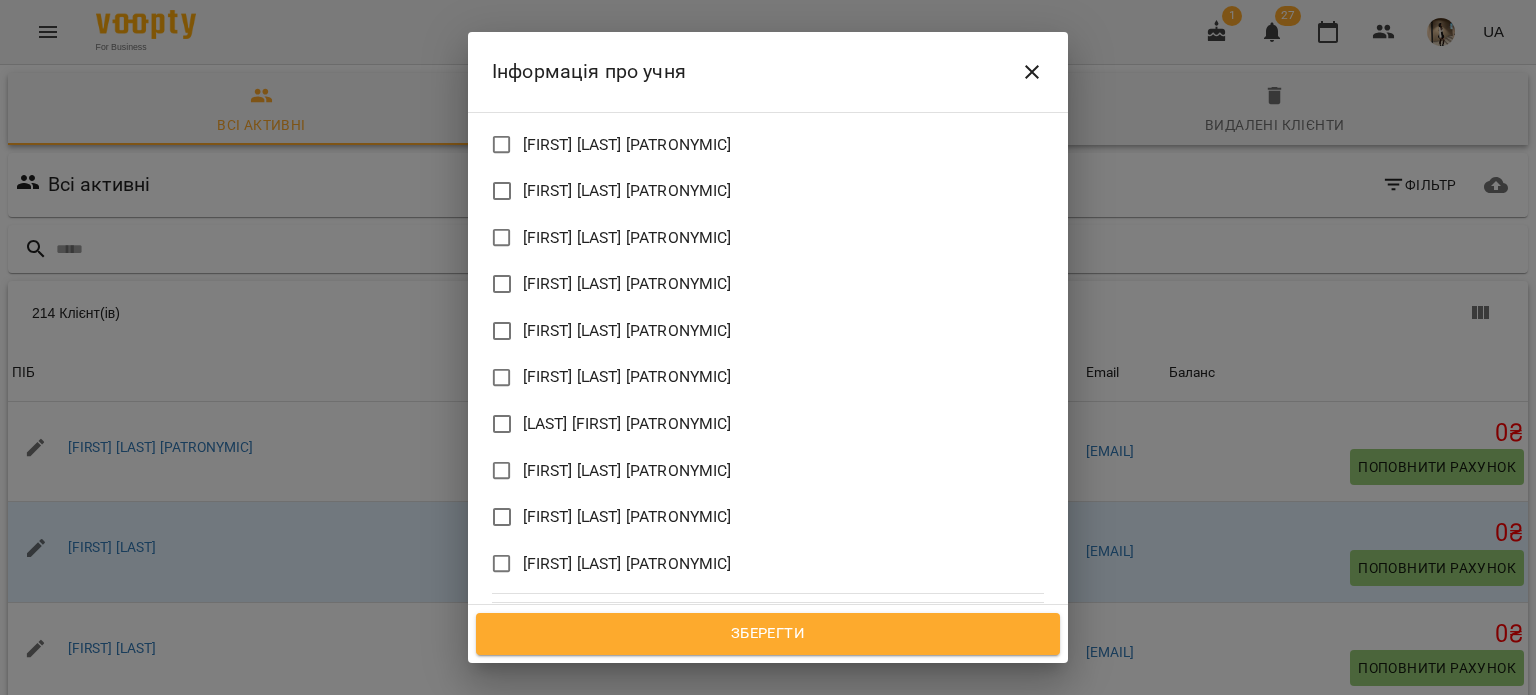 click on "Зберегти" at bounding box center (768, 634) 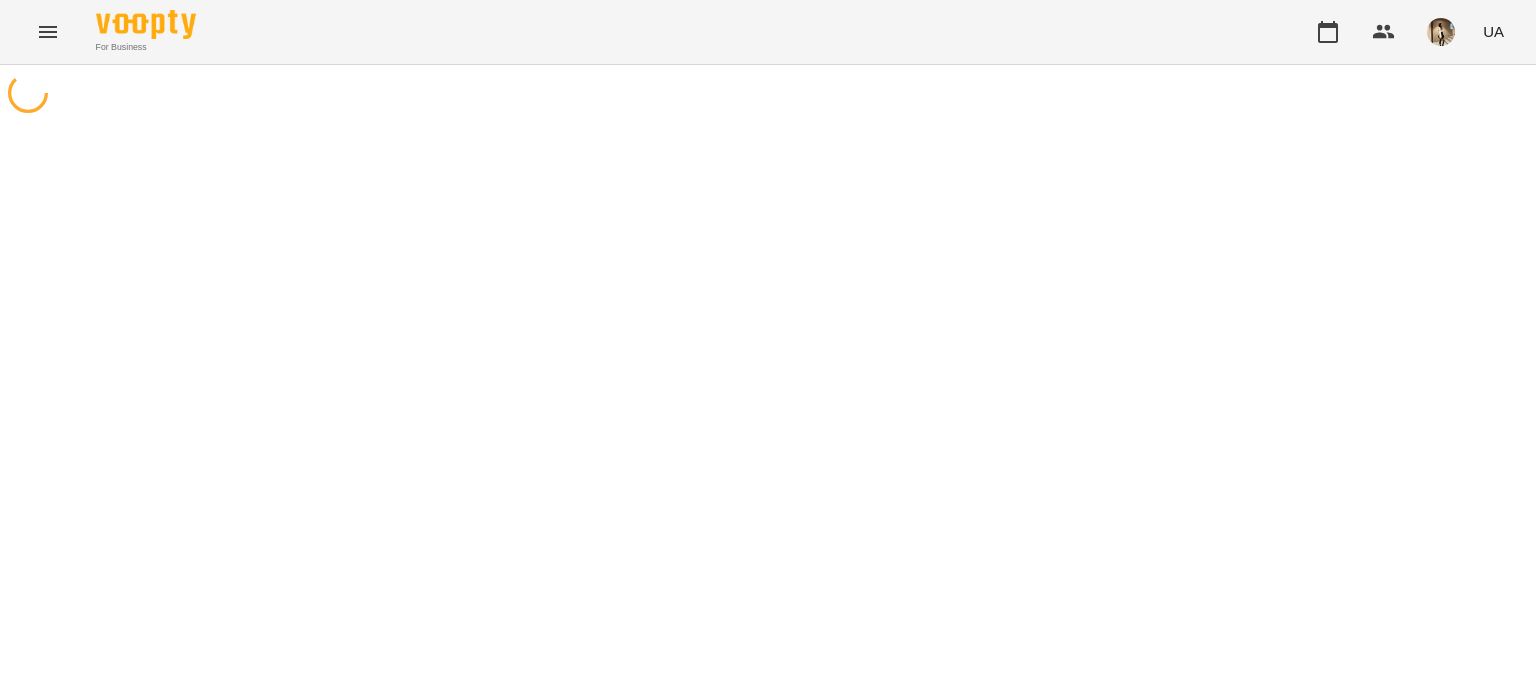 scroll, scrollTop: 0, scrollLeft: 0, axis: both 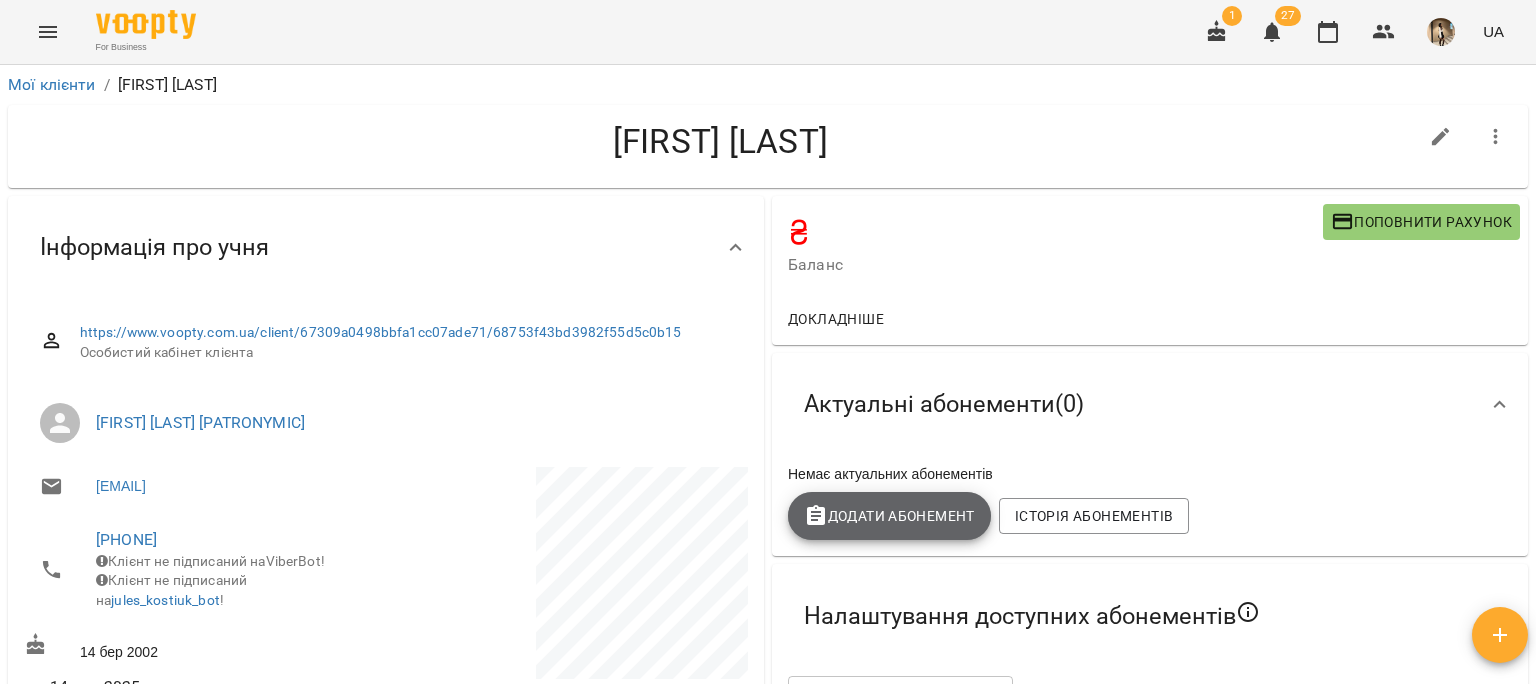 click on "Додати Абонемент" at bounding box center (889, 516) 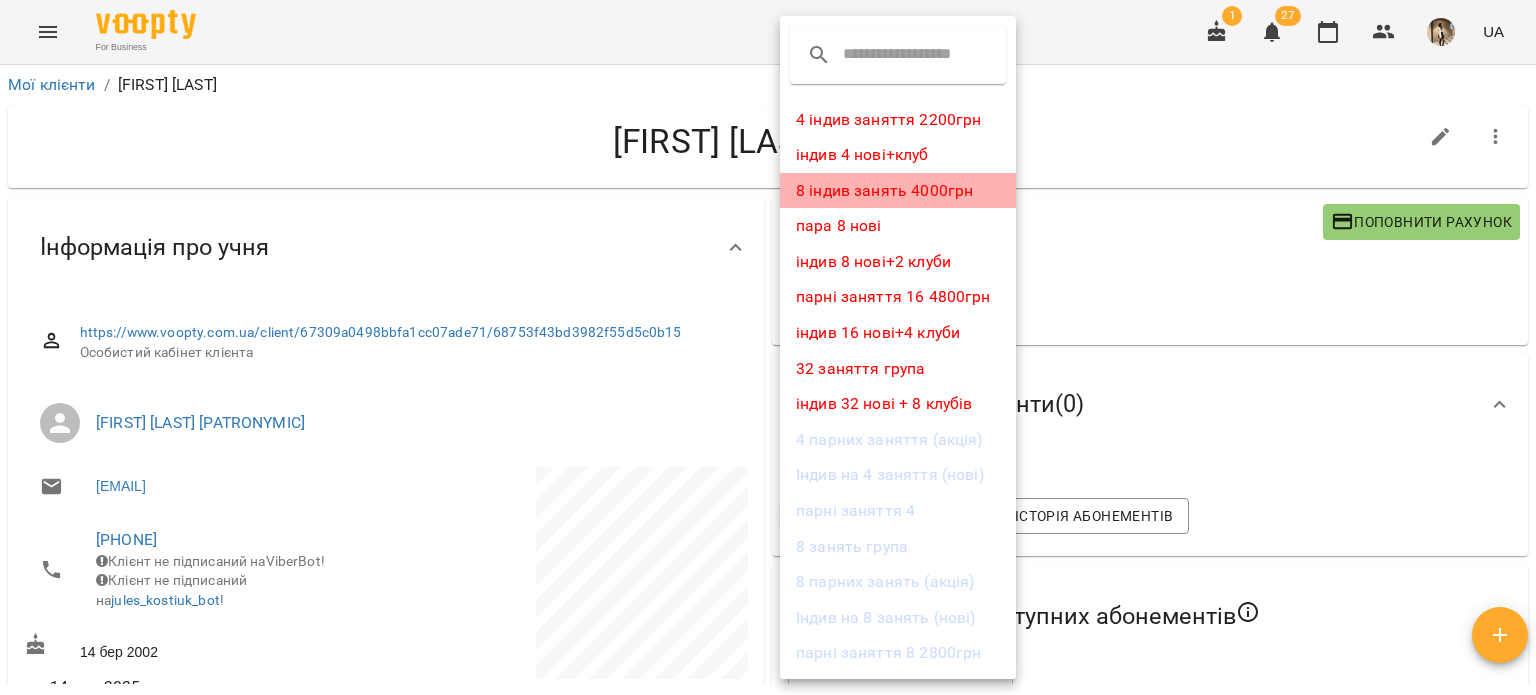 click on "8 індив занять 4000грн" at bounding box center [898, 191] 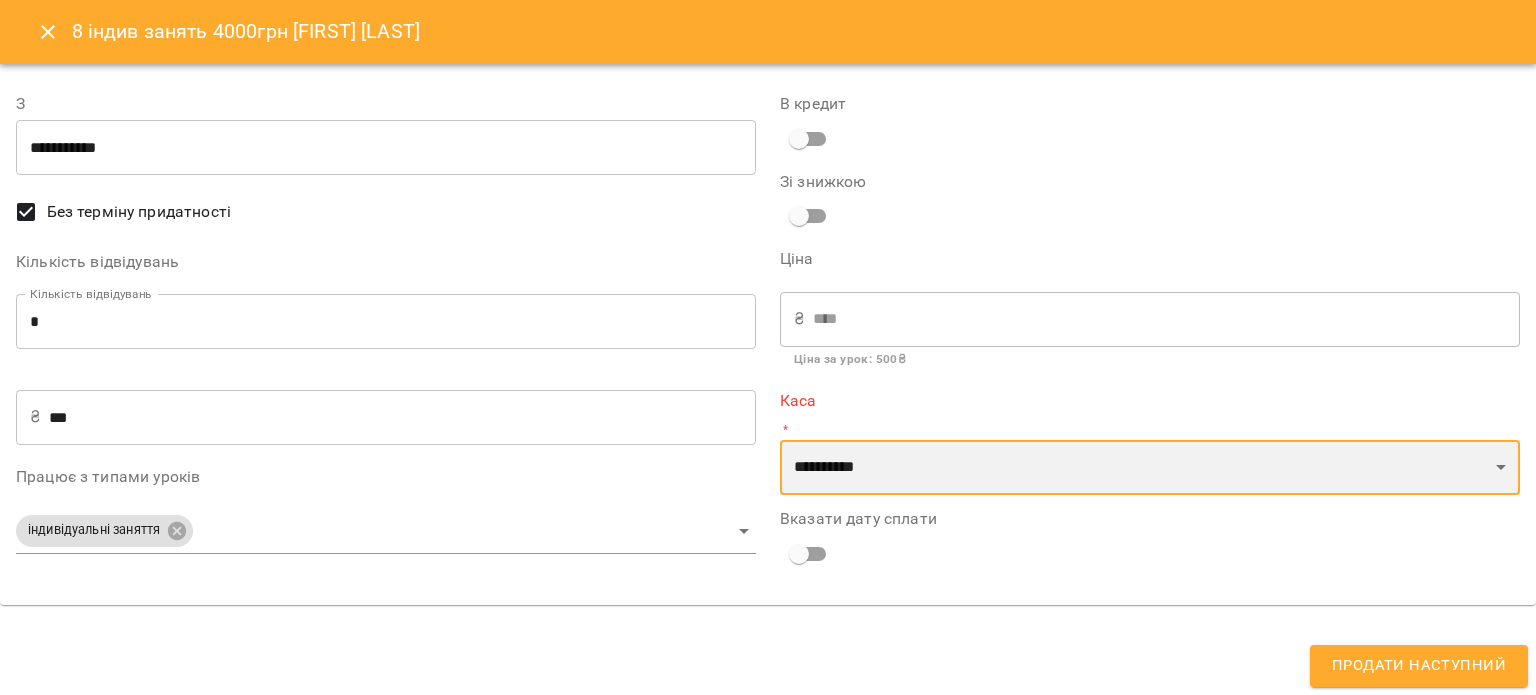 click on "**********" at bounding box center [1150, 468] 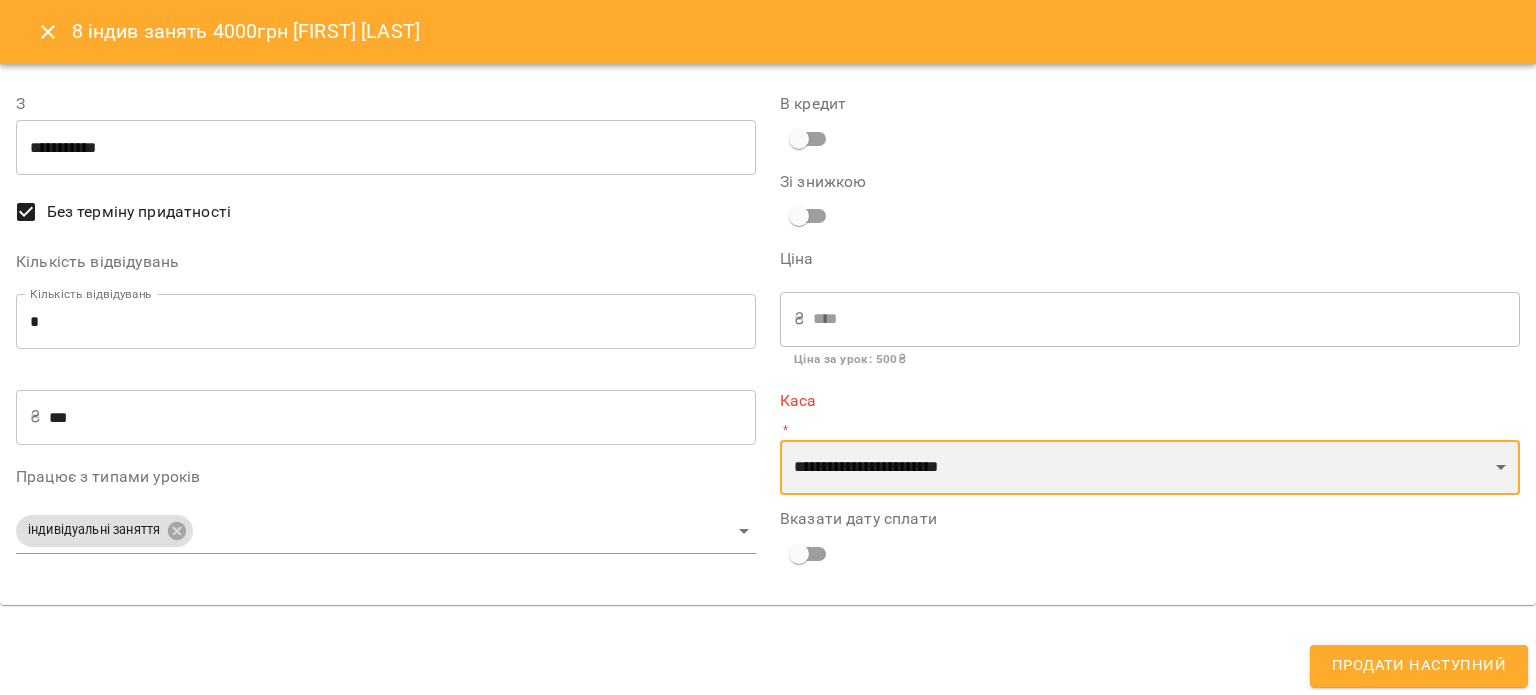 click on "**********" at bounding box center [1150, 468] 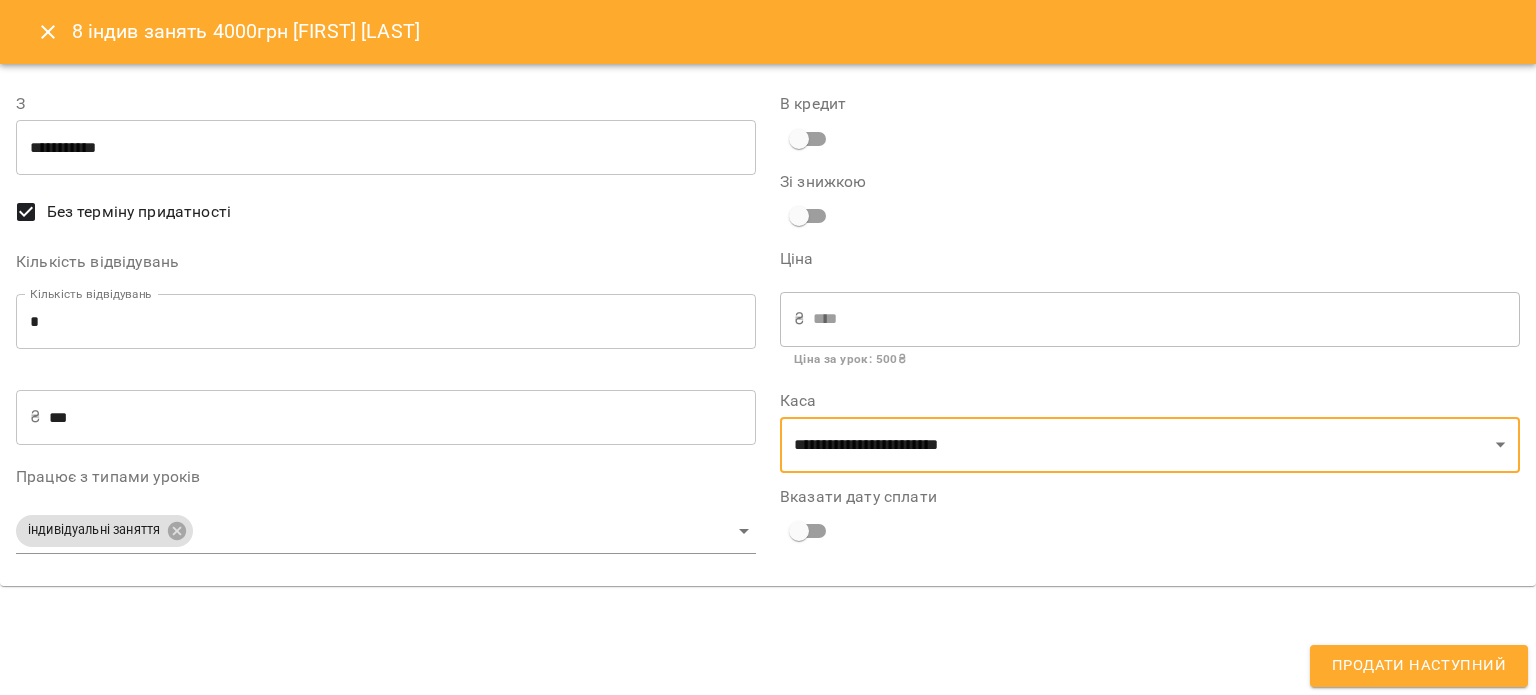 click on "**********" at bounding box center (768, 347) 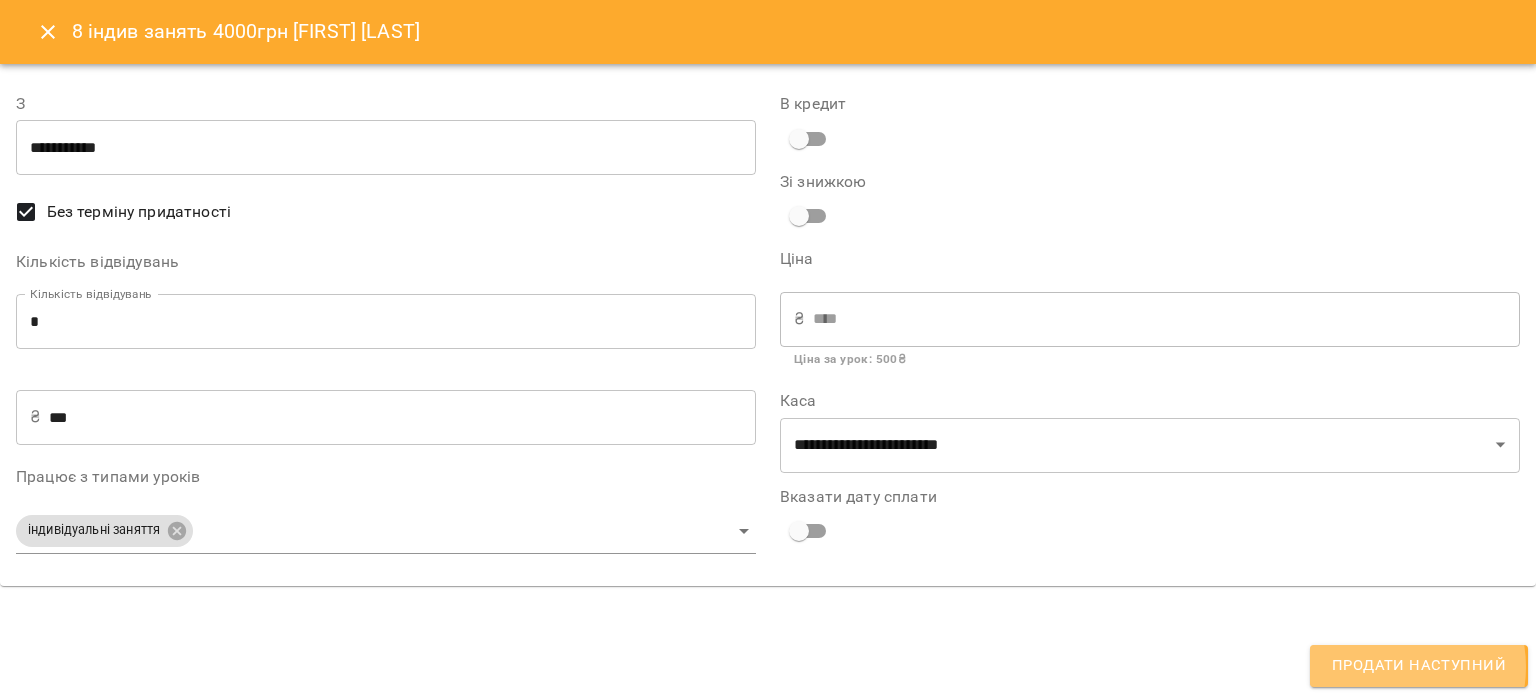 click on "Продати наступний" at bounding box center [1419, 666] 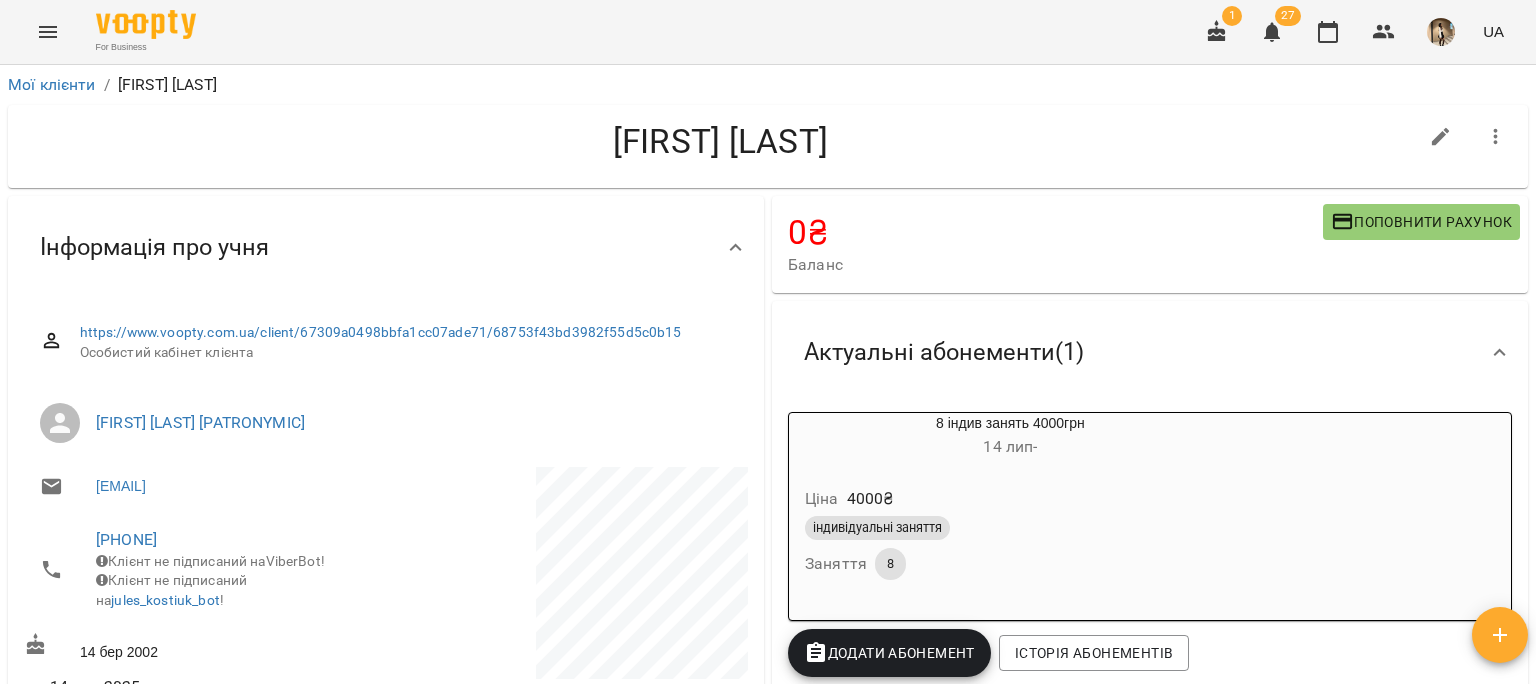 scroll, scrollTop: 316, scrollLeft: 0, axis: vertical 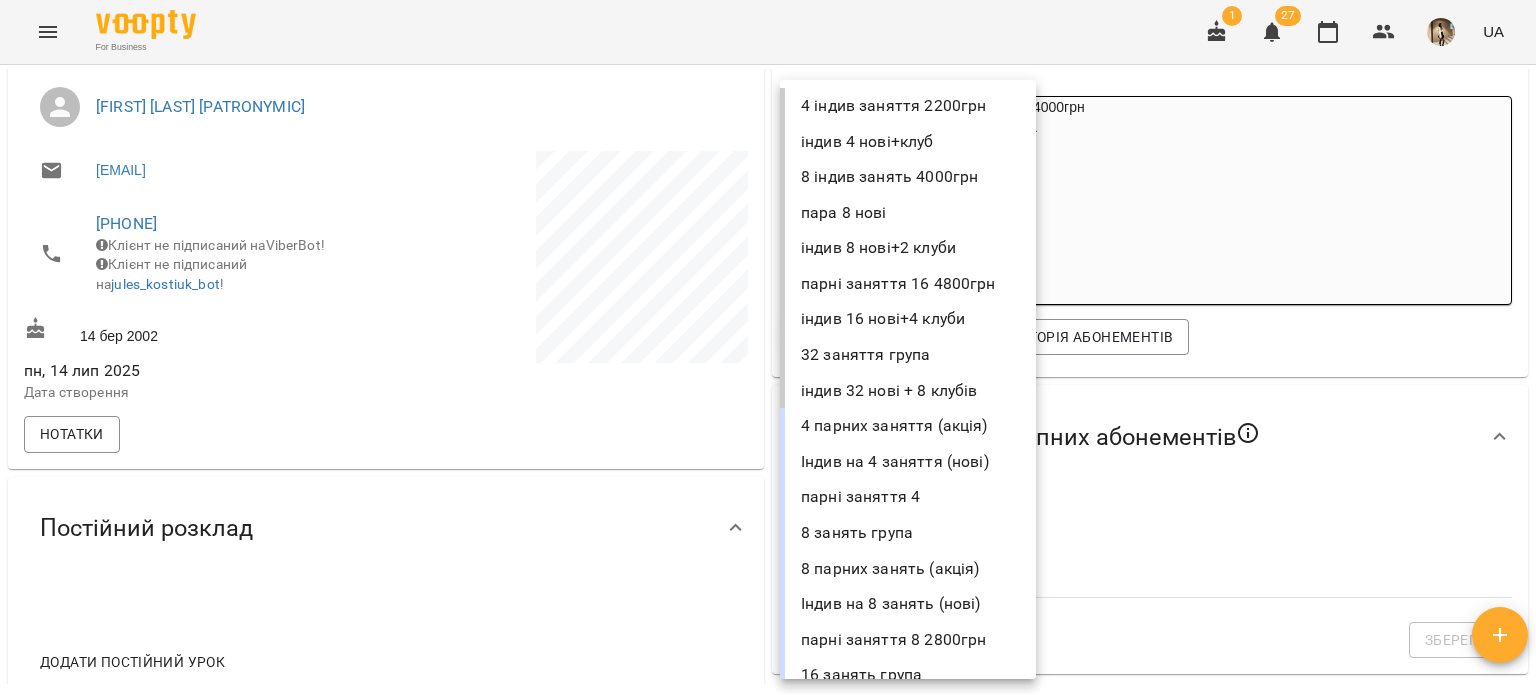 click on "For Business 1 27 UA Мої клієнти / [FIRST] [LAST] [FIRST] [LAST] 0 ₴ Баланс Поповнити рахунок Актуальні абонементи ( 1 ) 8 індив занять 4000грн 14 лип  -   Ціна 4000 ₴ індивідуальні заняття  Заняття 8 Додати Абонемент Історія абонементів Налаштування доступних абонементів Оберіть абонемент ​ Оберіть абонемент Зберегти Інформація про учня https://www.voopty.com.ua/client/67309a0498bbfa1cc07ade71/68753f43bd3982f55d5c0b15 Особистий кабінет клієнта [FIRST] [LAST] [EMAIL] [PHONE] Клієнт не підписаний на  ViberBot! jules_kostiuk_bot ! 14 бер 2002 З" at bounding box center [768, 380] 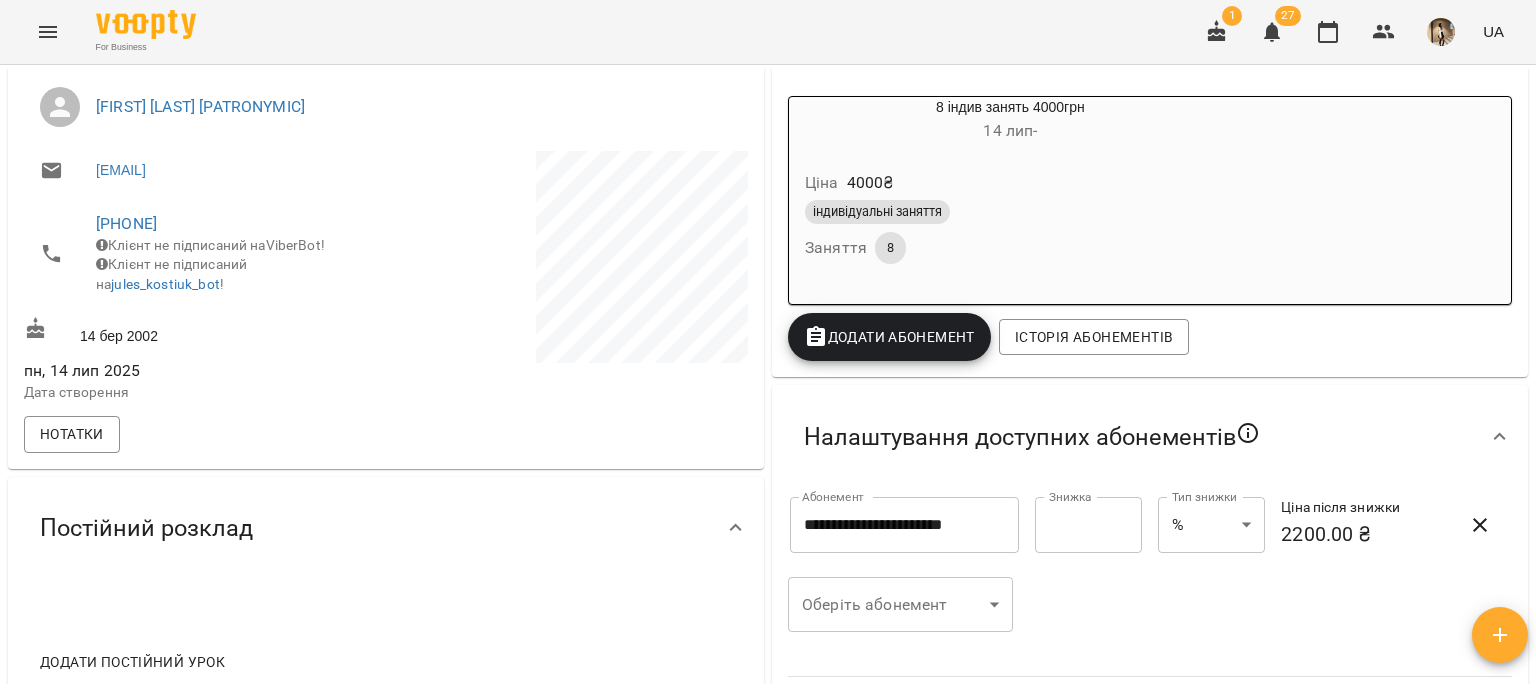 click on "Оберіть абонемент ​ Оберіть абонемент" at bounding box center [900, 605] 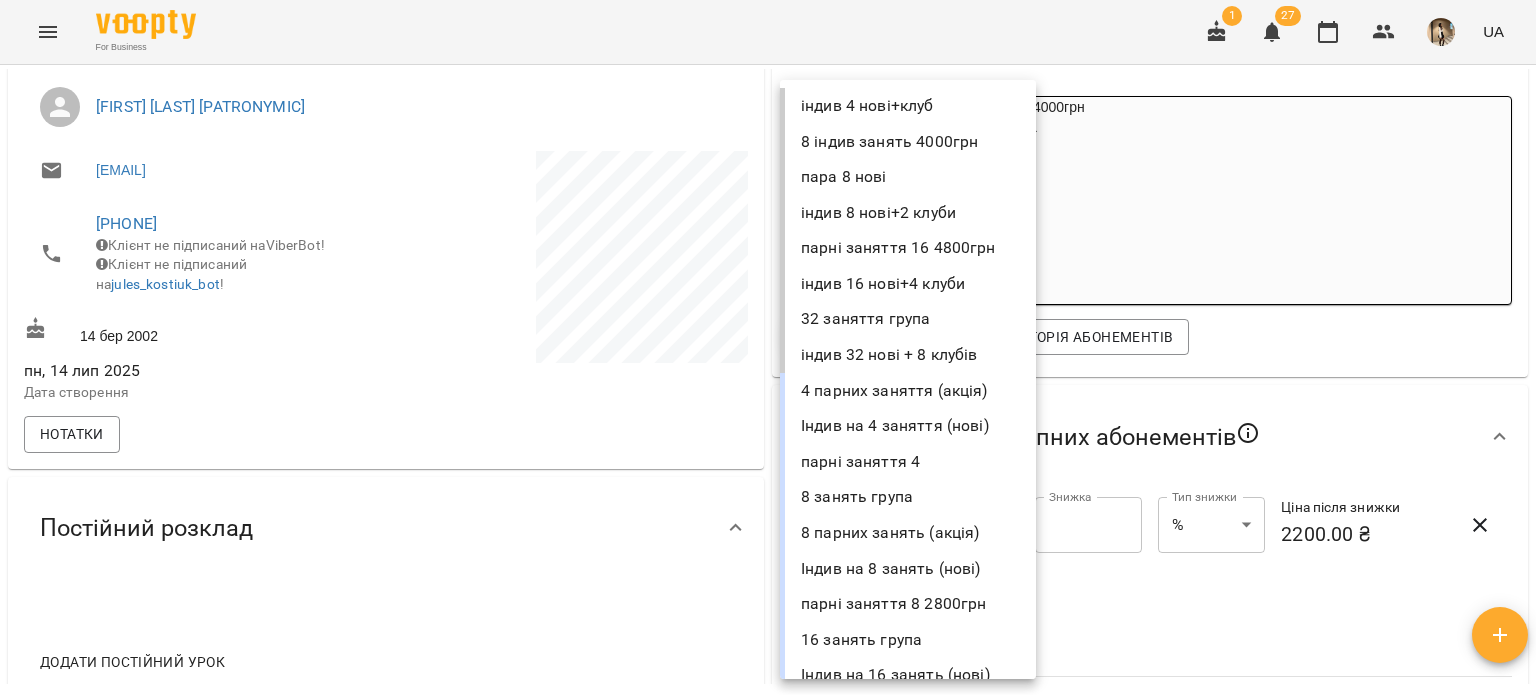 click on "**********" at bounding box center (768, 380) 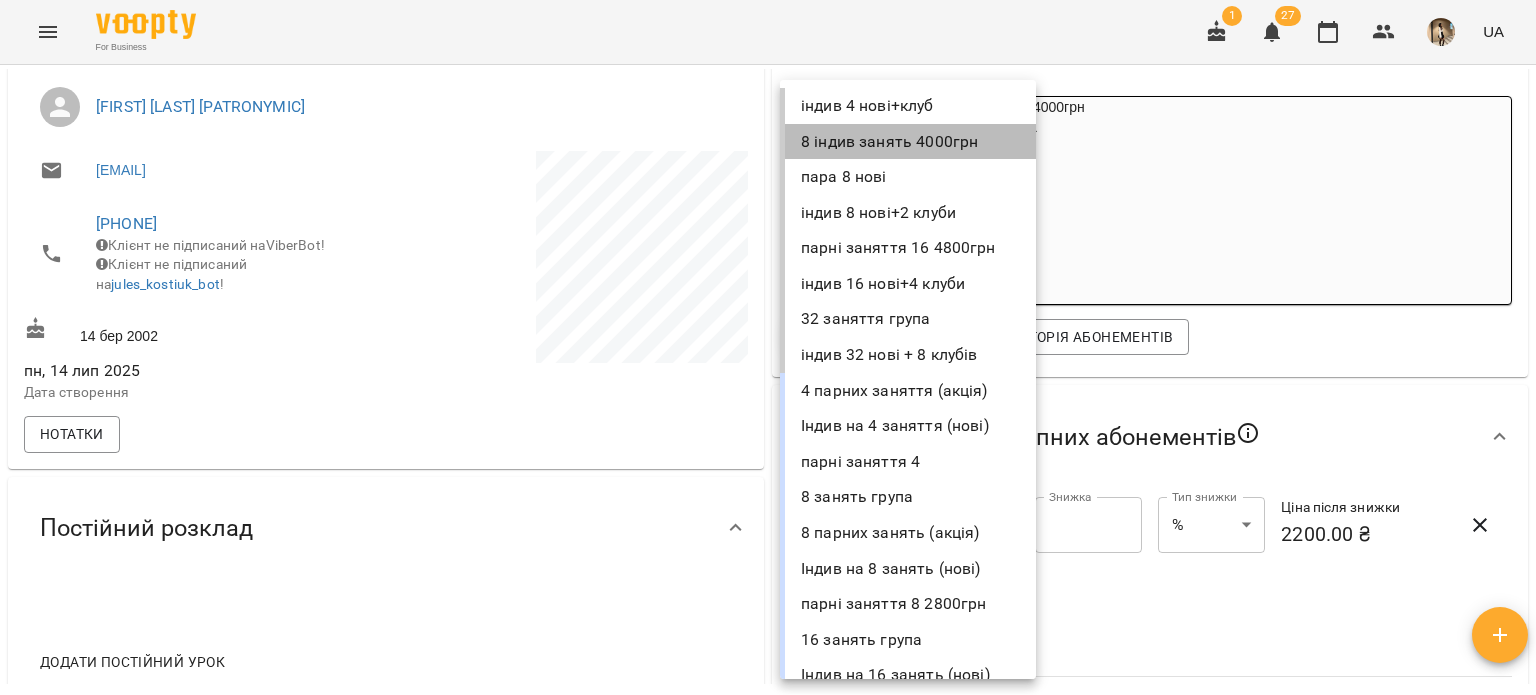 click on "8 індив занять 4000грн" at bounding box center (908, 142) 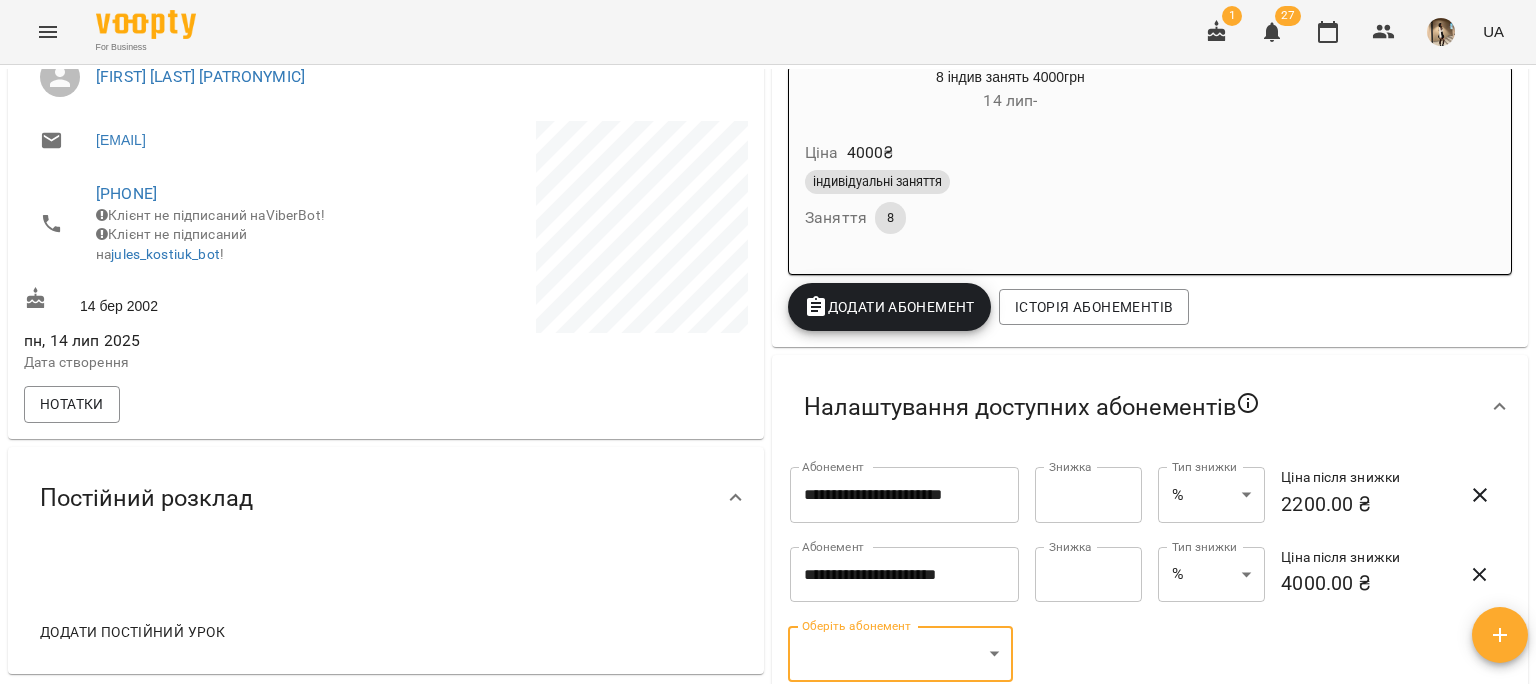 click on "**********" at bounding box center [1150, 575] 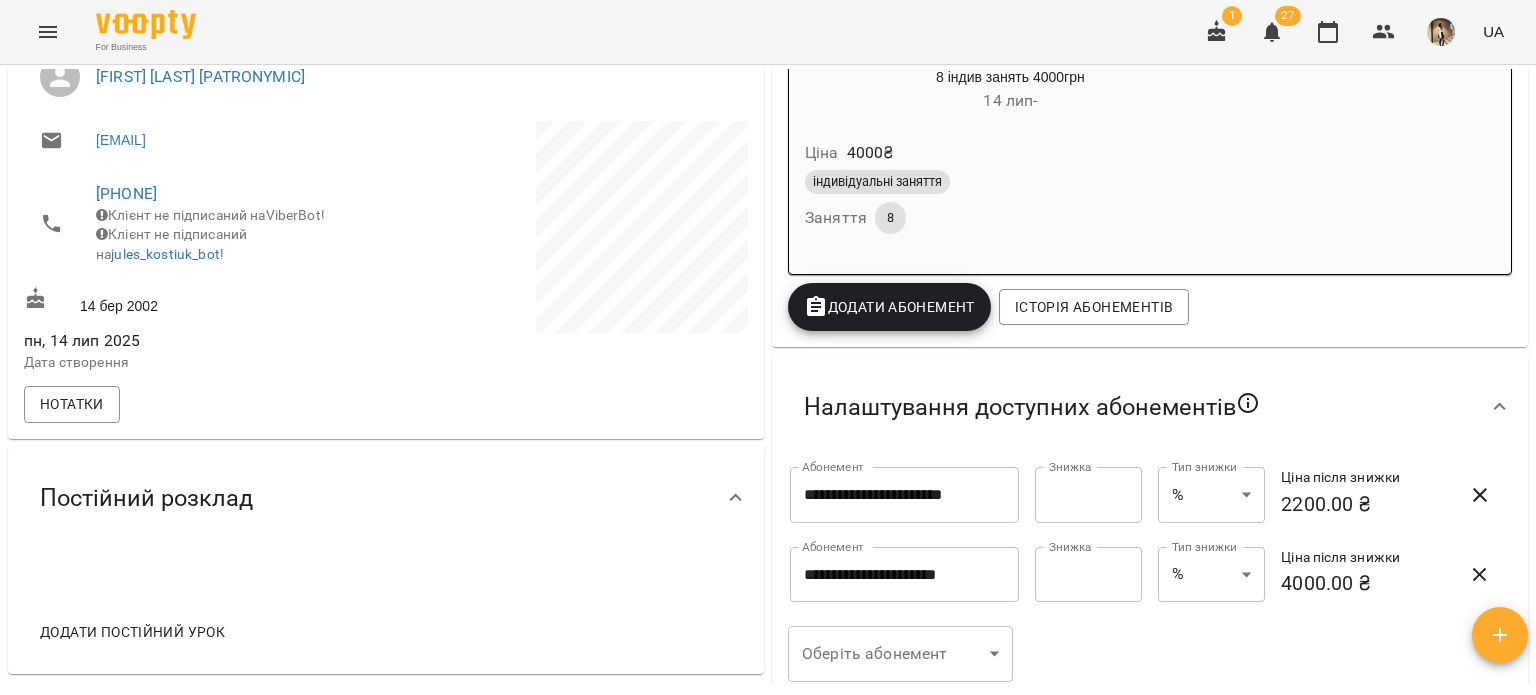 click on "Оберіть абонемент ​ Оберіть абонемент" at bounding box center [900, 654] 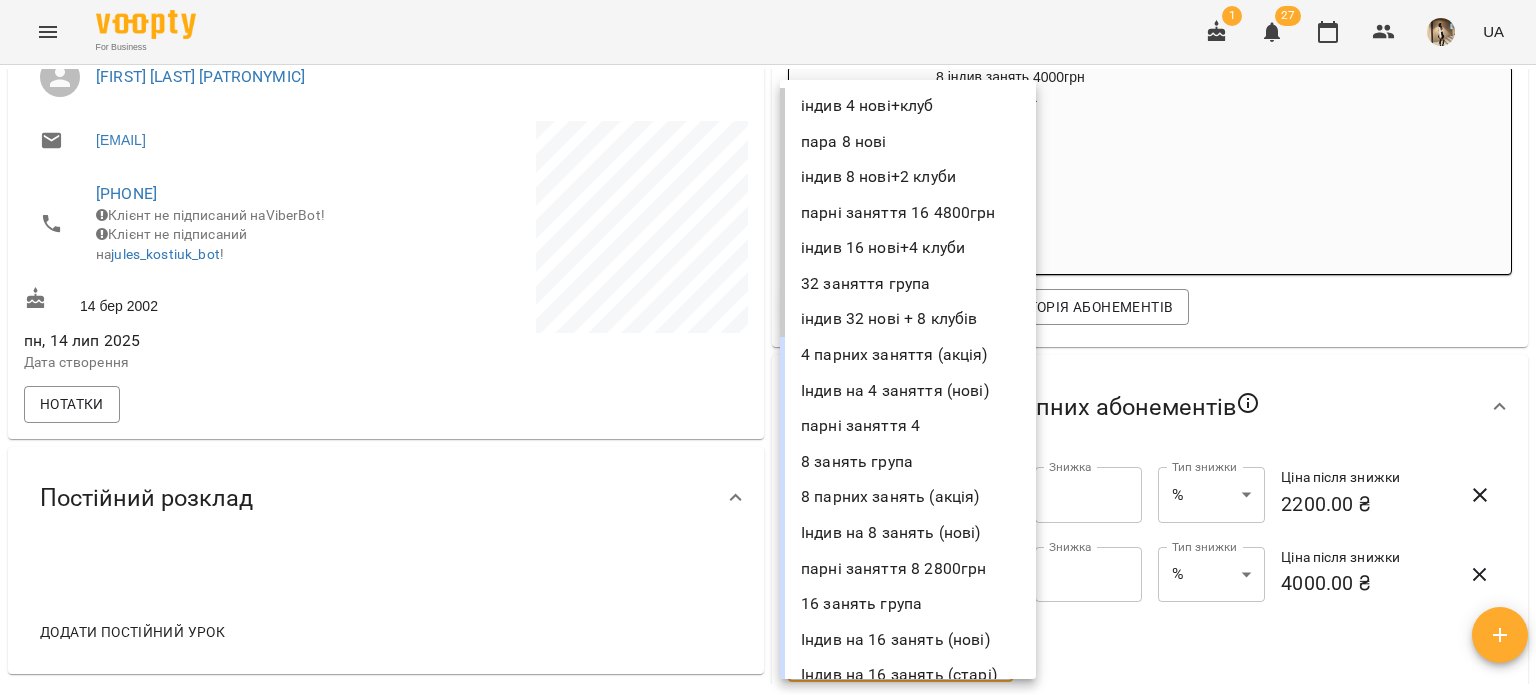 click on "**********" at bounding box center [768, 380] 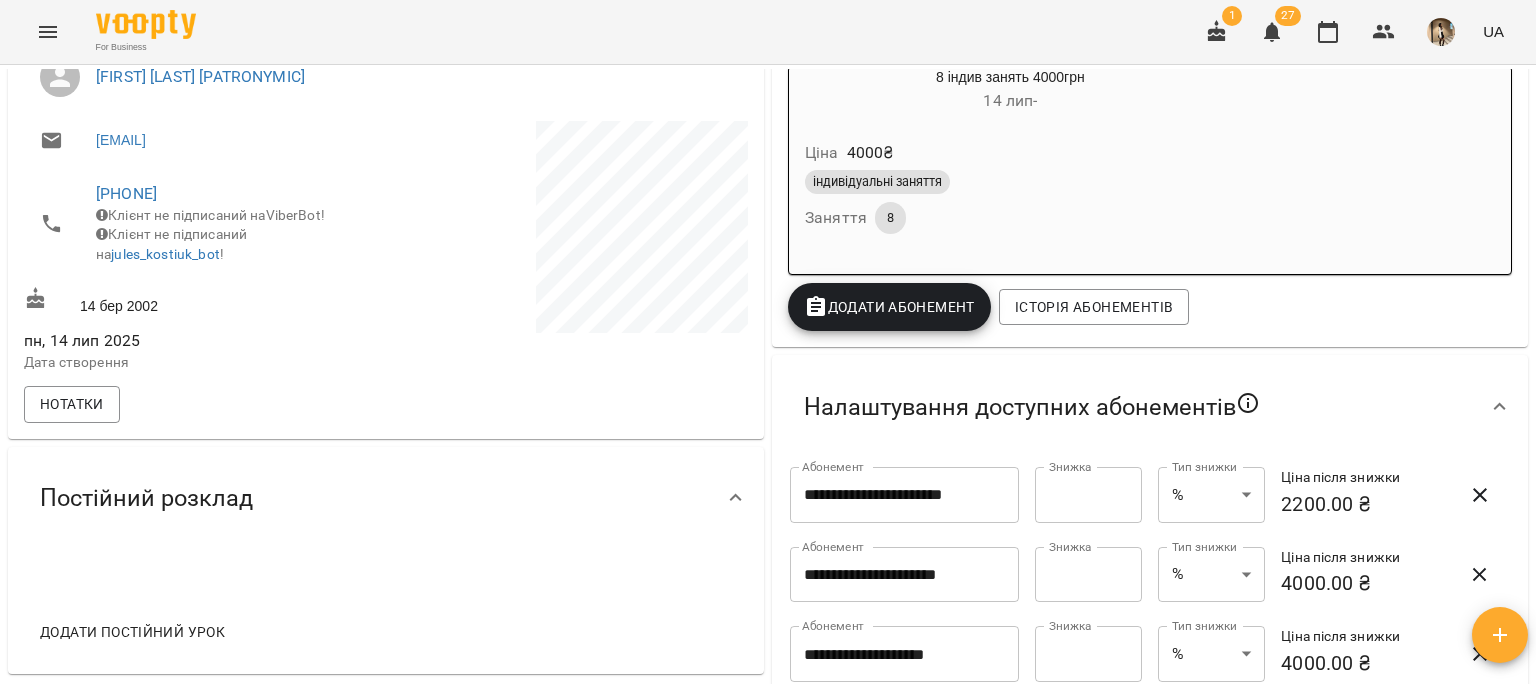 scroll, scrollTop: 705, scrollLeft: 0, axis: vertical 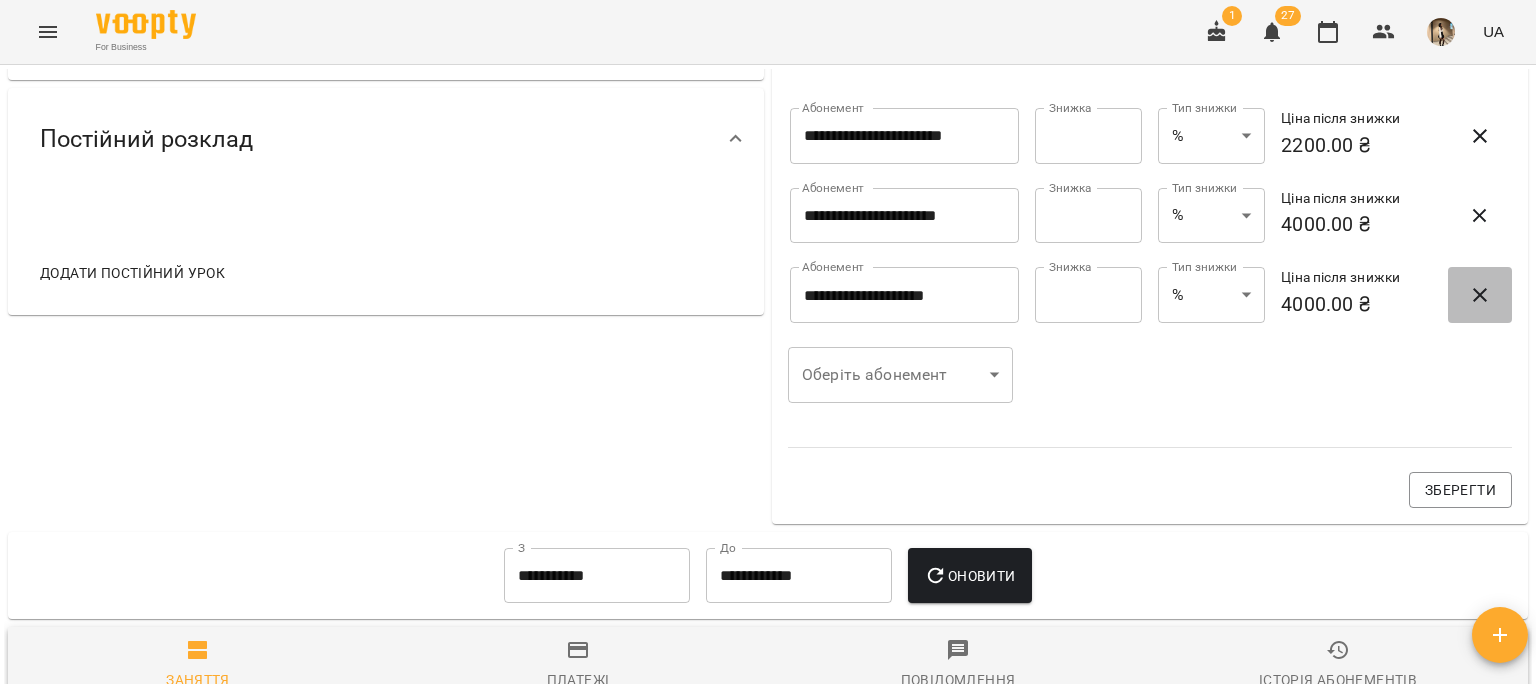 click 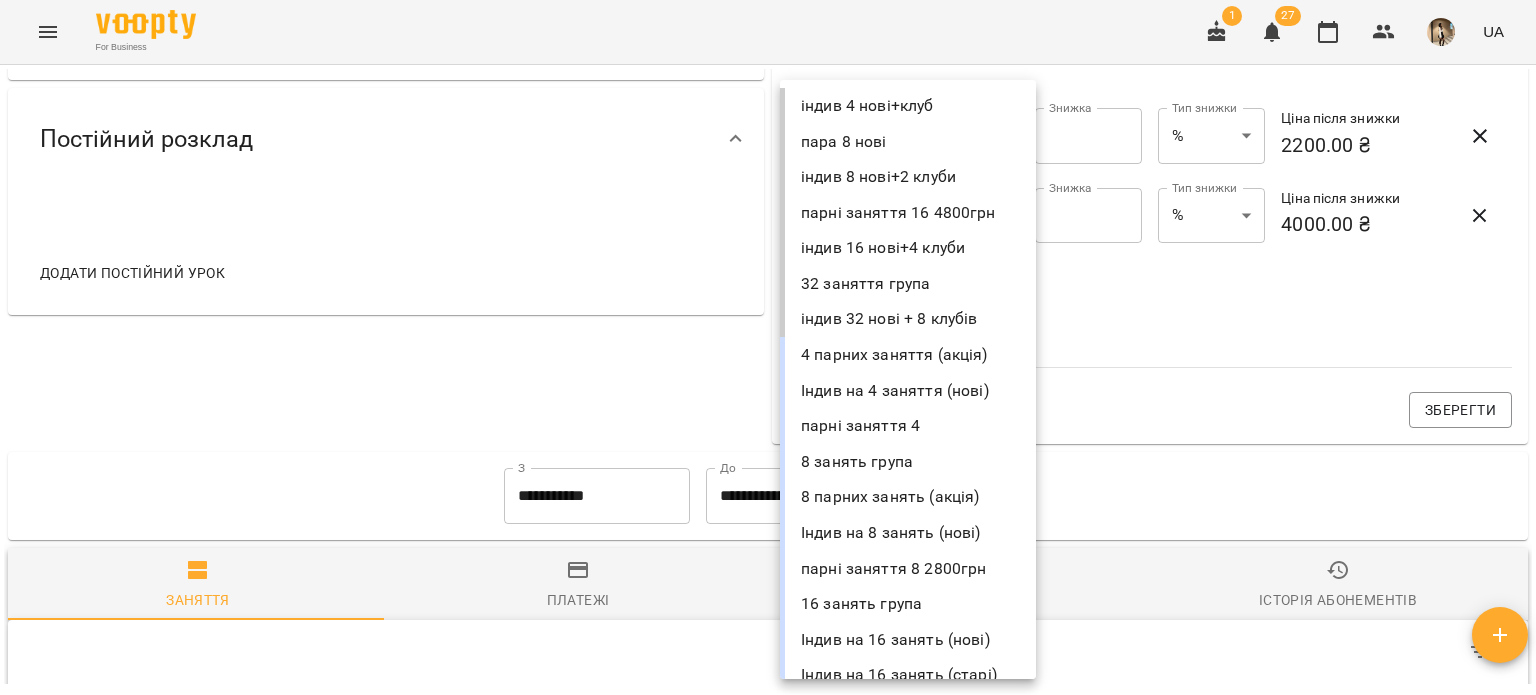 click on "**********" at bounding box center (768, 380) 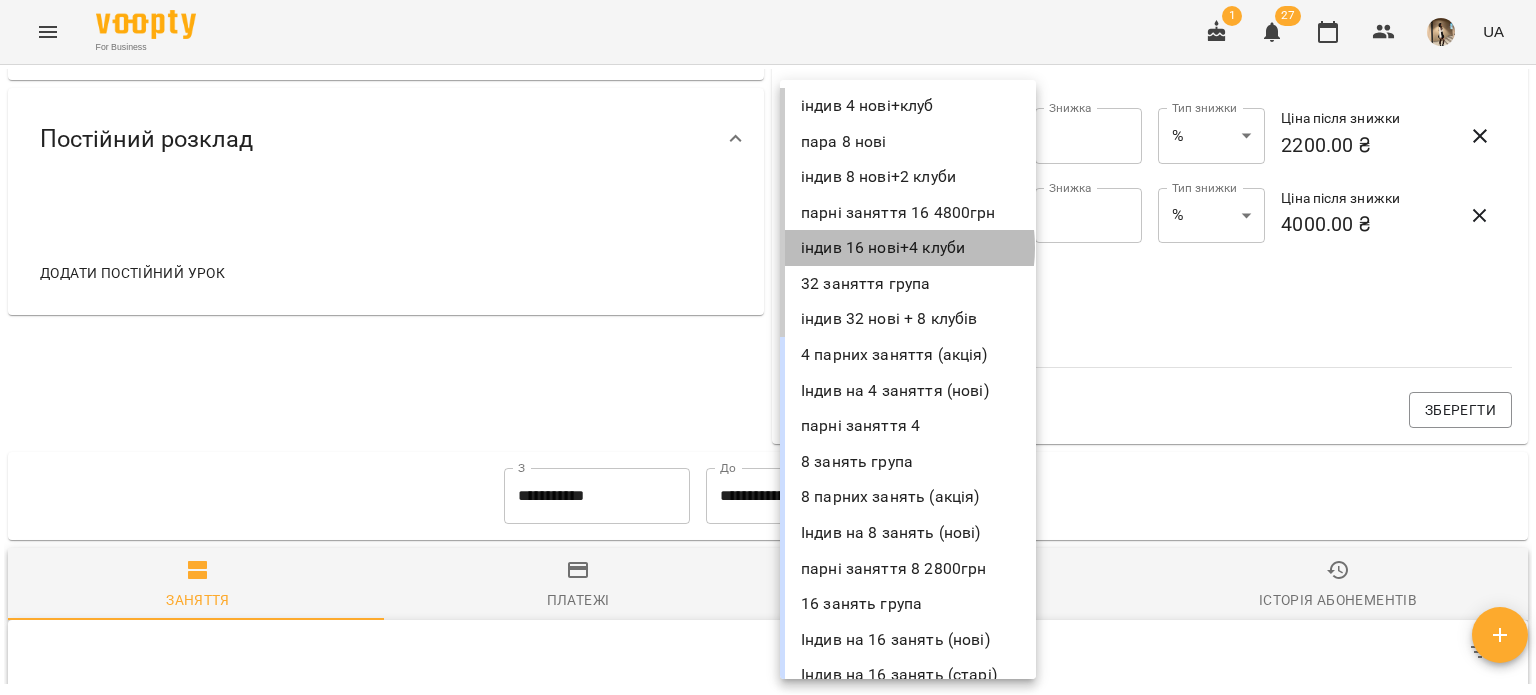 click on "індив 16 нові+4 клуби" at bounding box center [908, 248] 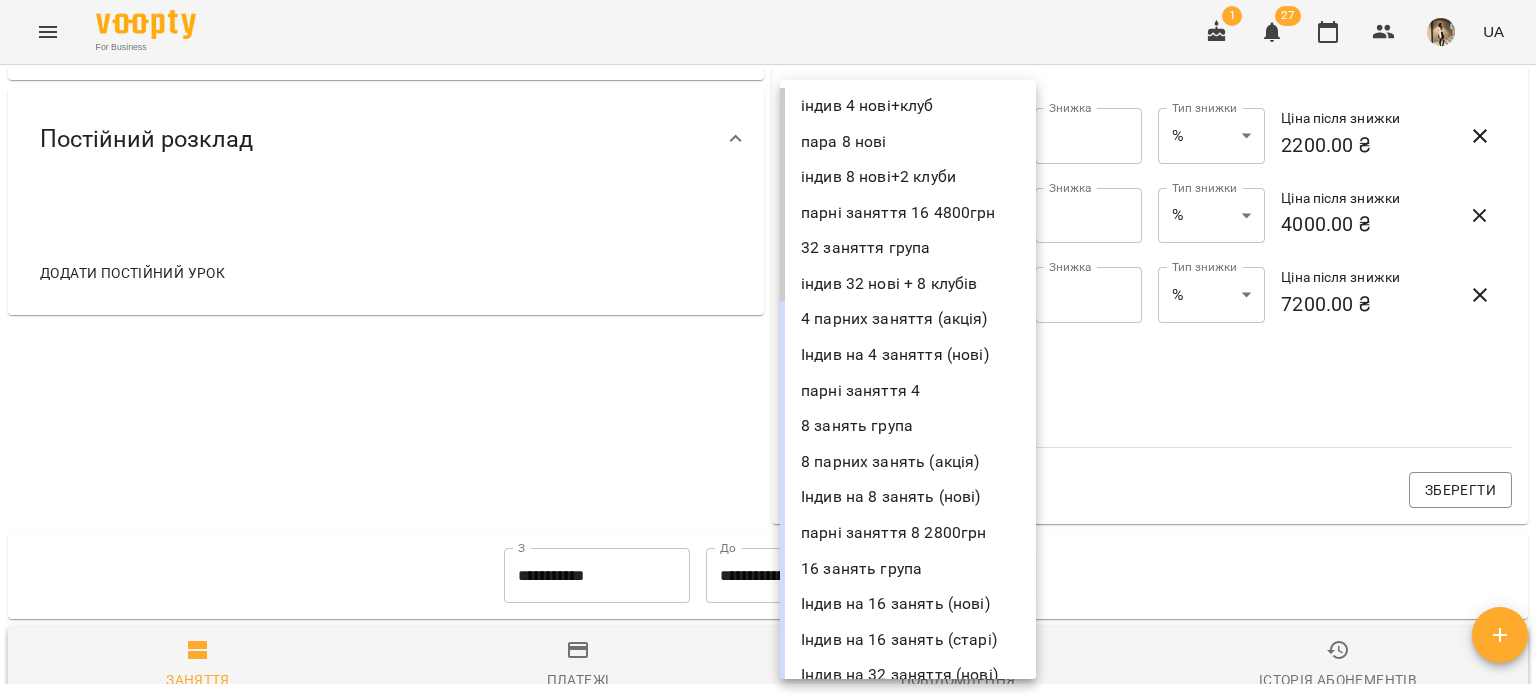 click on "**********" at bounding box center [768, 380] 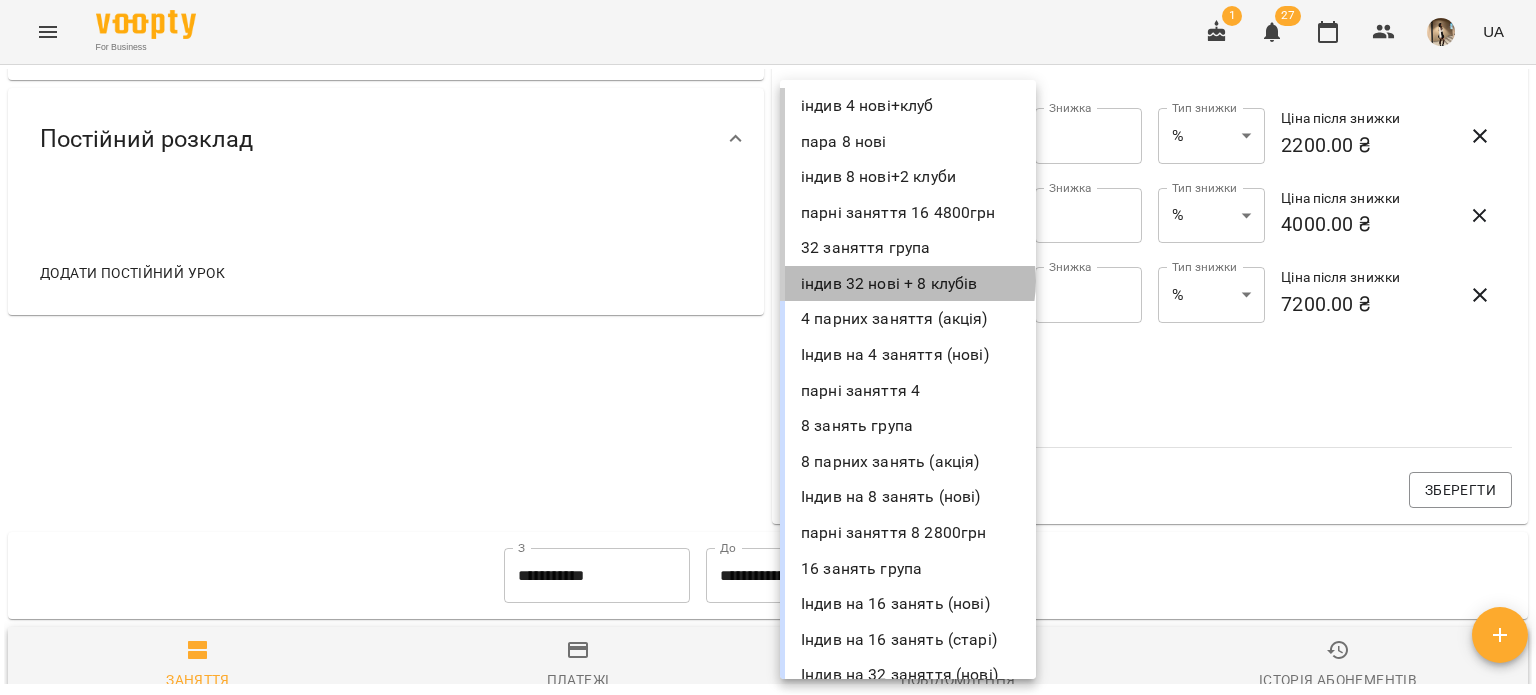 click on "індив 32 нові + 8 клубів" at bounding box center [908, 284] 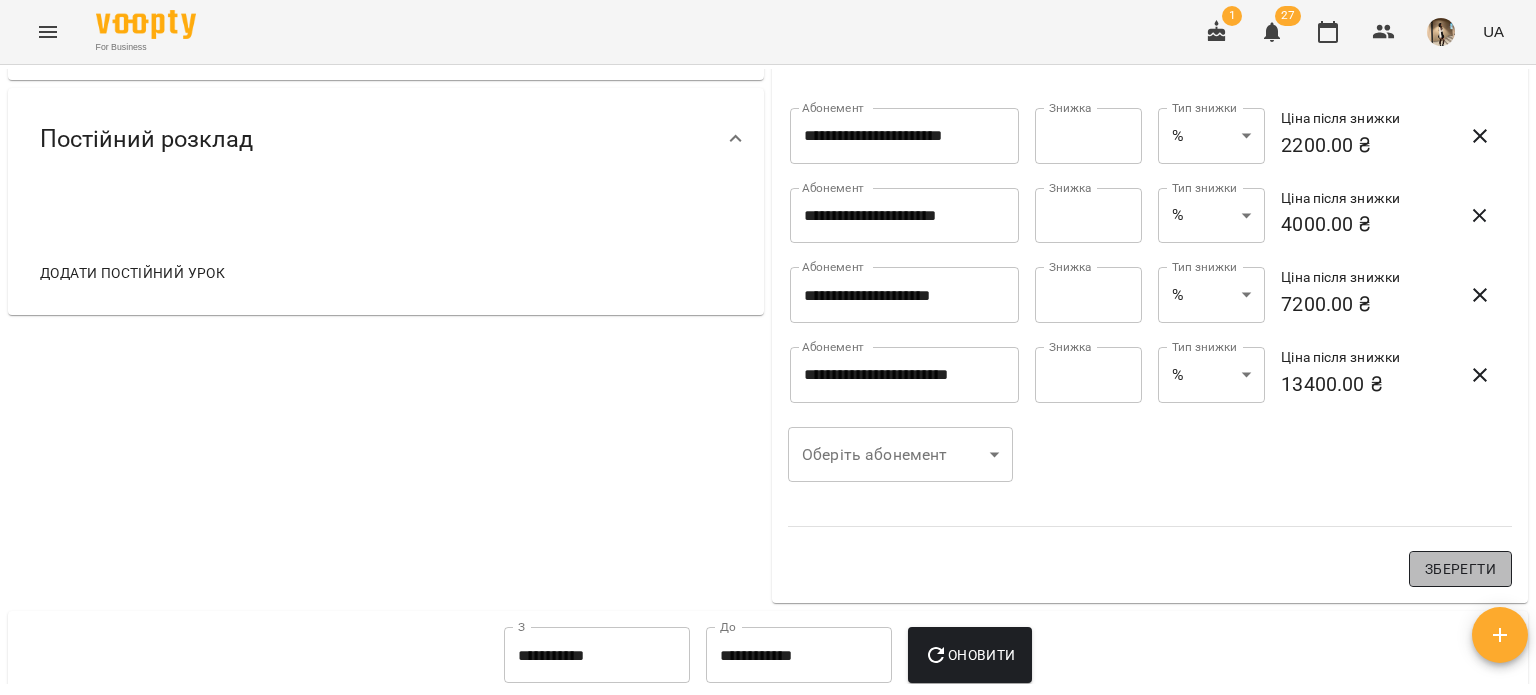 click on "Зберегти" at bounding box center [1460, 569] 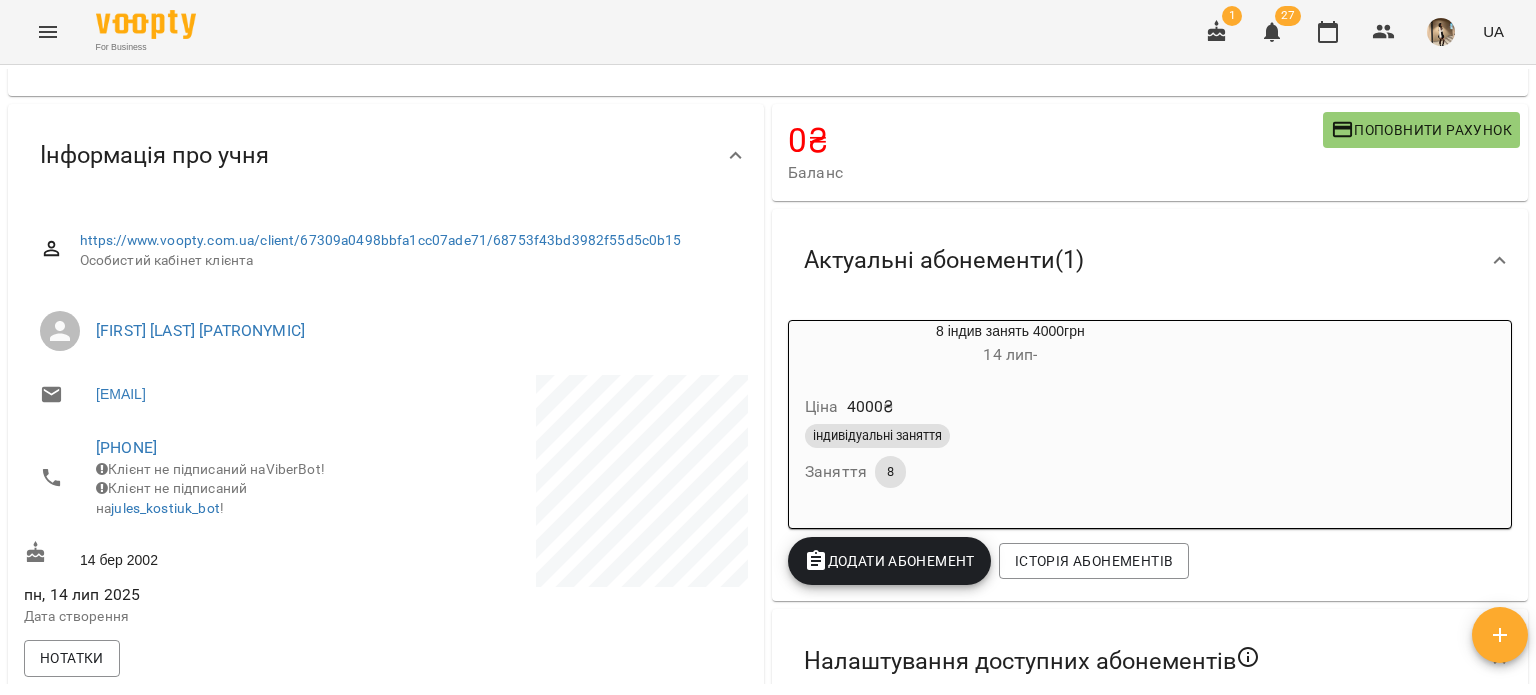 scroll, scrollTop: 0, scrollLeft: 0, axis: both 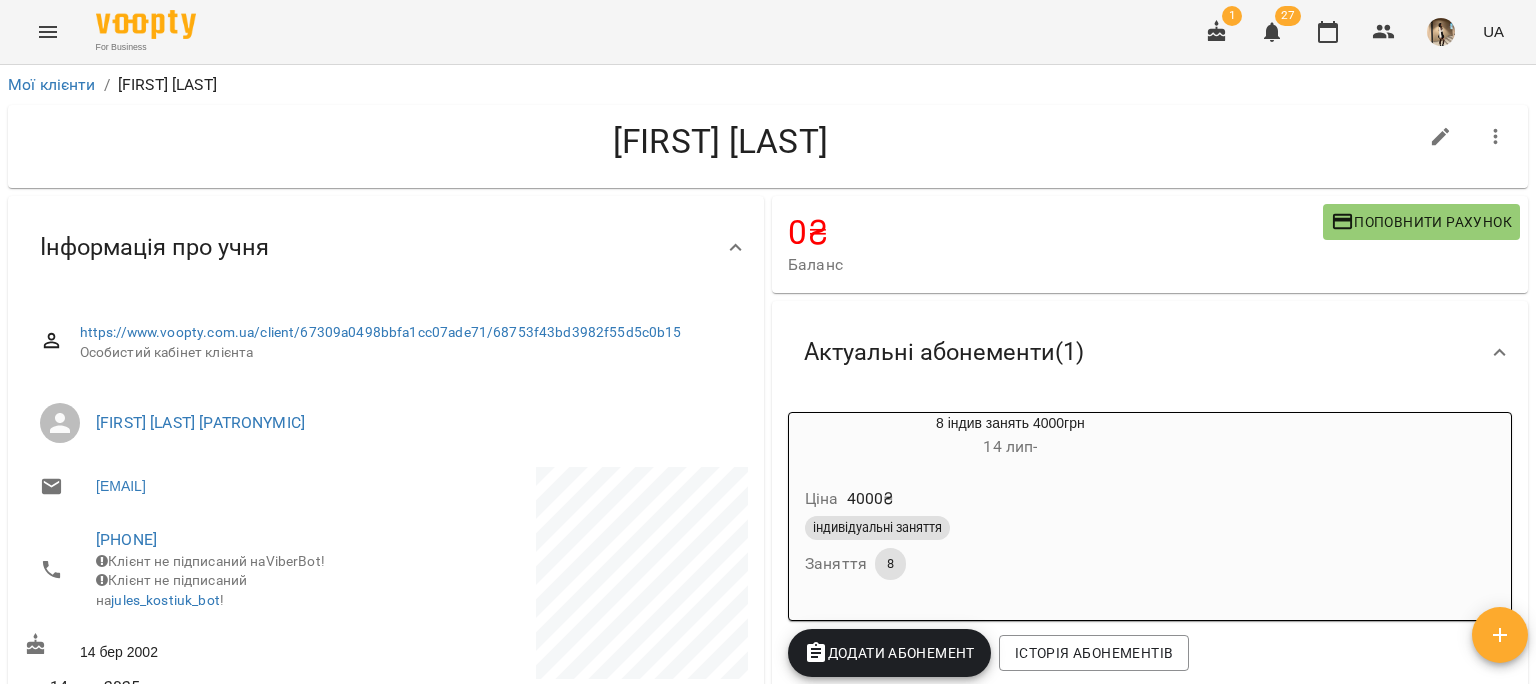 click on "27" at bounding box center [1288, 16] 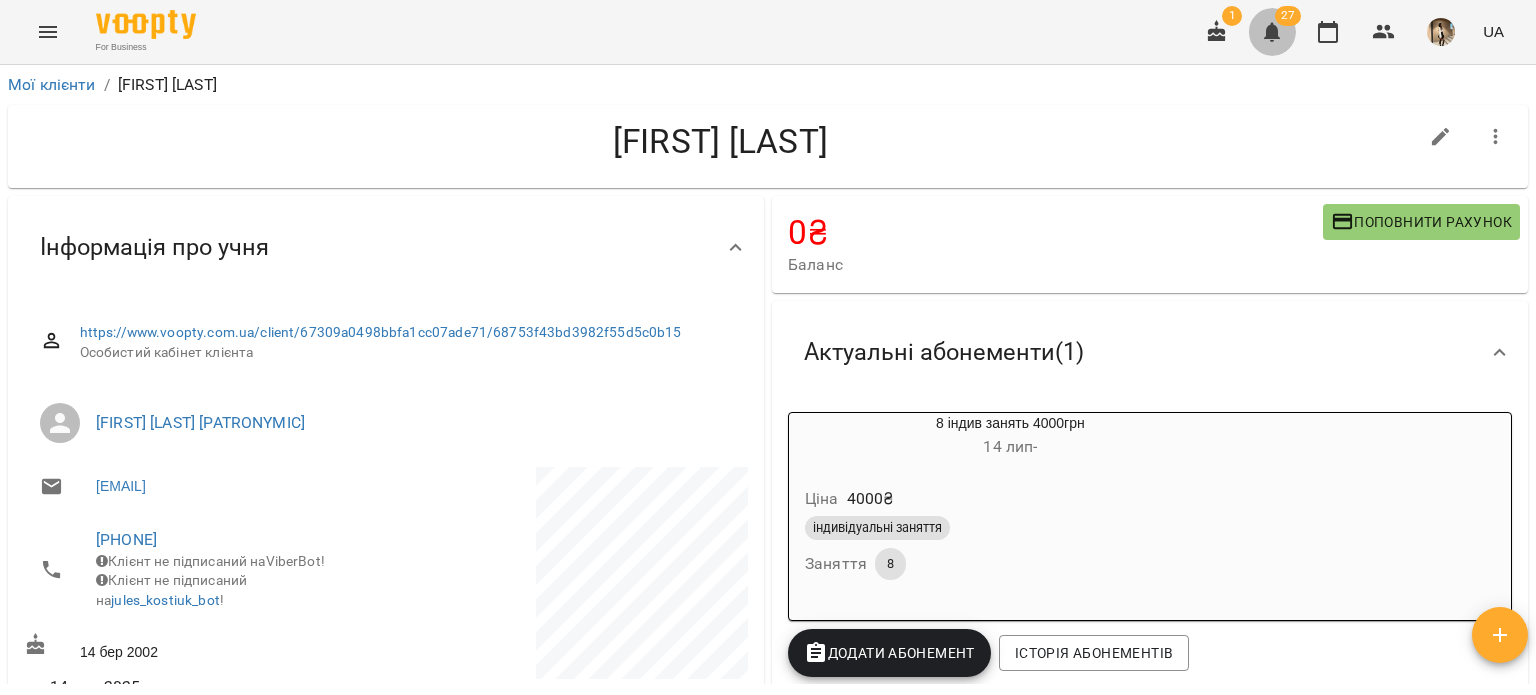click 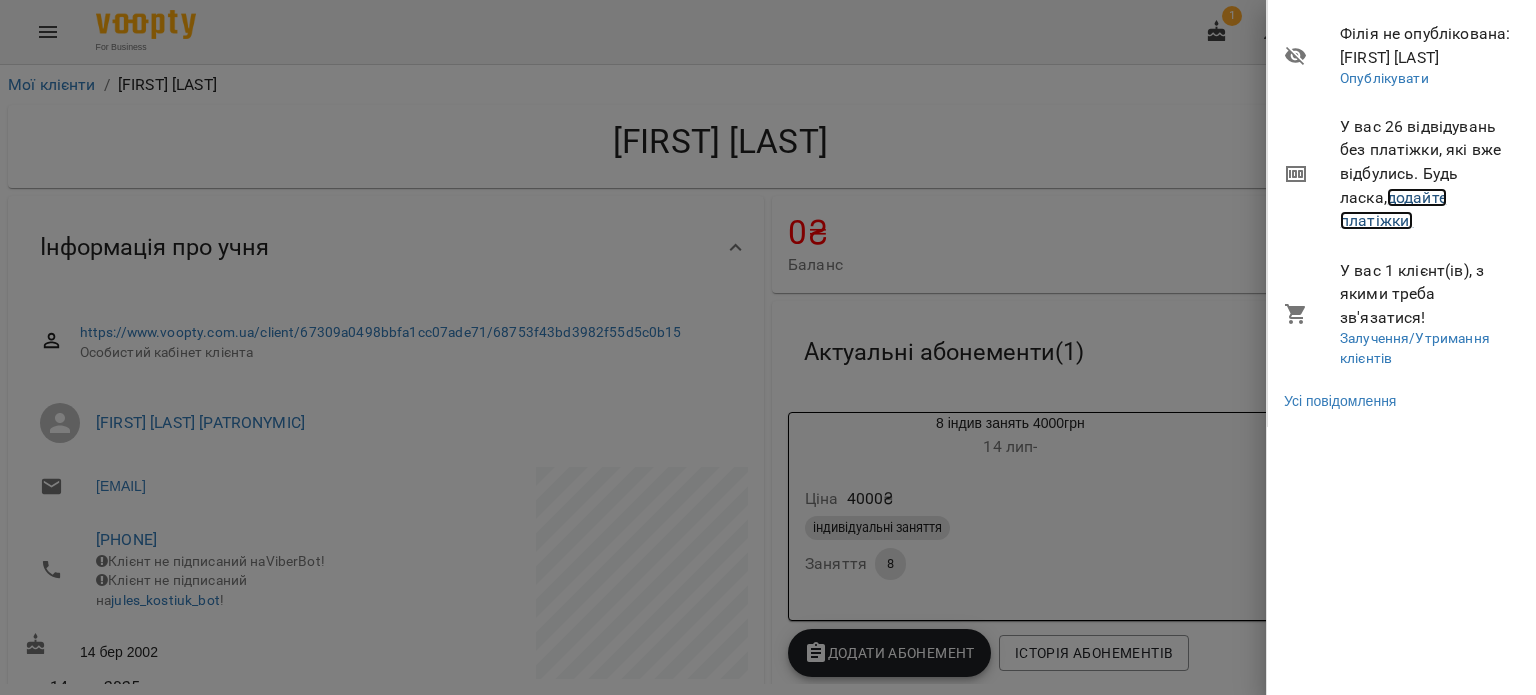click on "додайте платіжки!" at bounding box center [1393, 209] 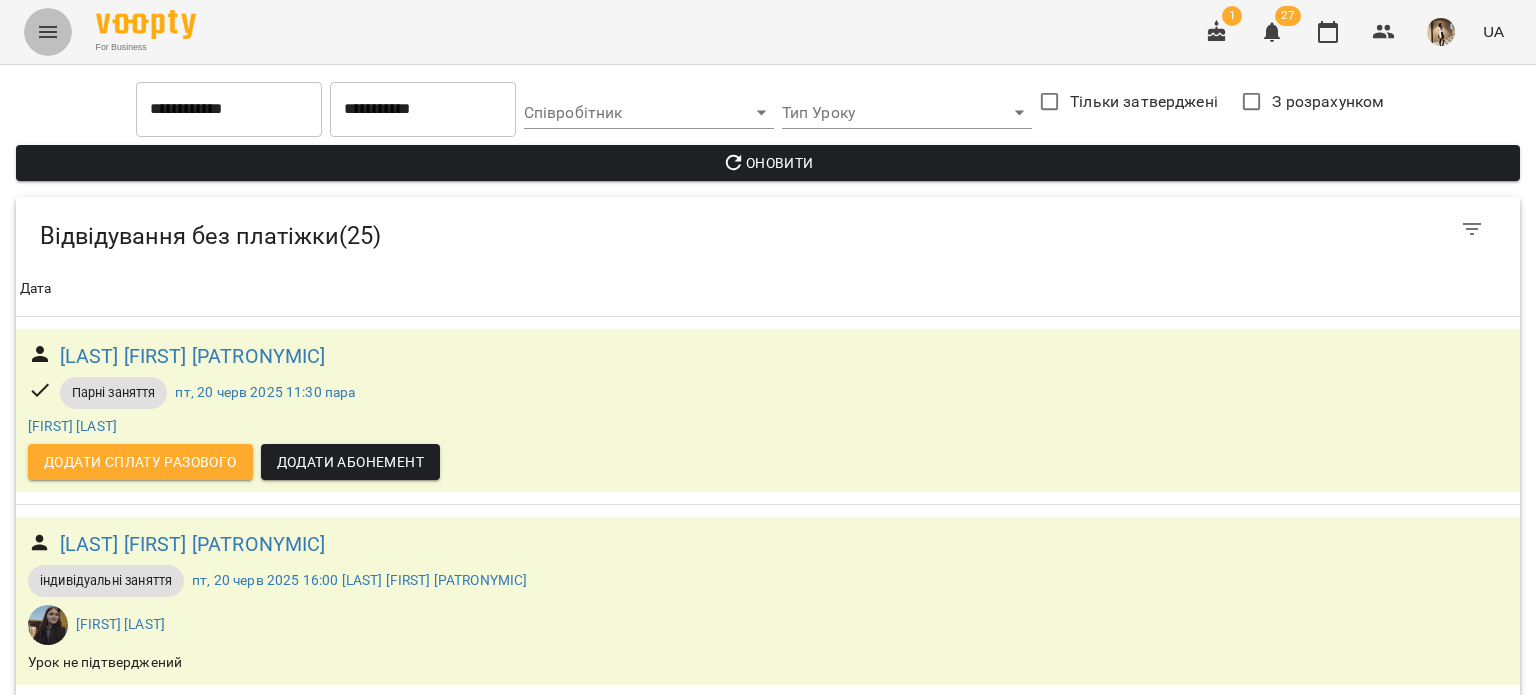click at bounding box center (48, 32) 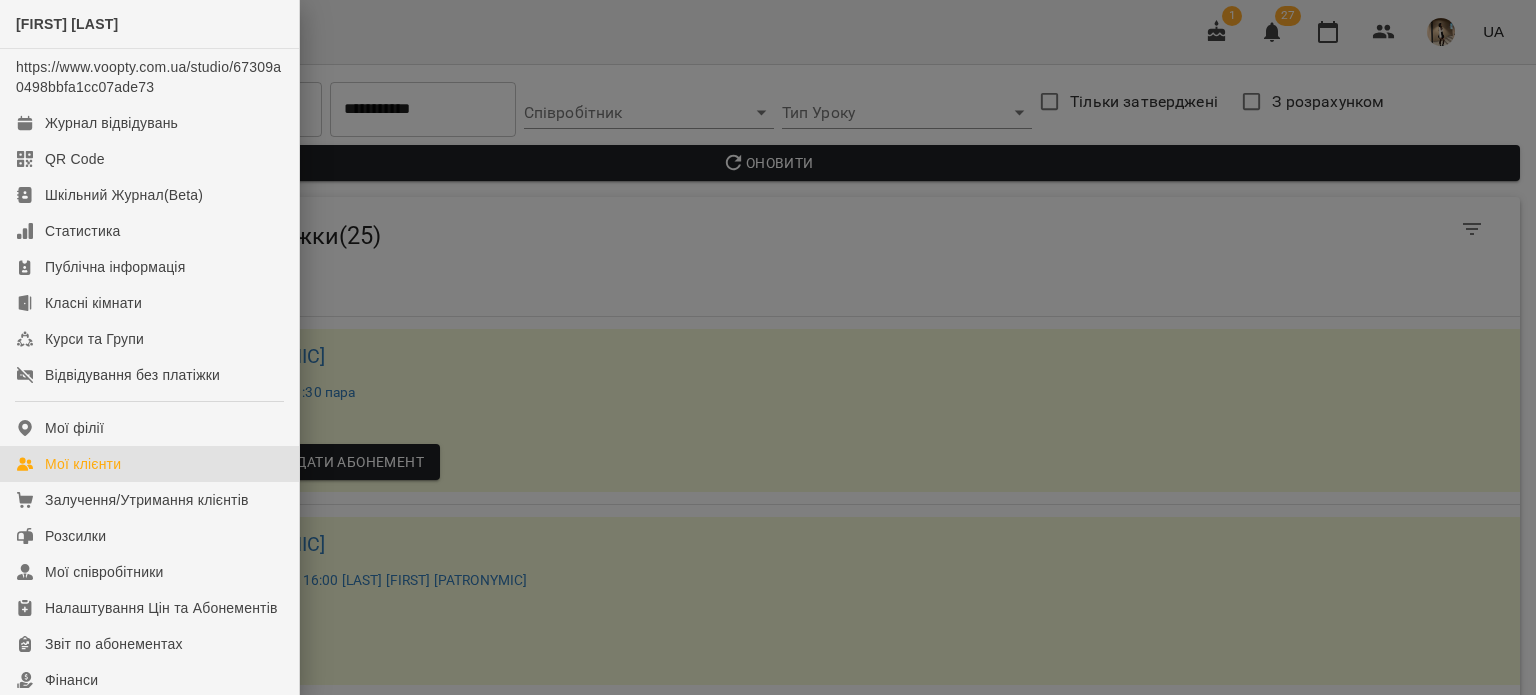 click on "Мої клієнти" at bounding box center [83, 464] 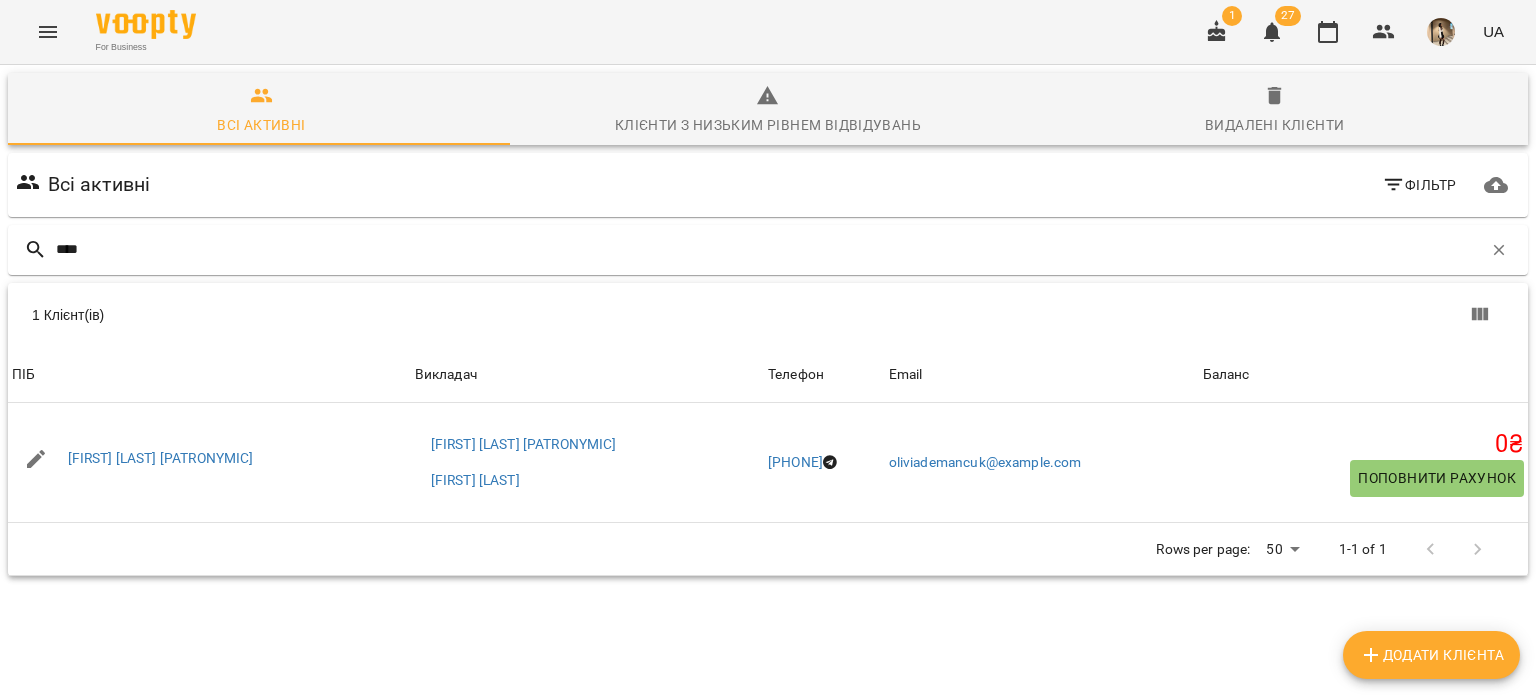 type on "****" 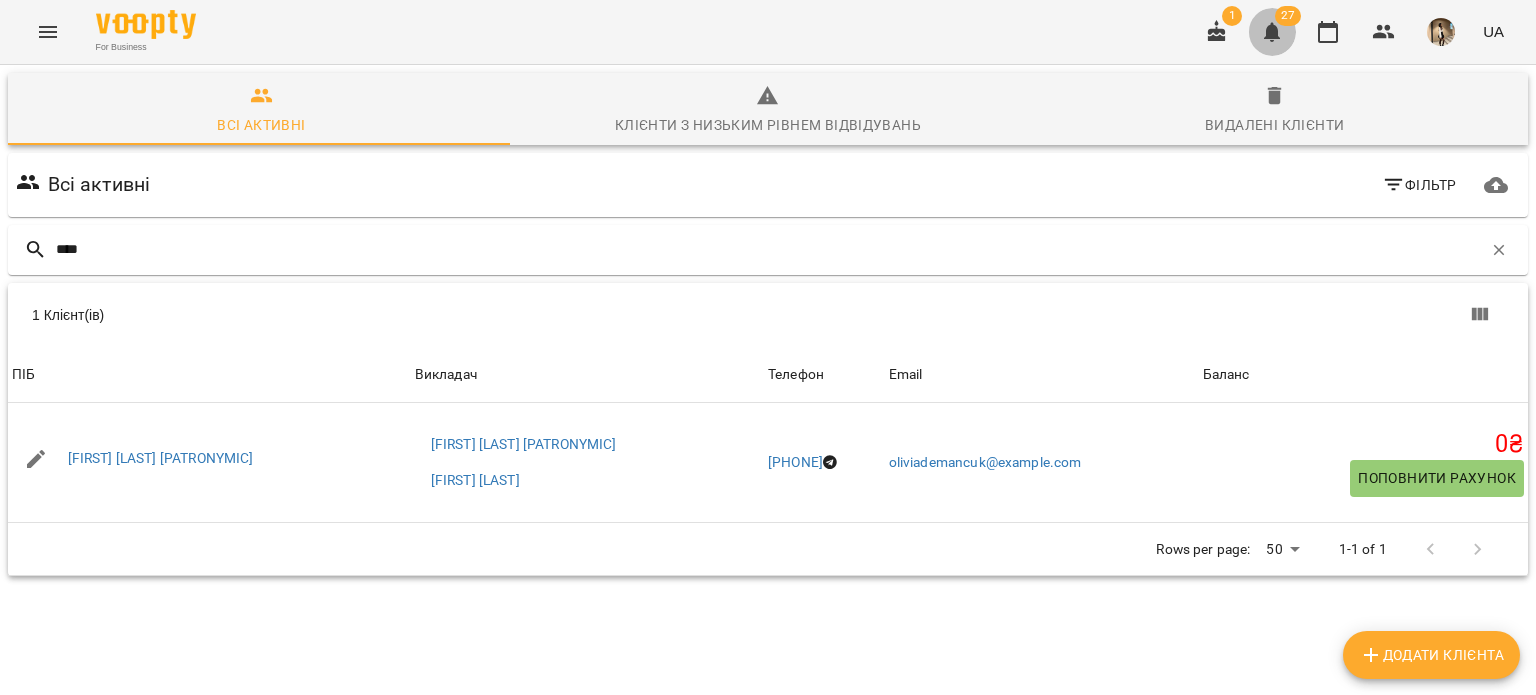click 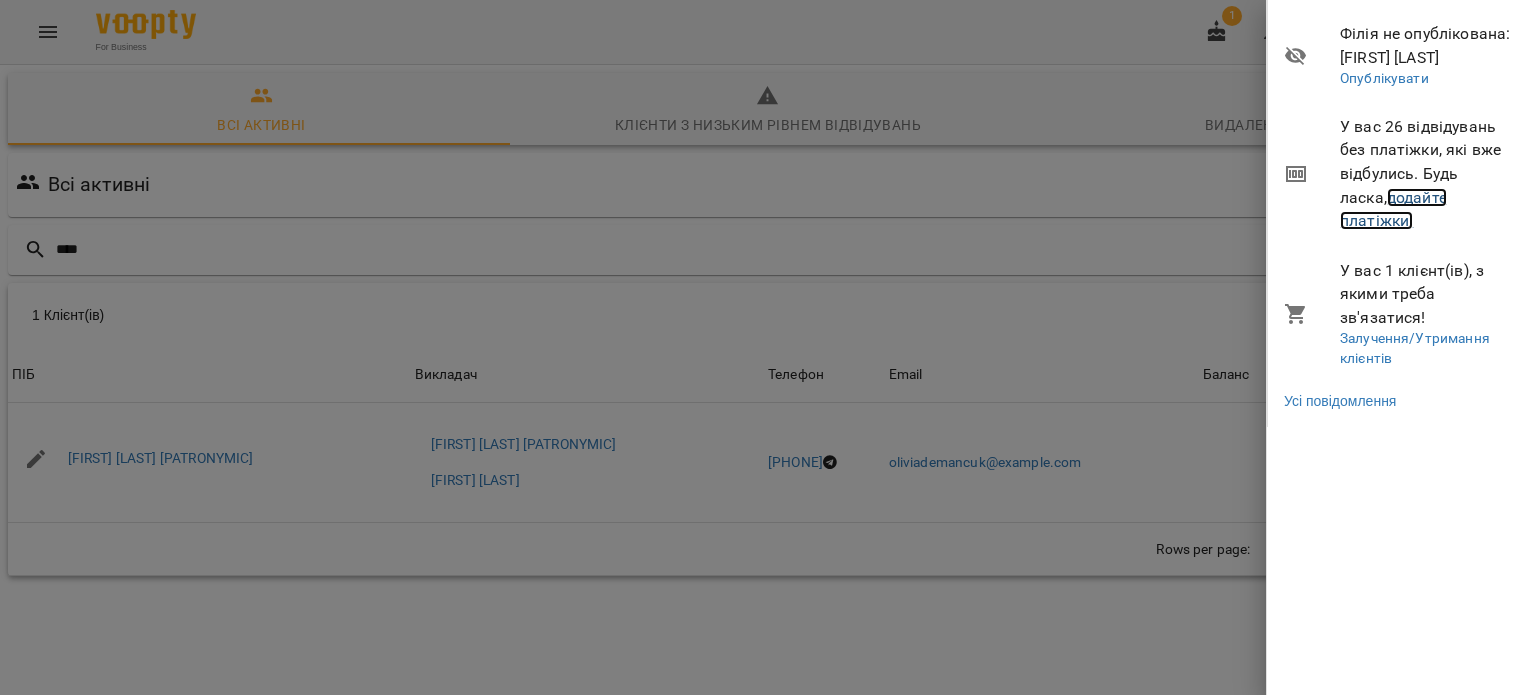 click on "додайте платіжки!" at bounding box center (1393, 209) 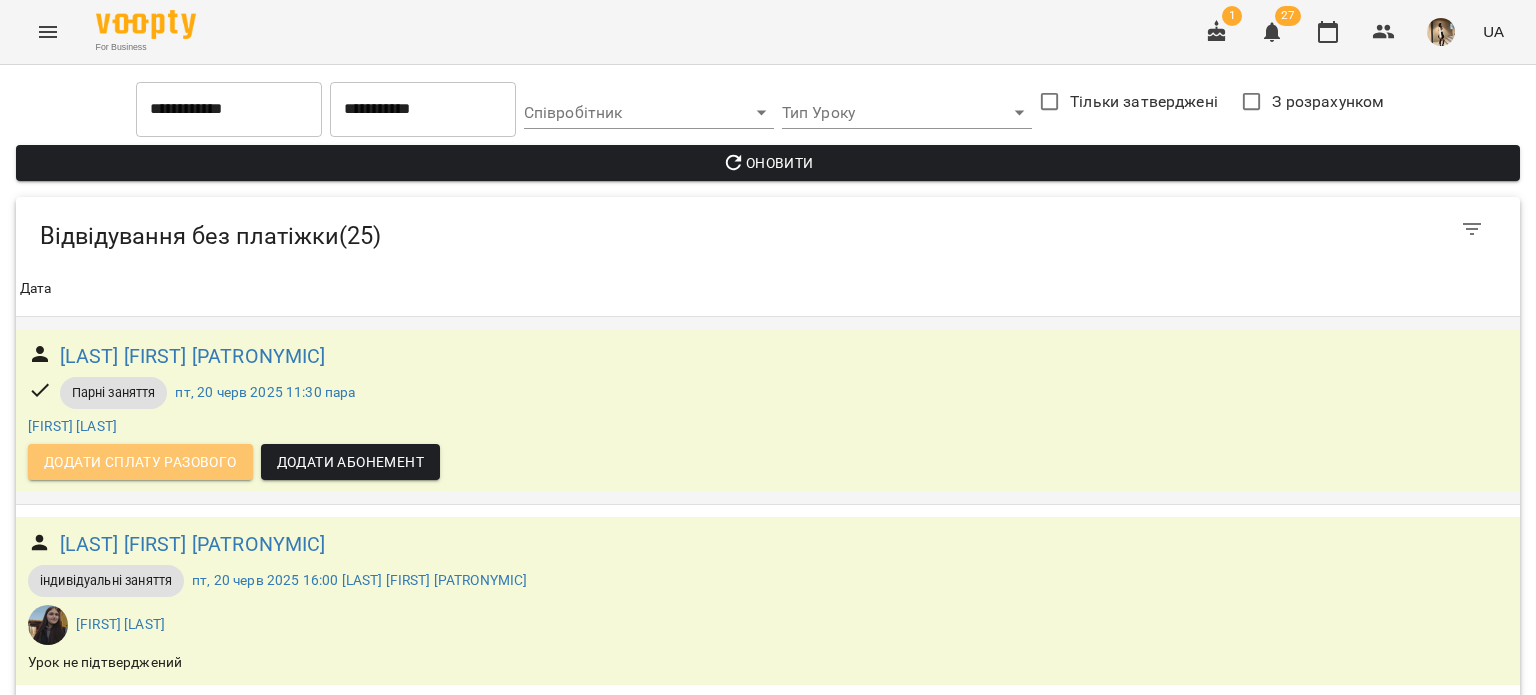 click on "Додати сплату разового" at bounding box center (140, 462) 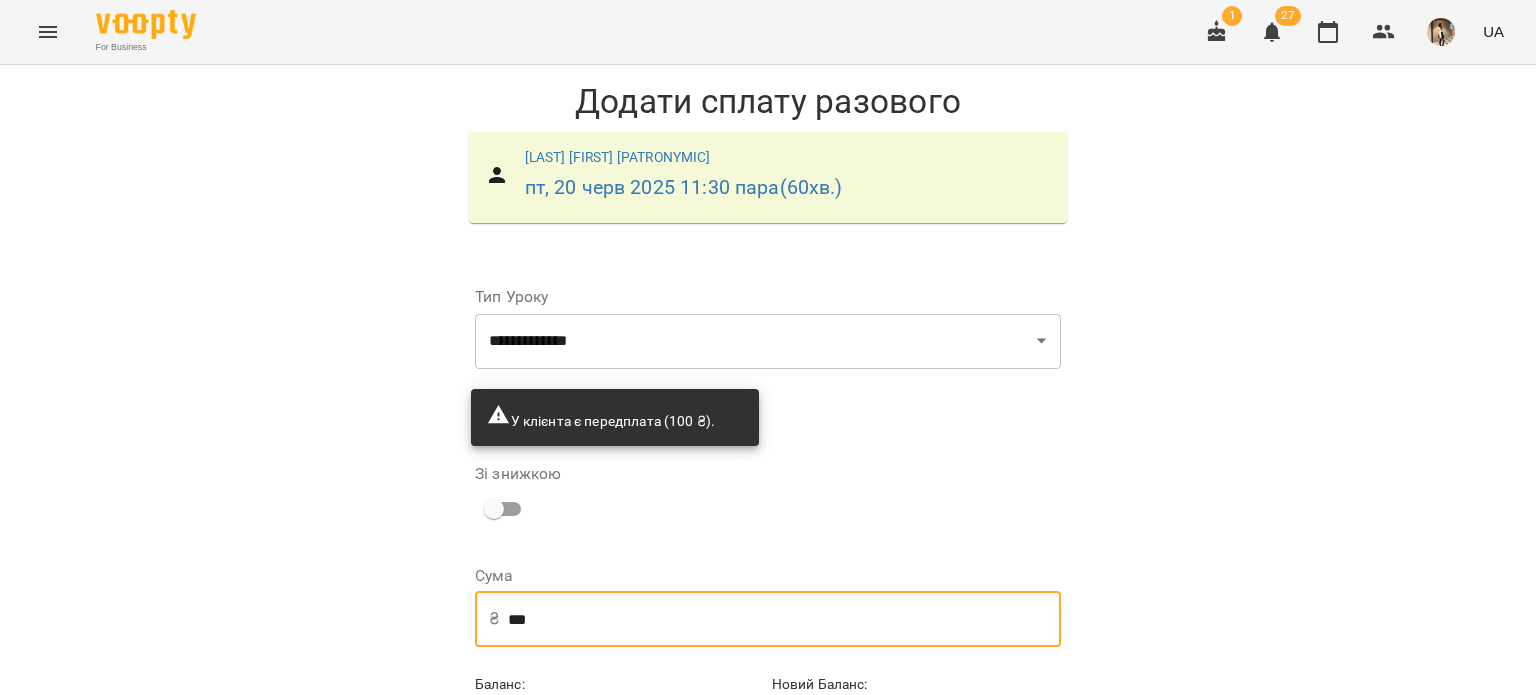 click on "***" at bounding box center [784, 619] 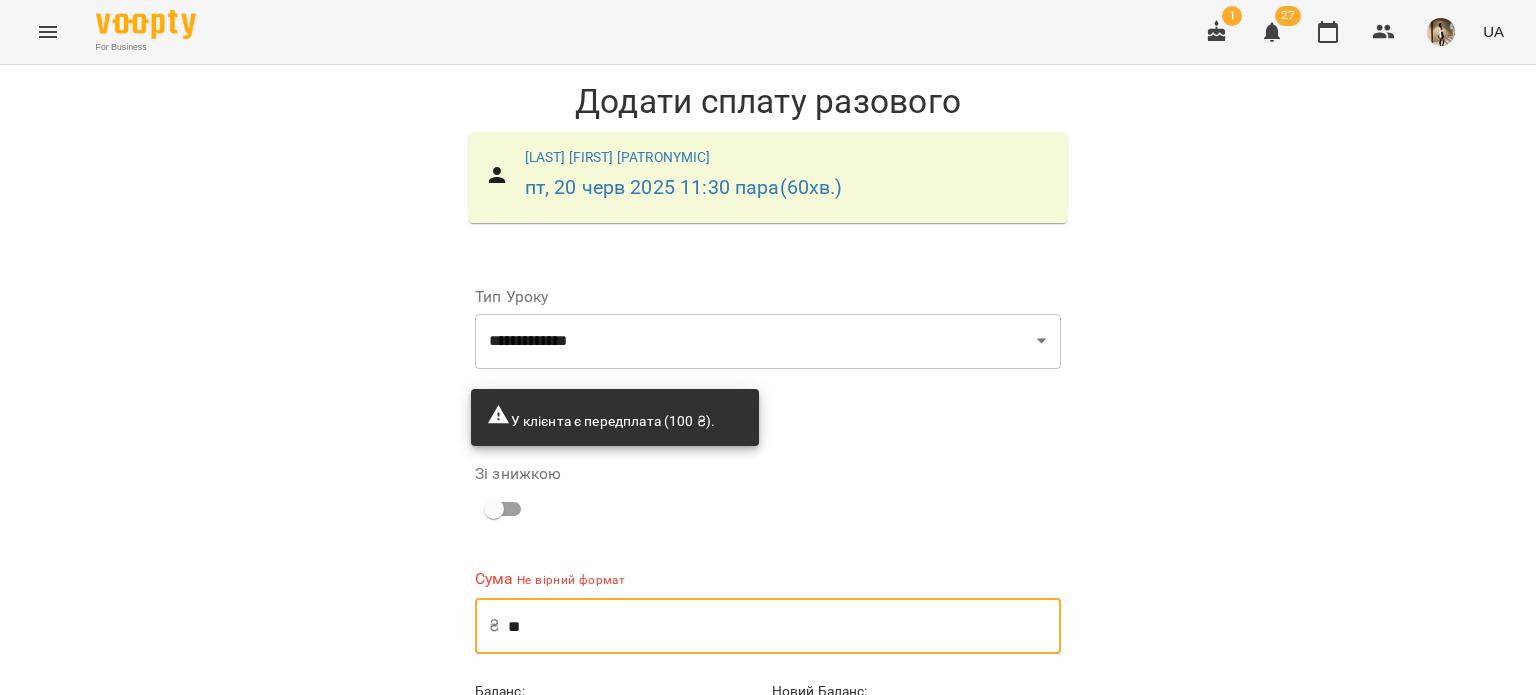 type on "*" 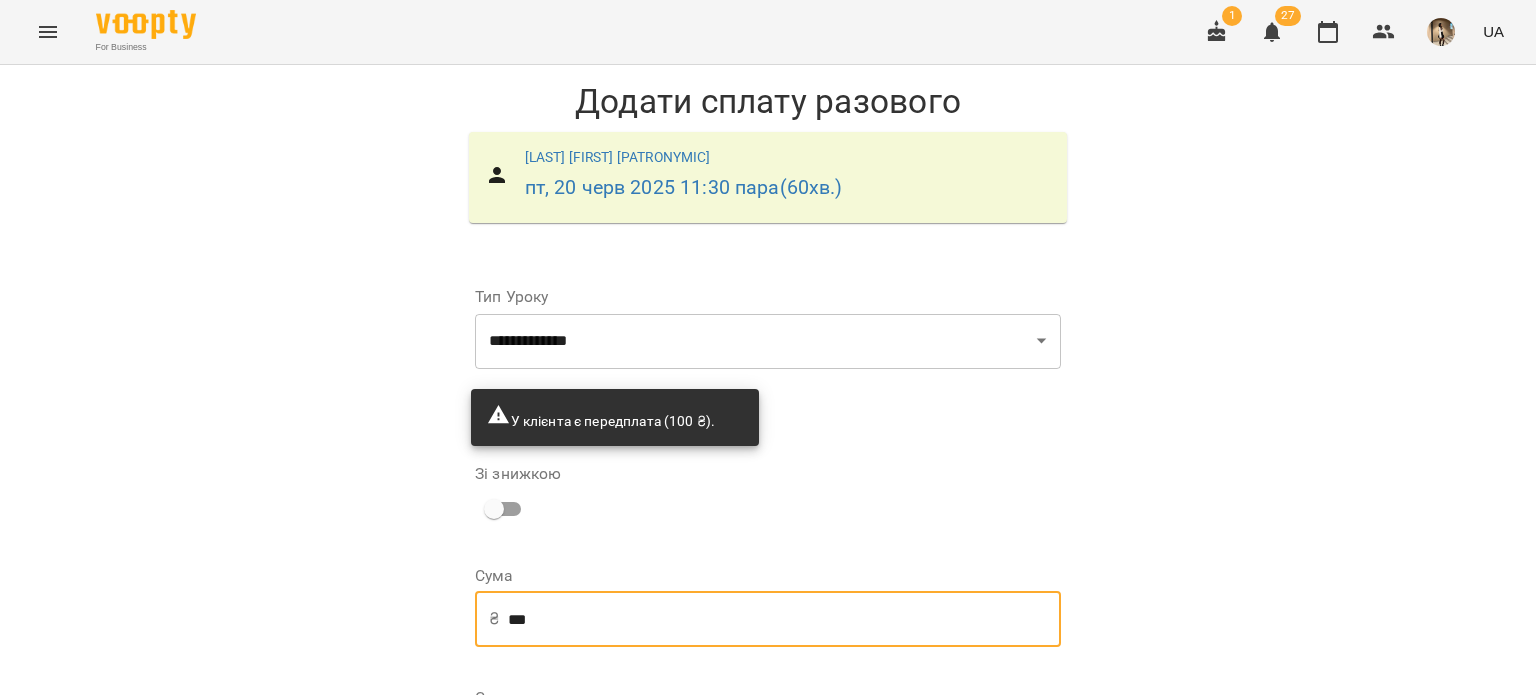 scroll, scrollTop: 248, scrollLeft: 0, axis: vertical 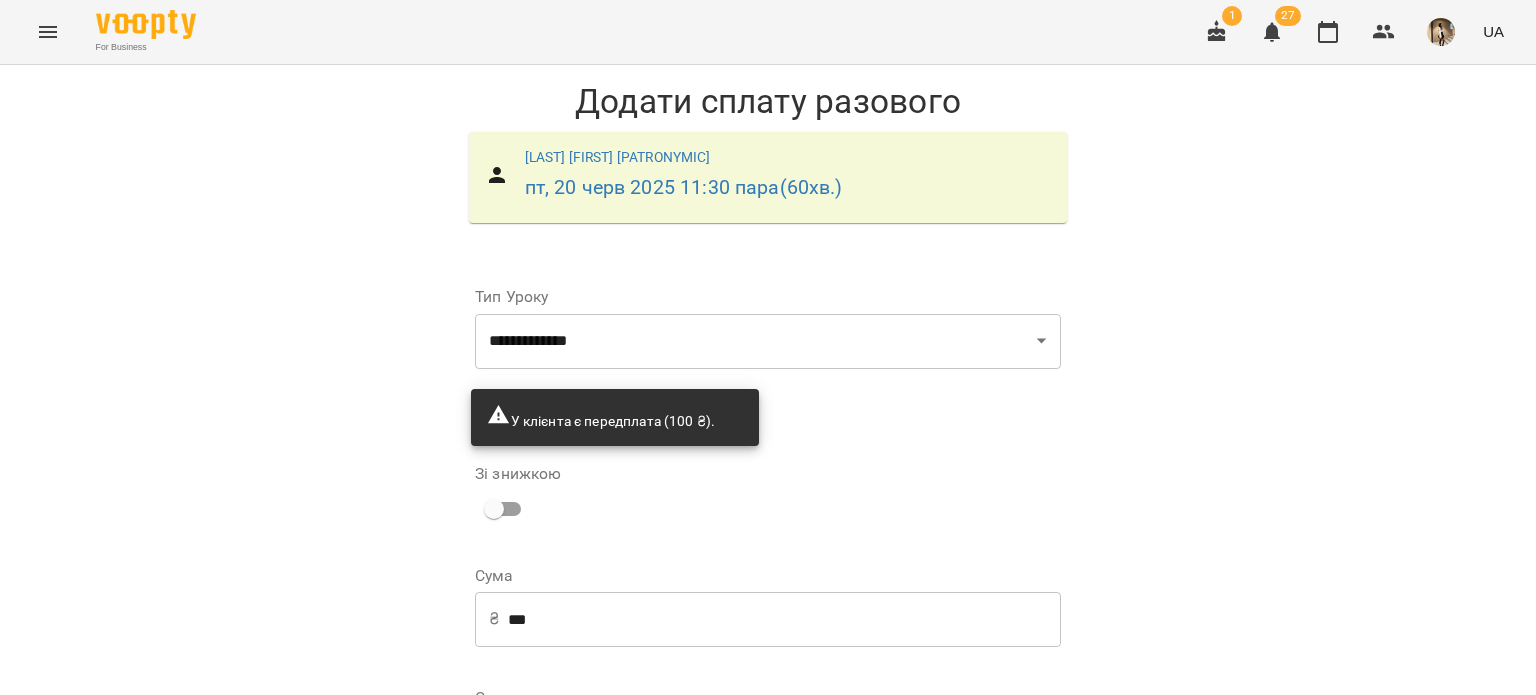 click on "**********" at bounding box center (916, 749) 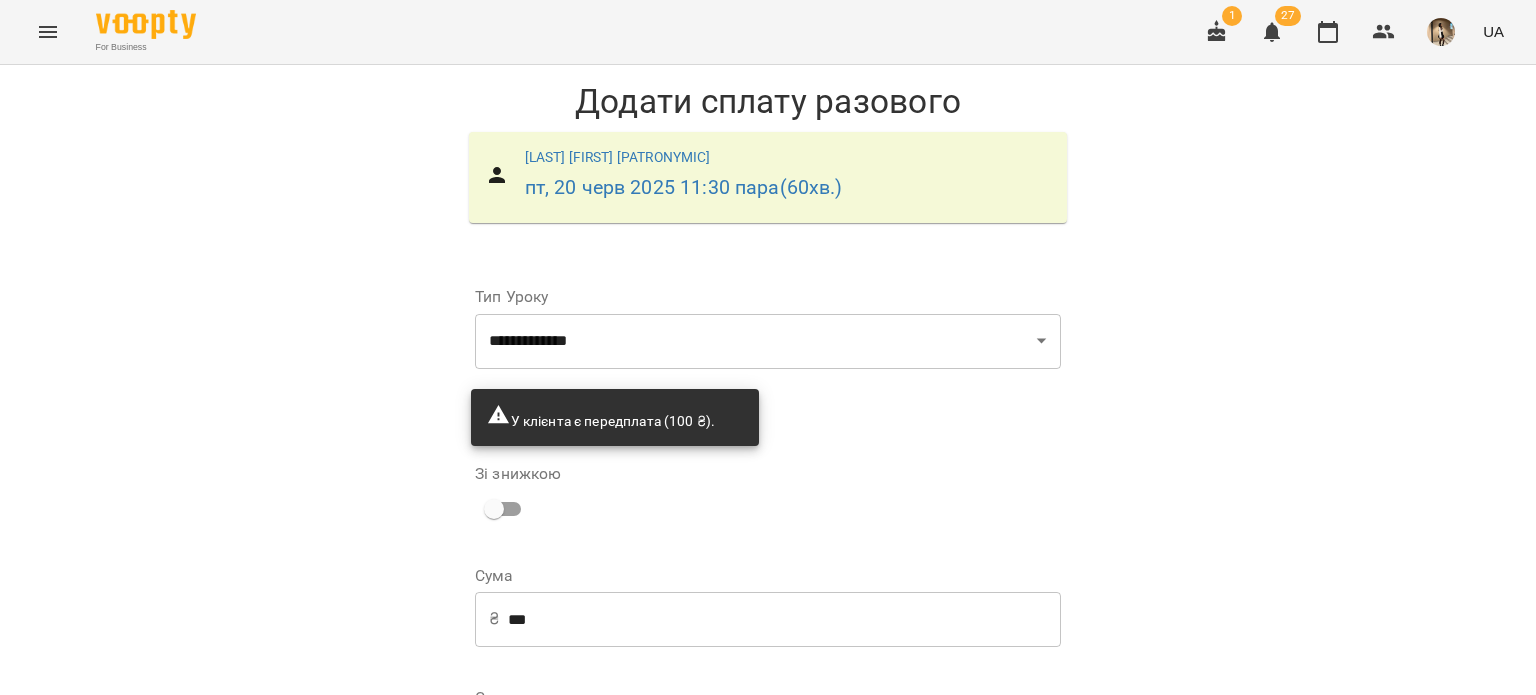 select on "****" 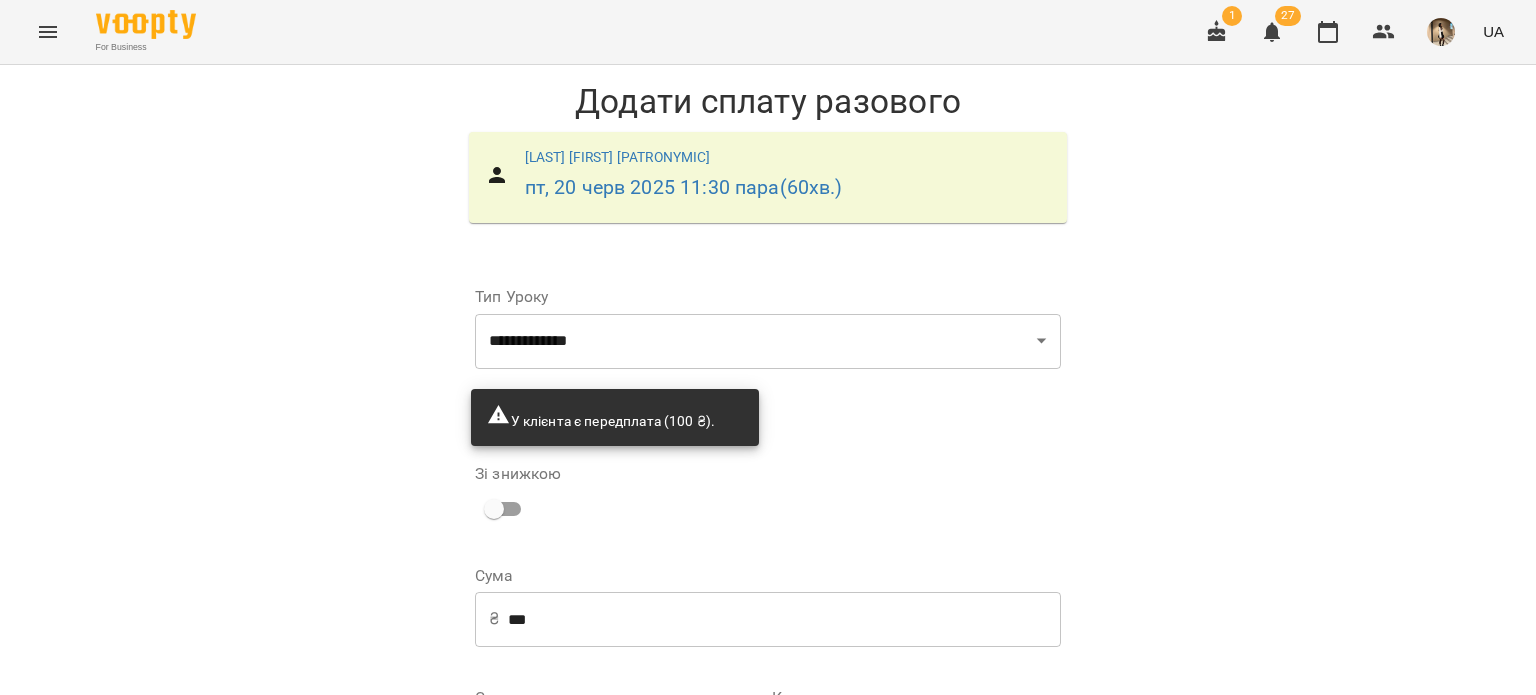 scroll, scrollTop: 320, scrollLeft: 0, axis: vertical 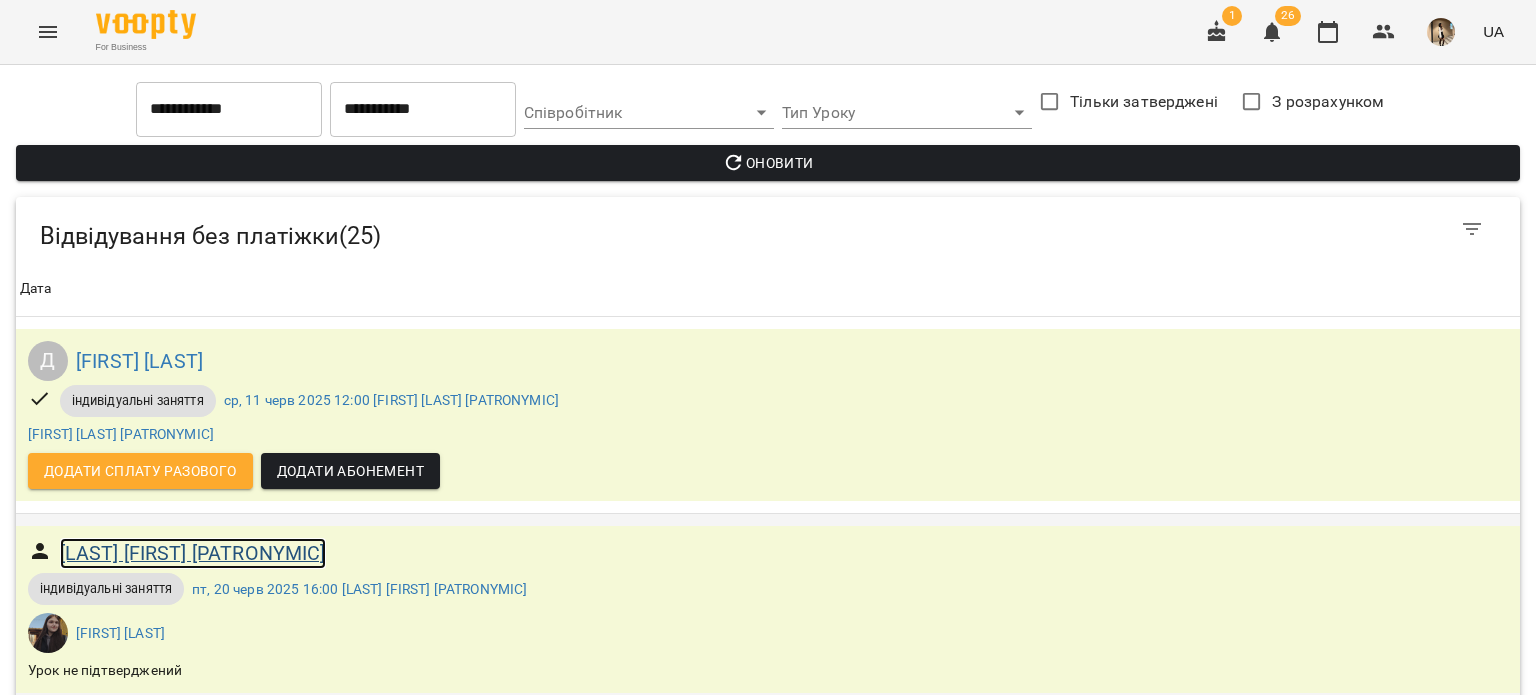 click on "[LAST] [FIRST] [PATRONYMIC]" at bounding box center (193, 553) 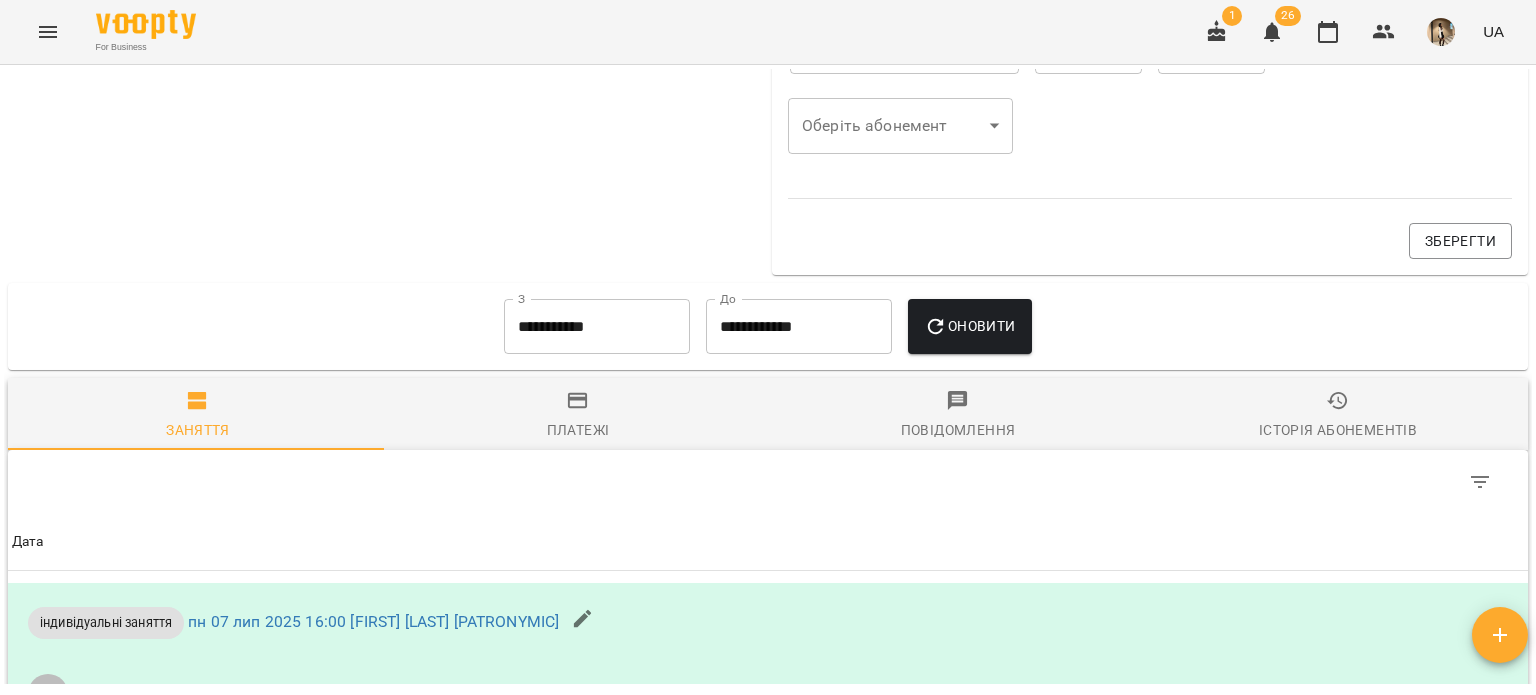 scroll, scrollTop: 1349, scrollLeft: 0, axis: vertical 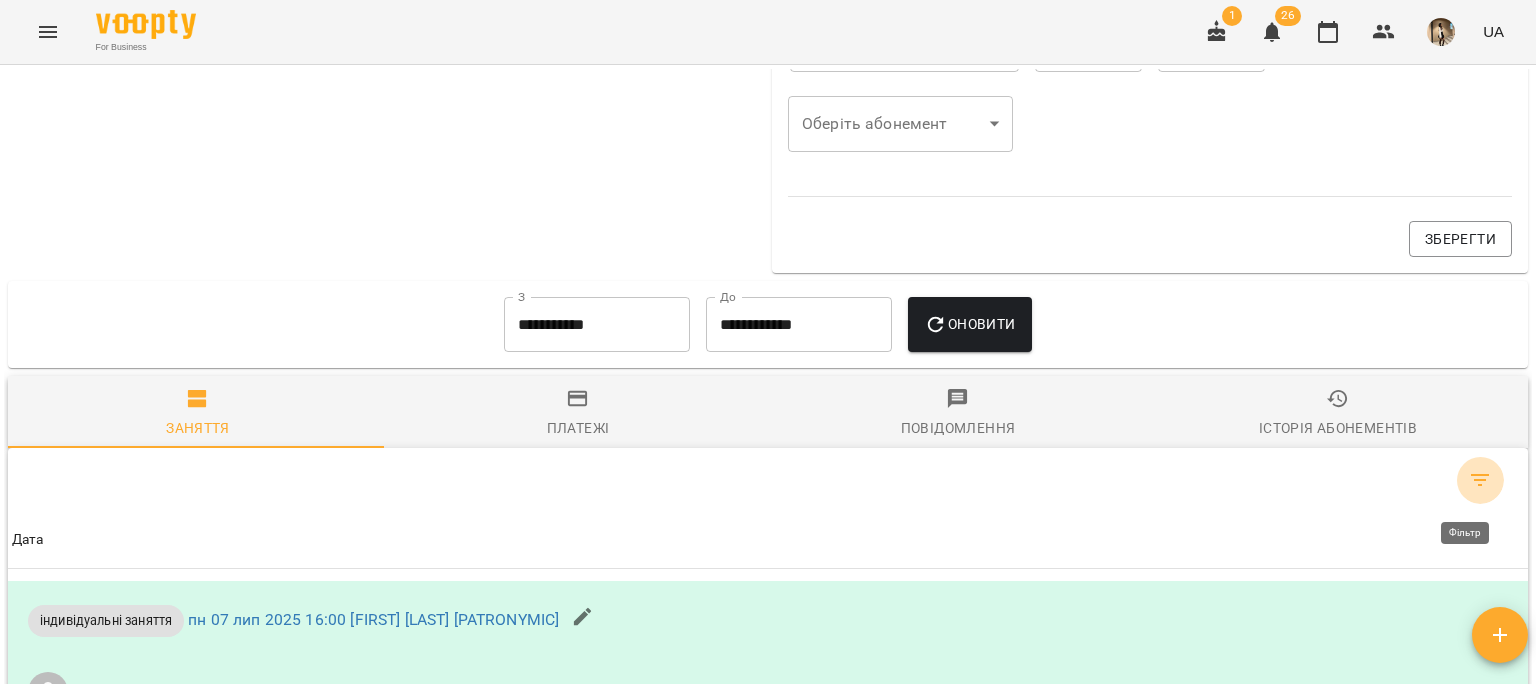 click at bounding box center [1480, 480] 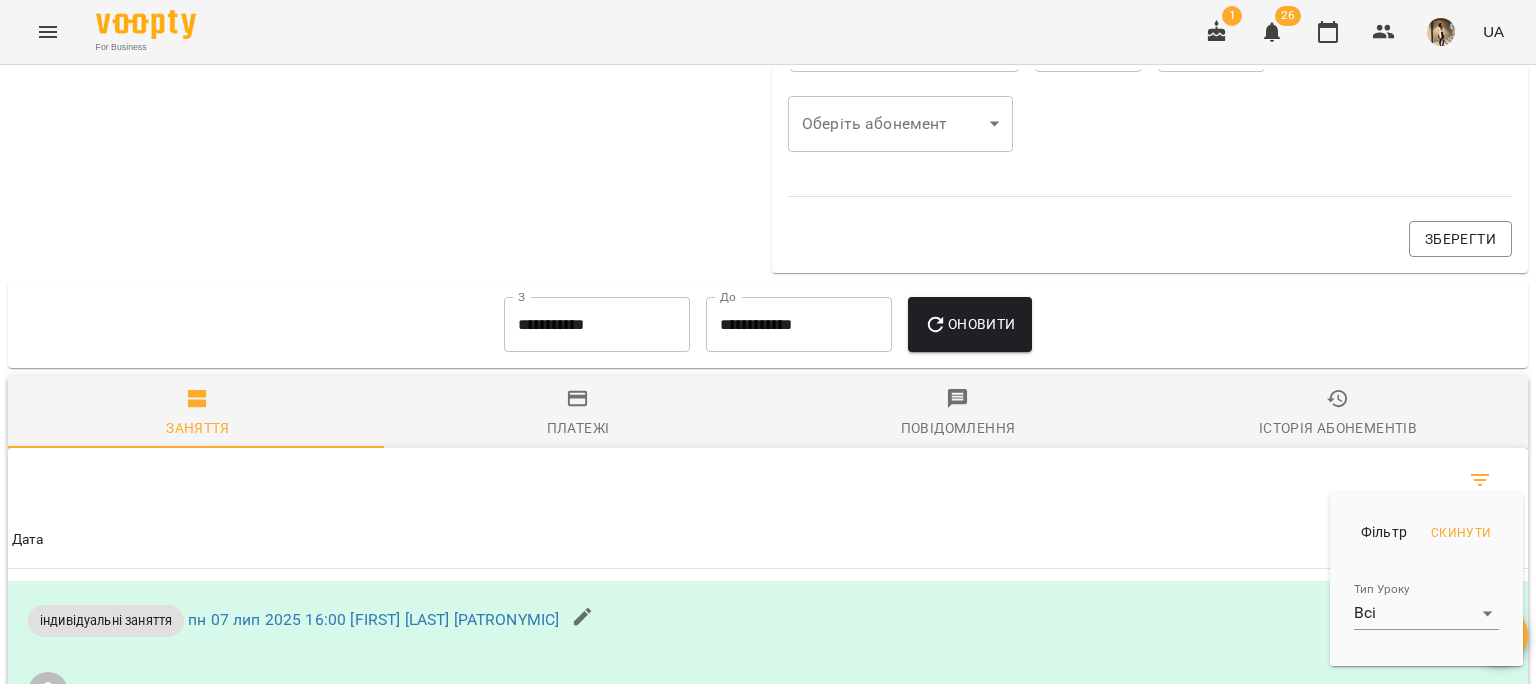 click at bounding box center (768, 347) 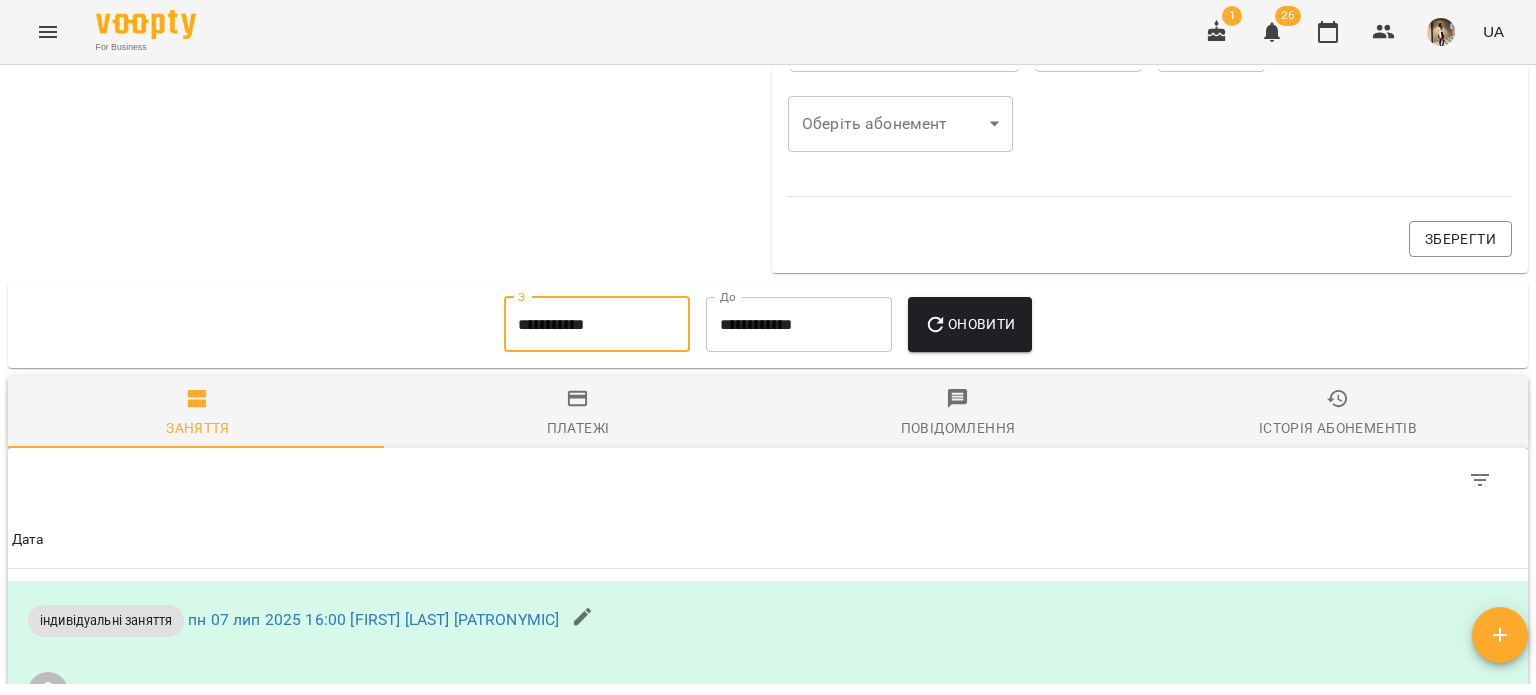 click on "**********" at bounding box center (597, 325) 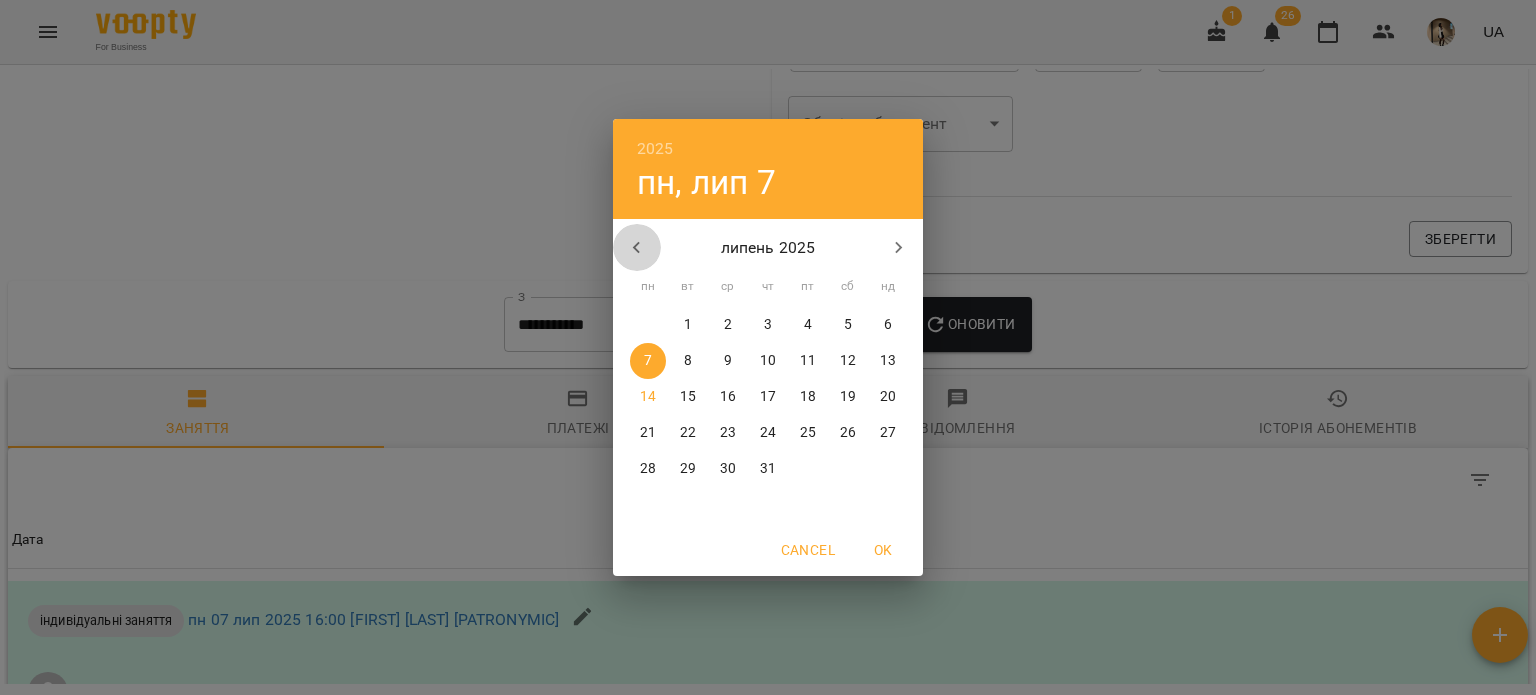 click 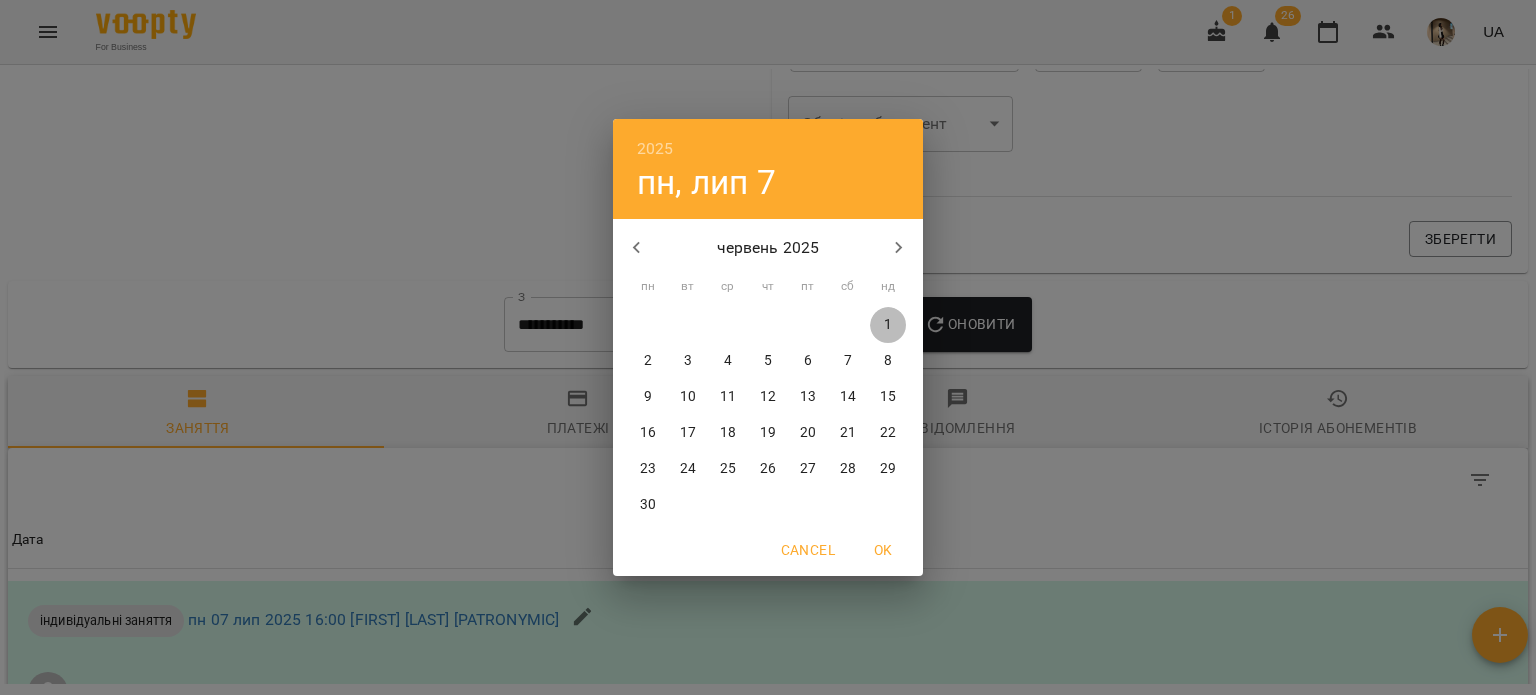 click on "1" at bounding box center (888, 325) 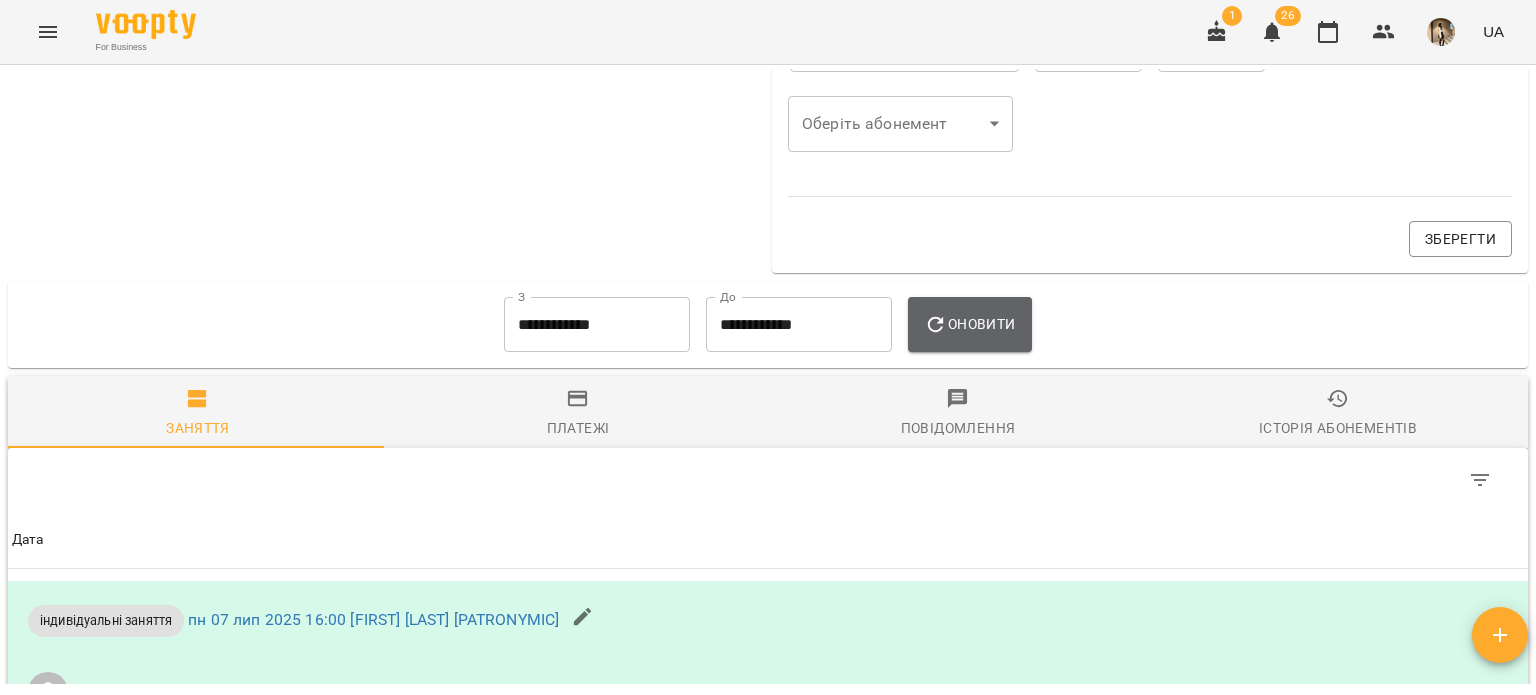click on "Оновити" at bounding box center [969, 324] 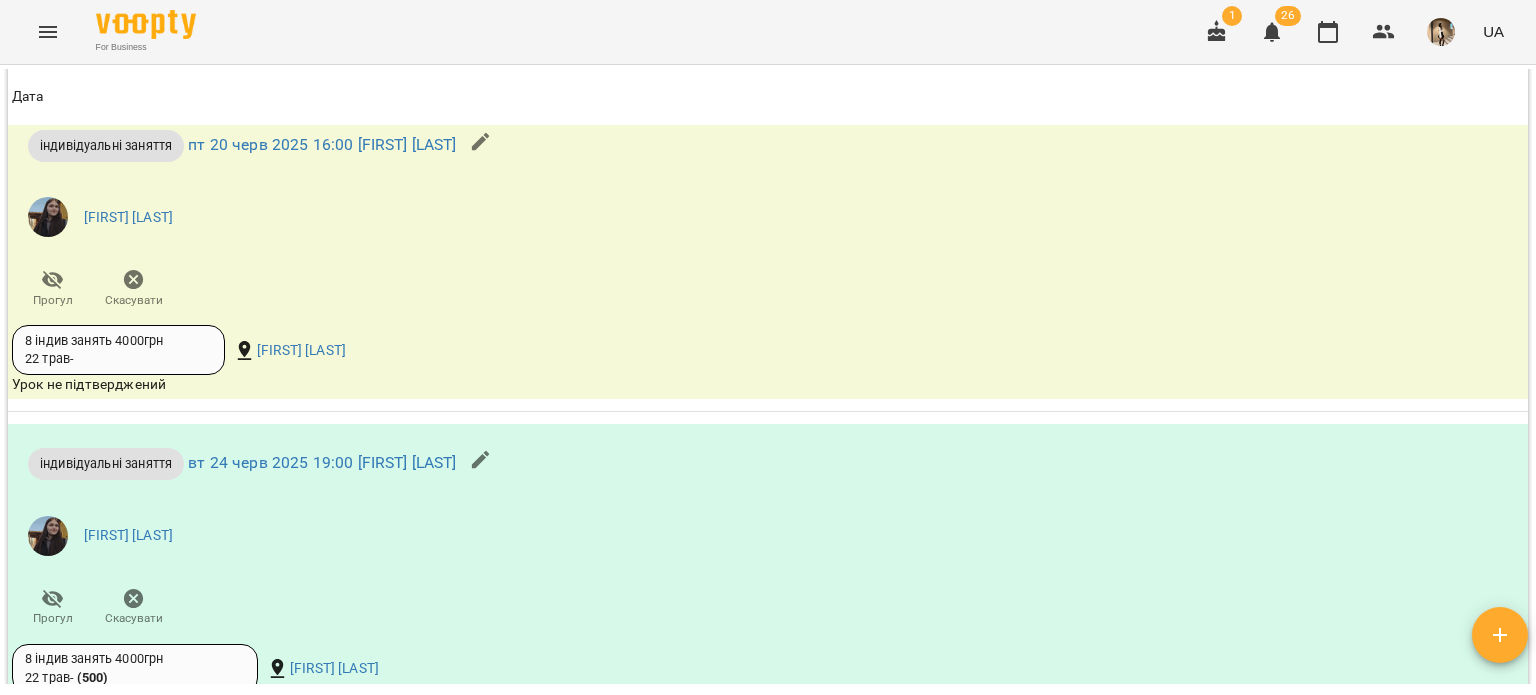scroll, scrollTop: 2393, scrollLeft: 0, axis: vertical 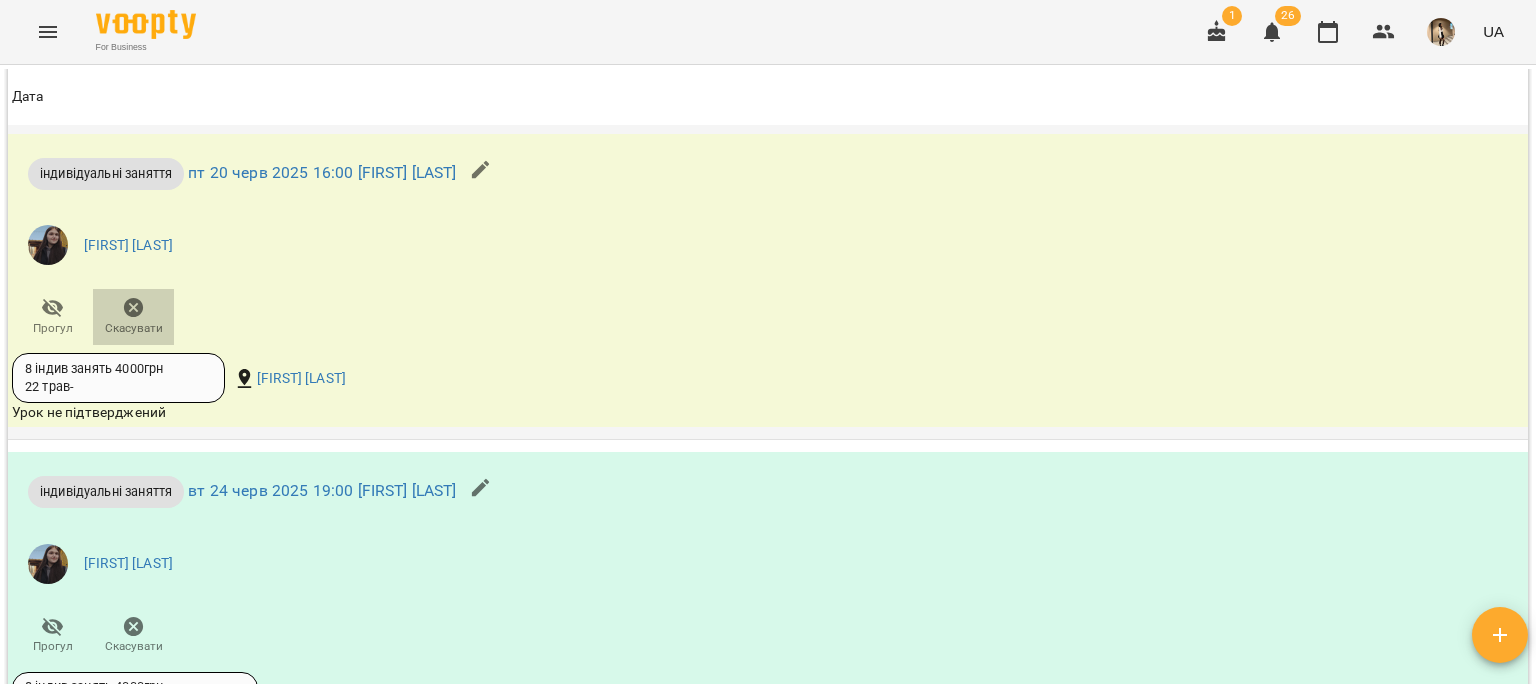 click on "Скасувати" at bounding box center (133, 316) 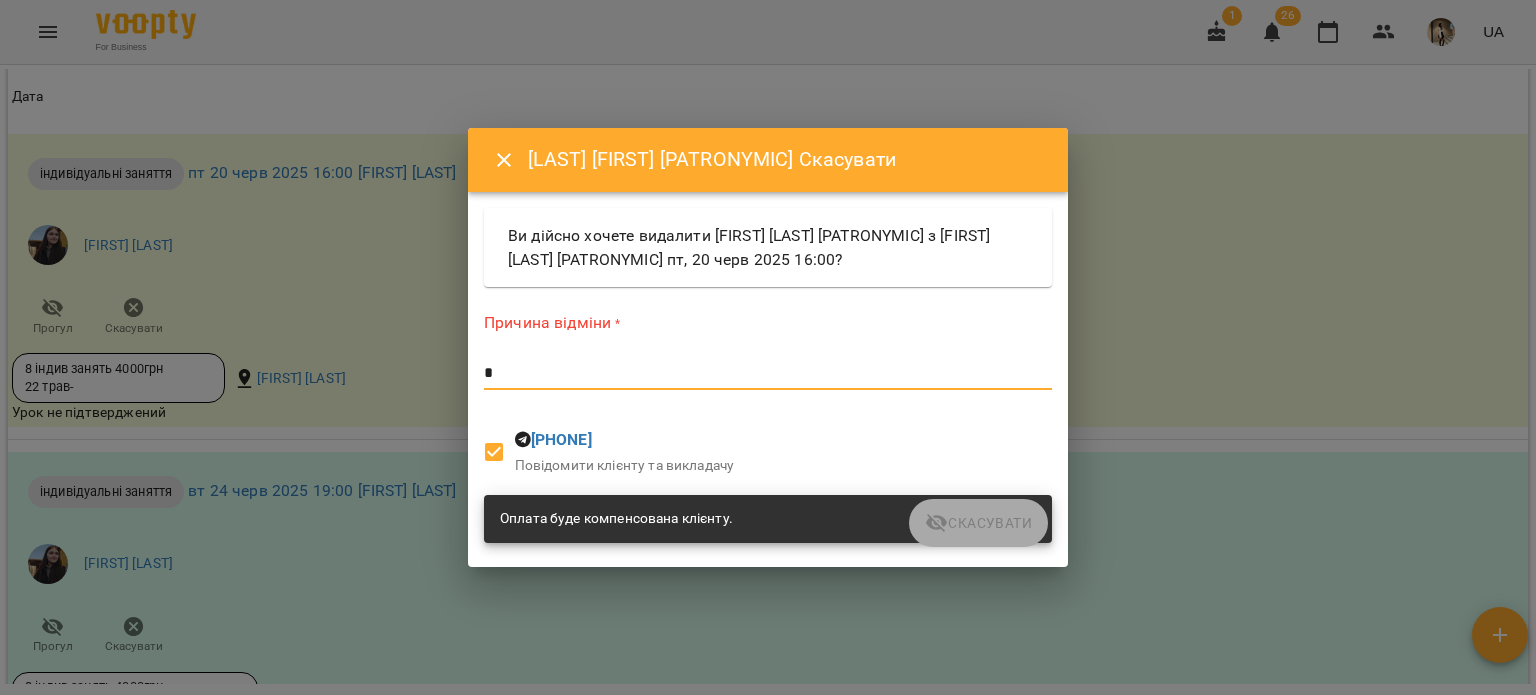click on "*" at bounding box center [768, 373] 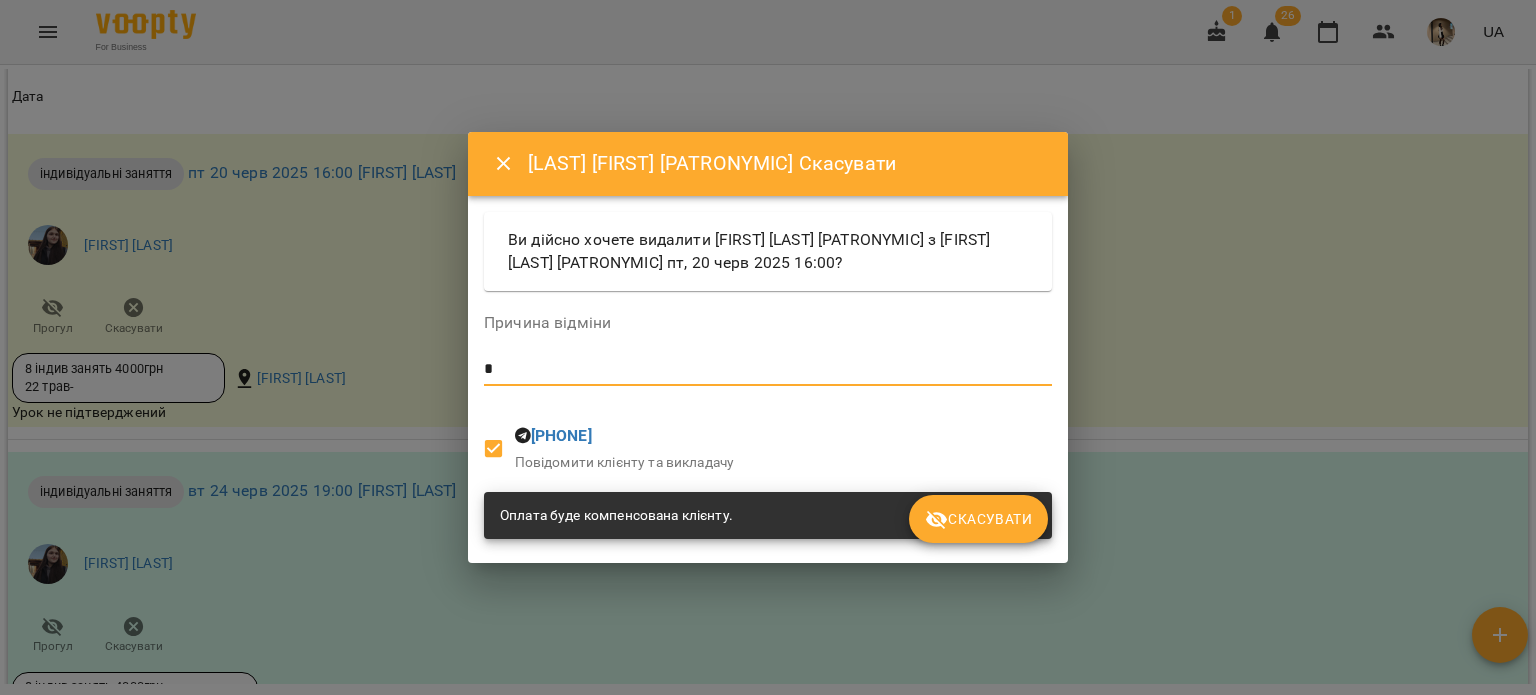type on "*" 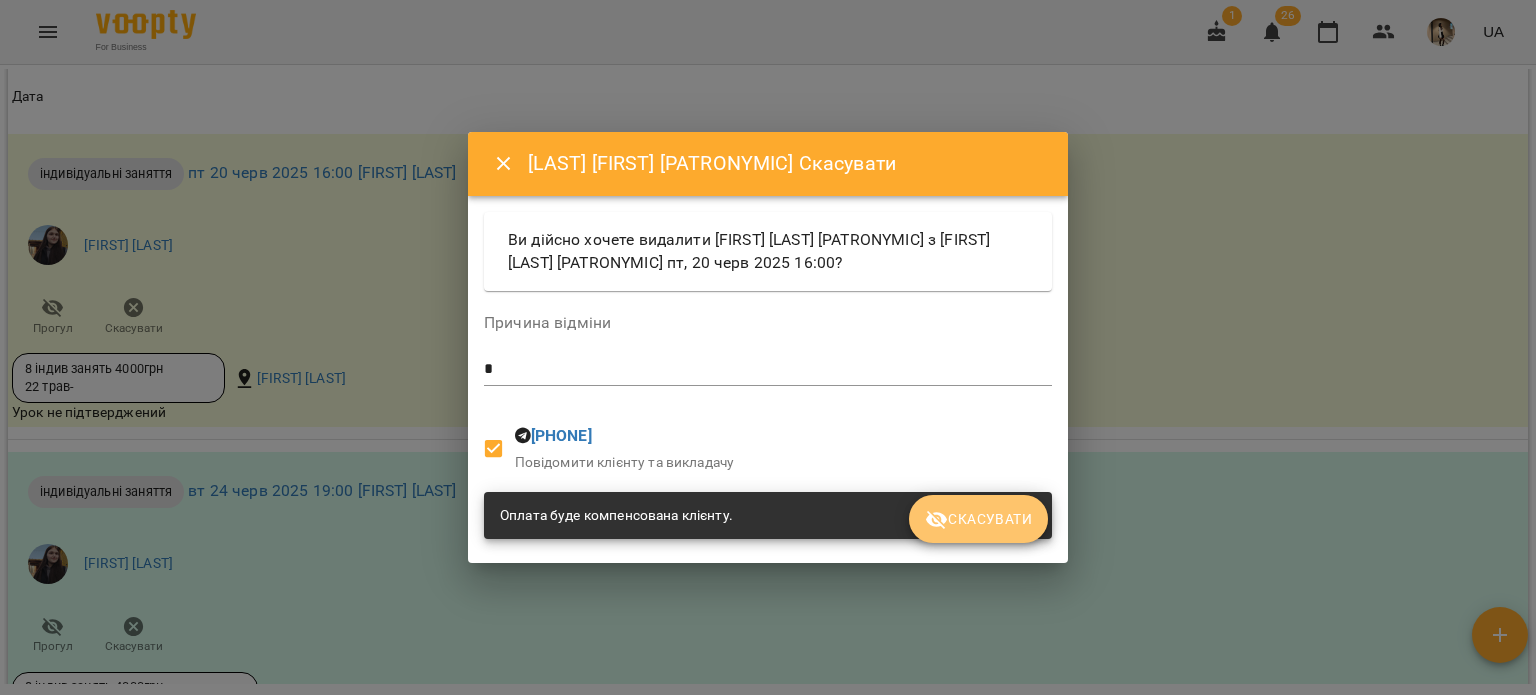 click on "Скасувати" at bounding box center (978, 519) 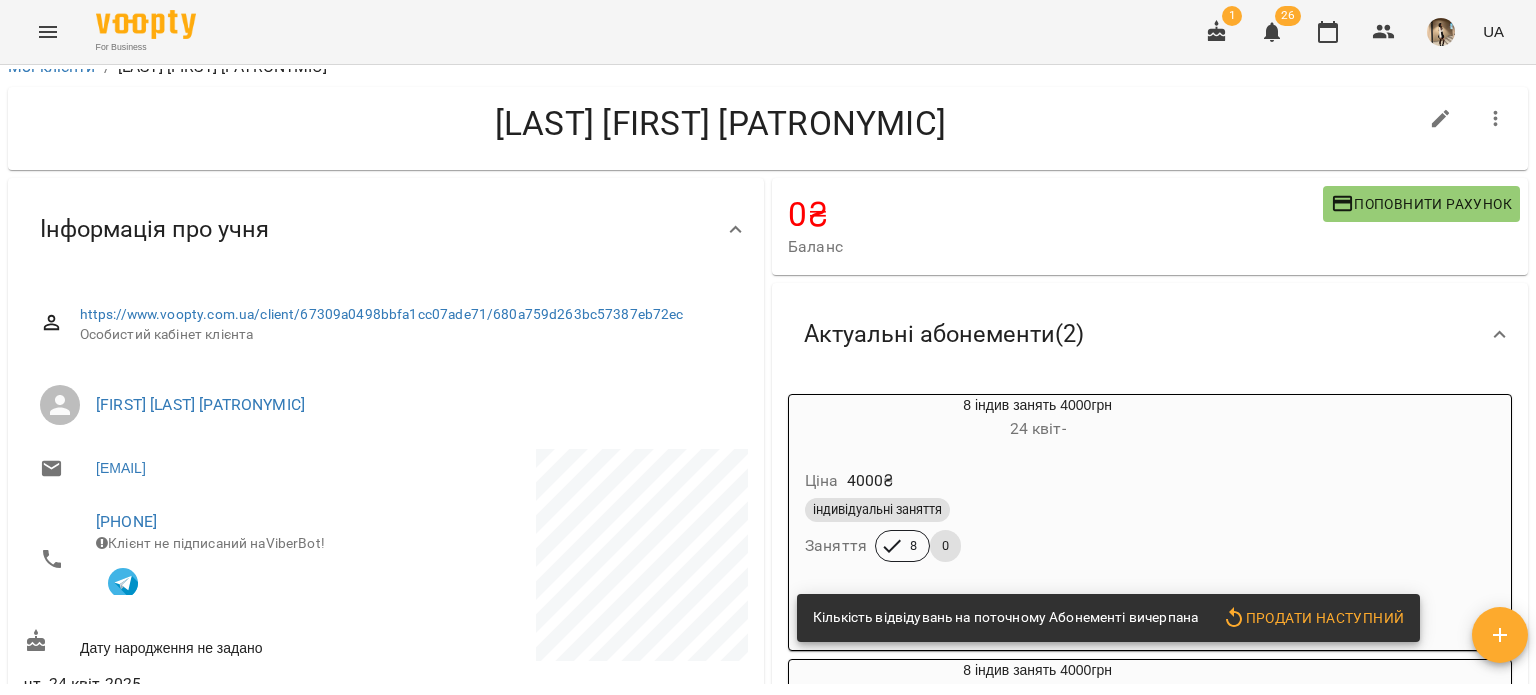 scroll, scrollTop: 0, scrollLeft: 0, axis: both 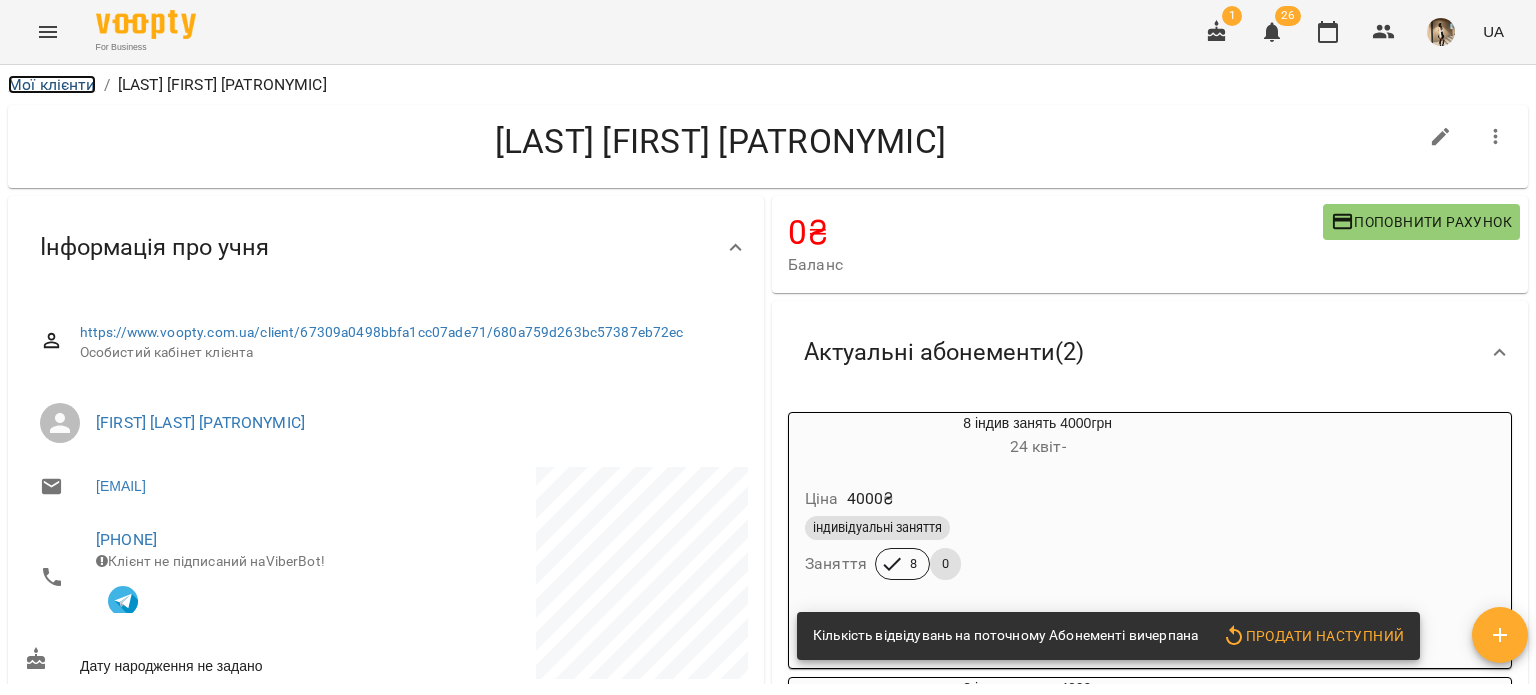 click on "Мої клієнти" at bounding box center [52, 84] 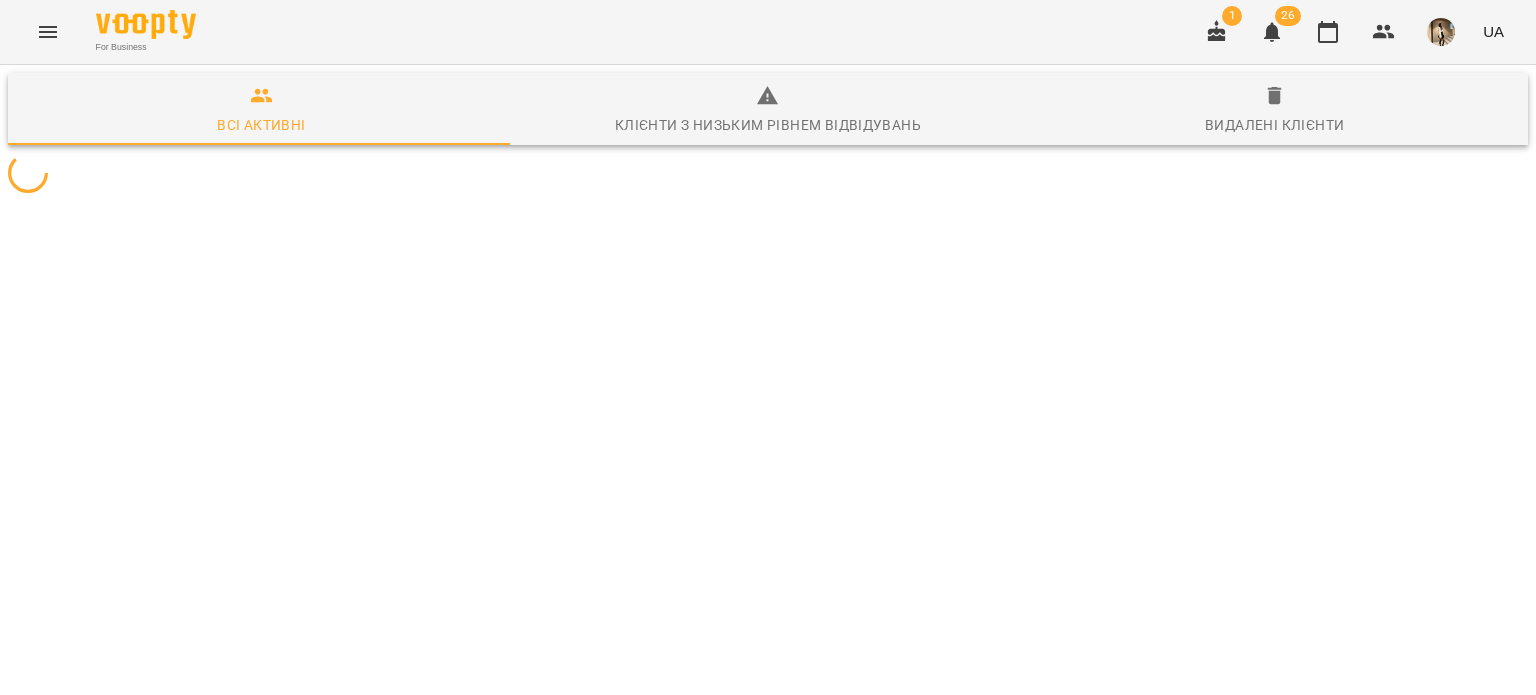 scroll, scrollTop: 0, scrollLeft: 0, axis: both 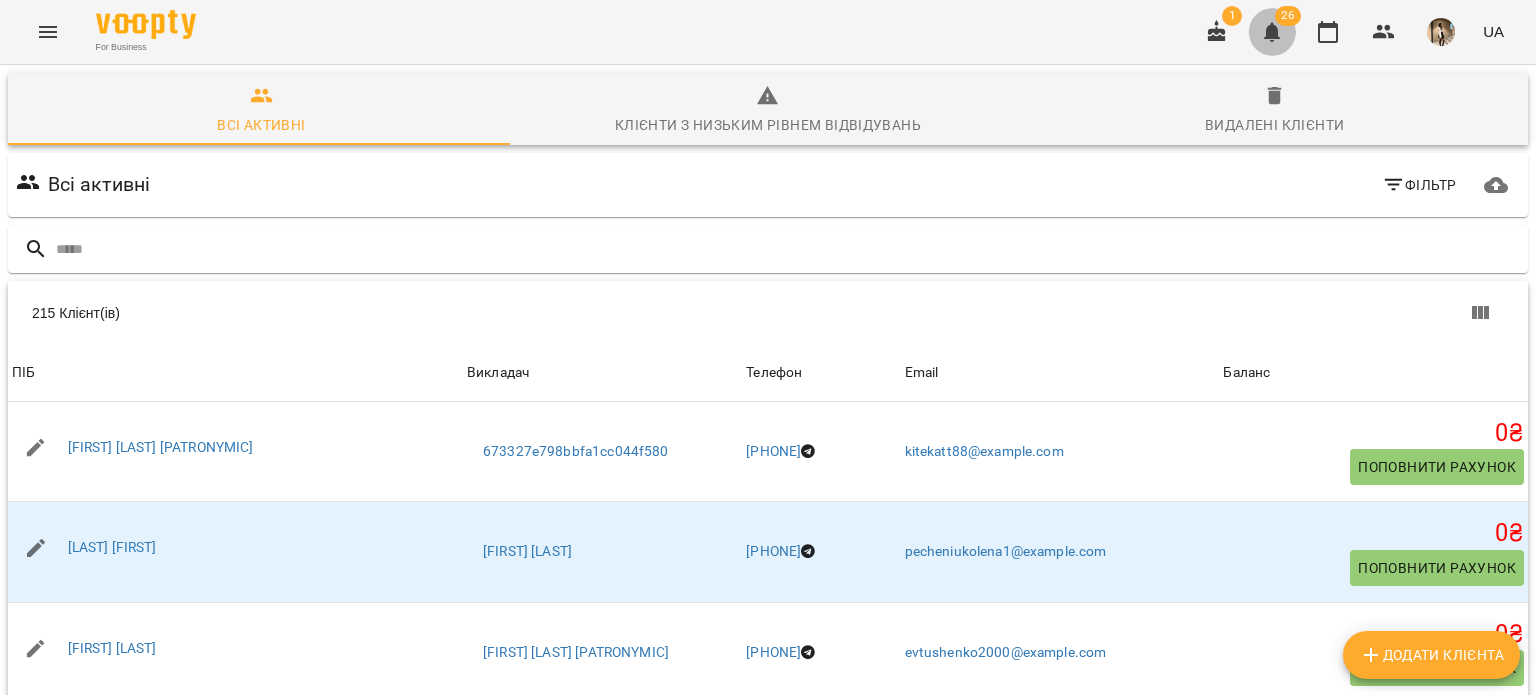 click 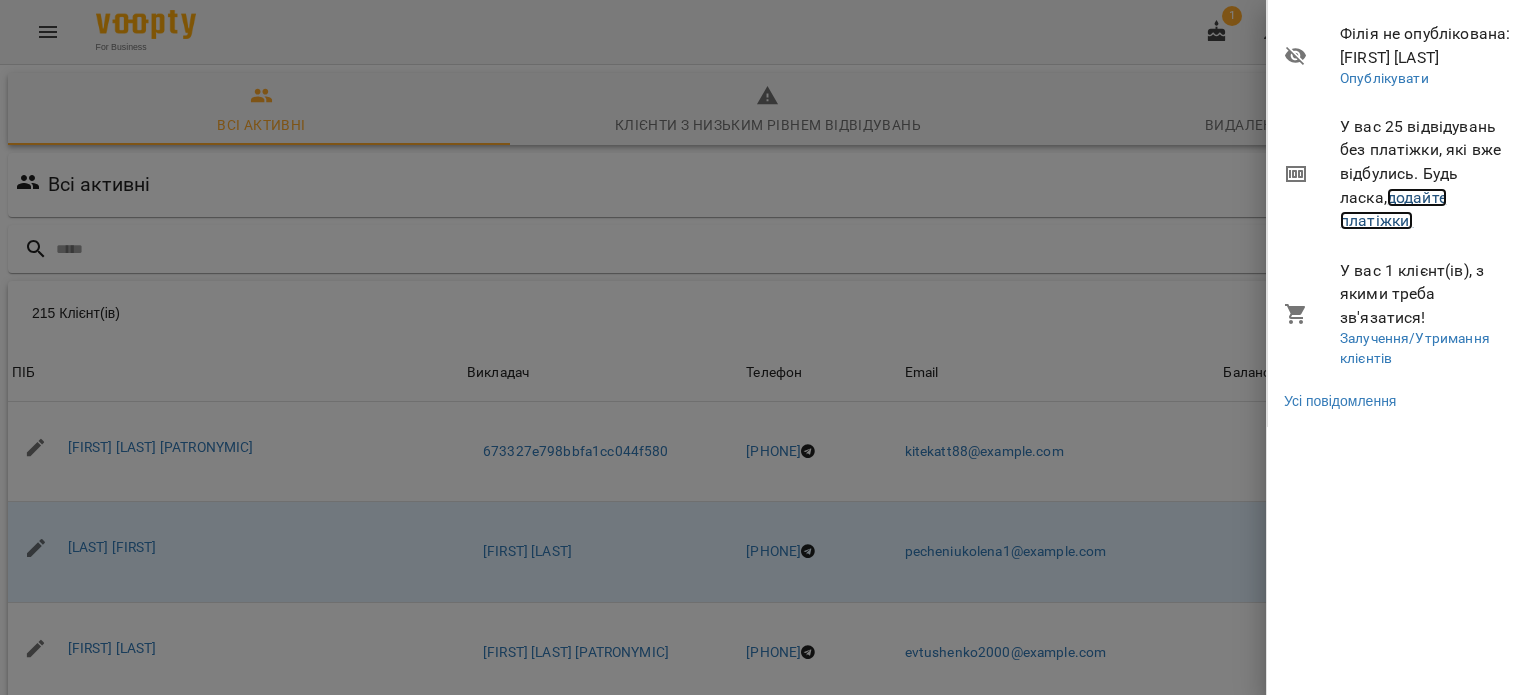 click on "додайте платіжки!" at bounding box center [1393, 209] 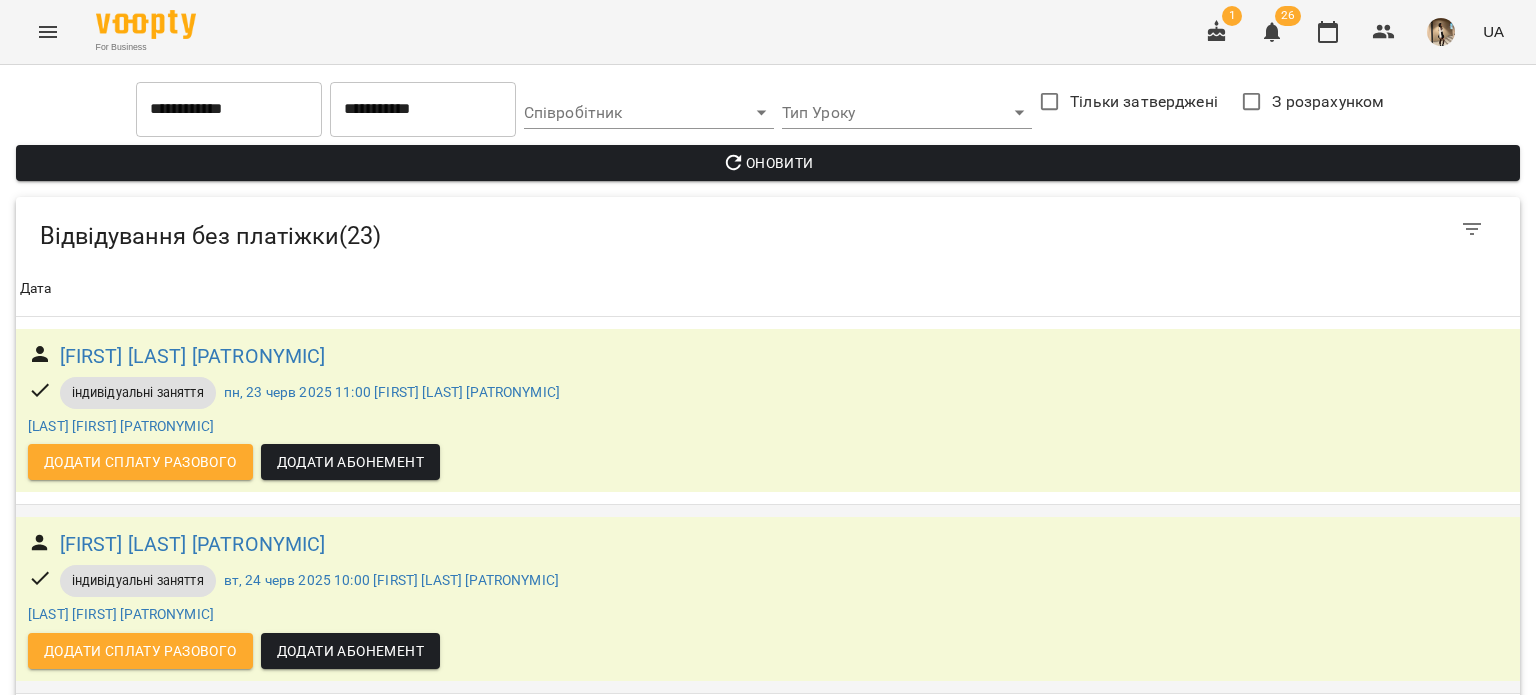 scroll, scrollTop: 0, scrollLeft: 0, axis: both 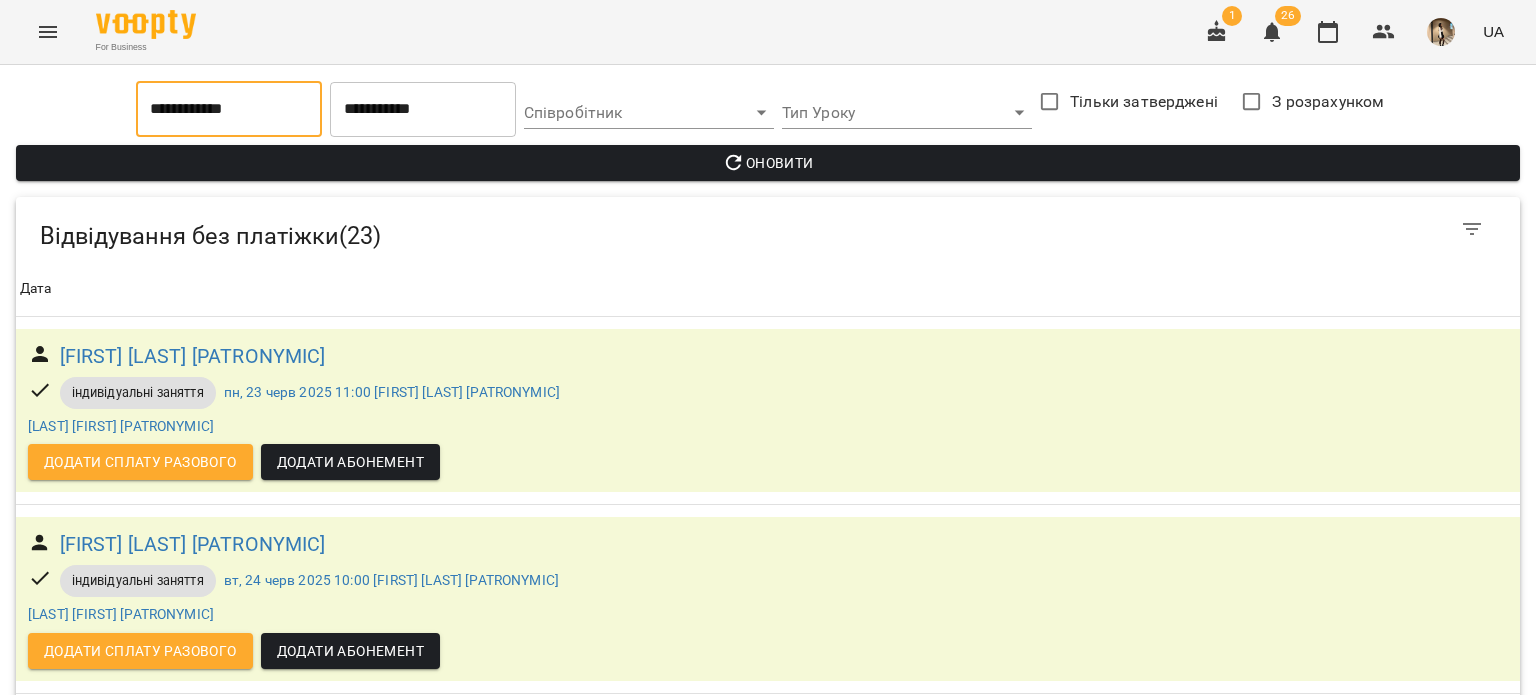 click on "**********" at bounding box center [229, 109] 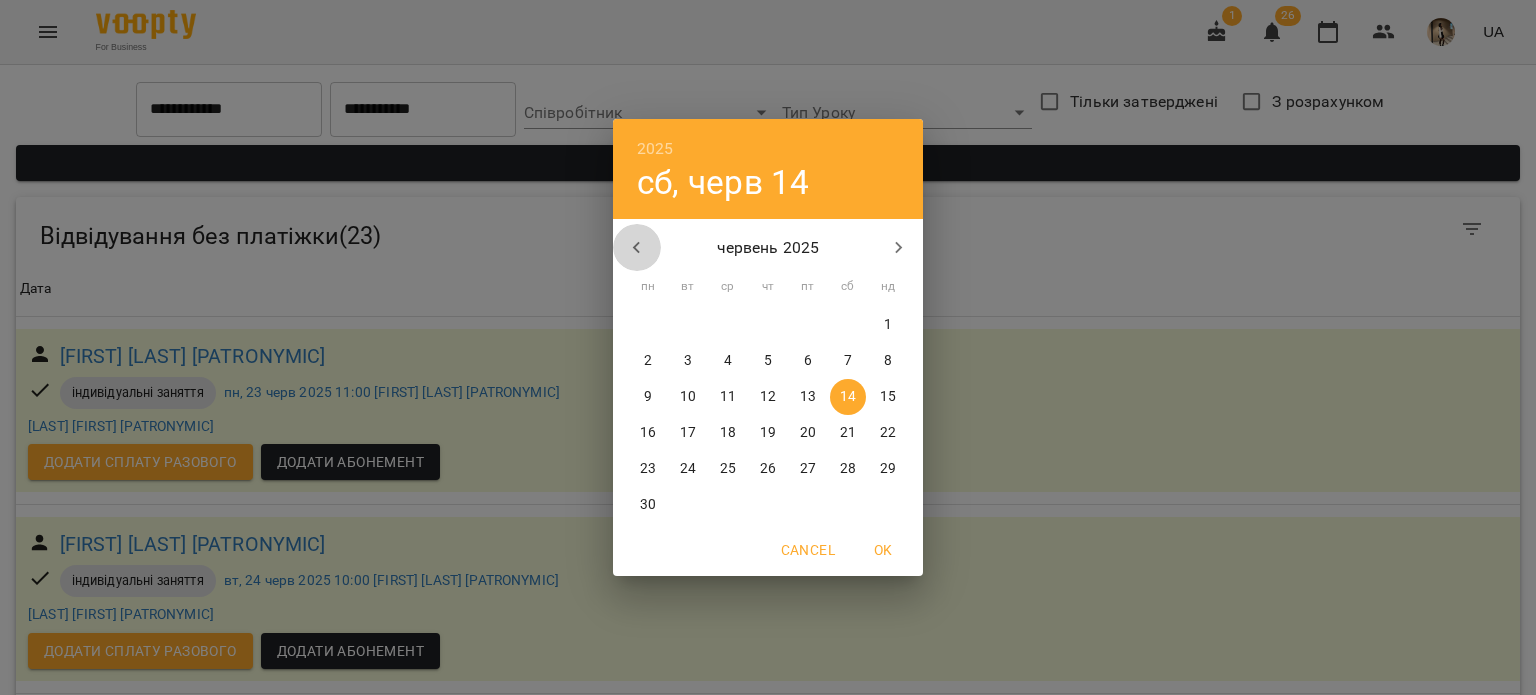 click 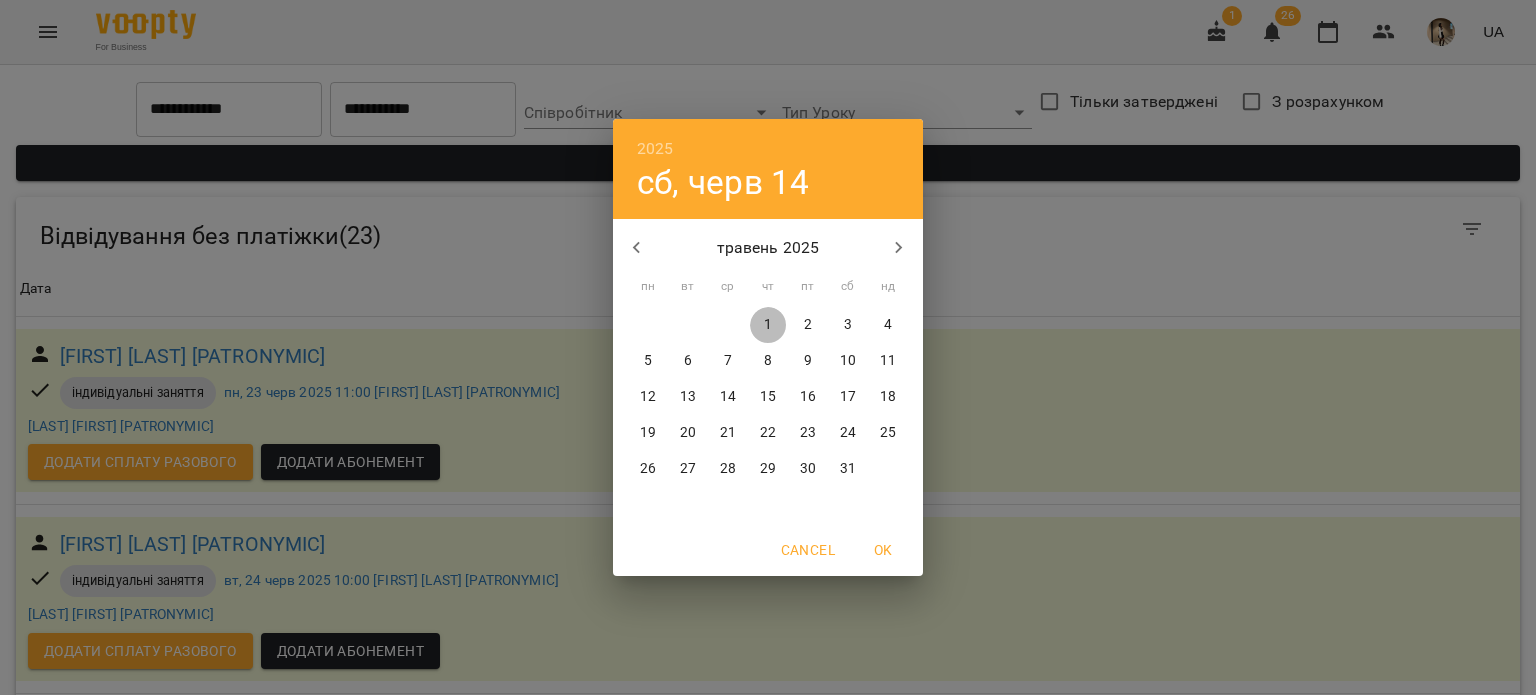 click on "1" at bounding box center (768, 325) 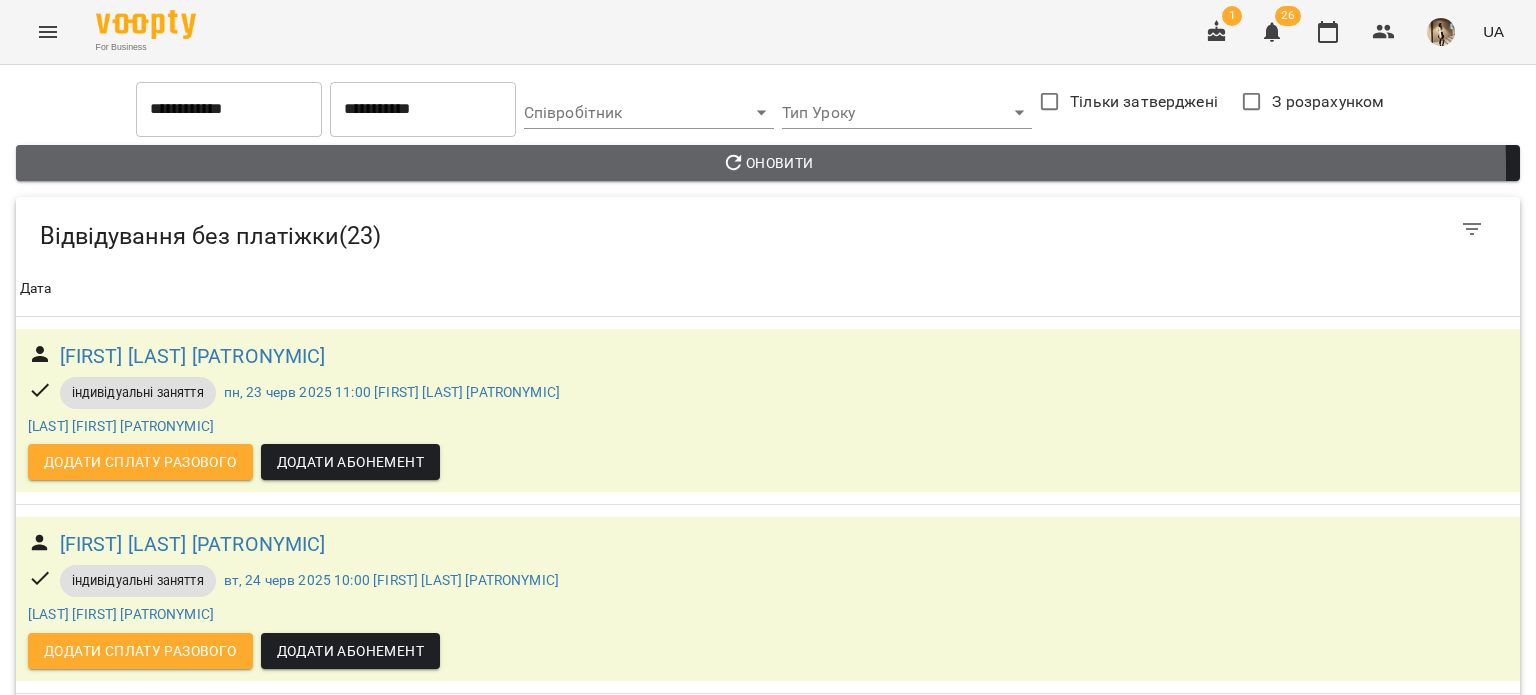 click on "Оновити" at bounding box center (768, 163) 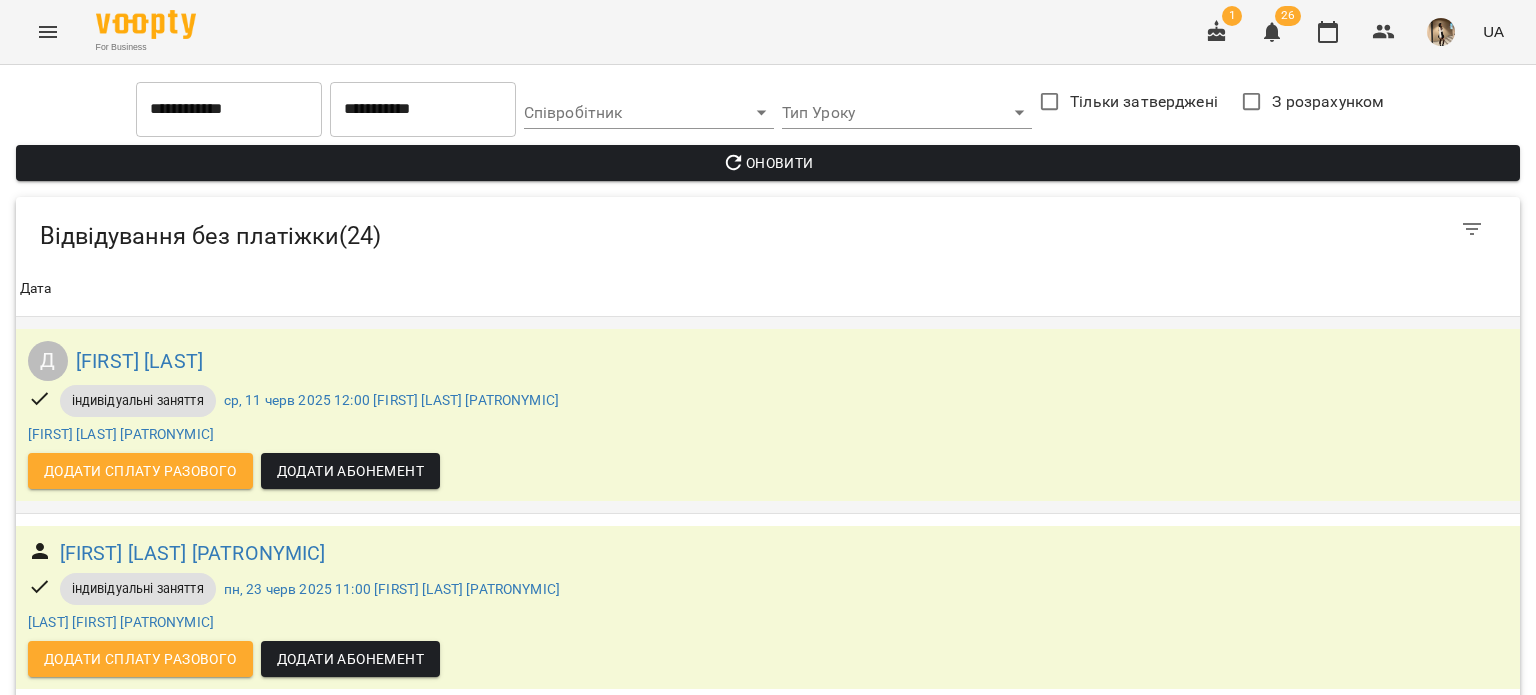 scroll, scrollTop: 199, scrollLeft: 0, axis: vertical 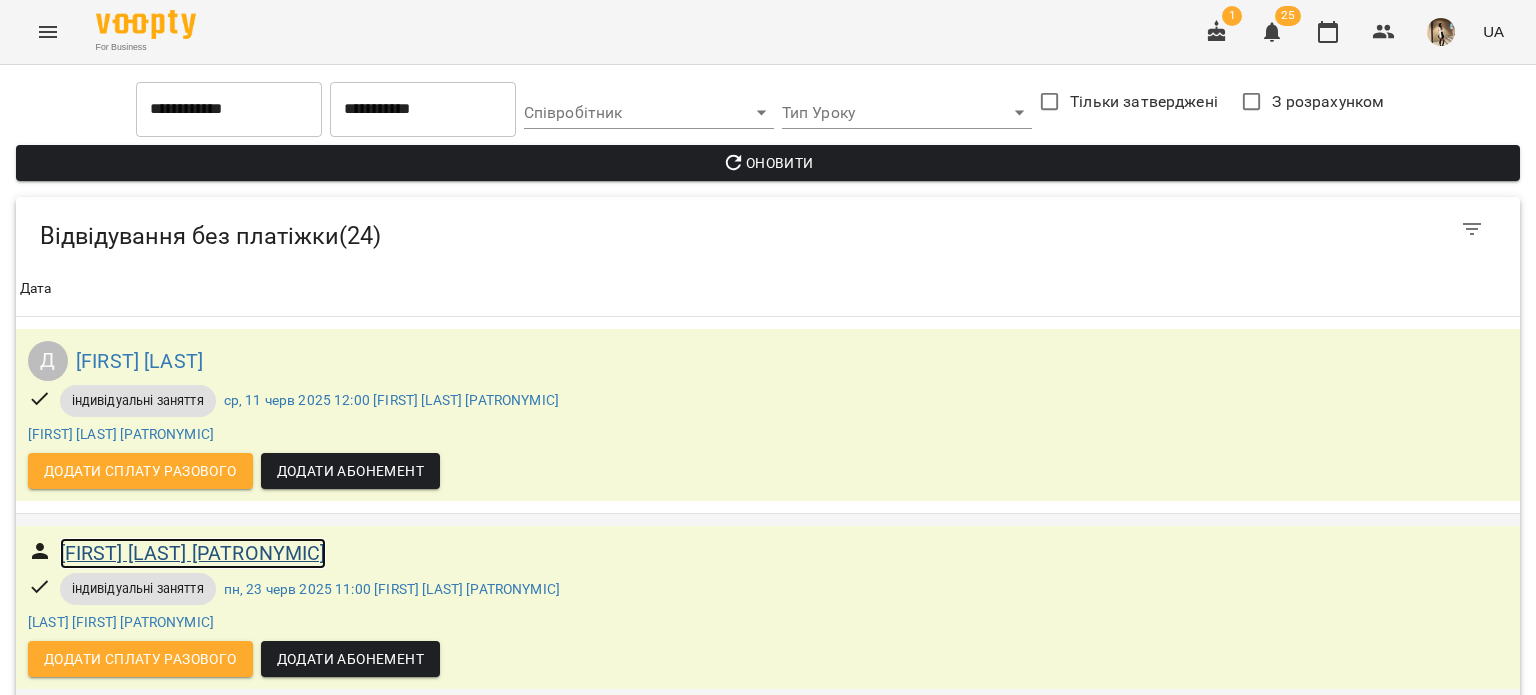click on "[FIRST] [LAST] [PATRONYMIC]" at bounding box center (193, 553) 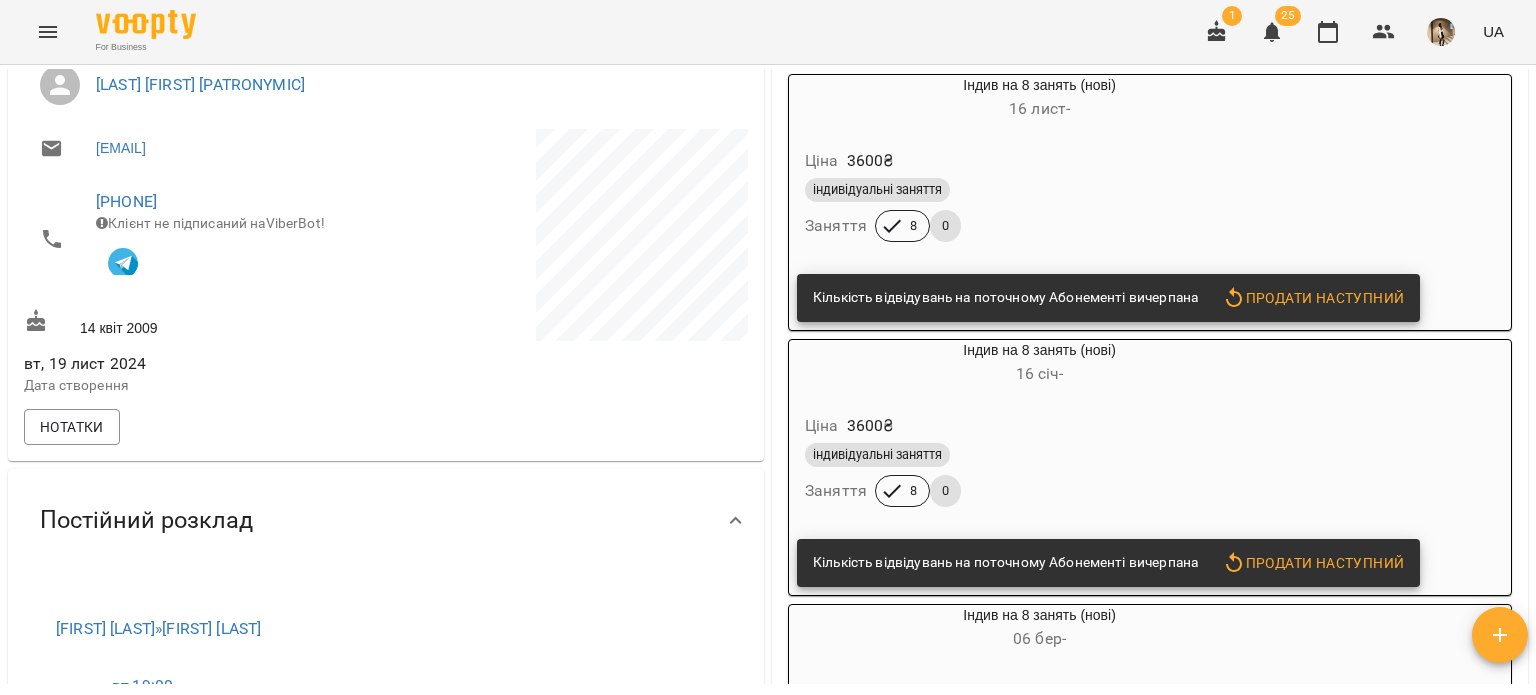 scroll, scrollTop: 0, scrollLeft: 0, axis: both 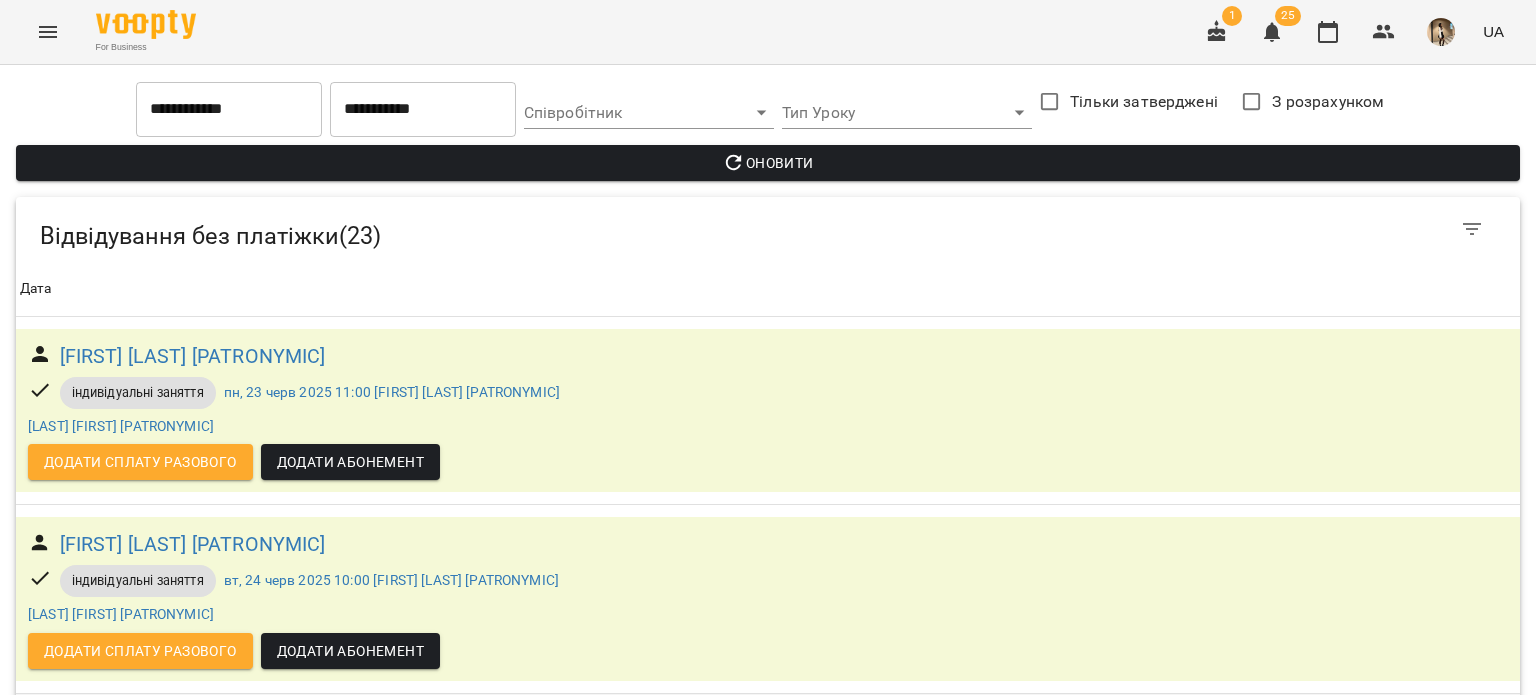 click on "індивідуальні заняття  чт, 26 черв 2025 11:04   [FIRST] [LAST]" at bounding box center [768, 769] 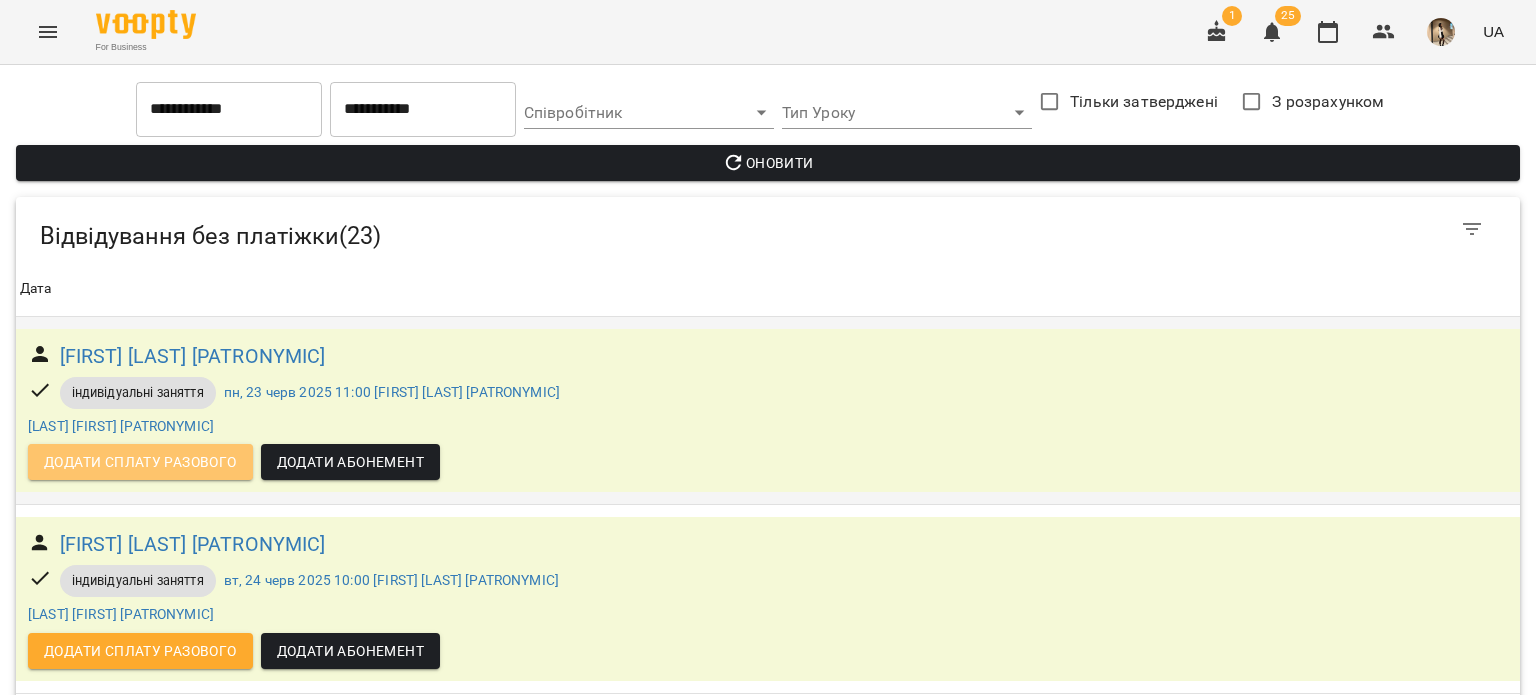 click on "Додати сплату разового" at bounding box center (140, 462) 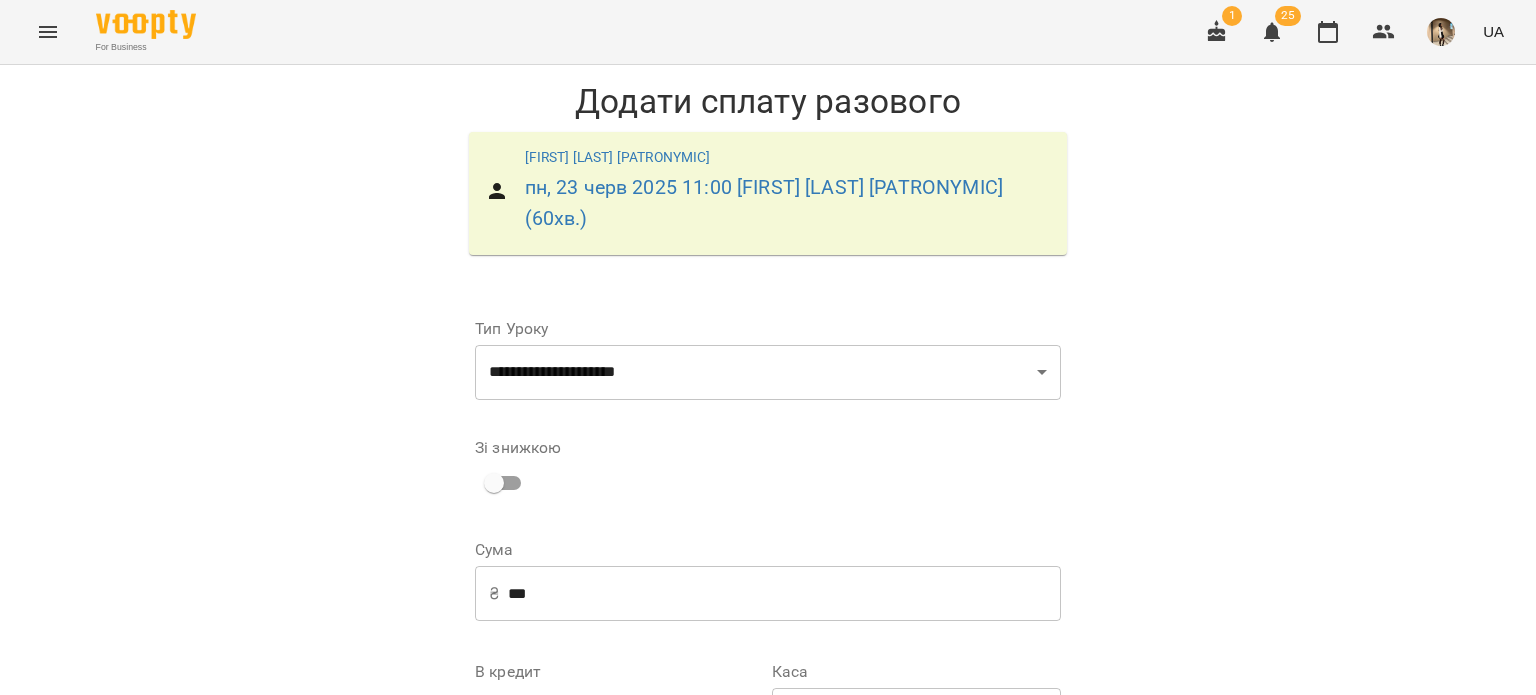drag, startPoint x: 592, startPoint y: 623, endPoint x: 567, endPoint y: 607, distance: 29.681644 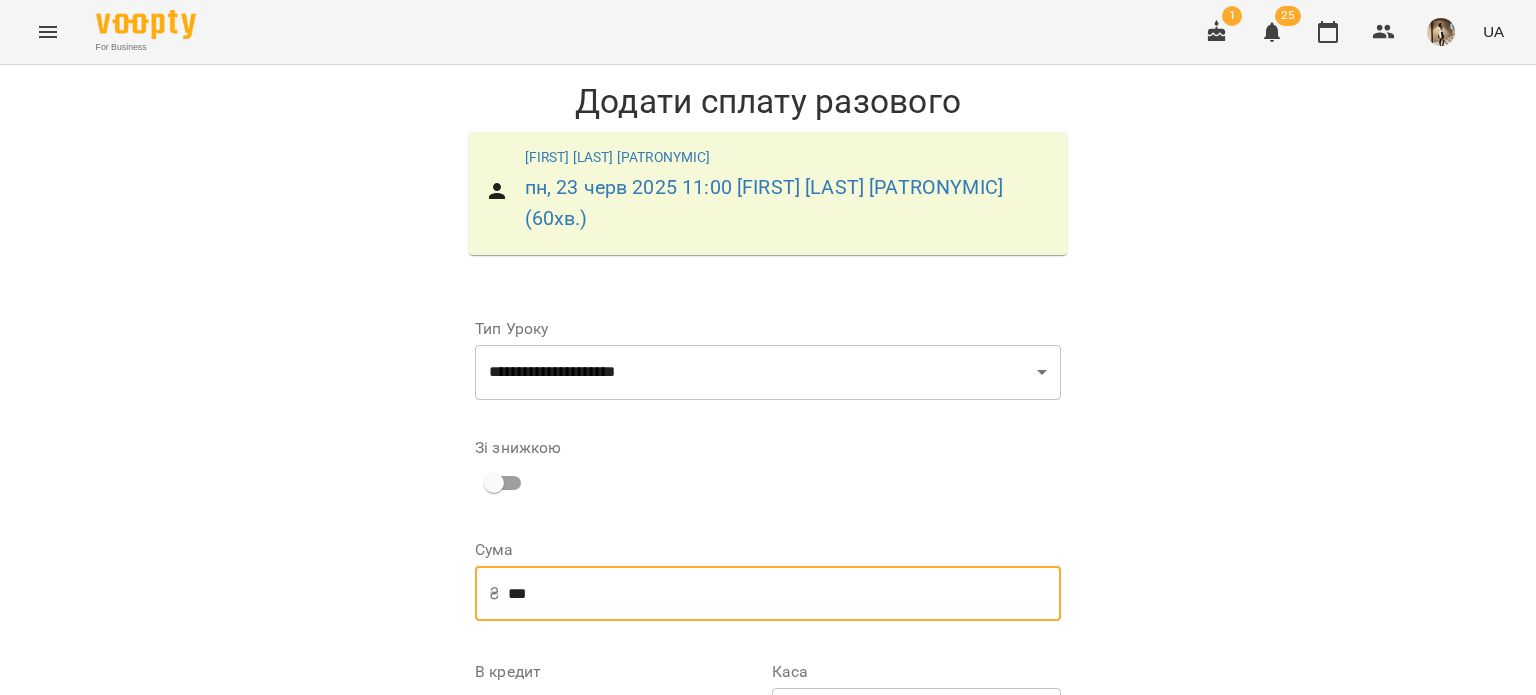 click on "***" at bounding box center [784, 594] 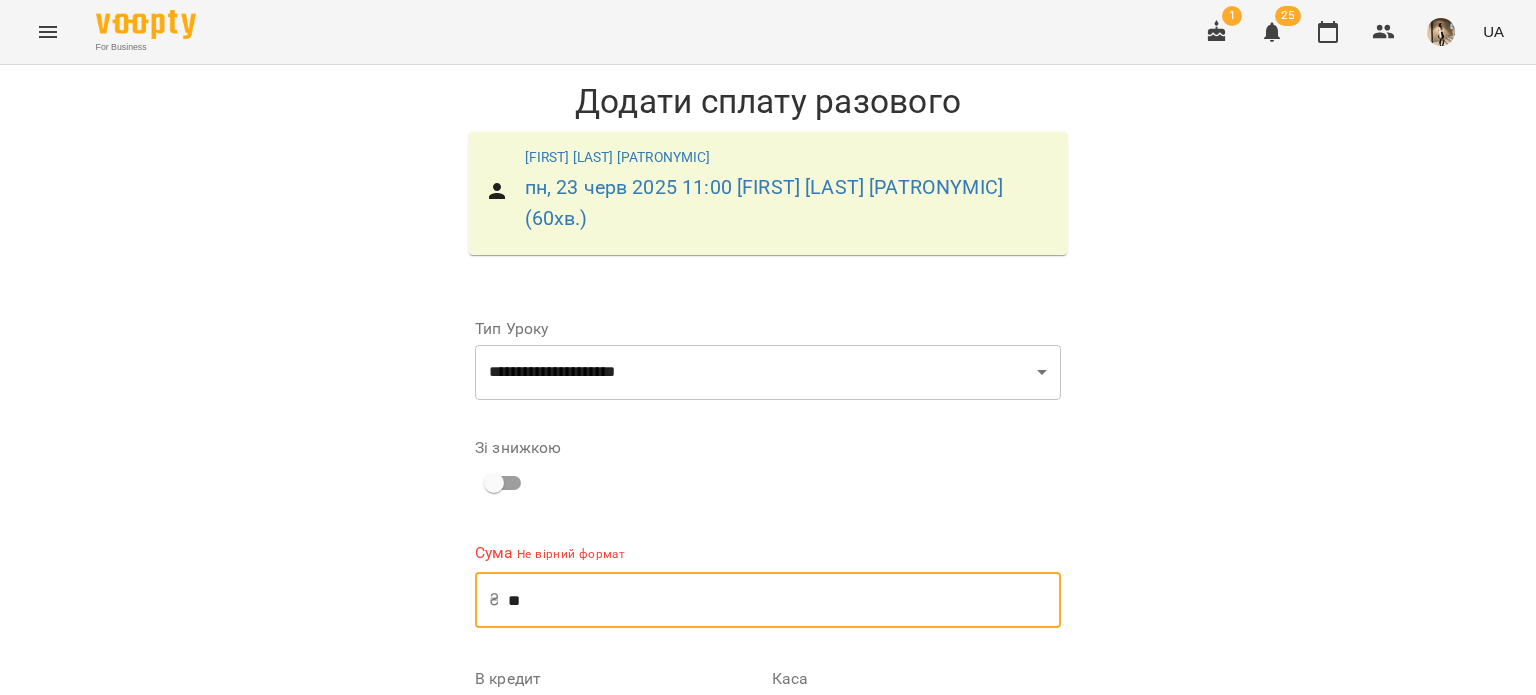 type on "*" 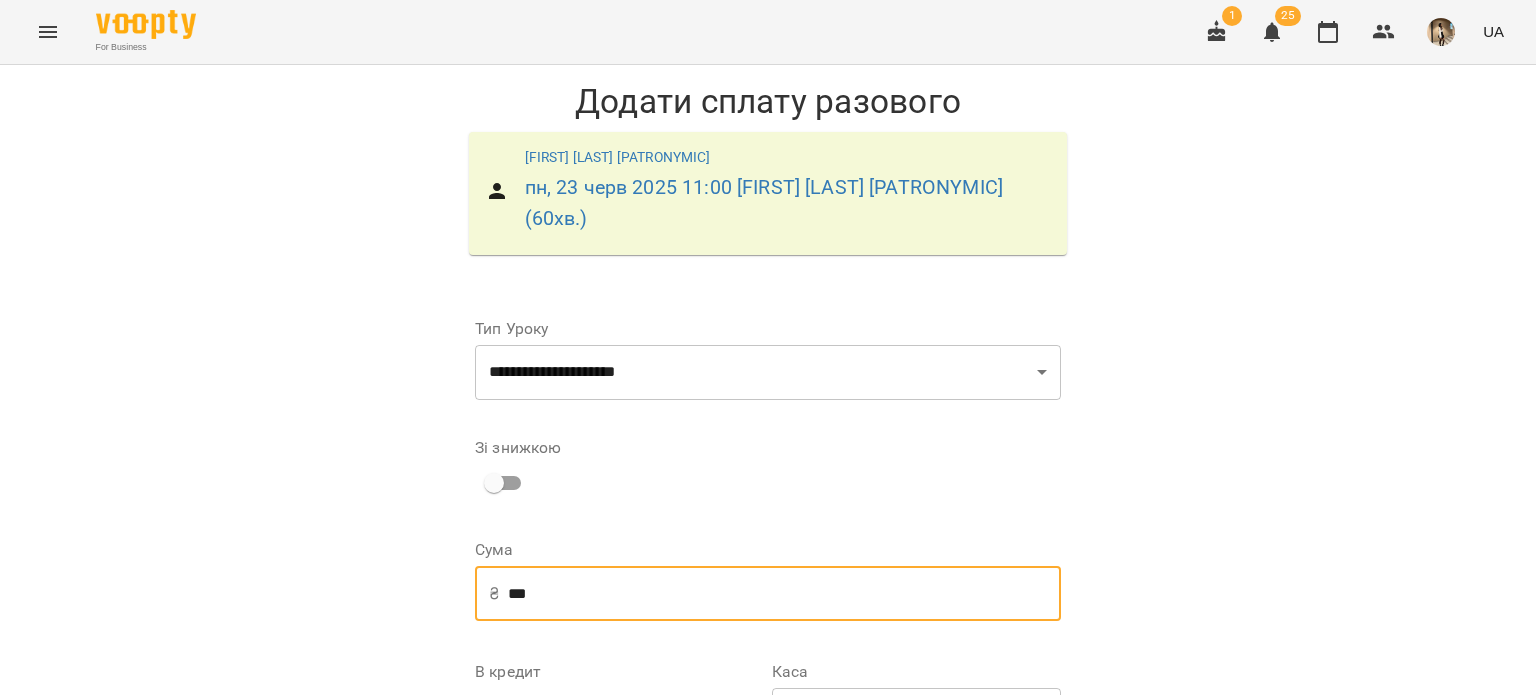 scroll, scrollTop: 240, scrollLeft: 0, axis: vertical 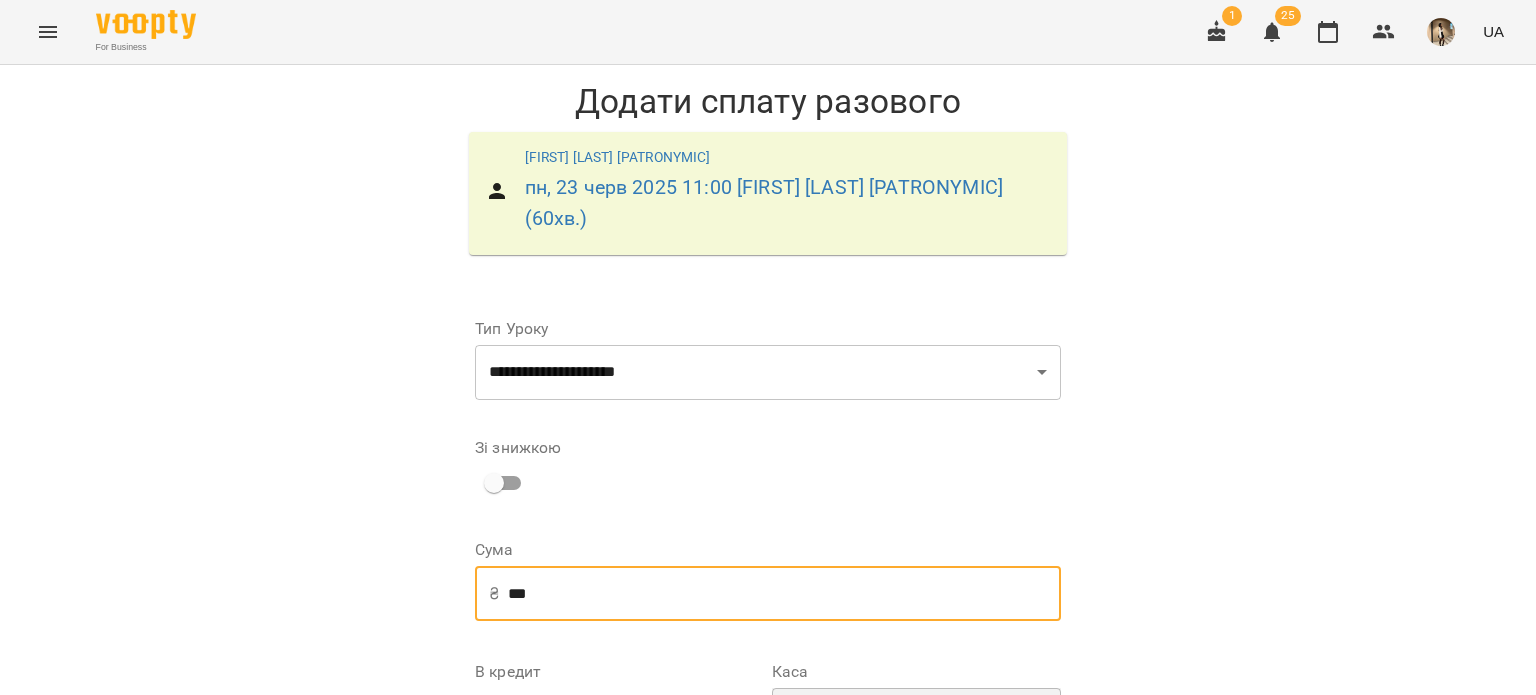 click on "**********" at bounding box center [916, 716] 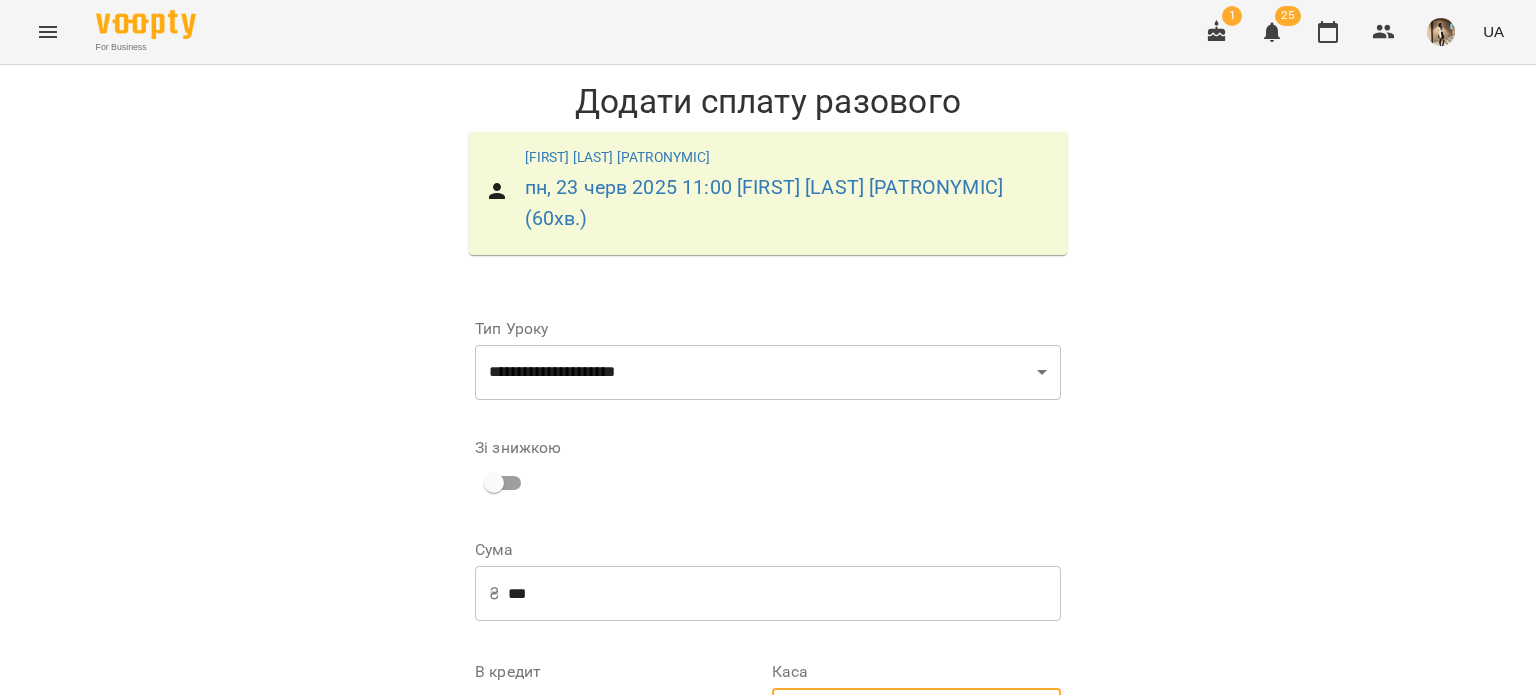 click on "**********" at bounding box center [768, 527] 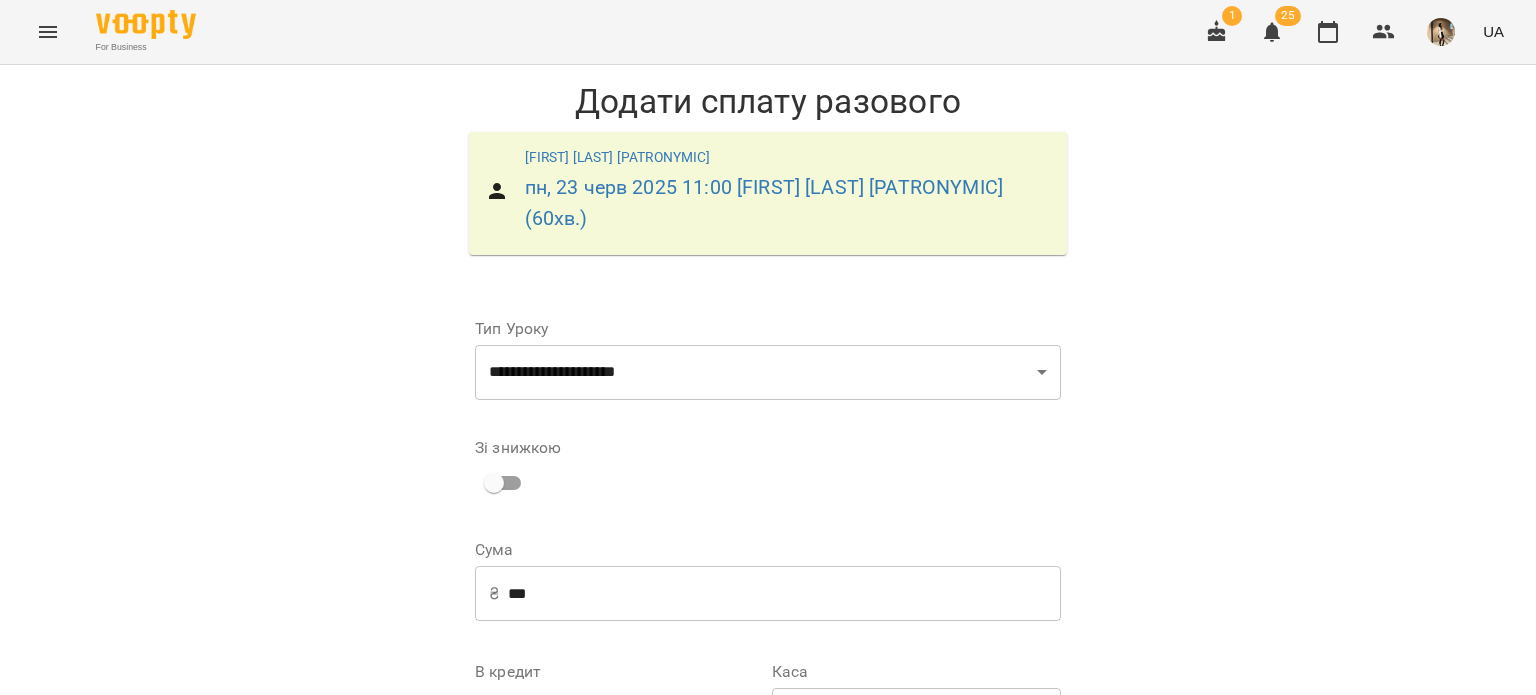 scroll, scrollTop: 294, scrollLeft: 0, axis: vertical 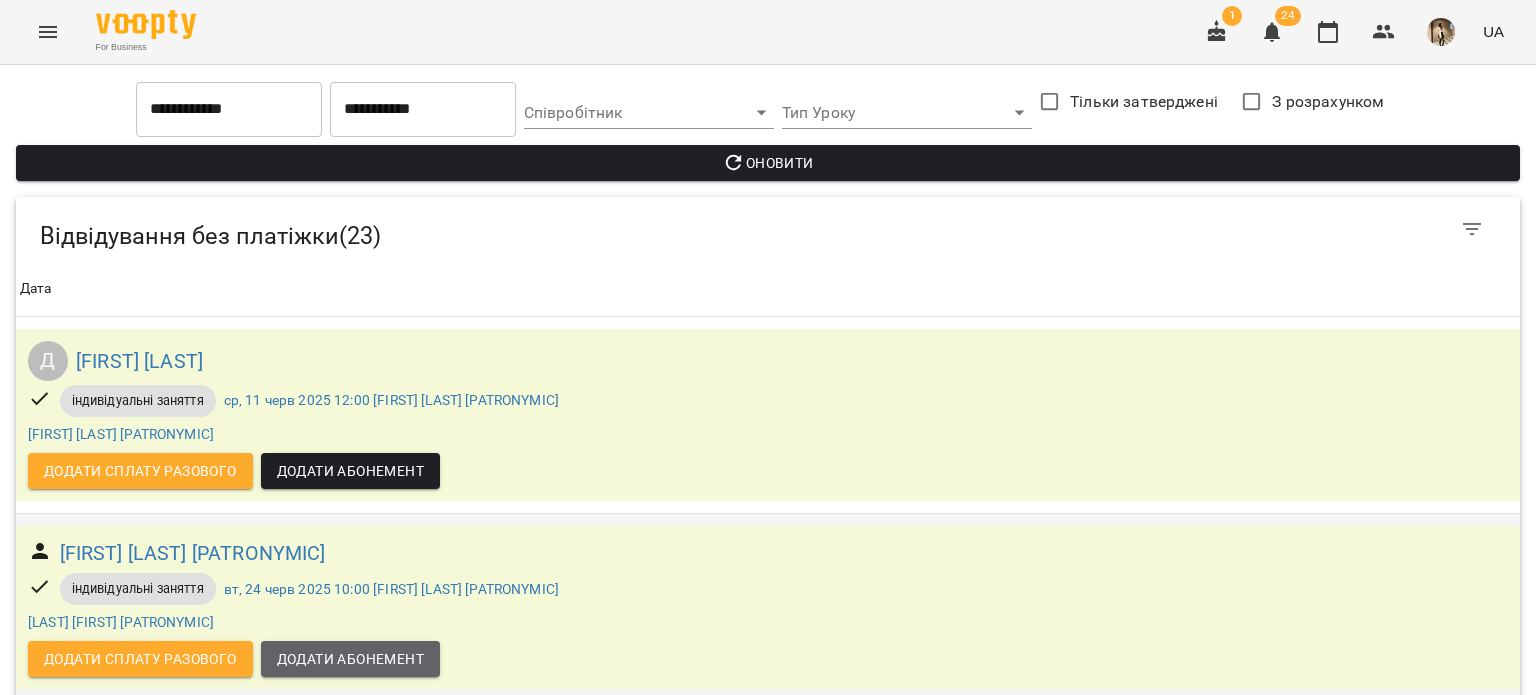 click on "Додати Абонемент" at bounding box center (350, 659) 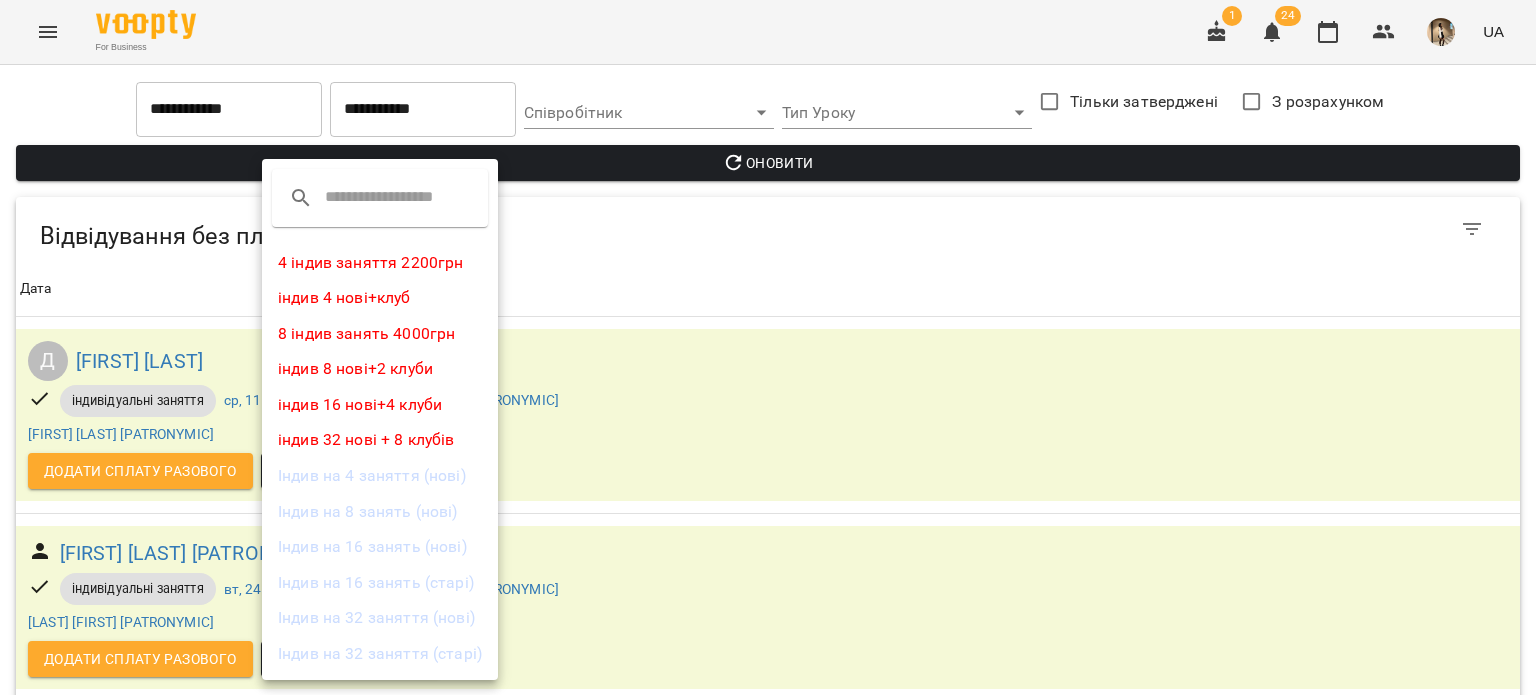 click at bounding box center (768, 347) 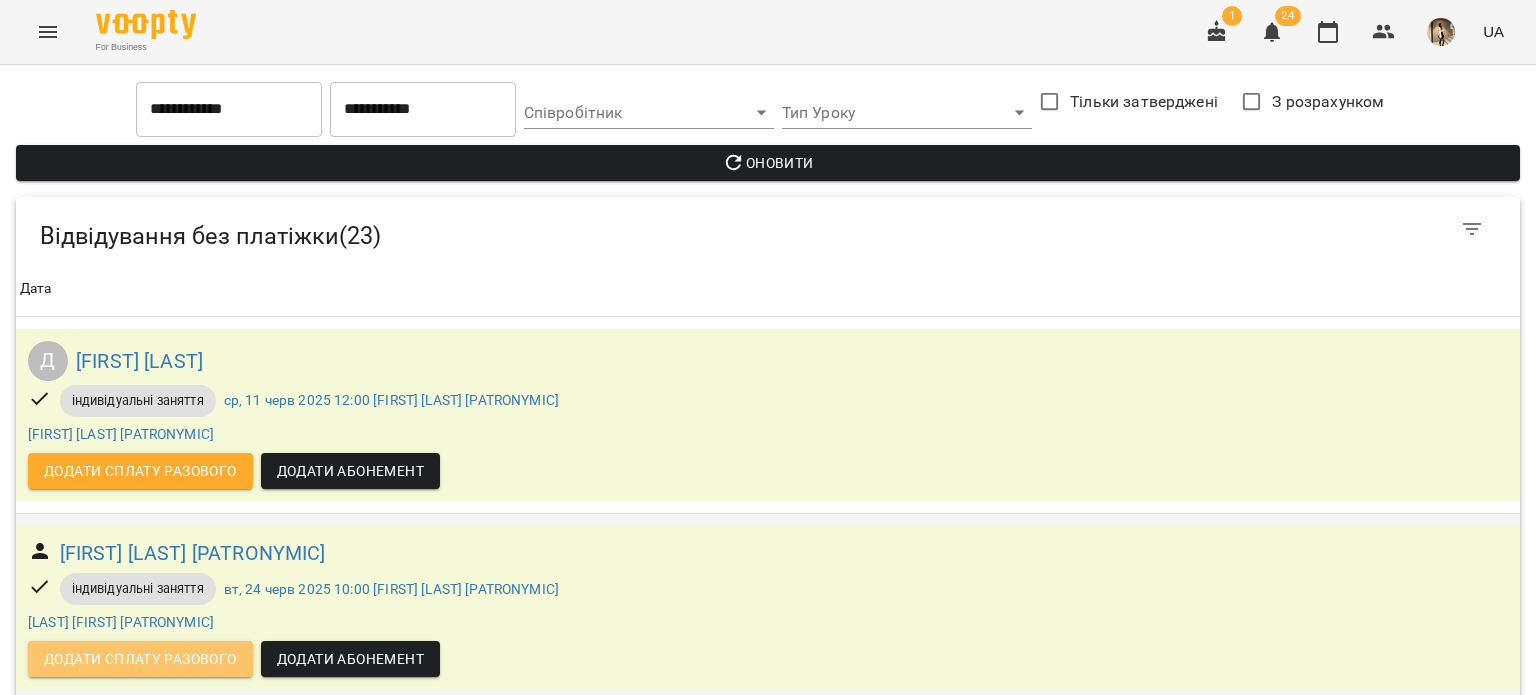 click on "Додати сплату разового" at bounding box center (140, 659) 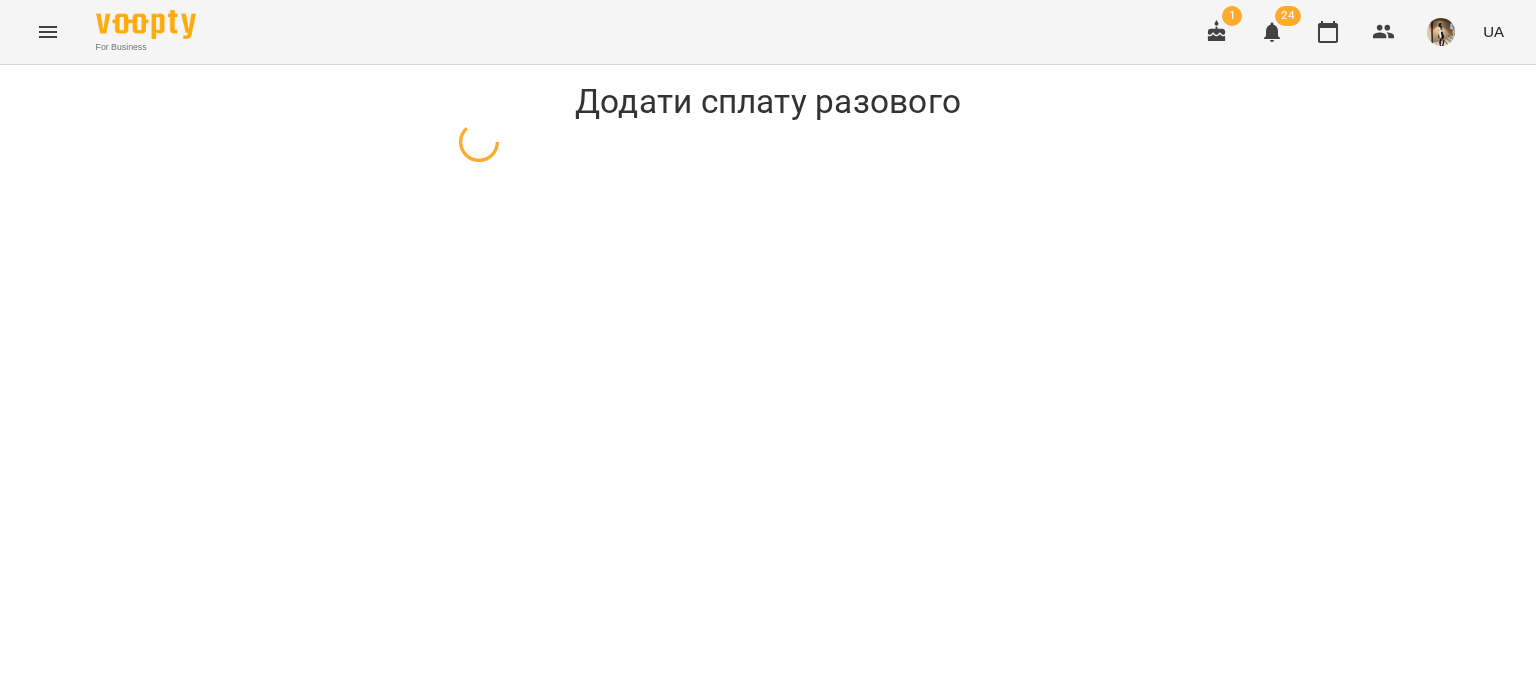 select on "**********" 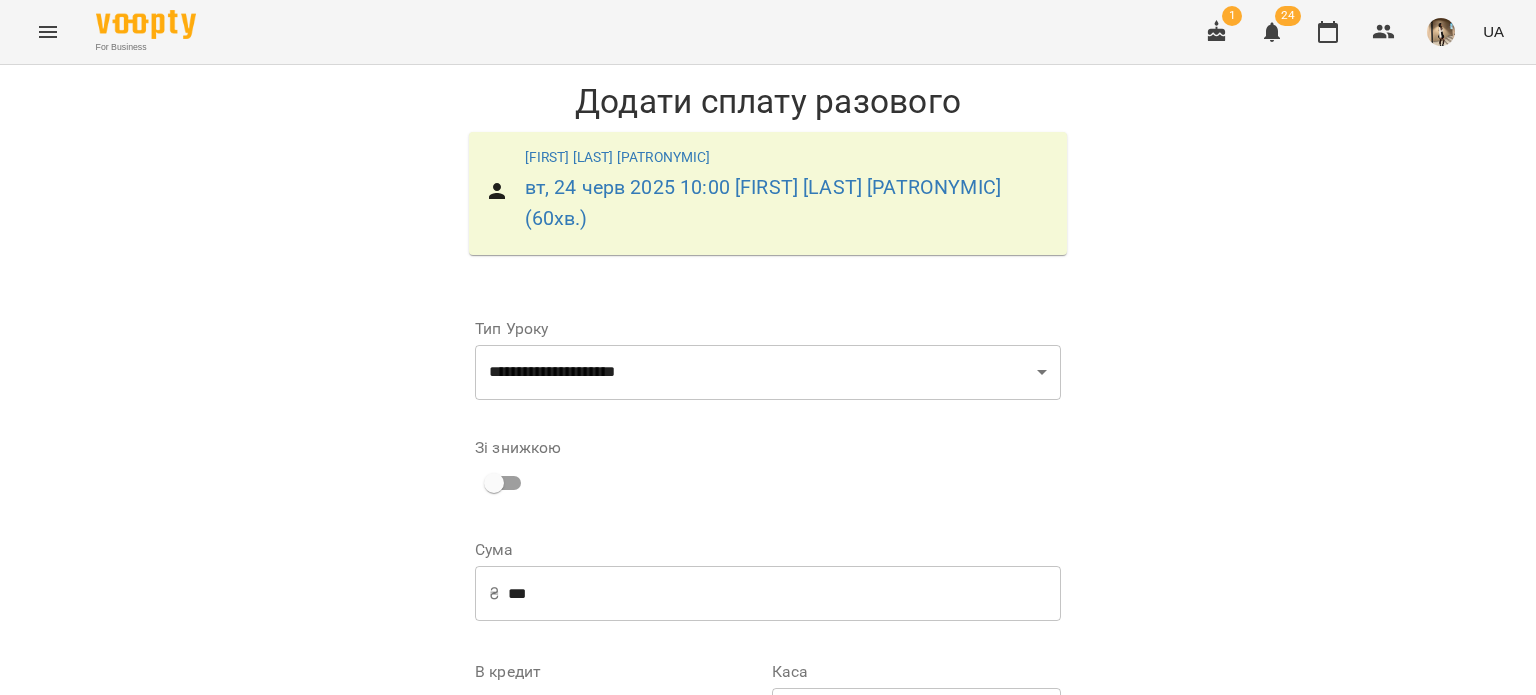 click on "***" at bounding box center (784, 594) 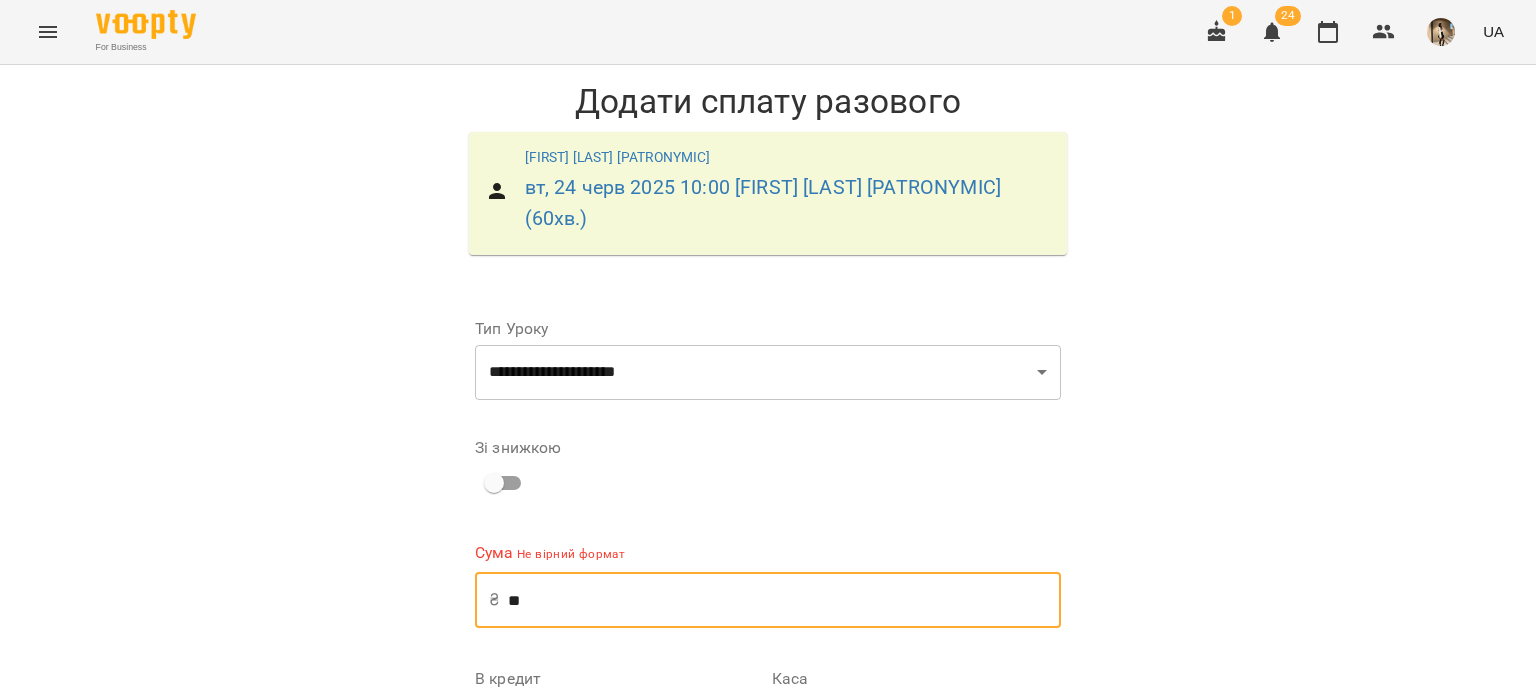 type on "*" 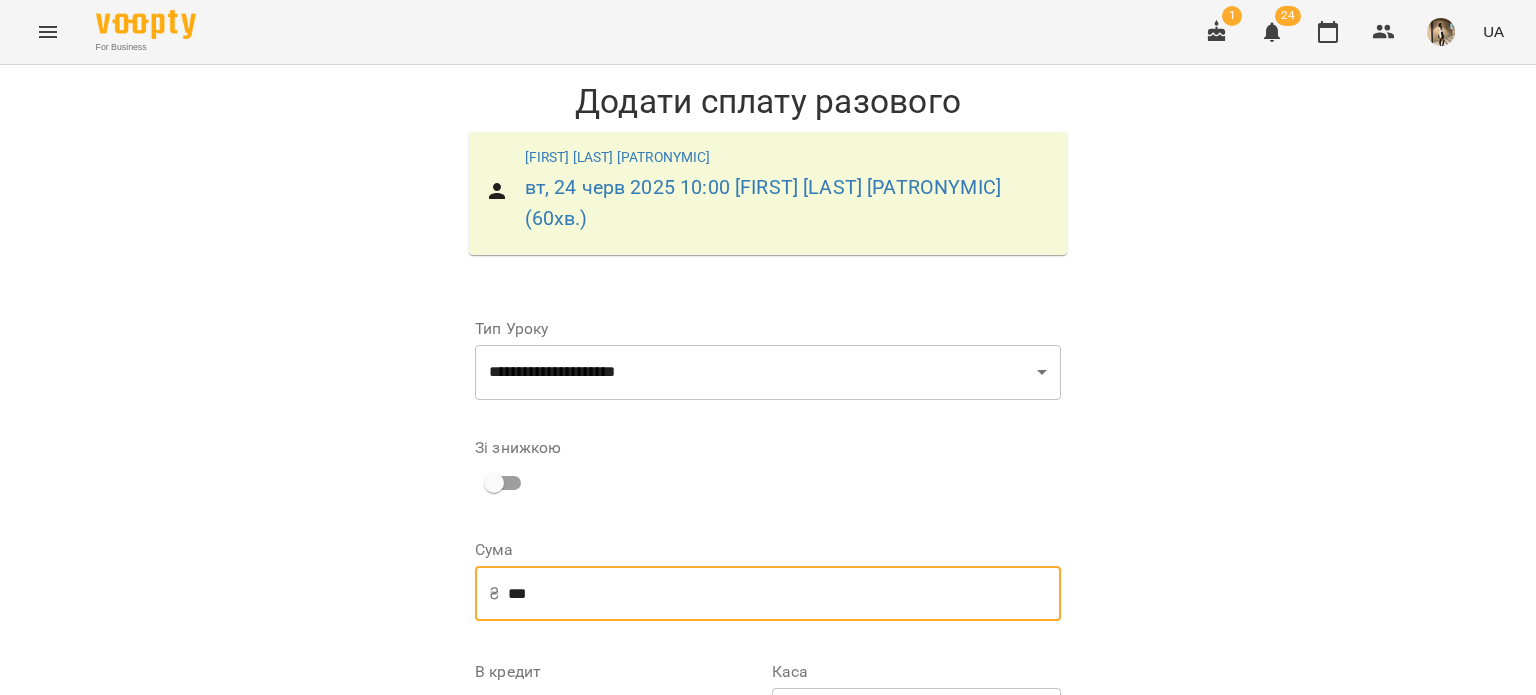 scroll, scrollTop: 294, scrollLeft: 0, axis: vertical 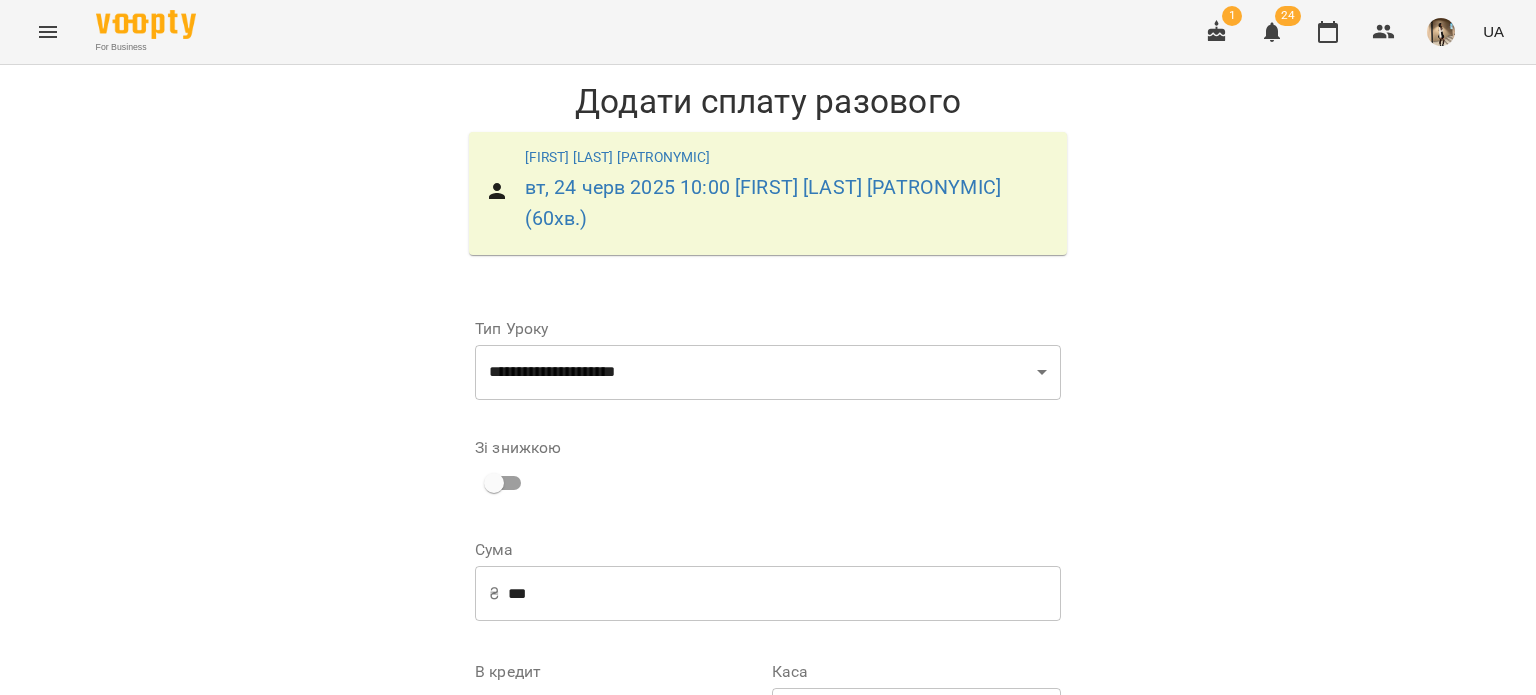click on "Додати сплату разового" at bounding box center [934, 937] 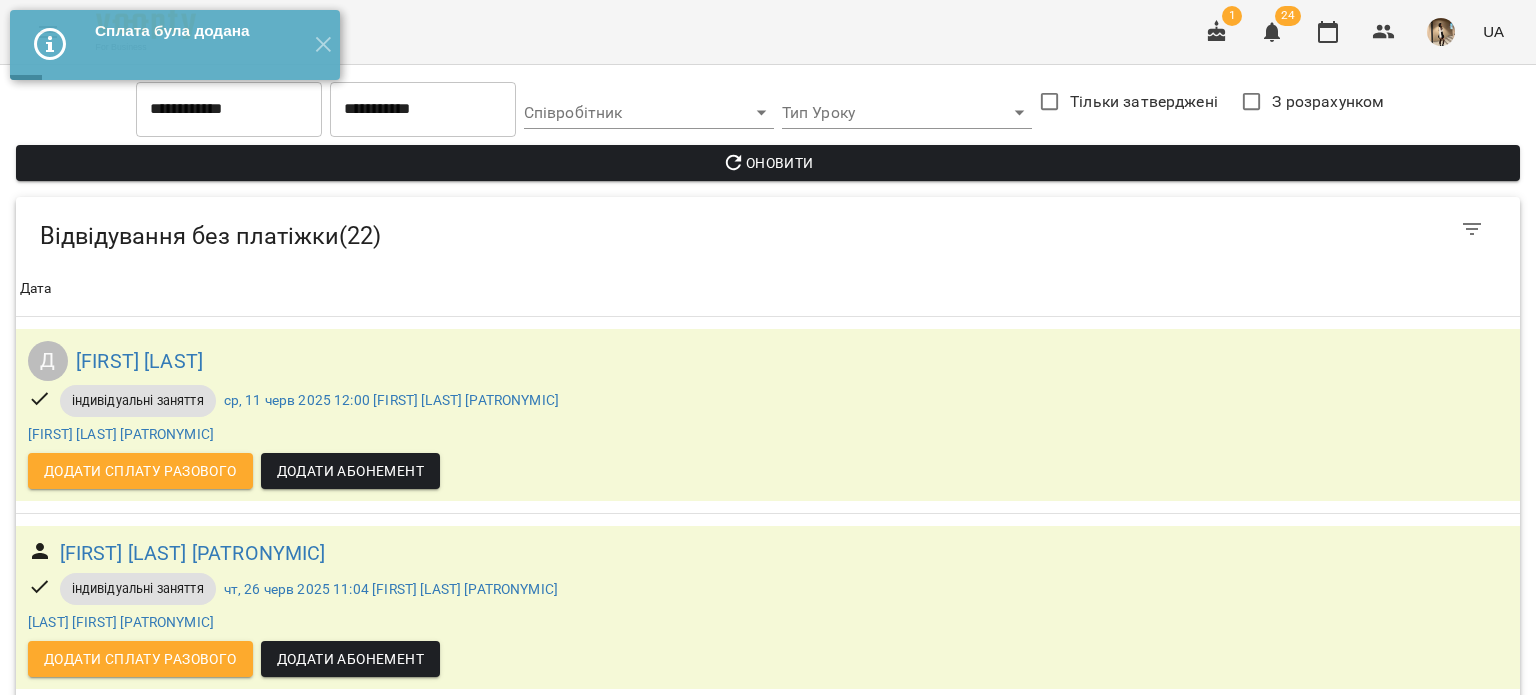 scroll, scrollTop: 184, scrollLeft: 0, axis: vertical 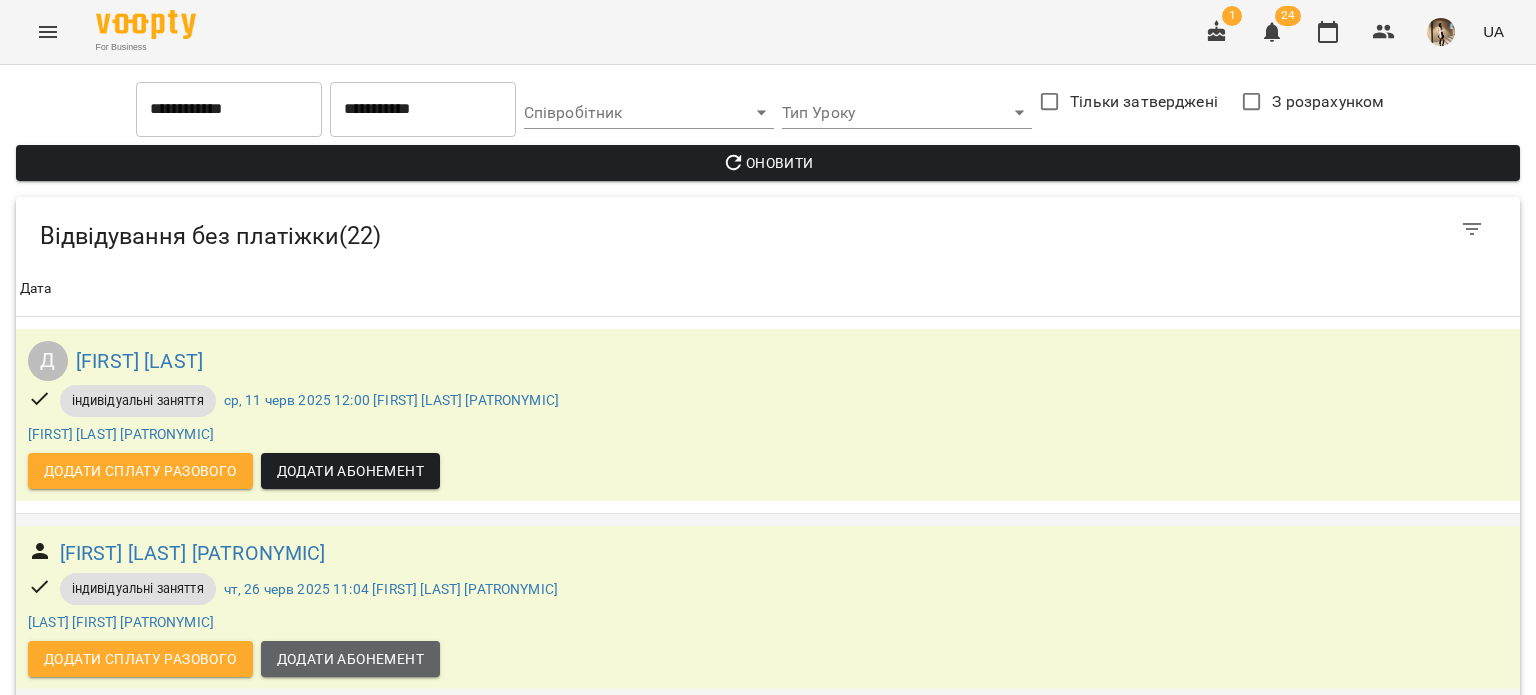 click on "Додати Абонемент" at bounding box center [350, 659] 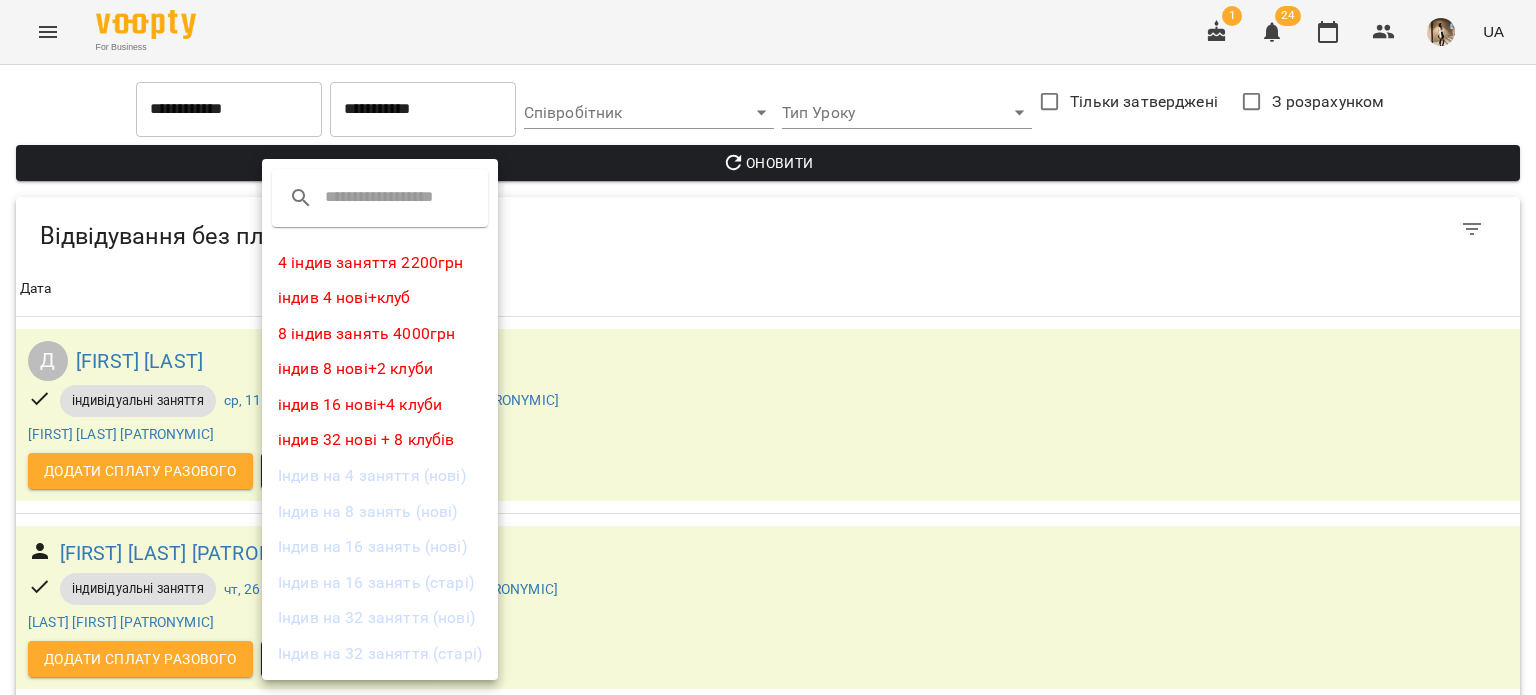 click at bounding box center [768, 347] 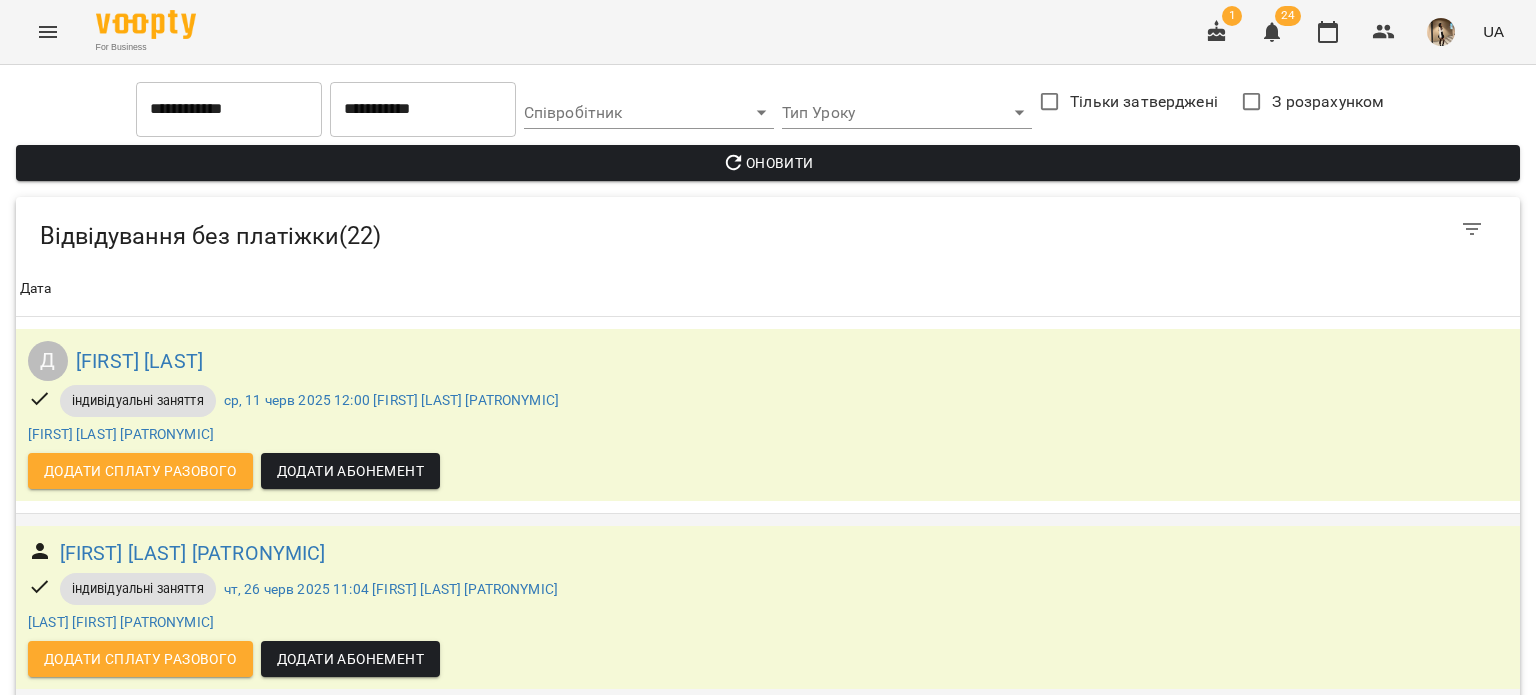 click on "Додати сплату разового" at bounding box center [140, 659] 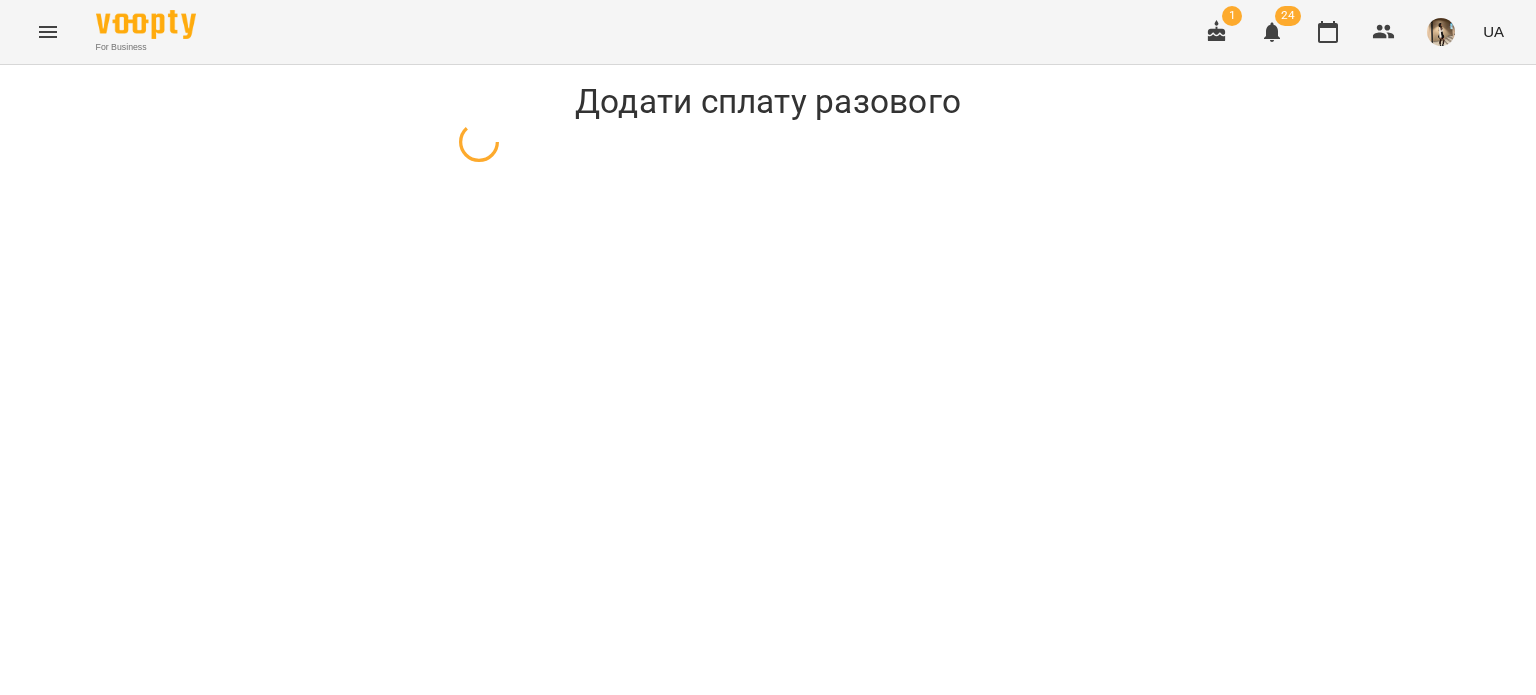 scroll, scrollTop: 0, scrollLeft: 0, axis: both 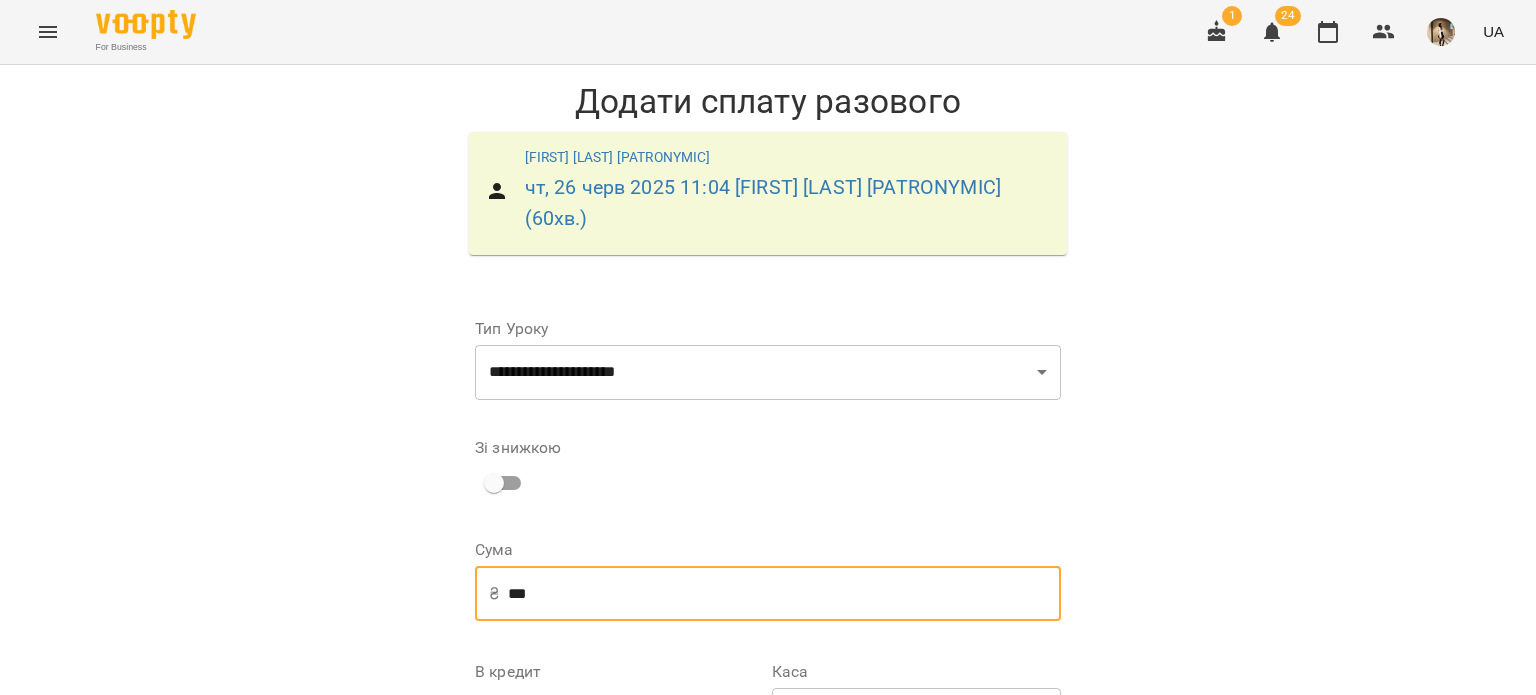 click on "***" at bounding box center (784, 594) 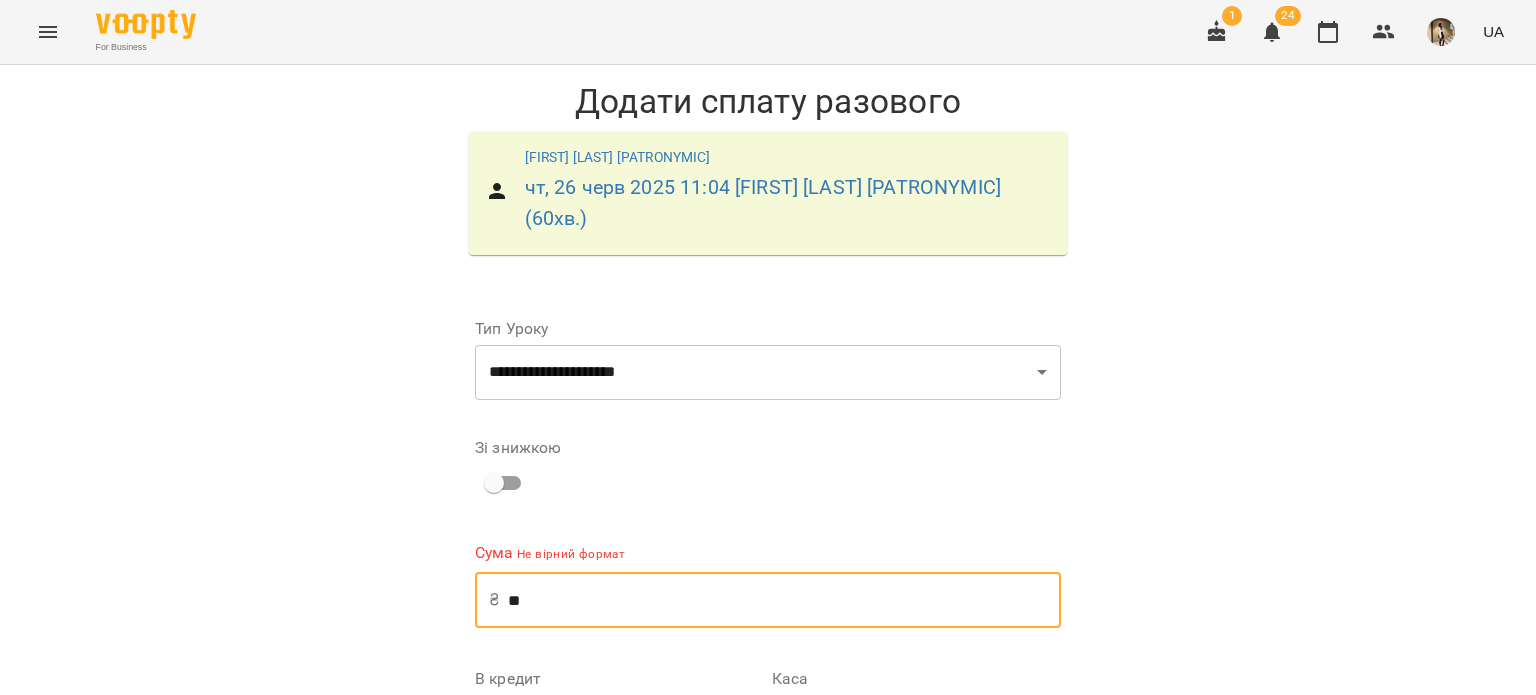 type on "*" 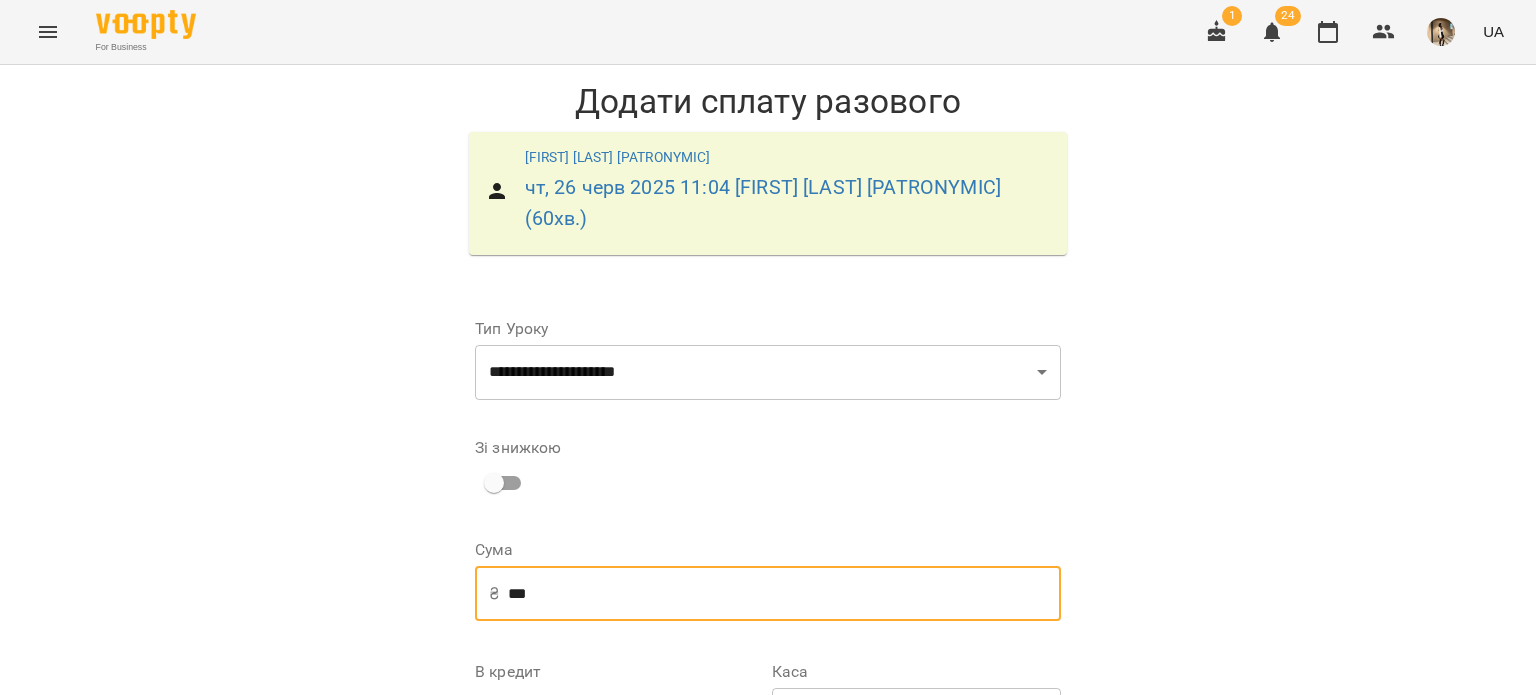 scroll, scrollTop: 294, scrollLeft: 0, axis: vertical 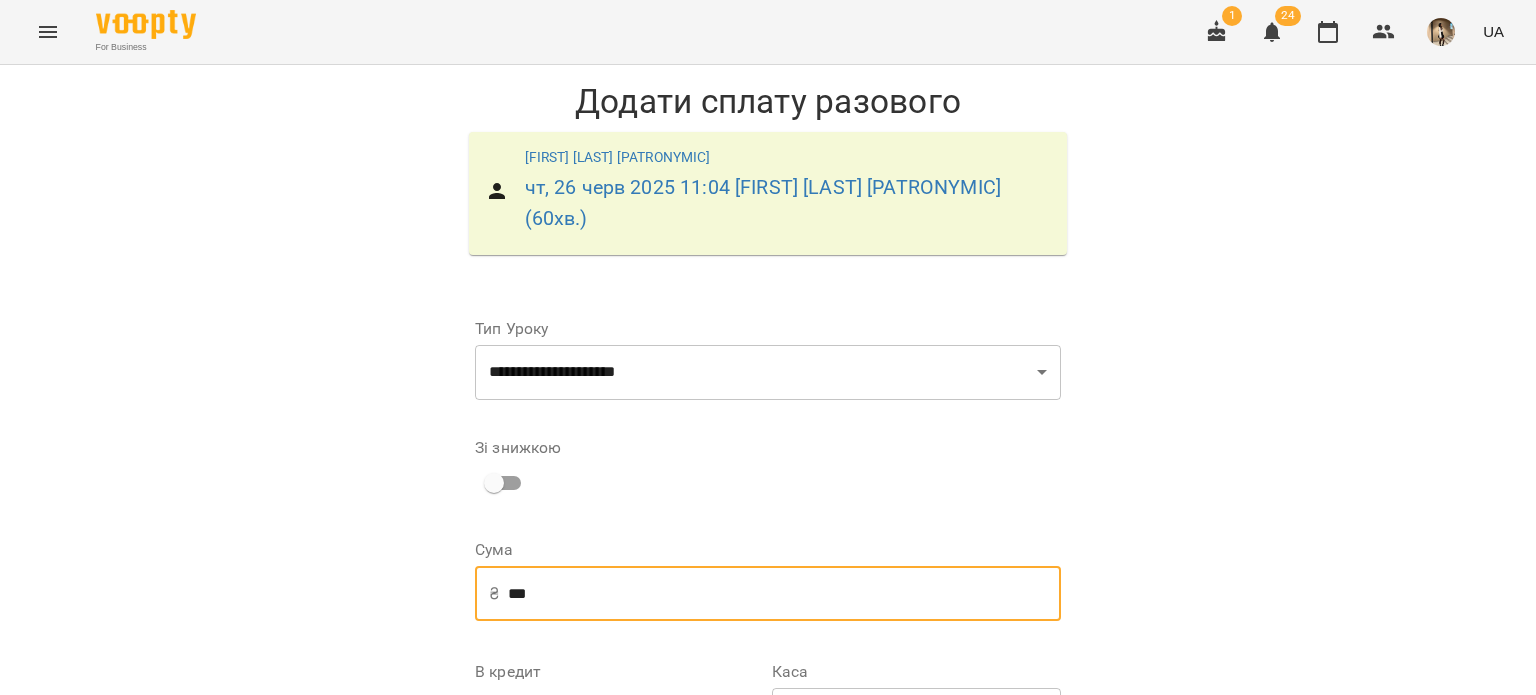 type on "***" 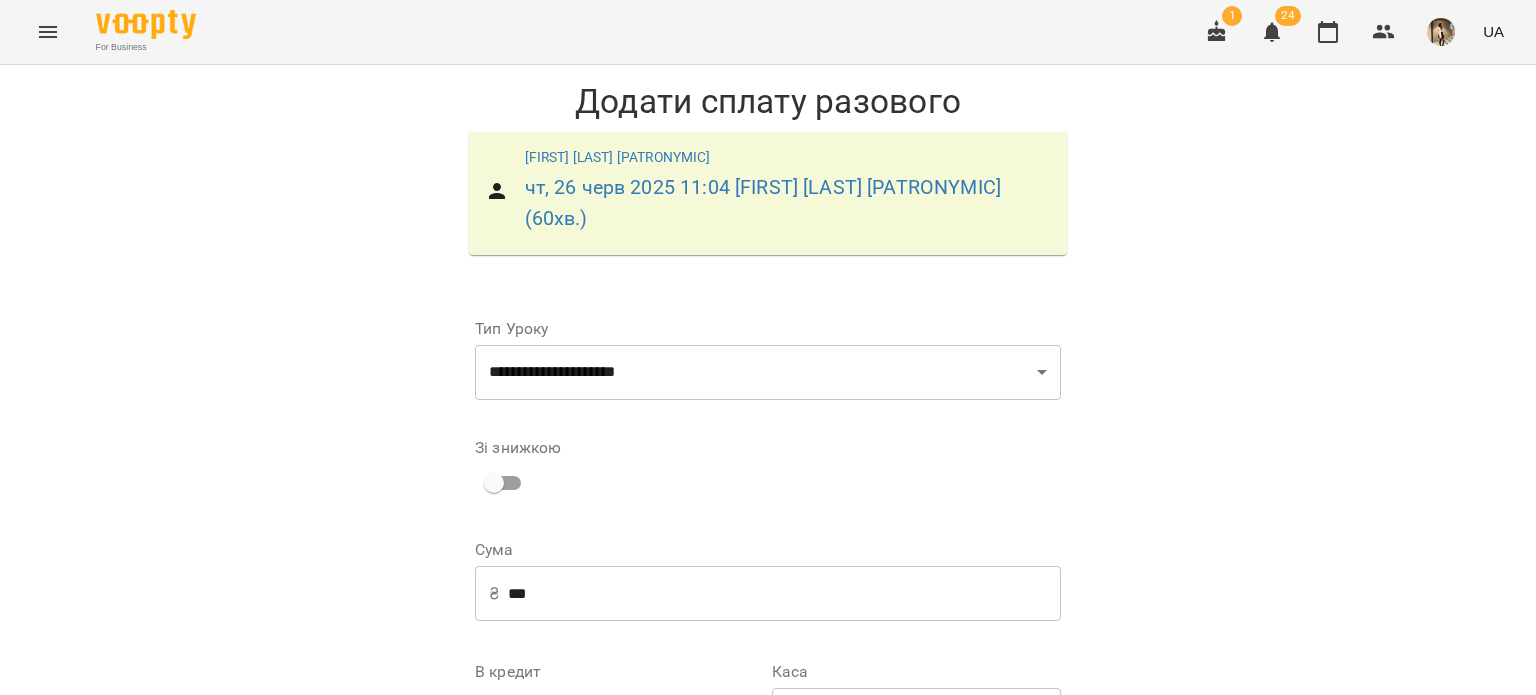 click on "Додати сплату разового" at bounding box center [934, 937] 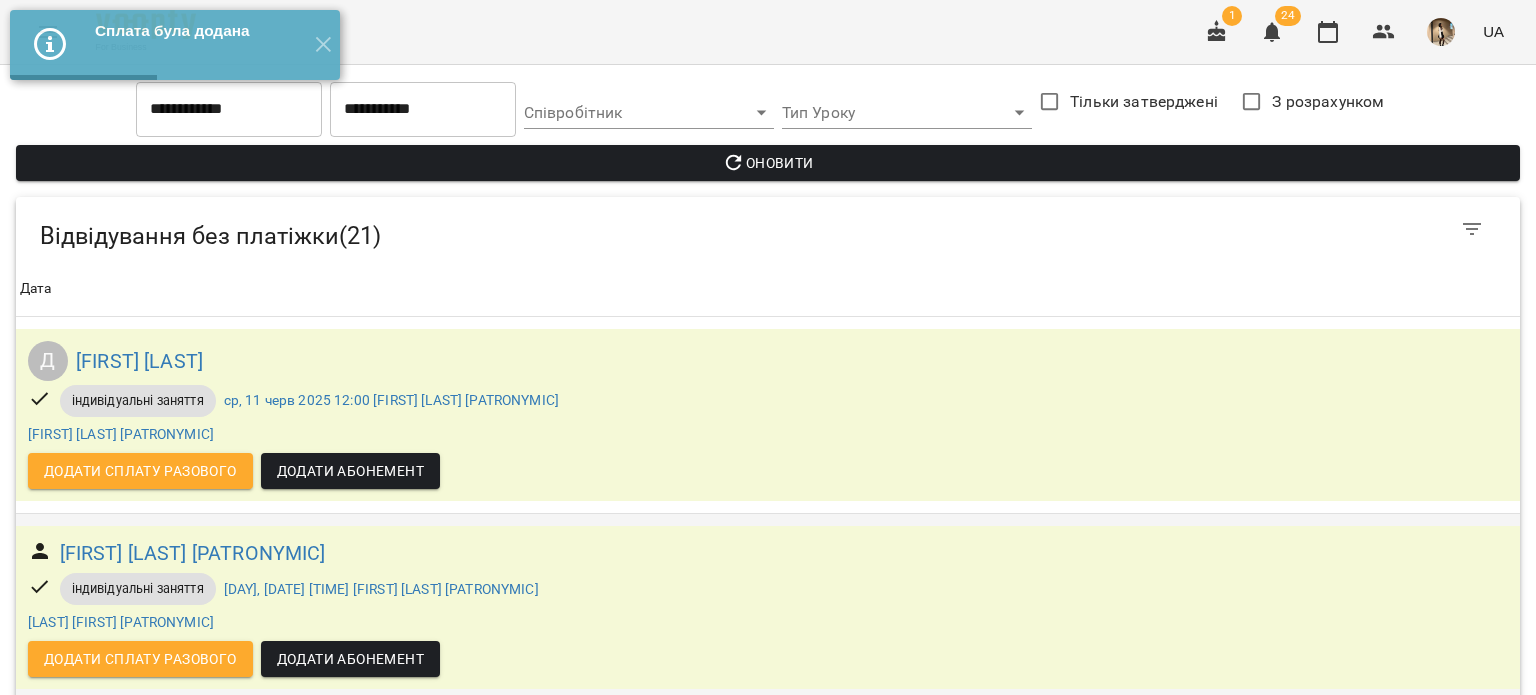 scroll, scrollTop: 208, scrollLeft: 0, axis: vertical 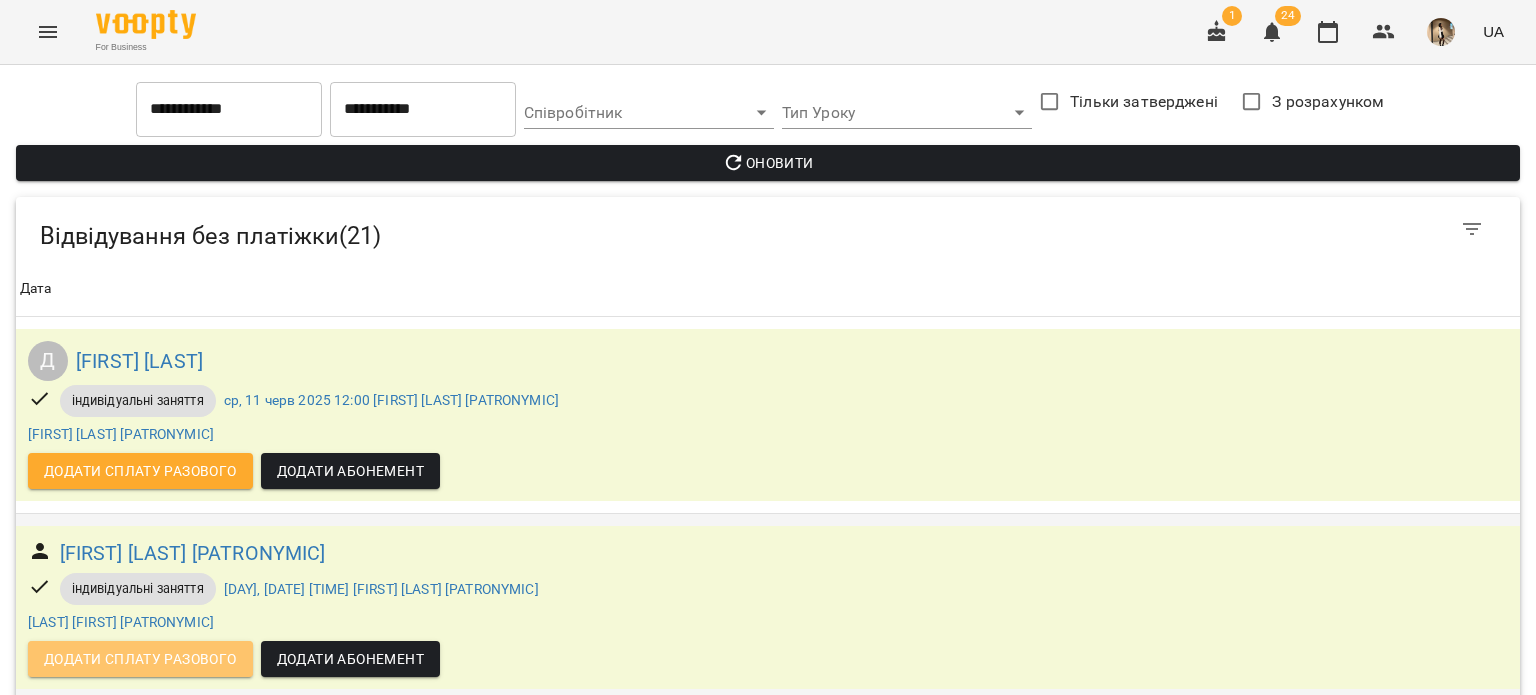 click on "Додати сплату разового" at bounding box center [140, 659] 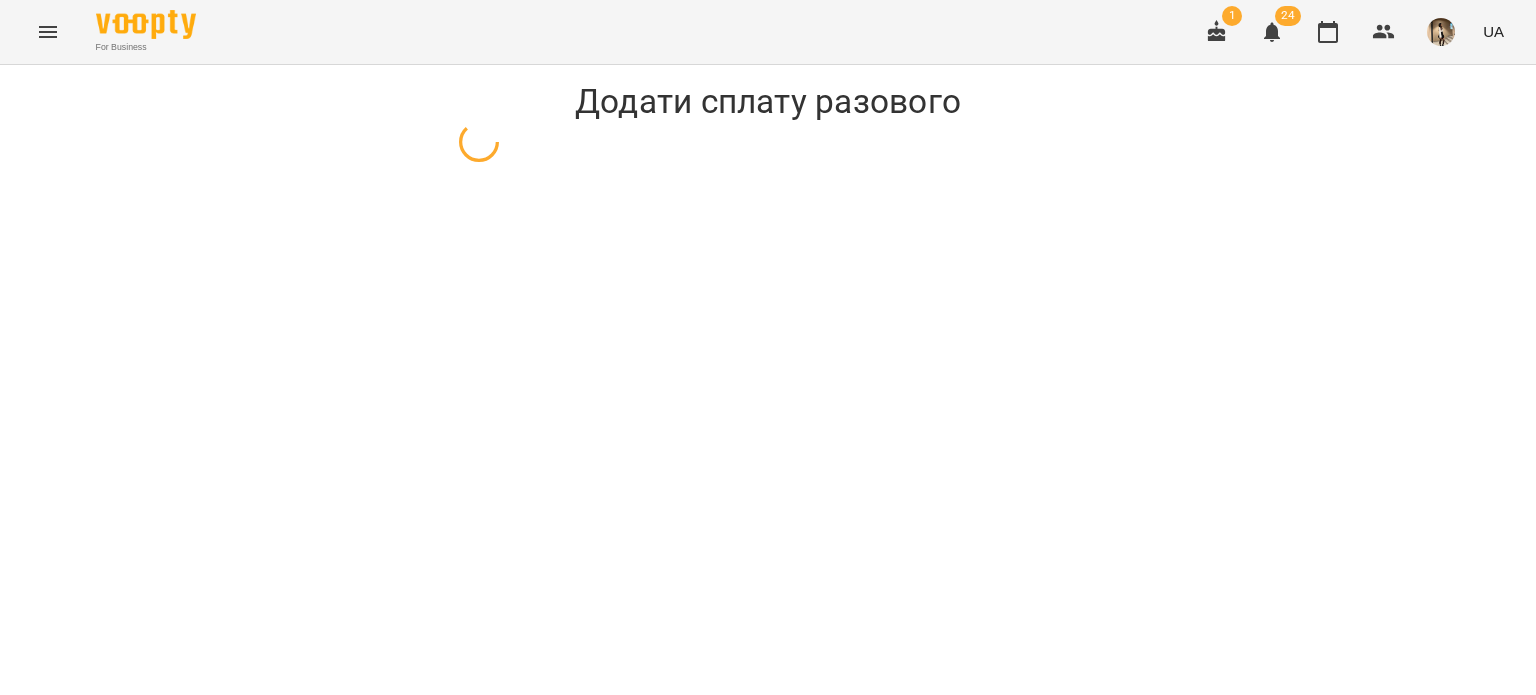 scroll, scrollTop: 0, scrollLeft: 0, axis: both 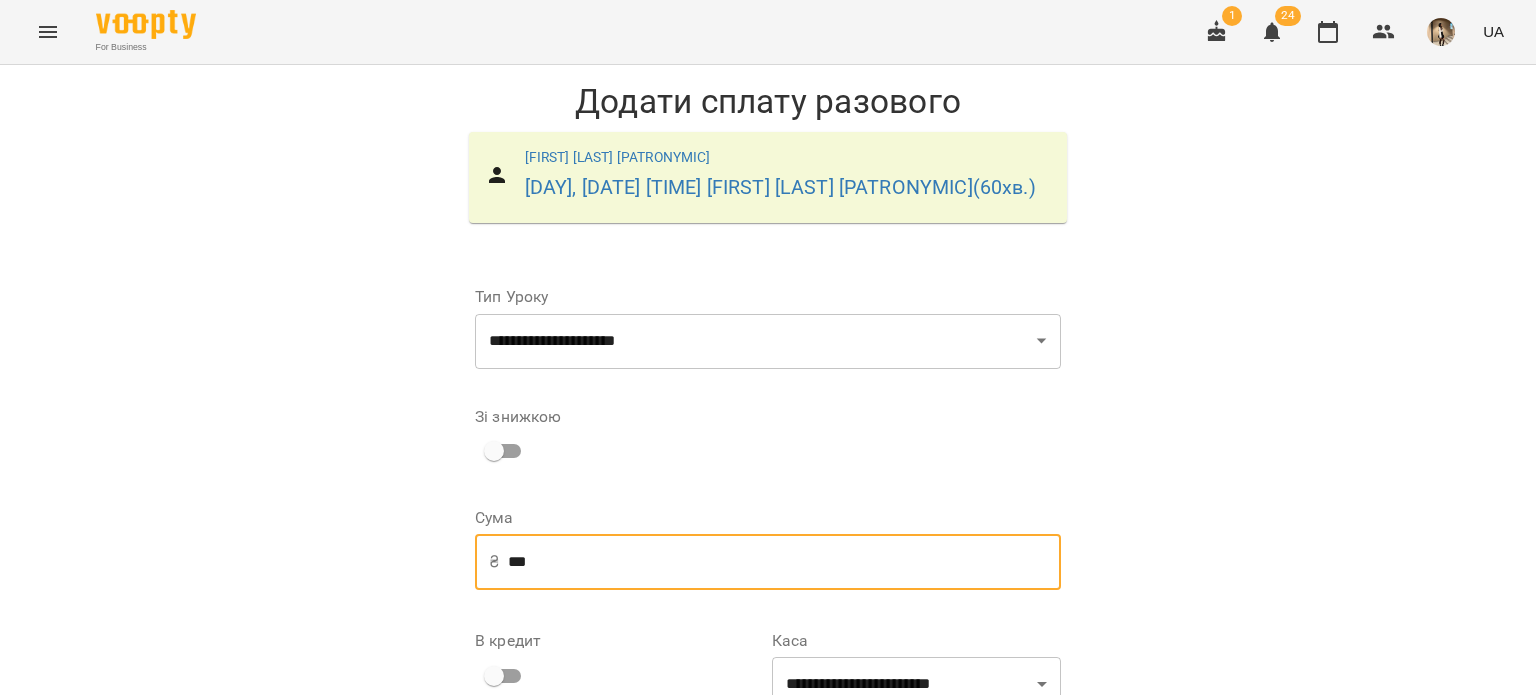 click on "***" at bounding box center (784, 562) 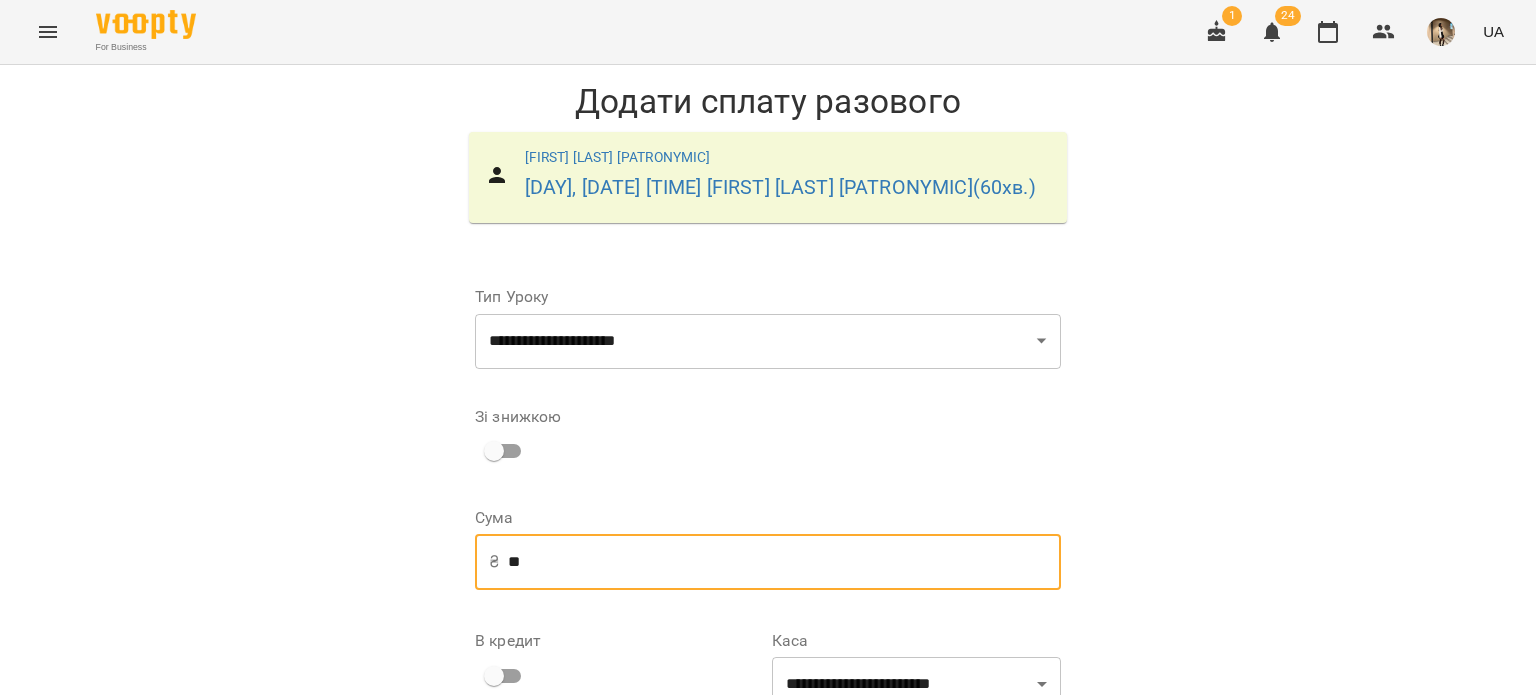 type on "*" 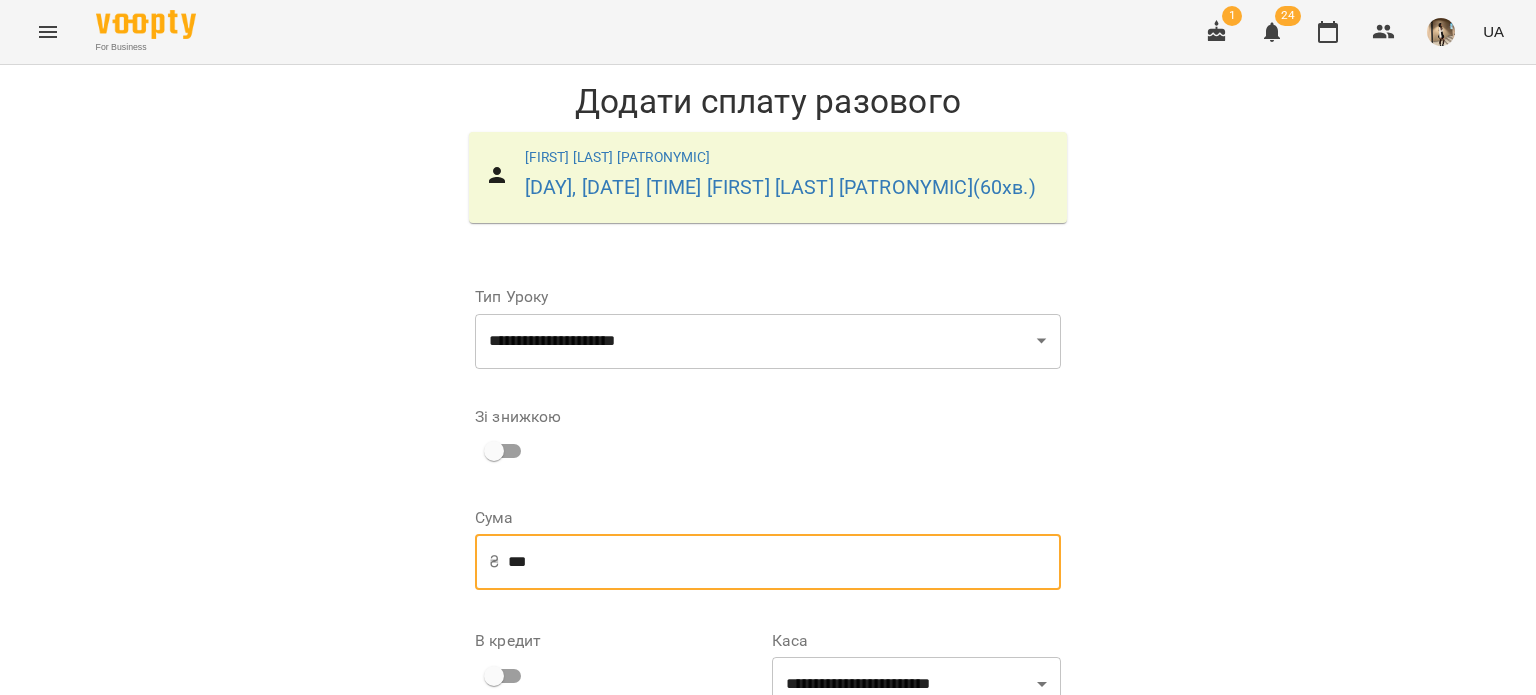 scroll, scrollTop: 294, scrollLeft: 0, axis: vertical 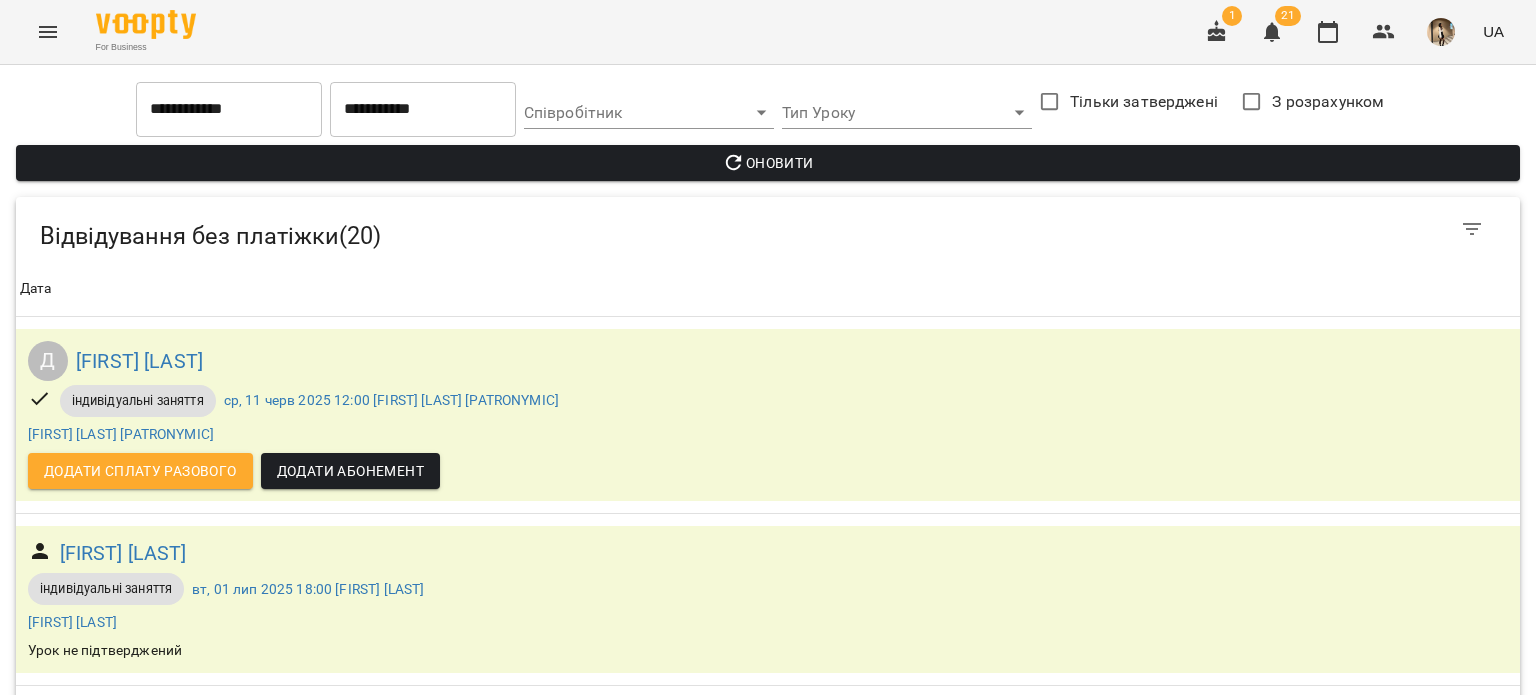 click on "[FIRST] [LAST] [PATRONYMIC]" at bounding box center (193, 1874) 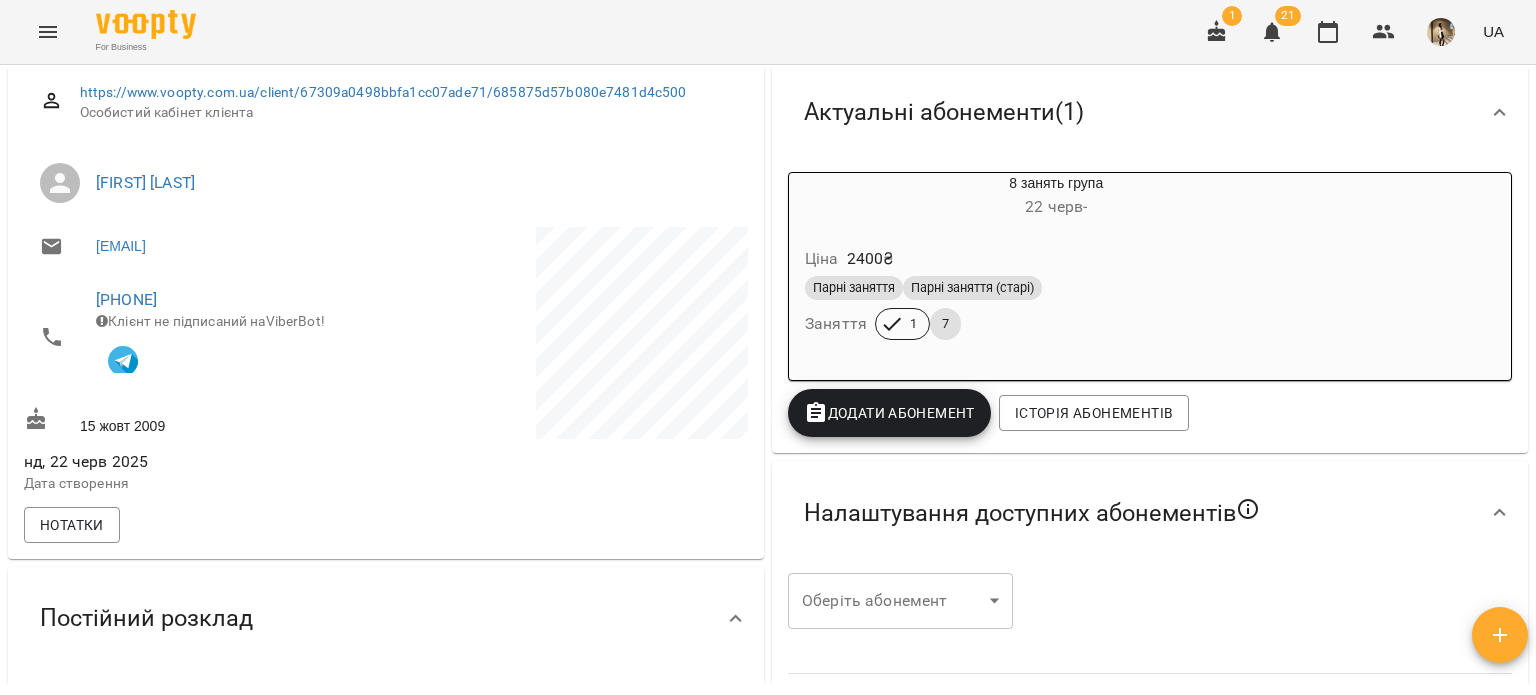 scroll, scrollTop: 0, scrollLeft: 0, axis: both 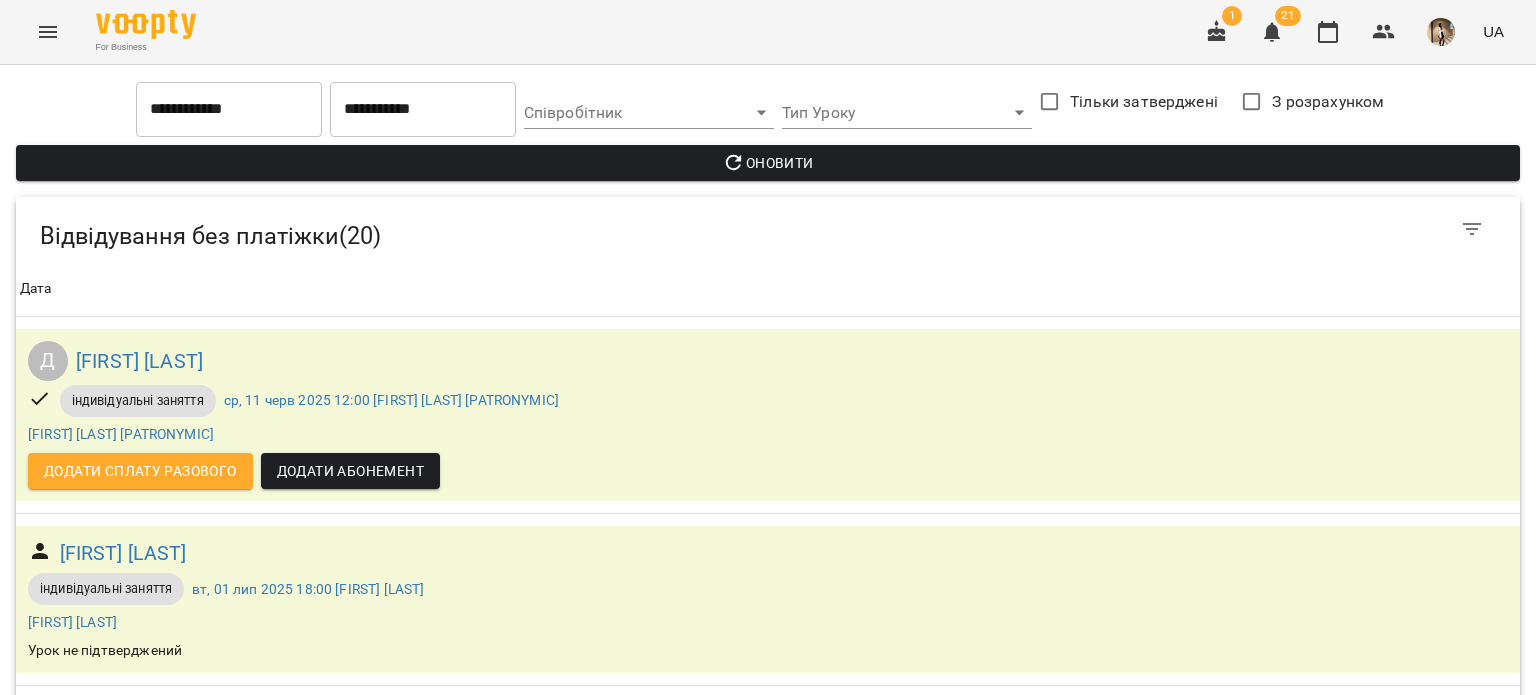 click on "[FIRST] [LAST] [PATRONYMIC]" at bounding box center (193, 1686) 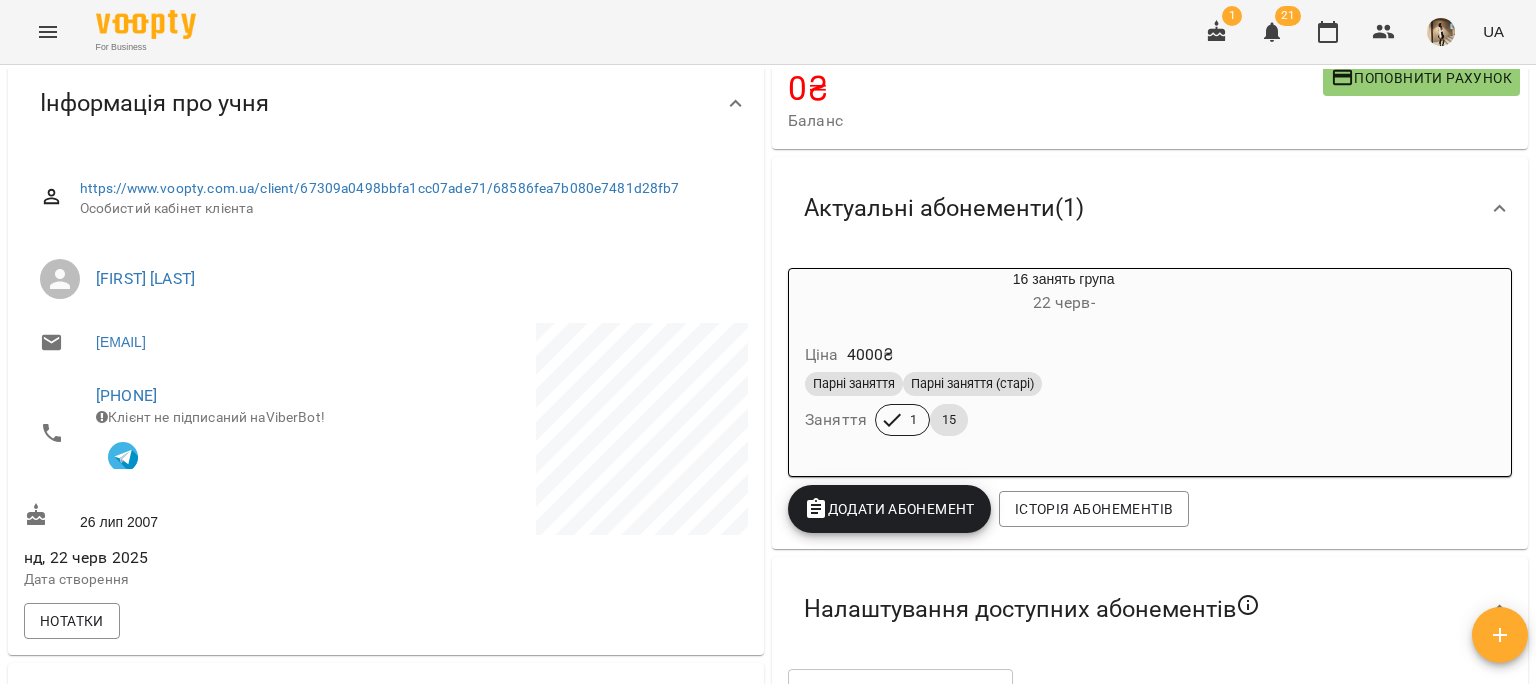 scroll, scrollTop: 0, scrollLeft: 0, axis: both 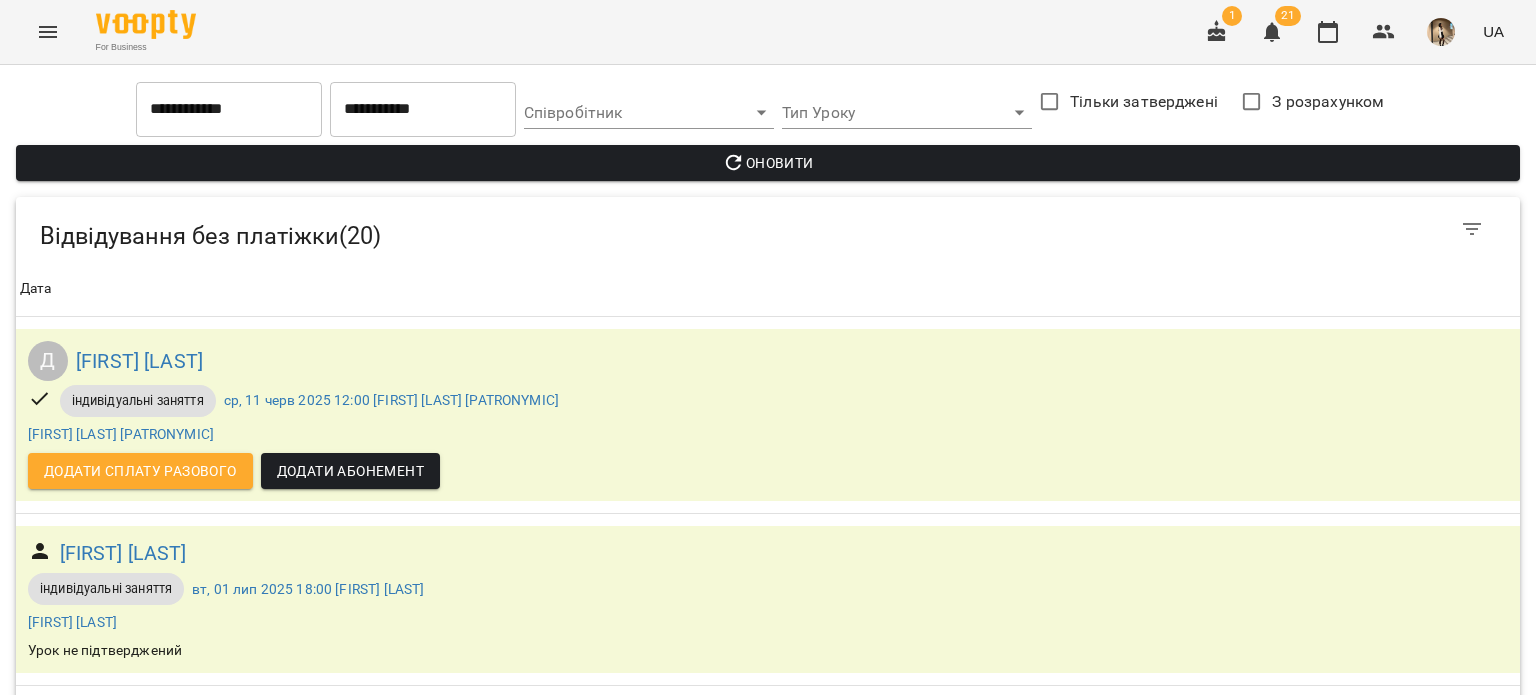 click on "Додати сплату разового" at bounding box center [140, 1792] 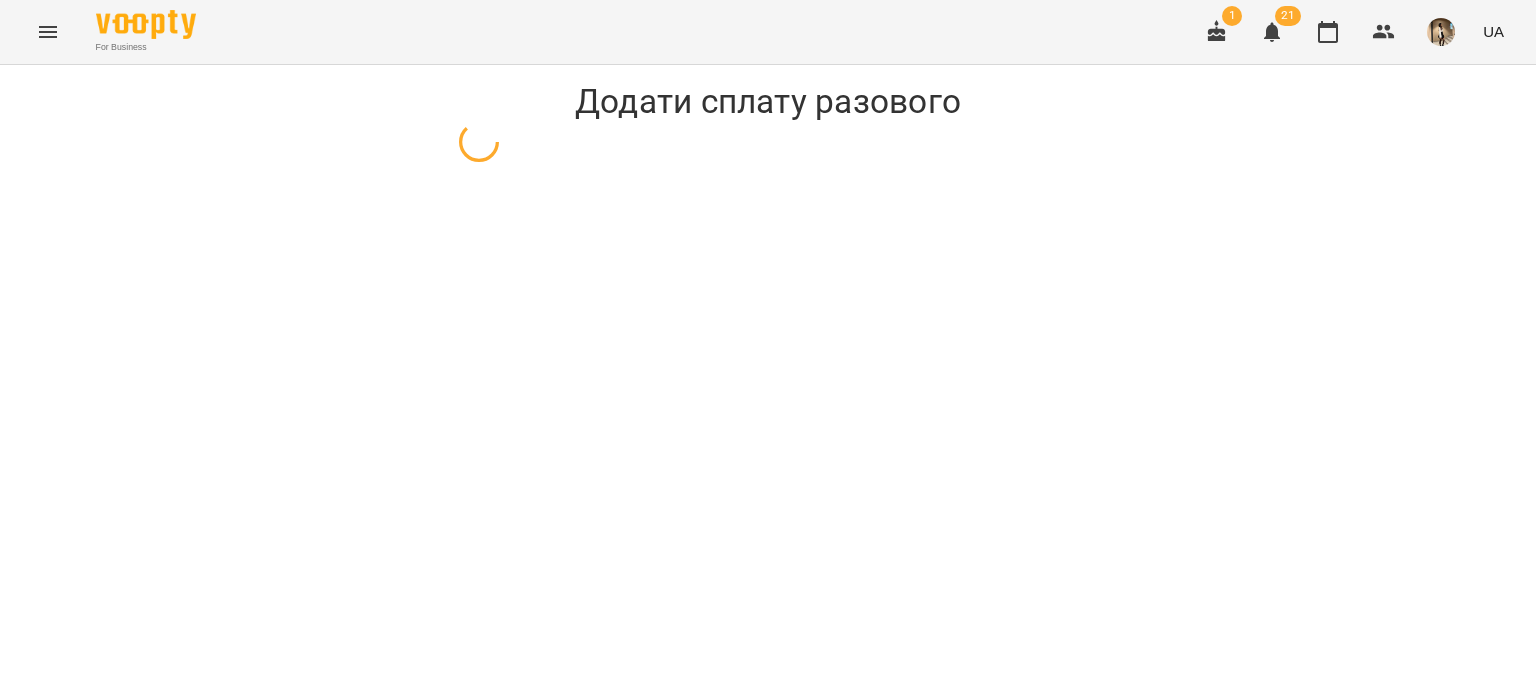 select on "**********" 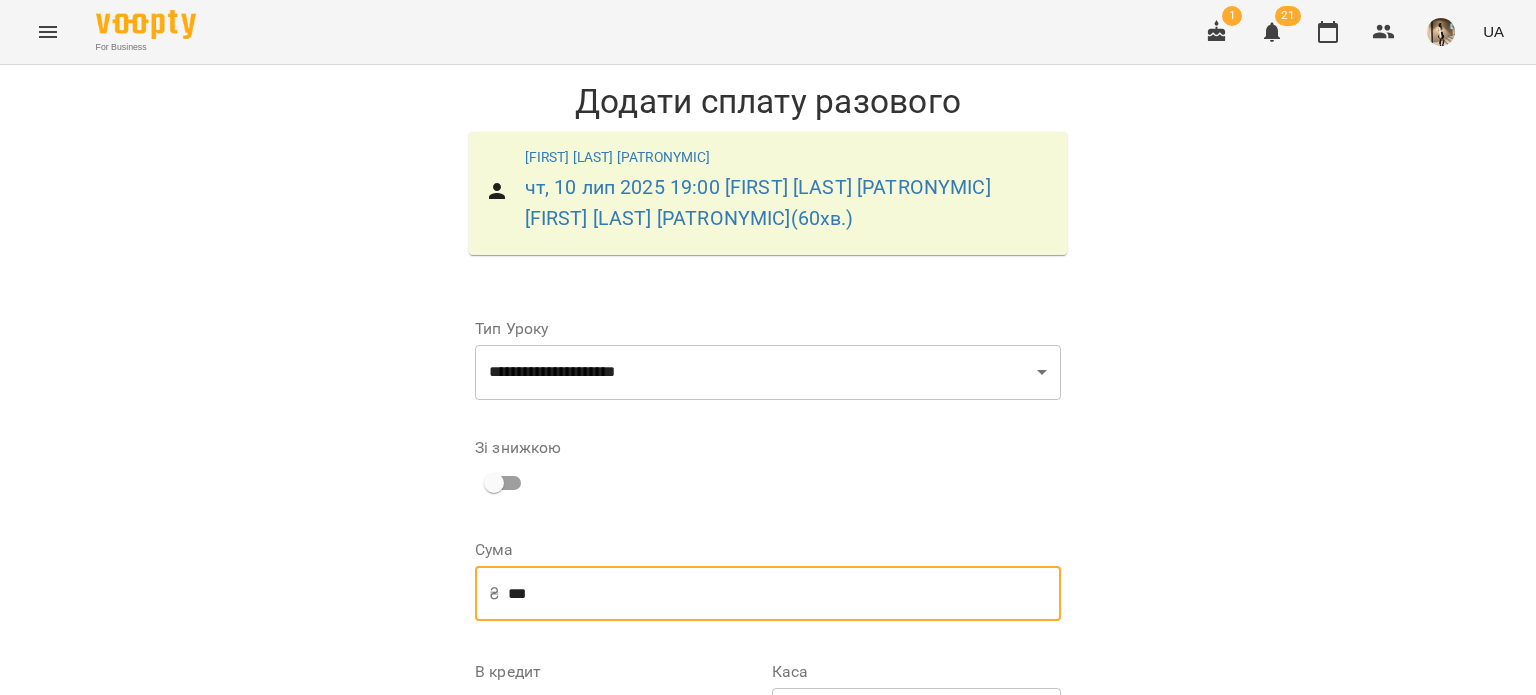 click on "***" at bounding box center [784, 594] 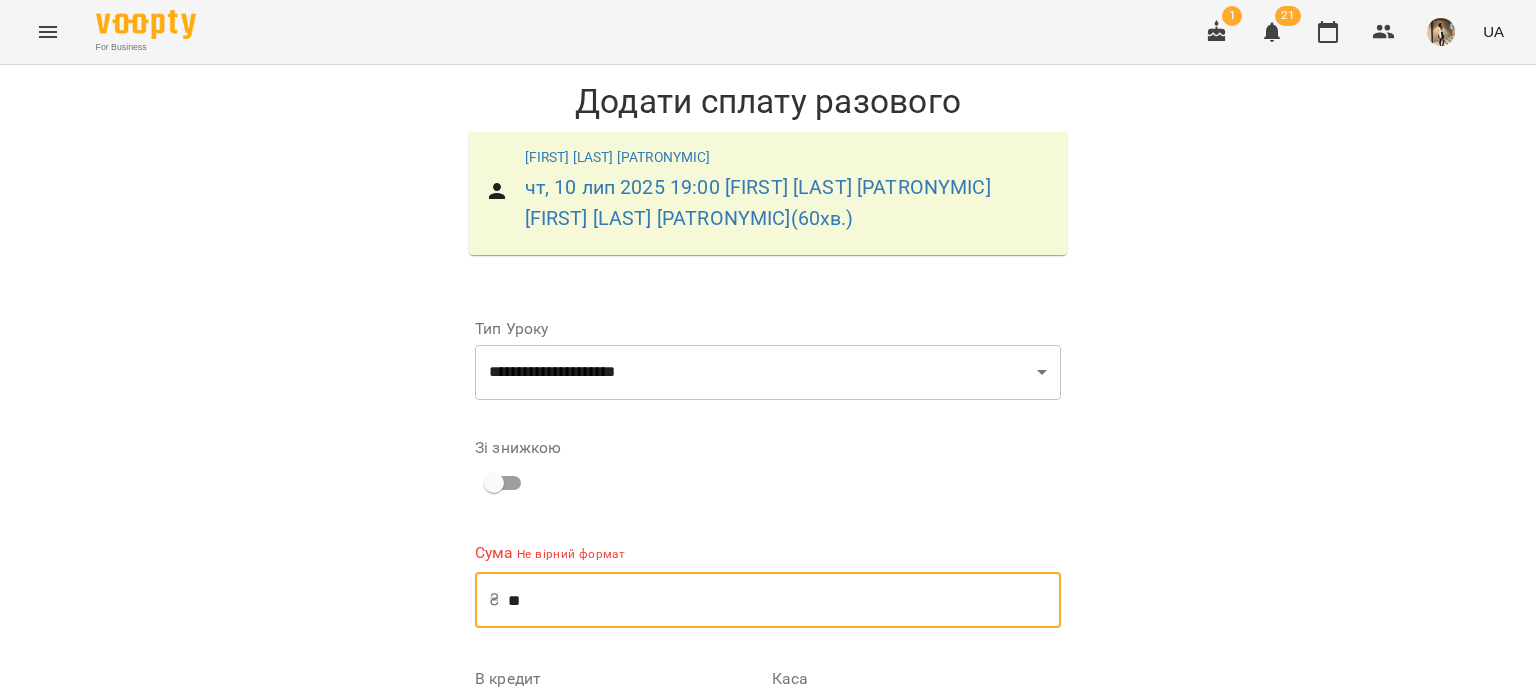 type on "*" 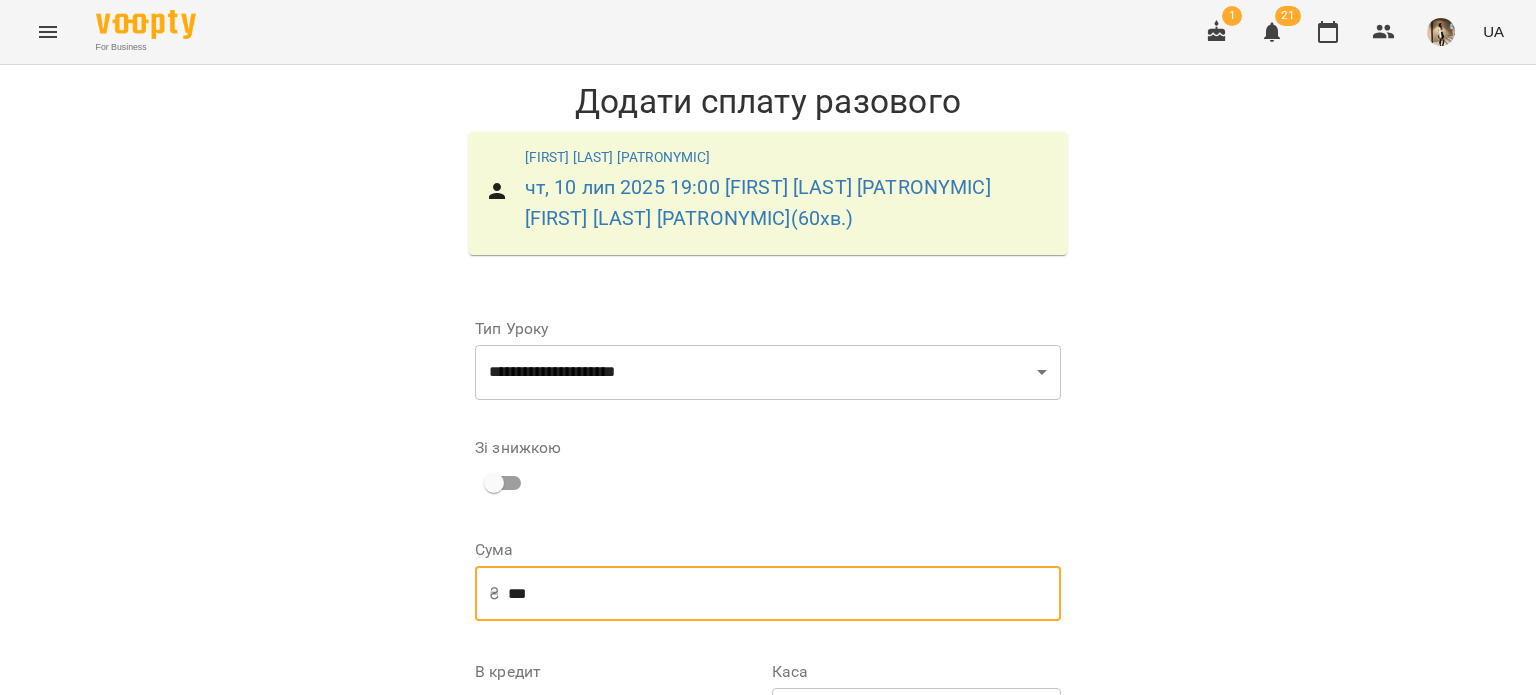 scroll, scrollTop: 187, scrollLeft: 0, axis: vertical 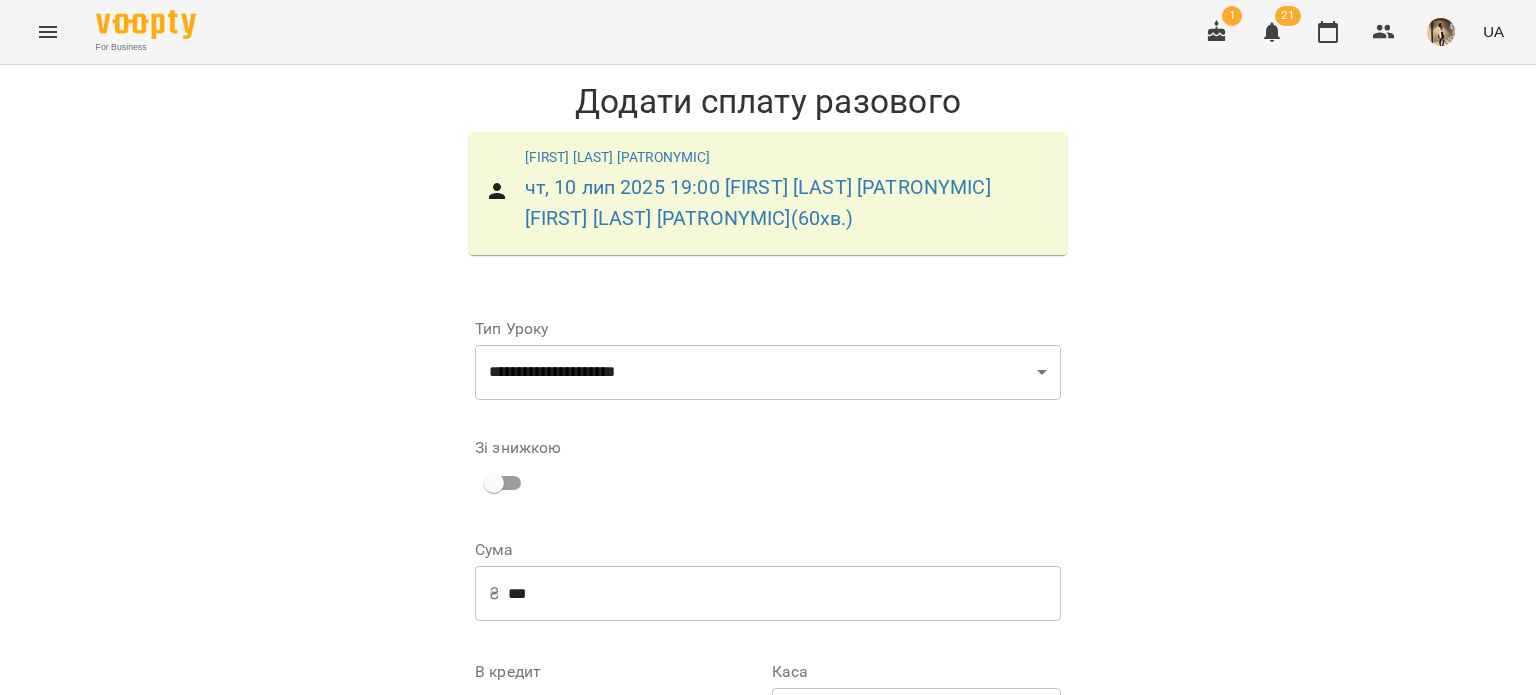 click on "**********" at bounding box center (768, 360) 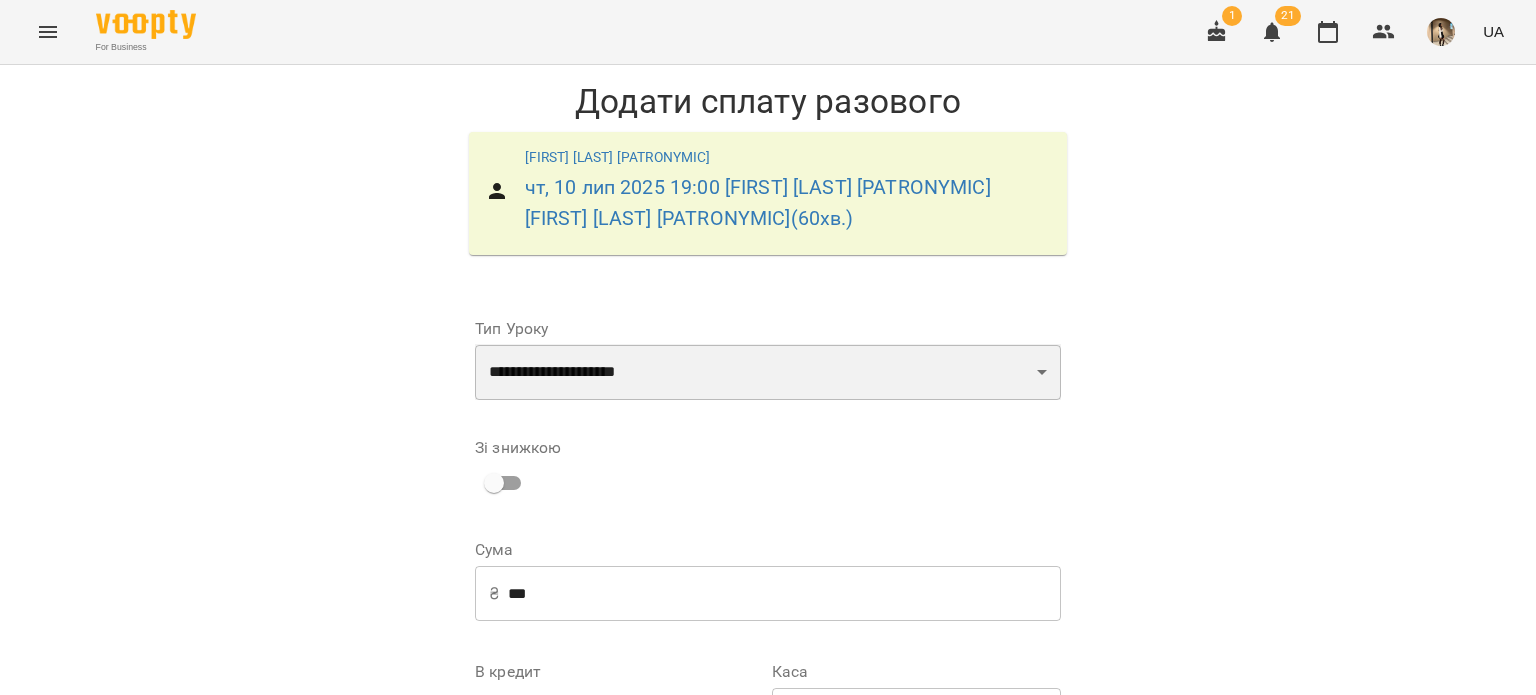 click on "**********" at bounding box center [768, 372] 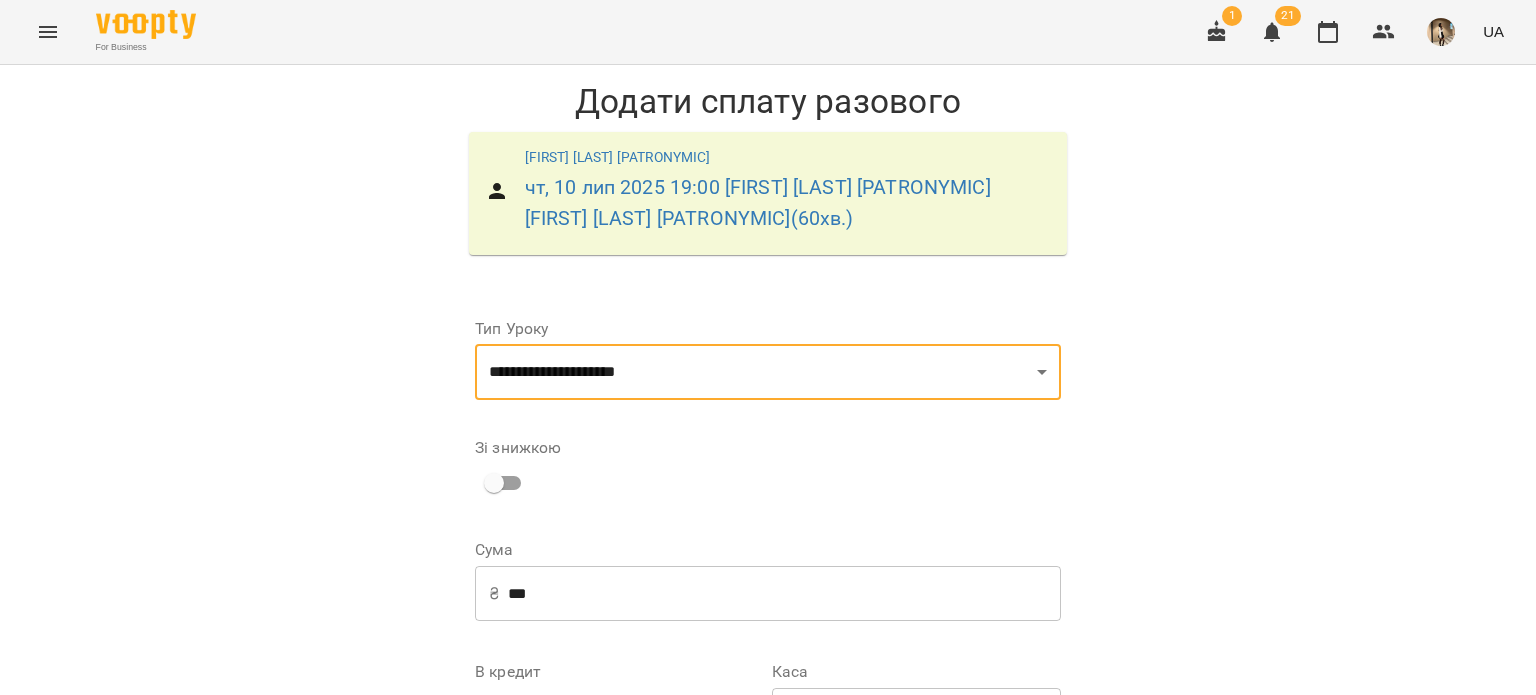 click on "**********" at bounding box center [768, 360] 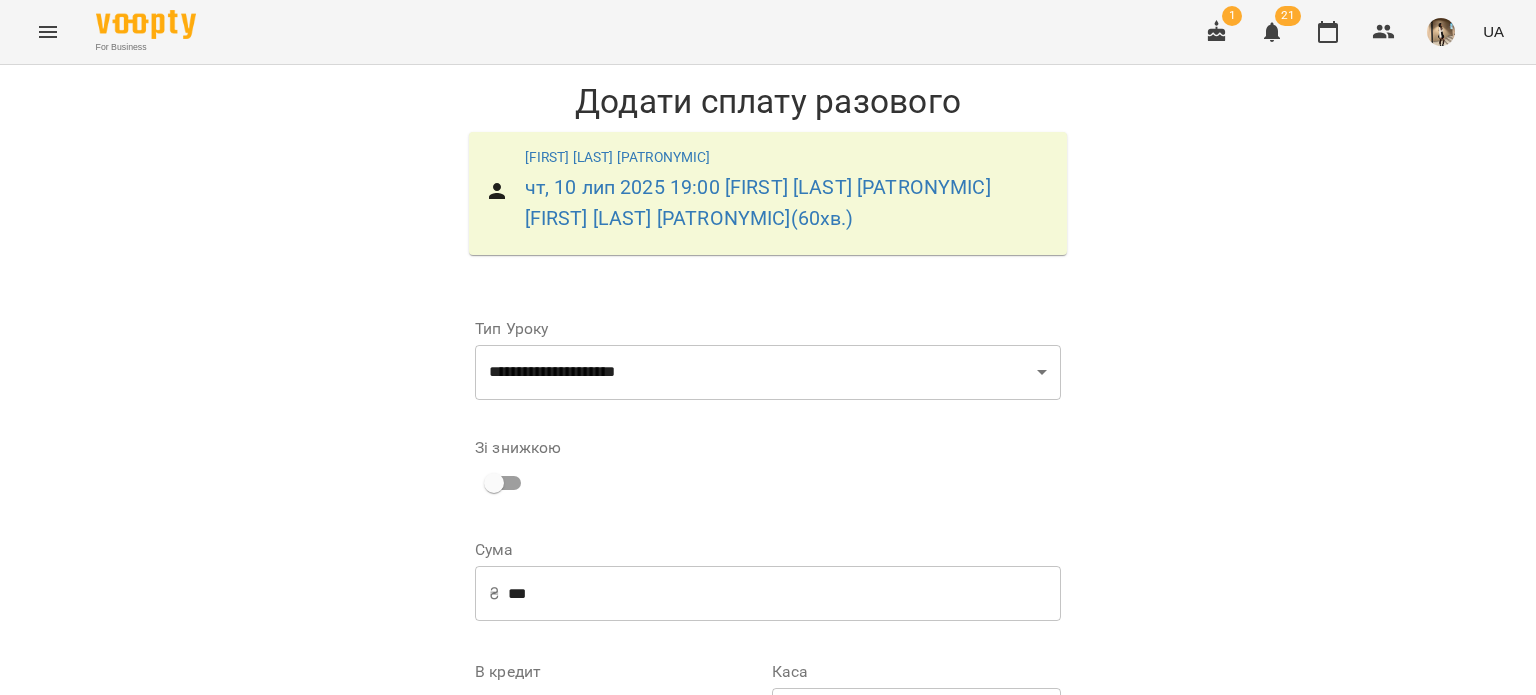 scroll, scrollTop: 294, scrollLeft: 0, axis: vertical 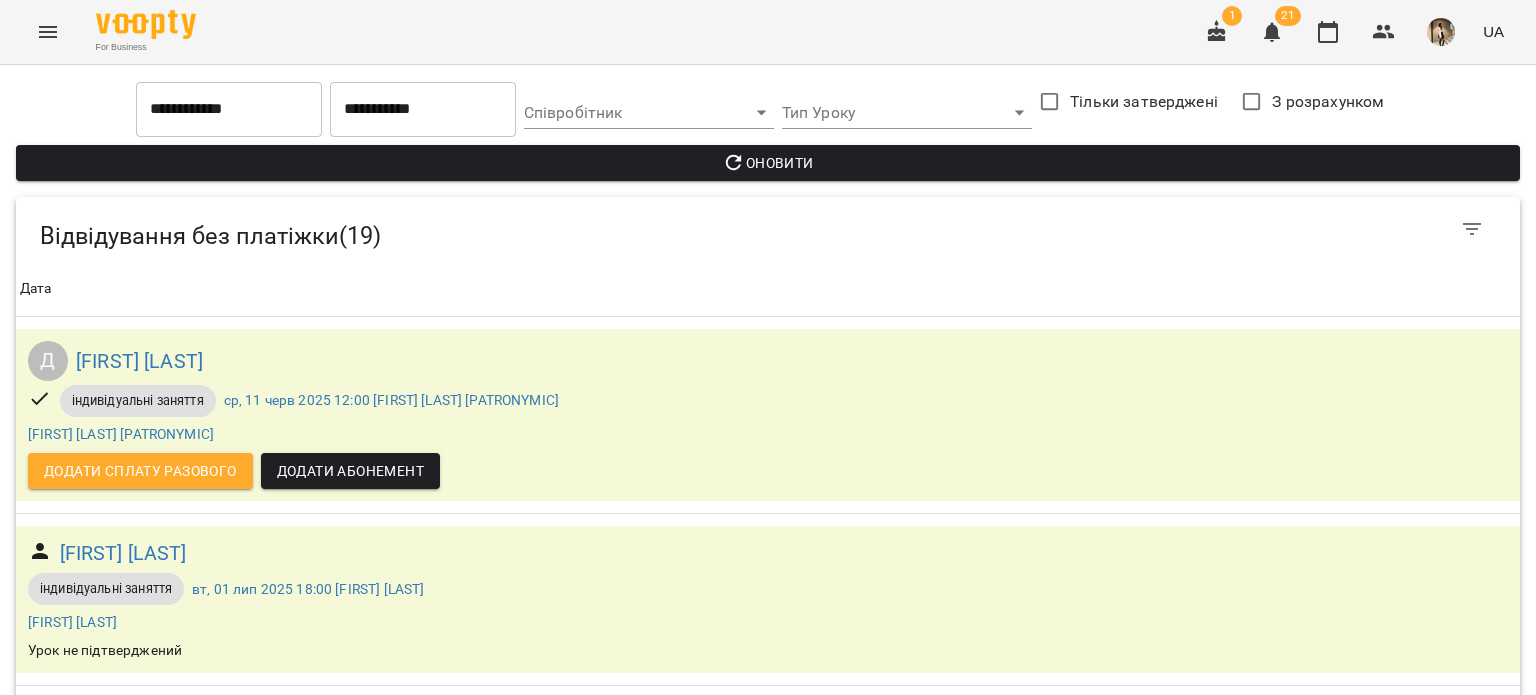 click on "[FIRST] [LAST] [PATRONYMIC] індивідуальні заняття чт, 10 лип 2025 19:00 [FIRST] [LAST] [PATRONYMIC] [FIRST] [LAST] [PATRONYMIC] Гаврилюк Ангеліна Додати сплату разового Додати Абонемент" at bounding box center (768, 1740) 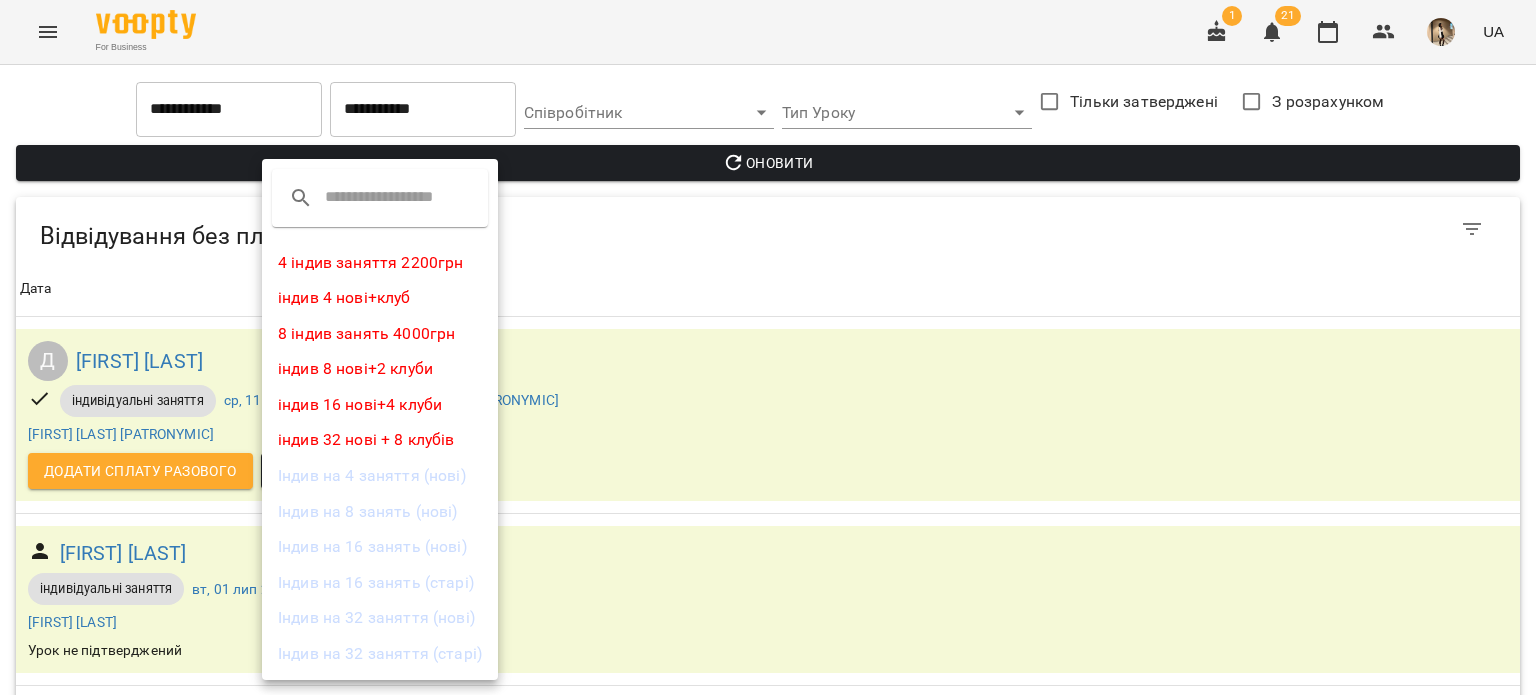 click at bounding box center (768, 347) 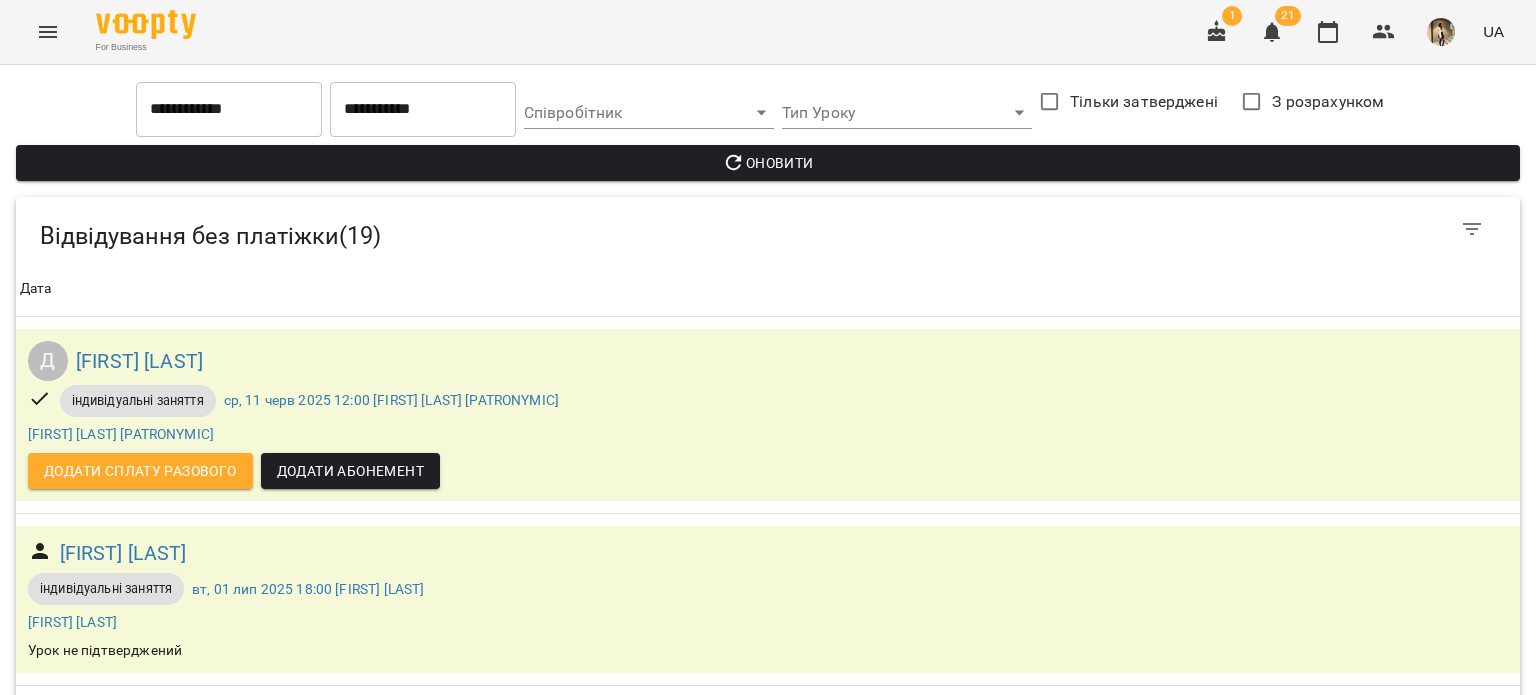 click on "Додати сплату разового" at bounding box center [140, 1792] 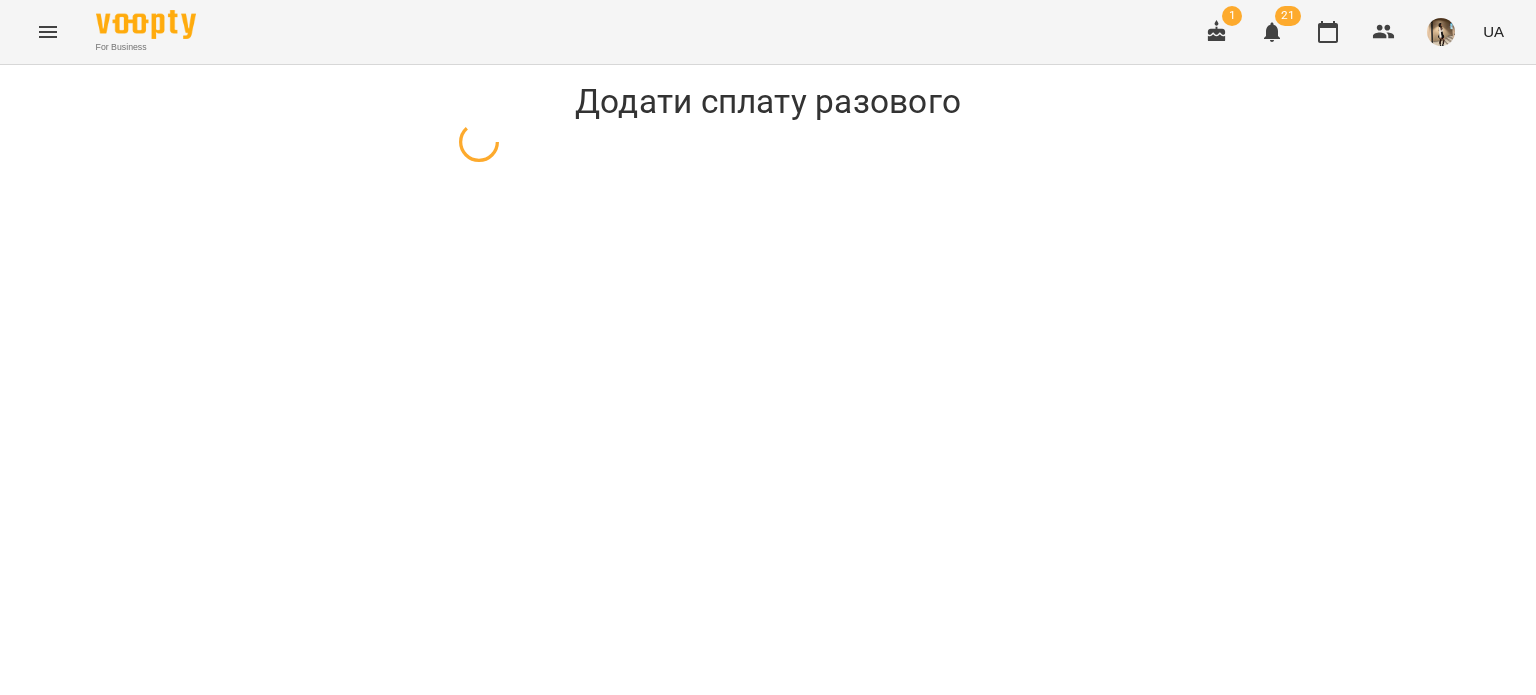 scroll, scrollTop: 0, scrollLeft: 0, axis: both 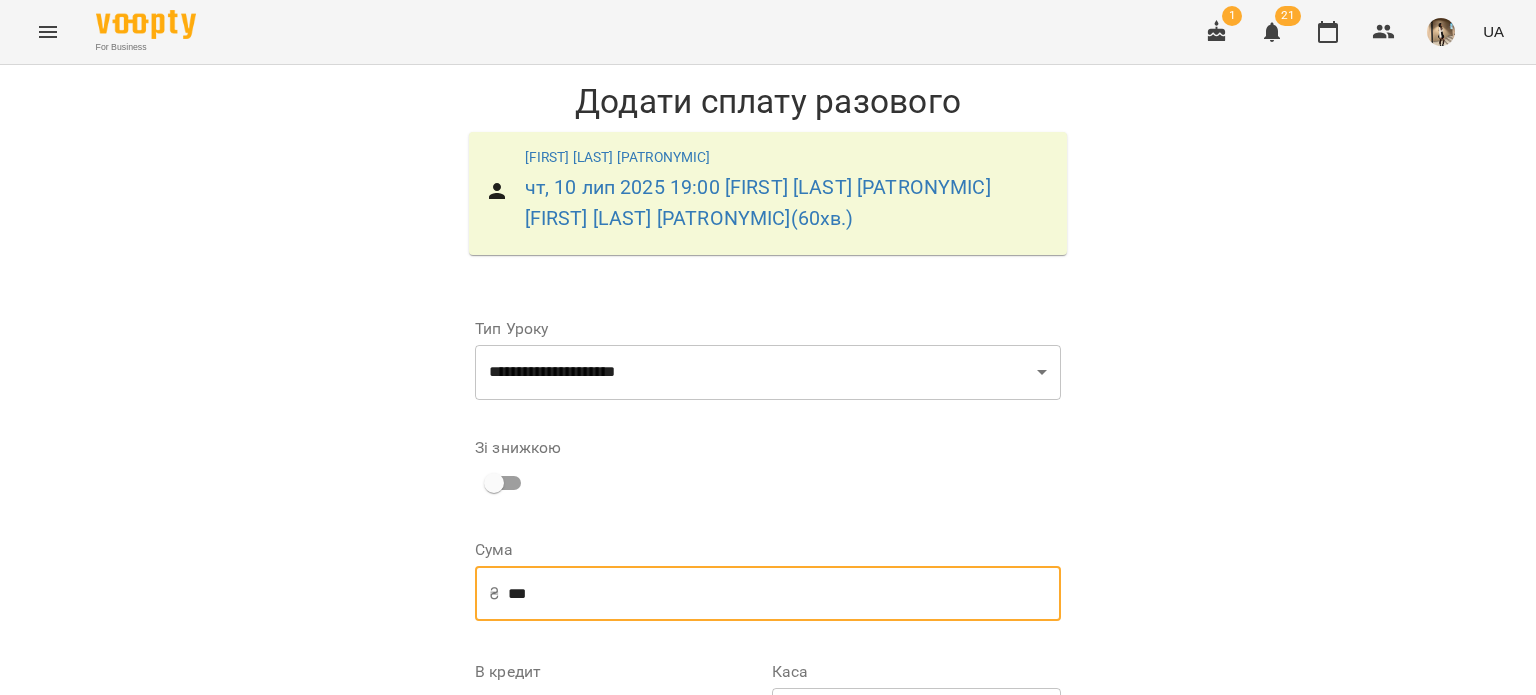 click on "***" at bounding box center (784, 594) 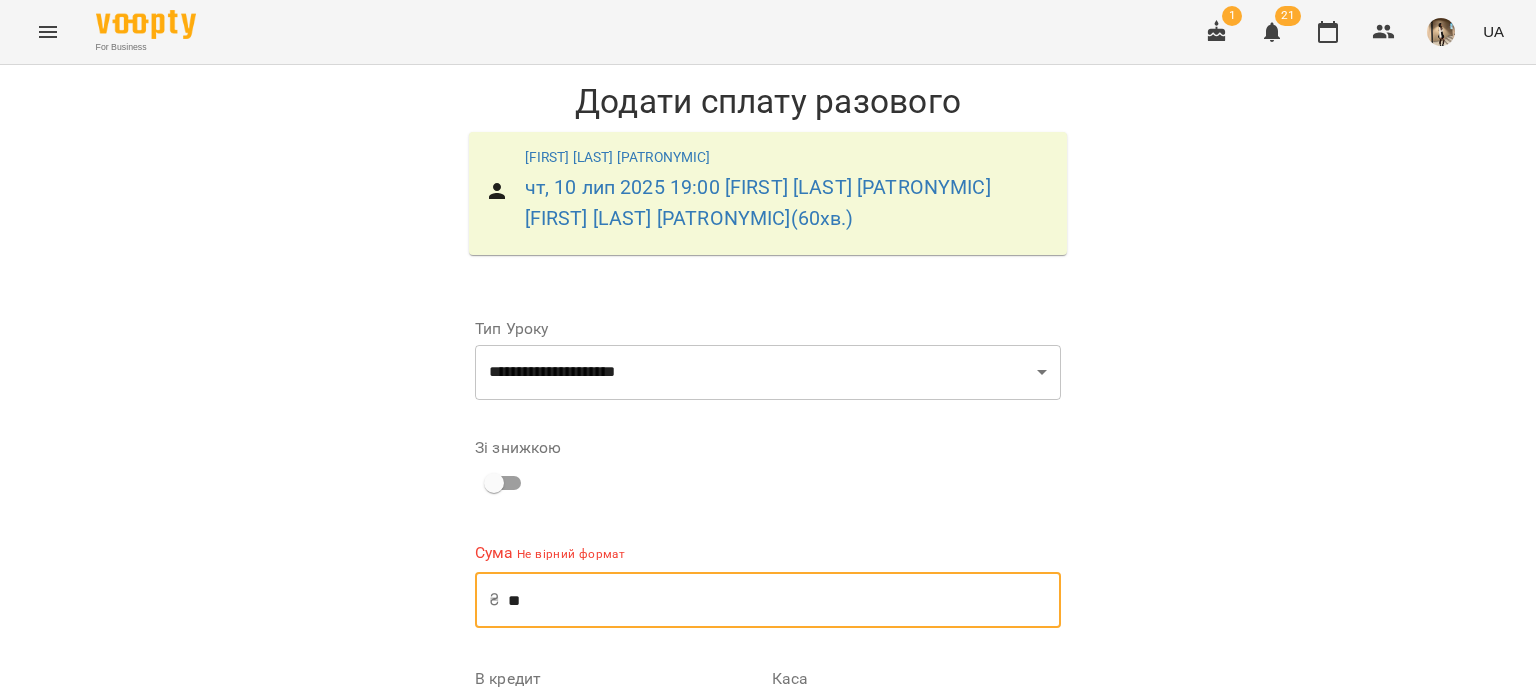 type on "*" 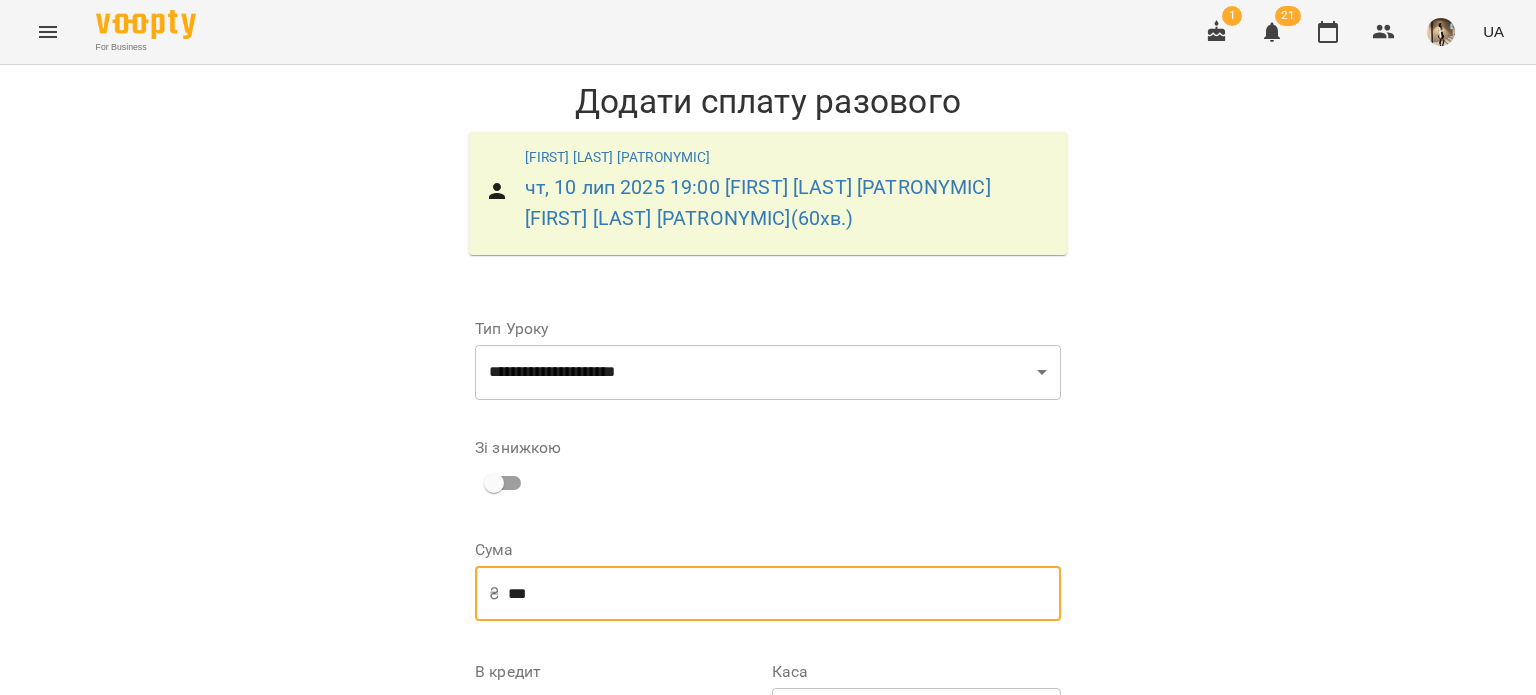 scroll, scrollTop: 294, scrollLeft: 0, axis: vertical 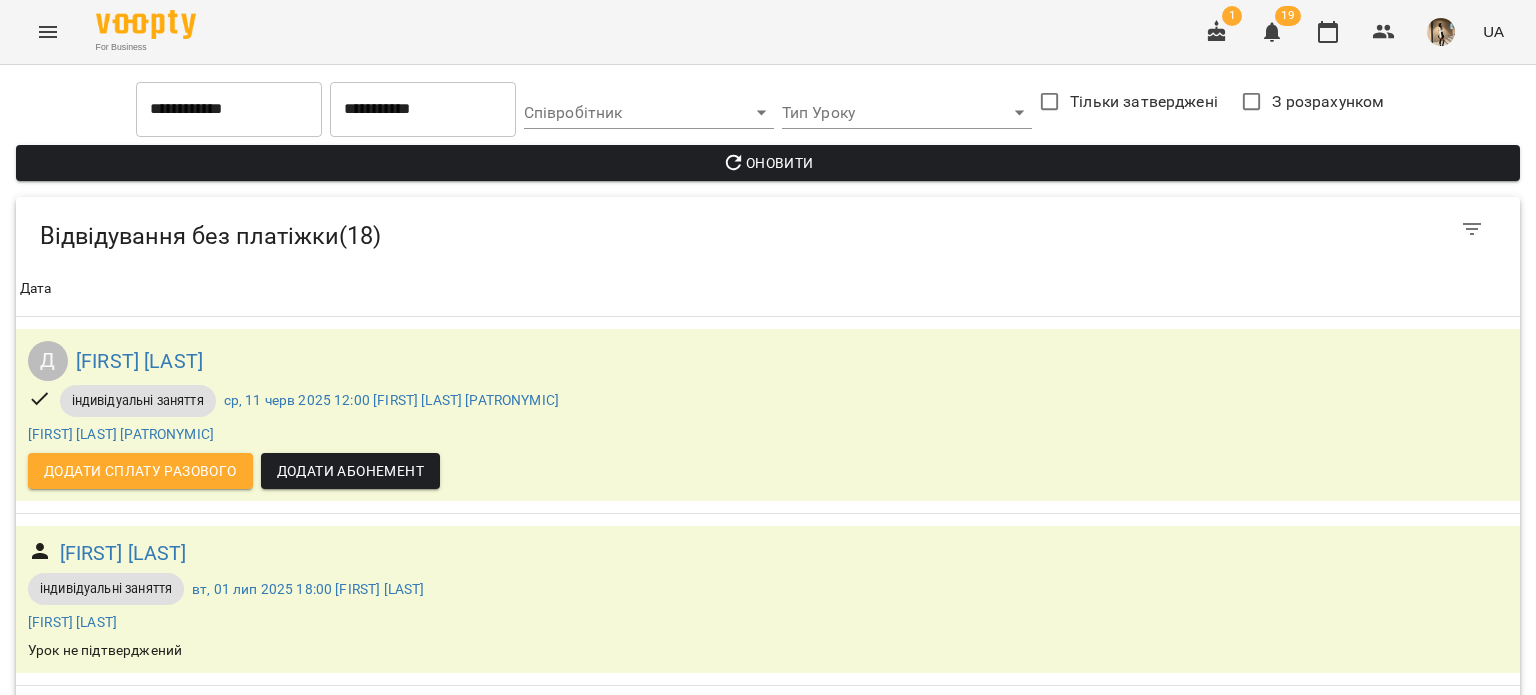 click on "[FIRST] [LAST] [PATRONYMIC]" at bounding box center (193, 1686) 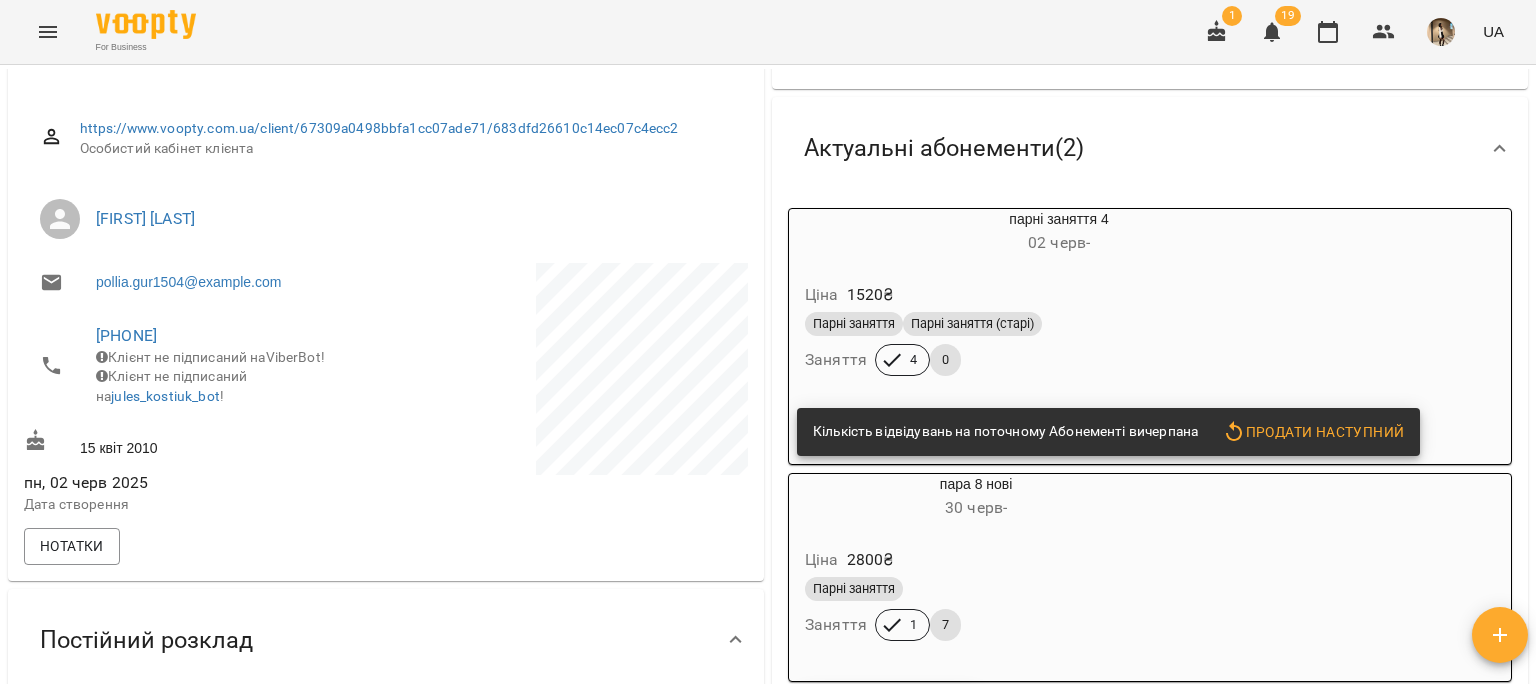 scroll, scrollTop: 207, scrollLeft: 0, axis: vertical 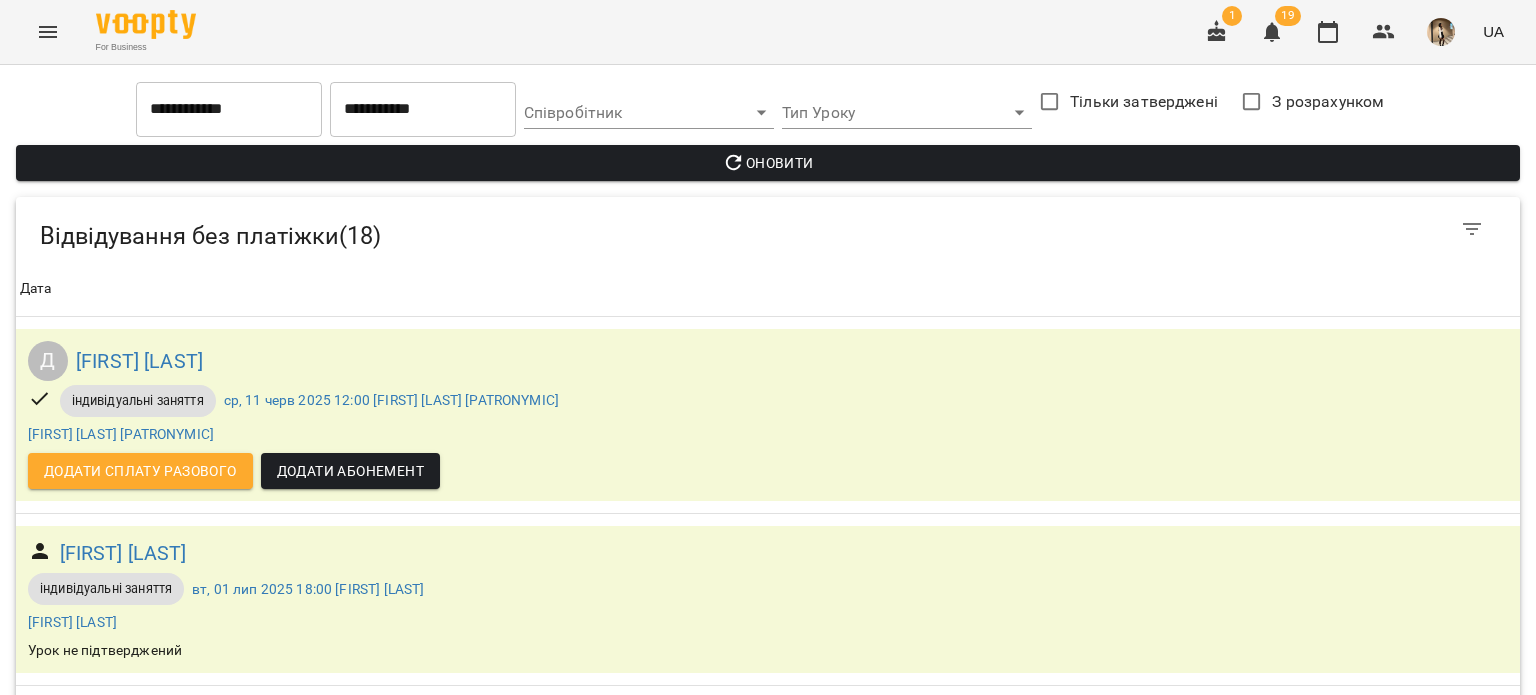 click on "[FIRST] [LAST]" at bounding box center (123, 1874) 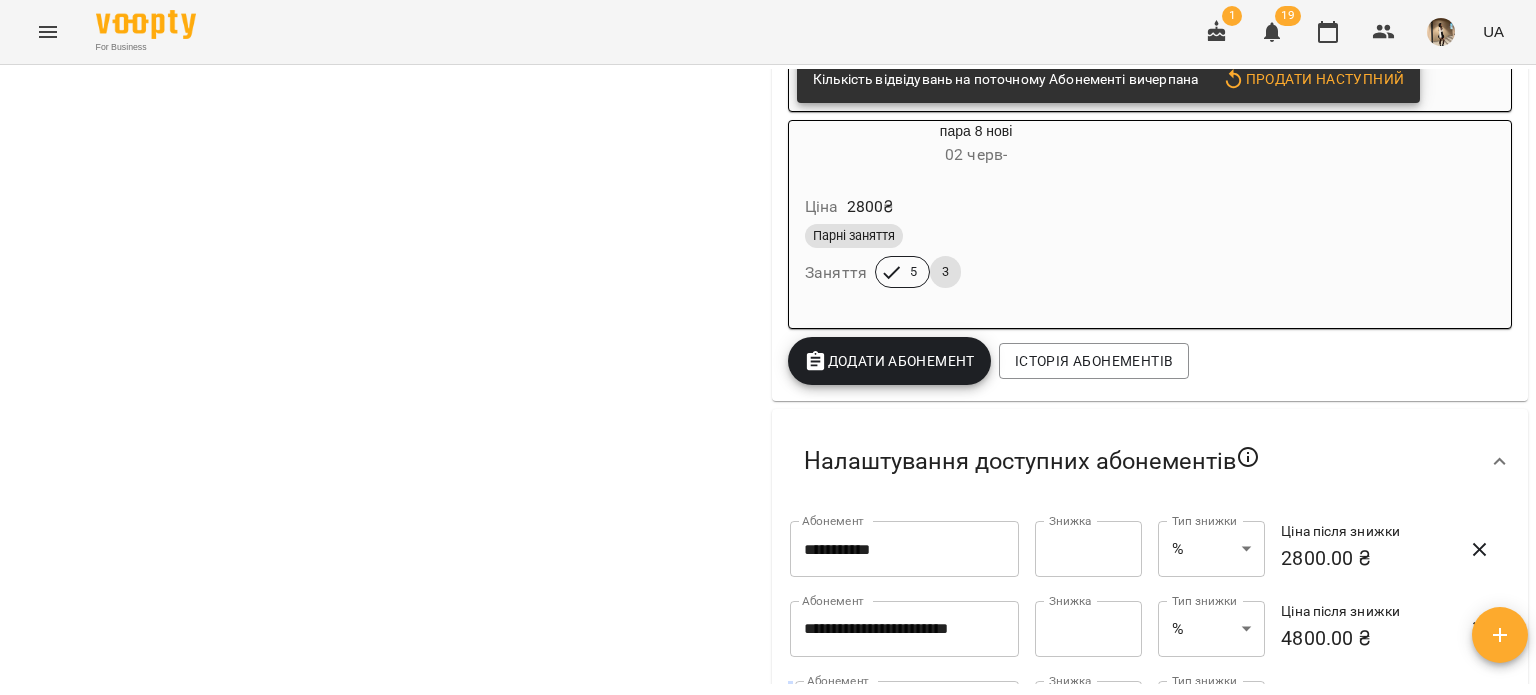 scroll, scrollTop: 1880, scrollLeft: 0, axis: vertical 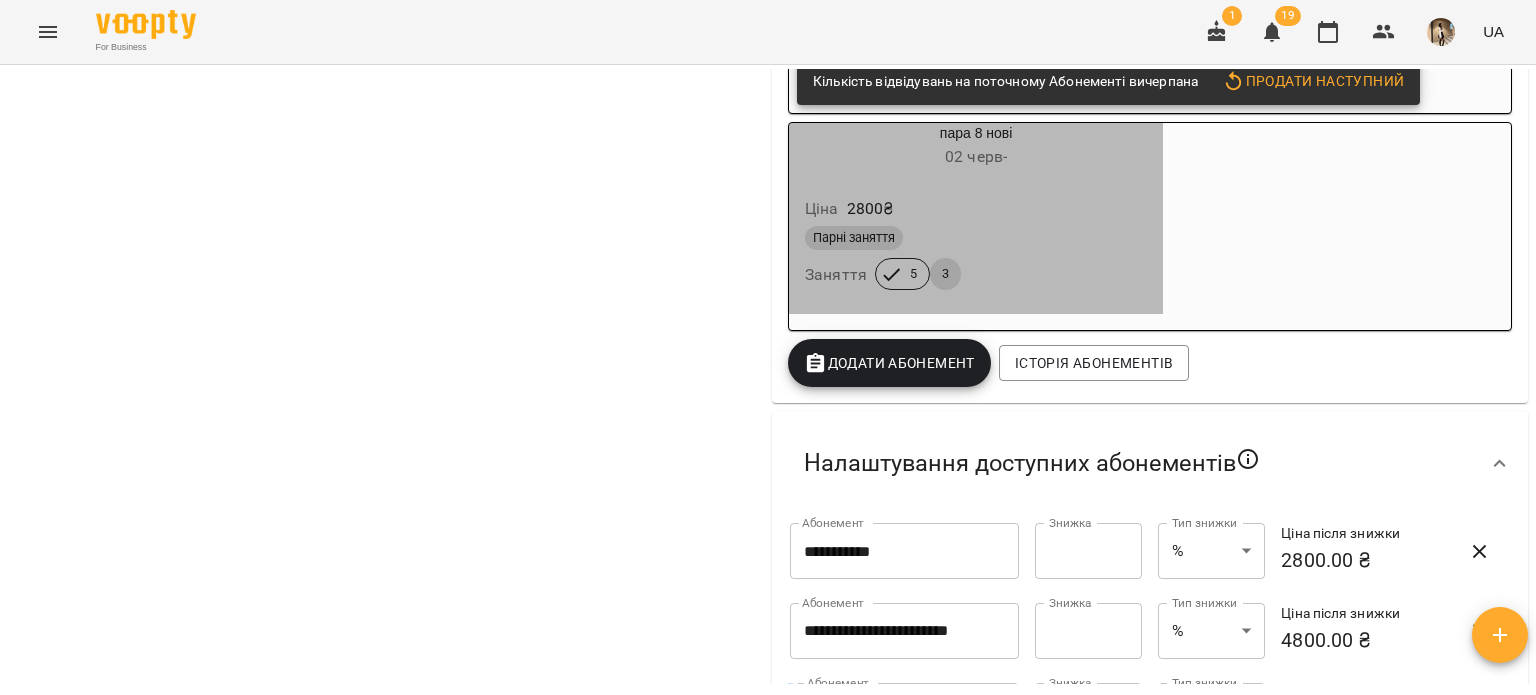 click on "Парні заняття" at bounding box center (976, 238) 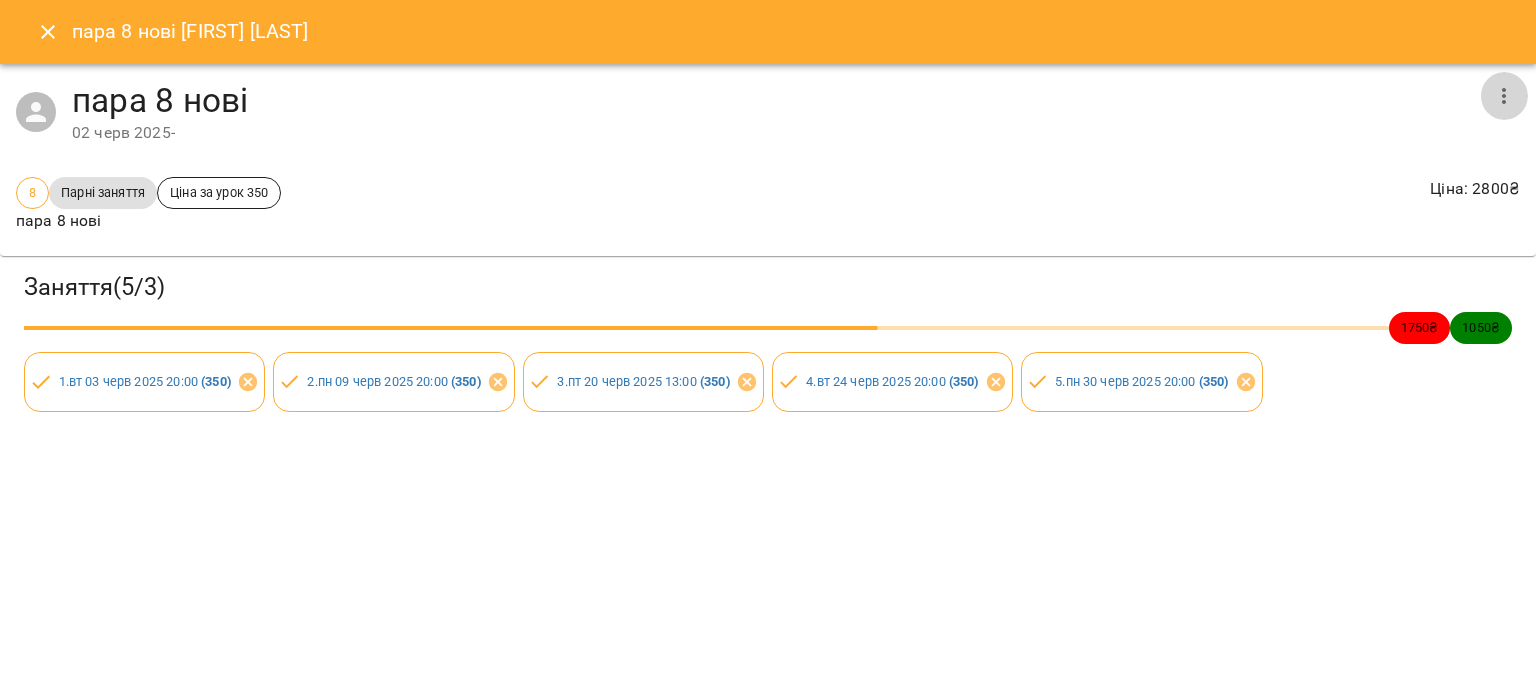 click 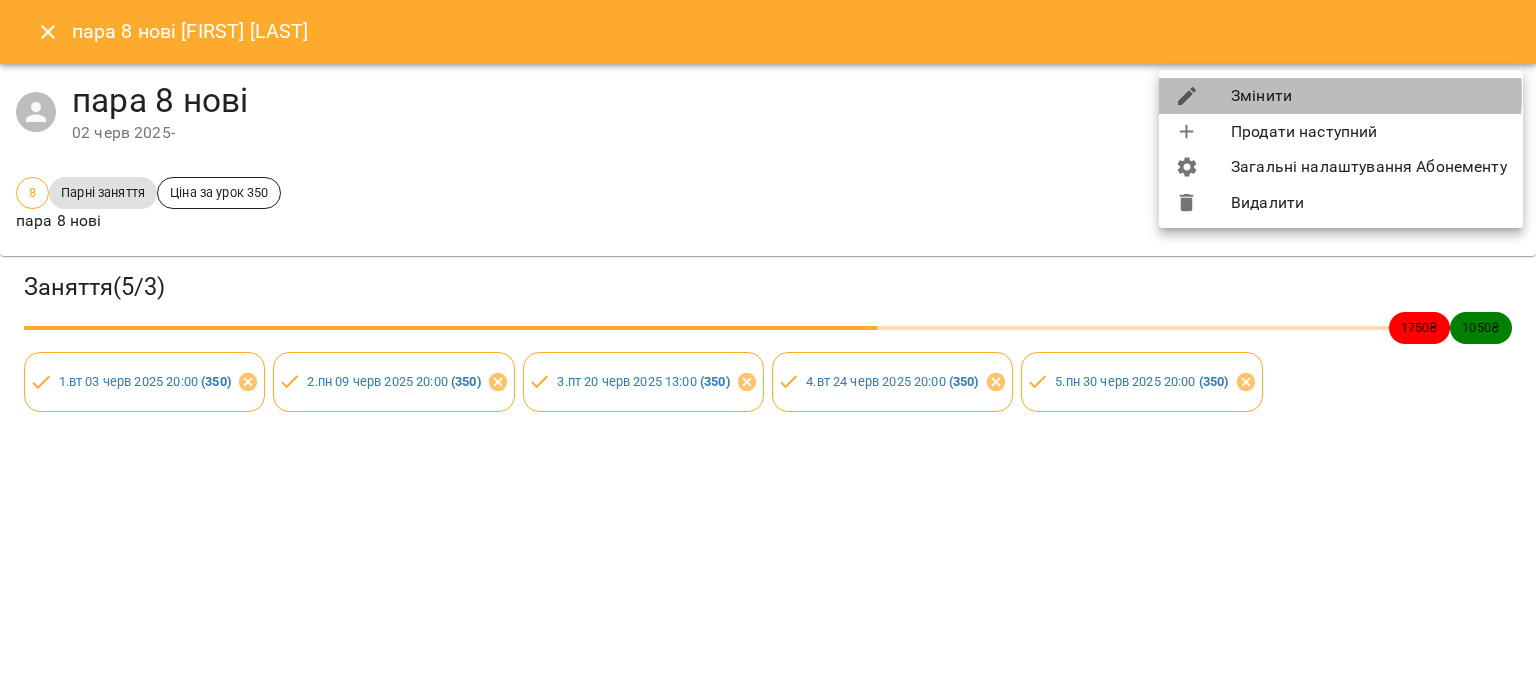 click on "Змінити" at bounding box center [1341, 96] 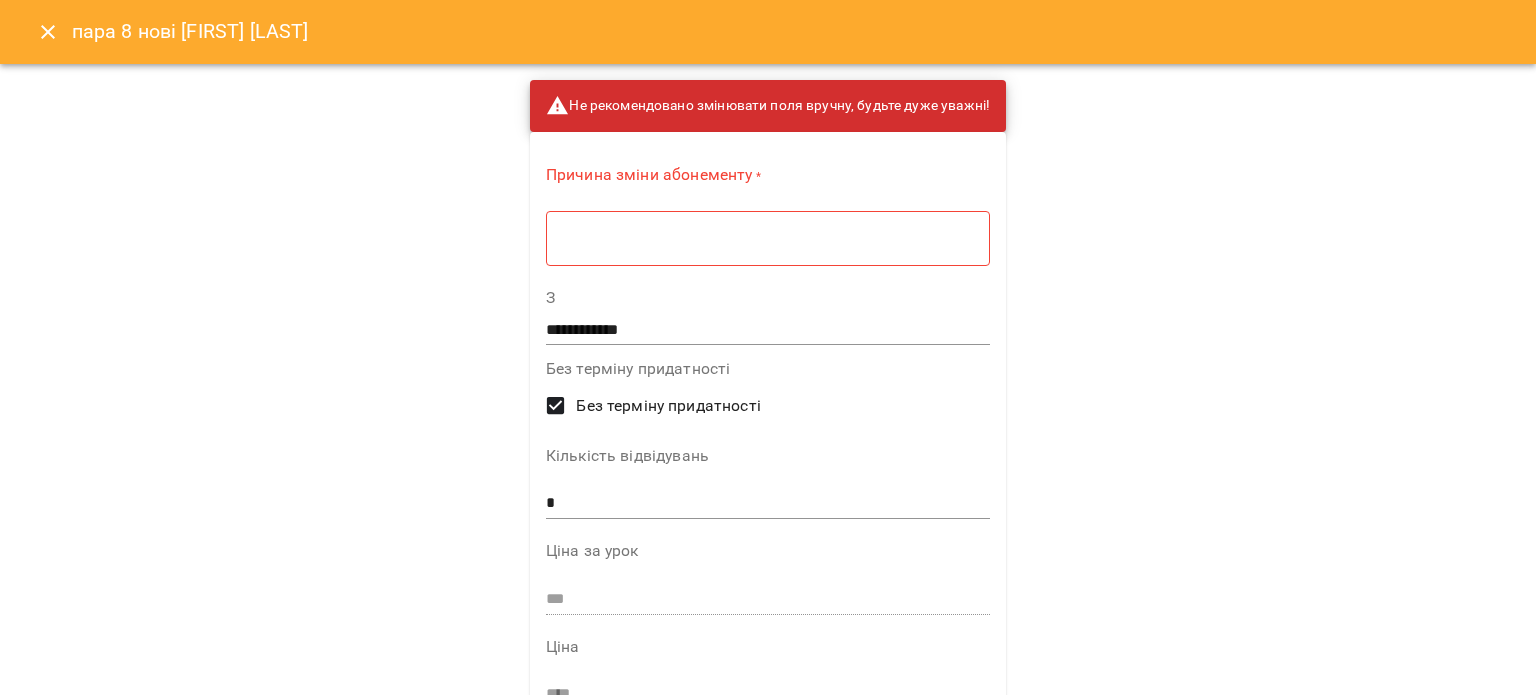 click on "* ​" at bounding box center [768, 238] 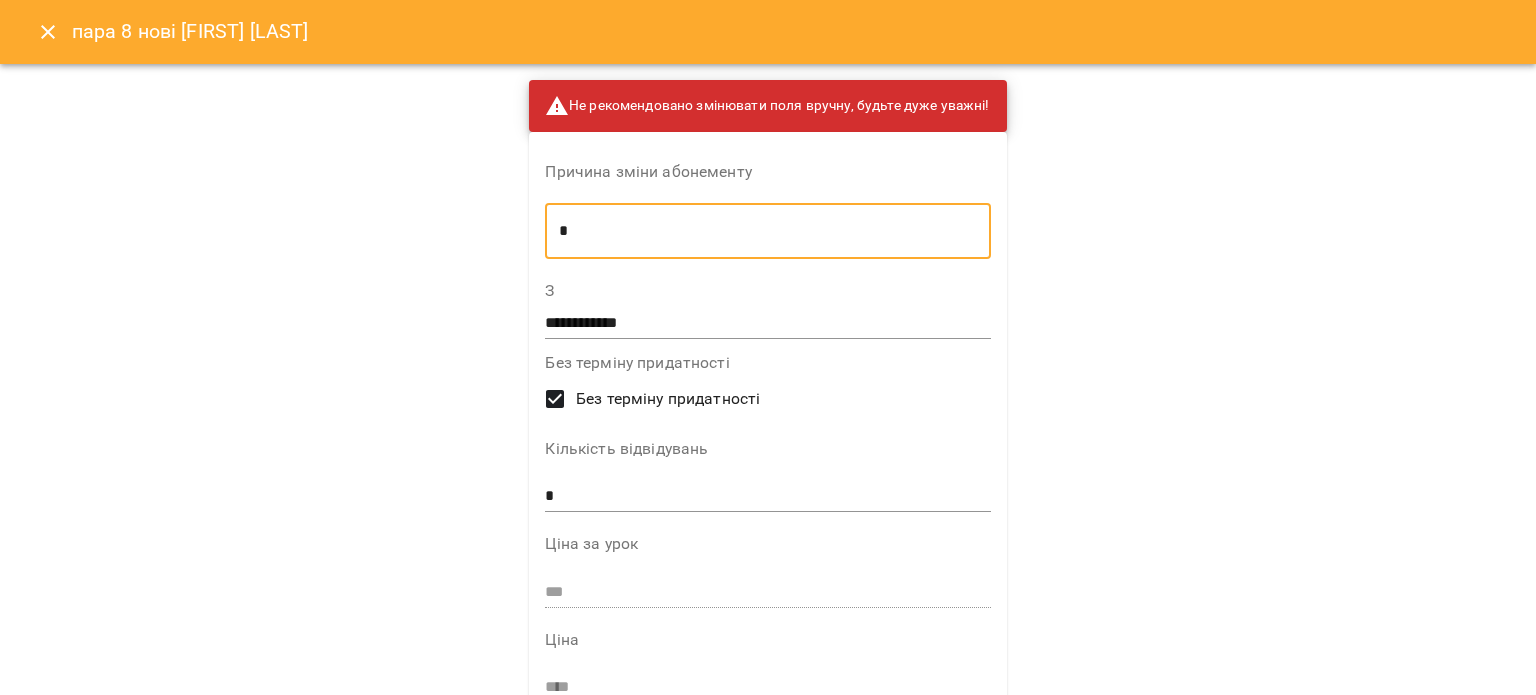 type on "*" 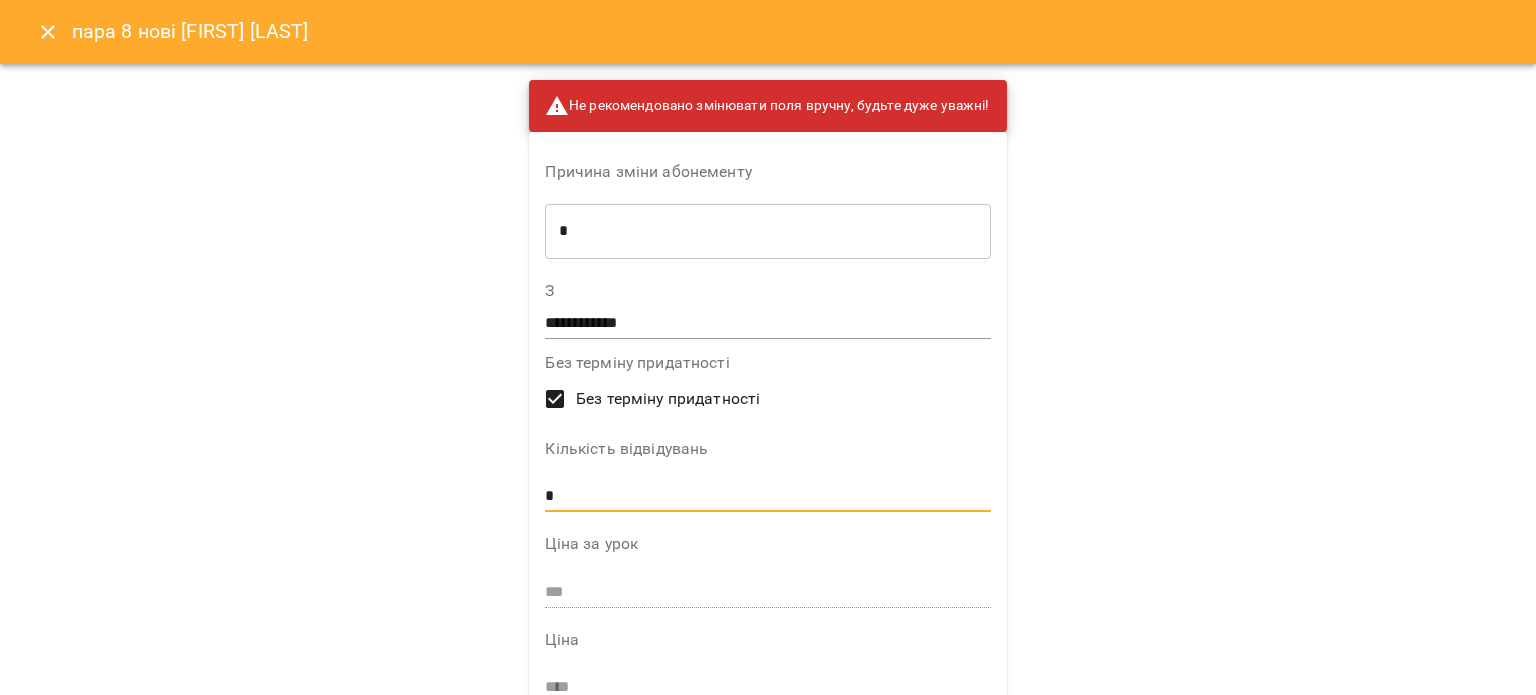 click on "*" at bounding box center [767, 497] 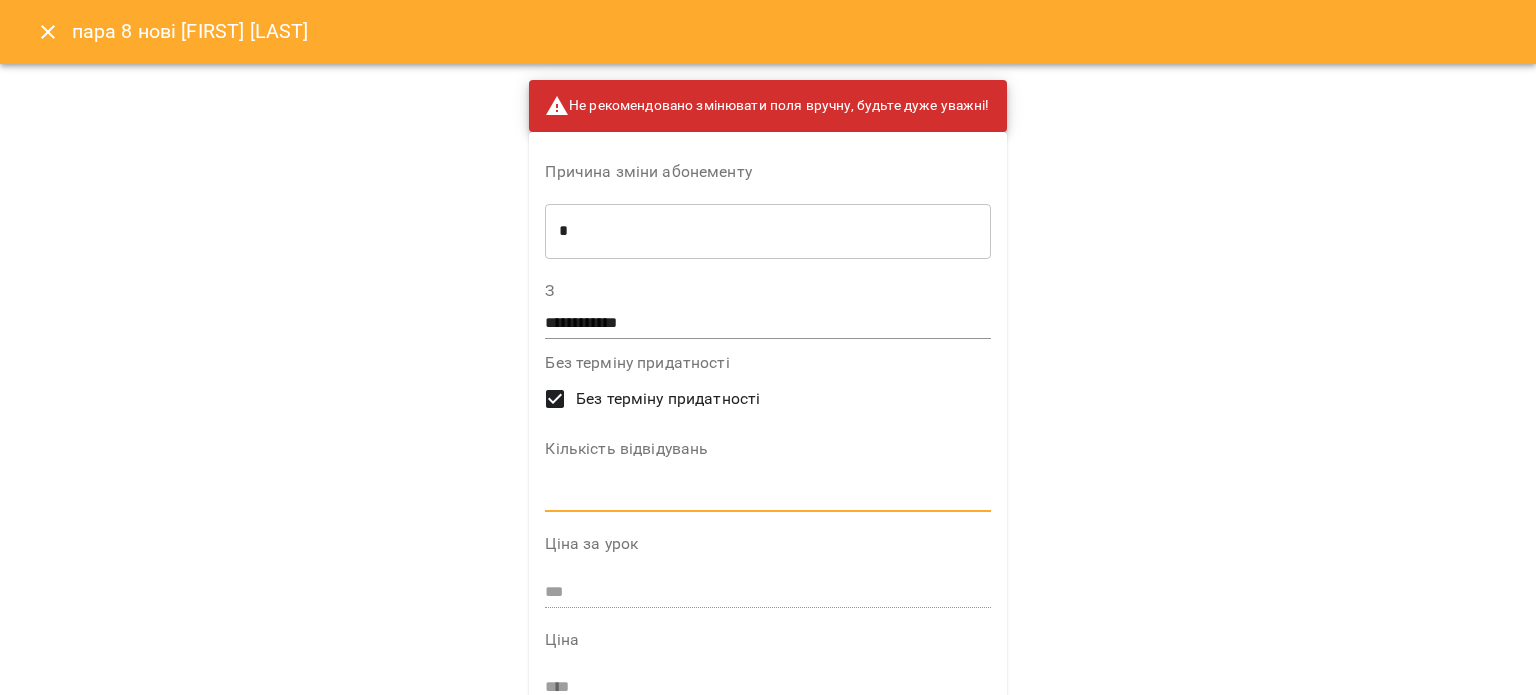 type on "*" 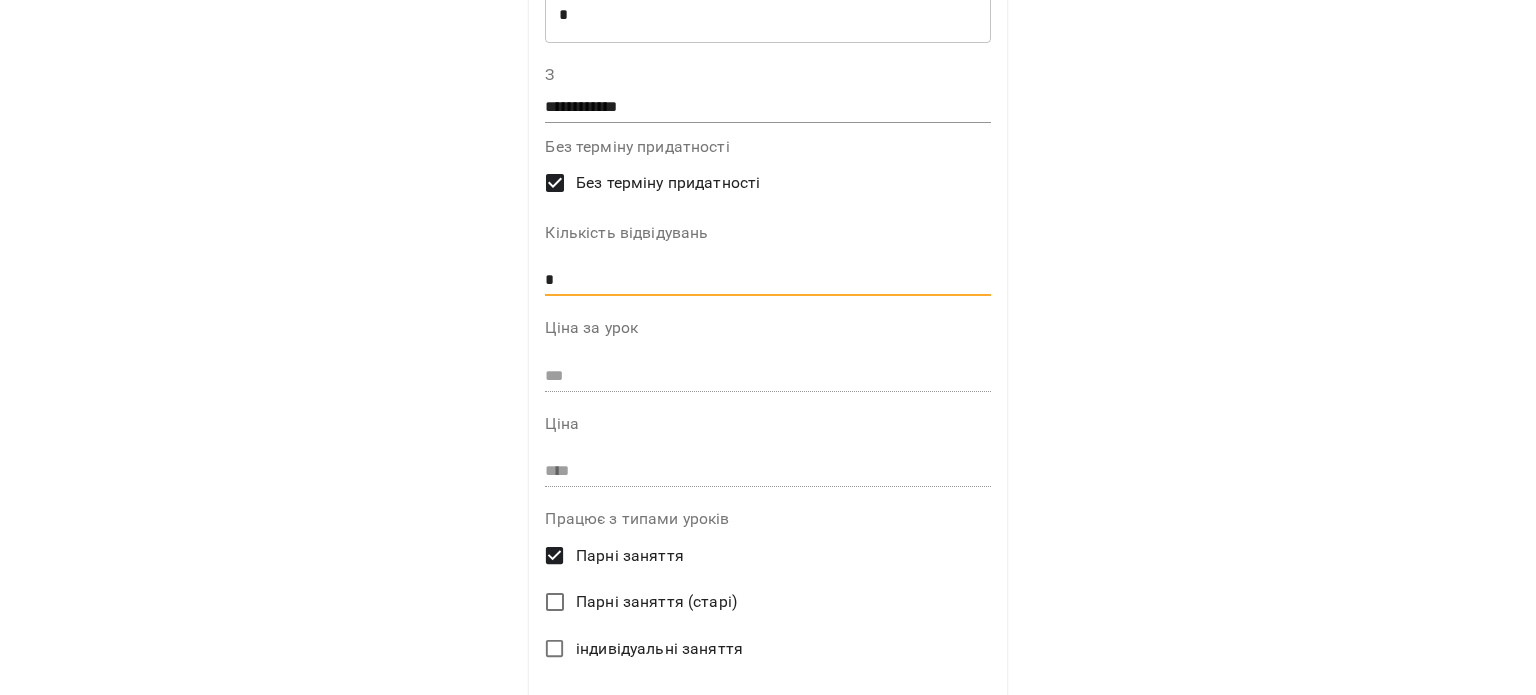 scroll, scrollTop: 427, scrollLeft: 0, axis: vertical 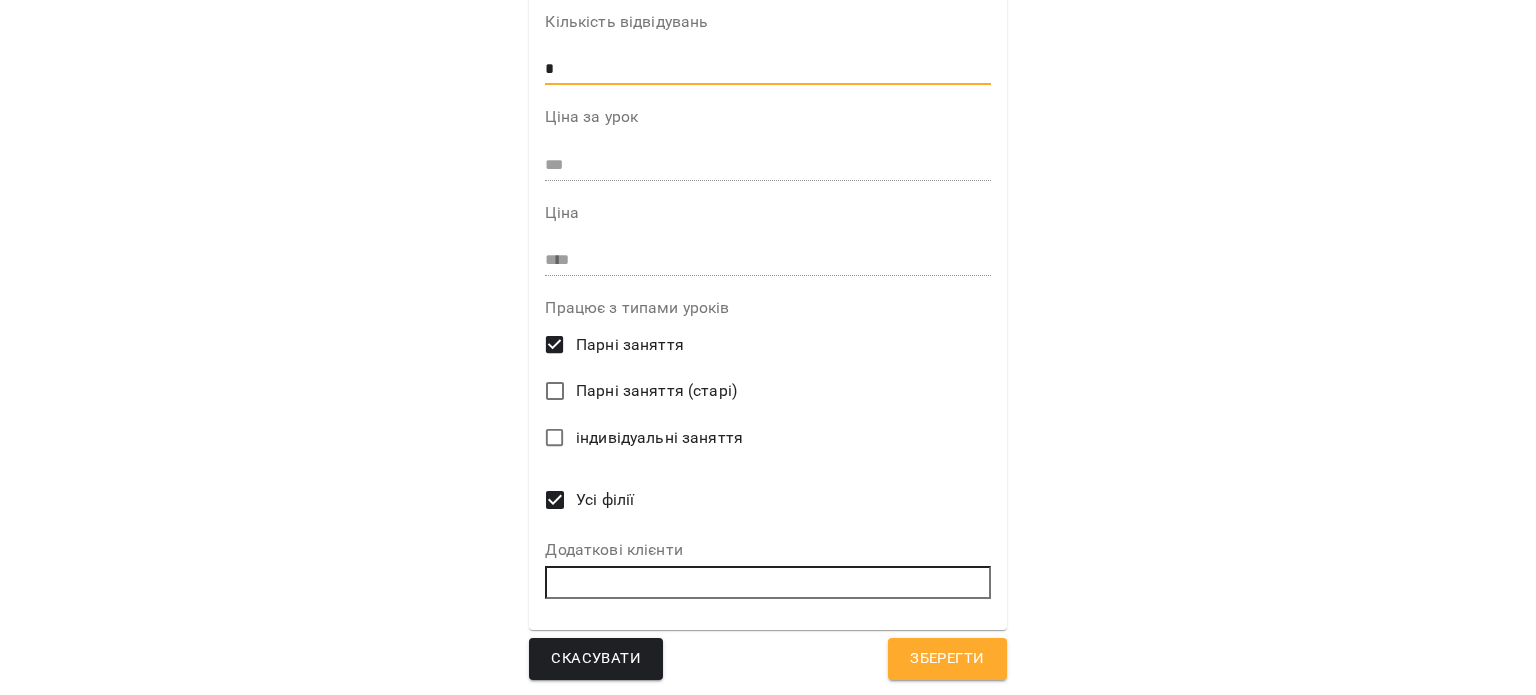 type on "*" 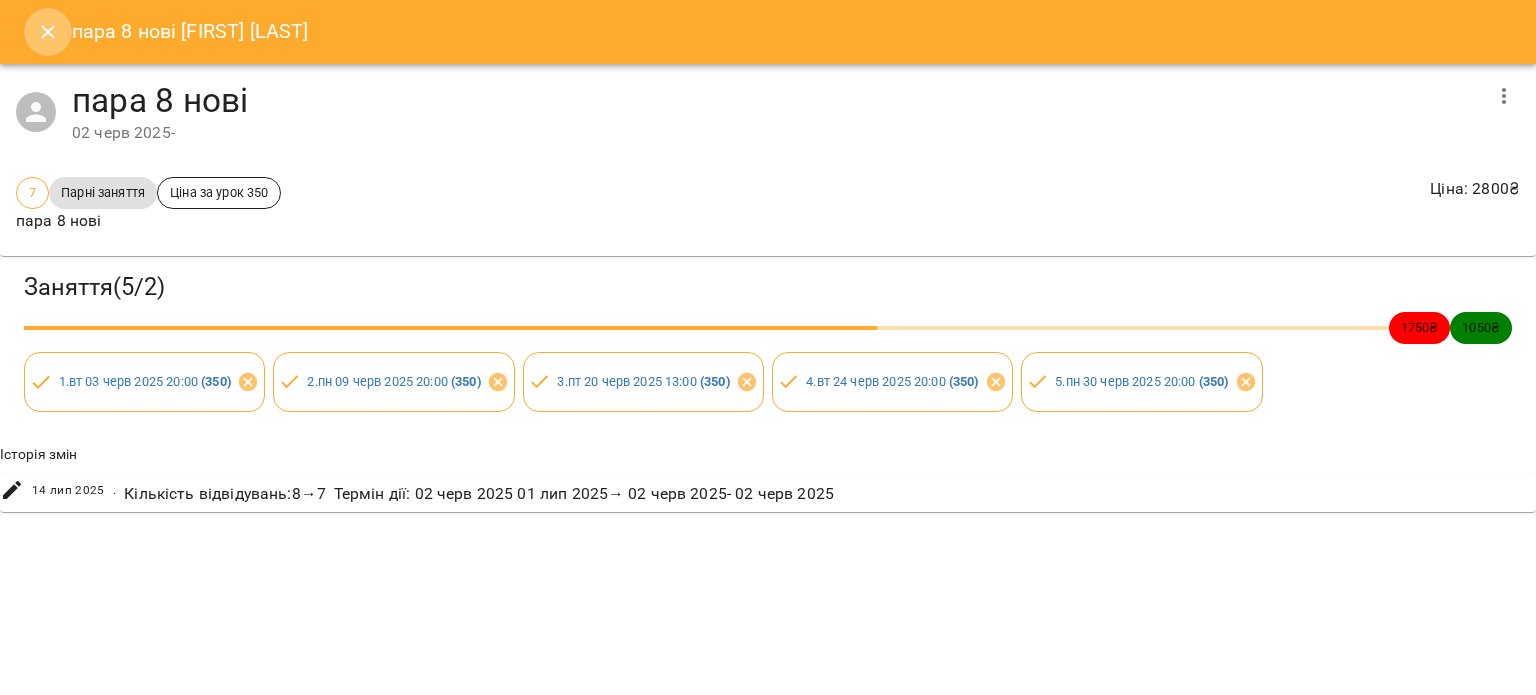 click 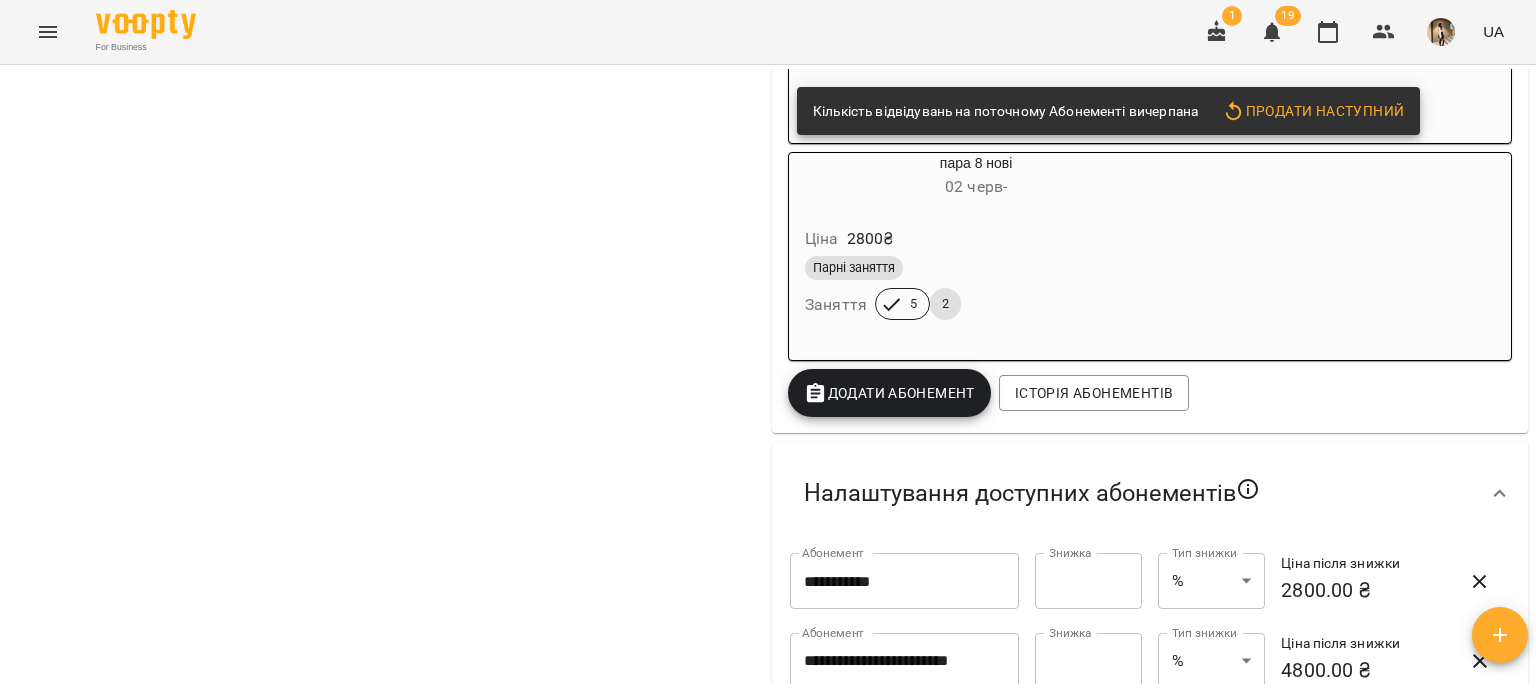 scroll, scrollTop: 1854, scrollLeft: 0, axis: vertical 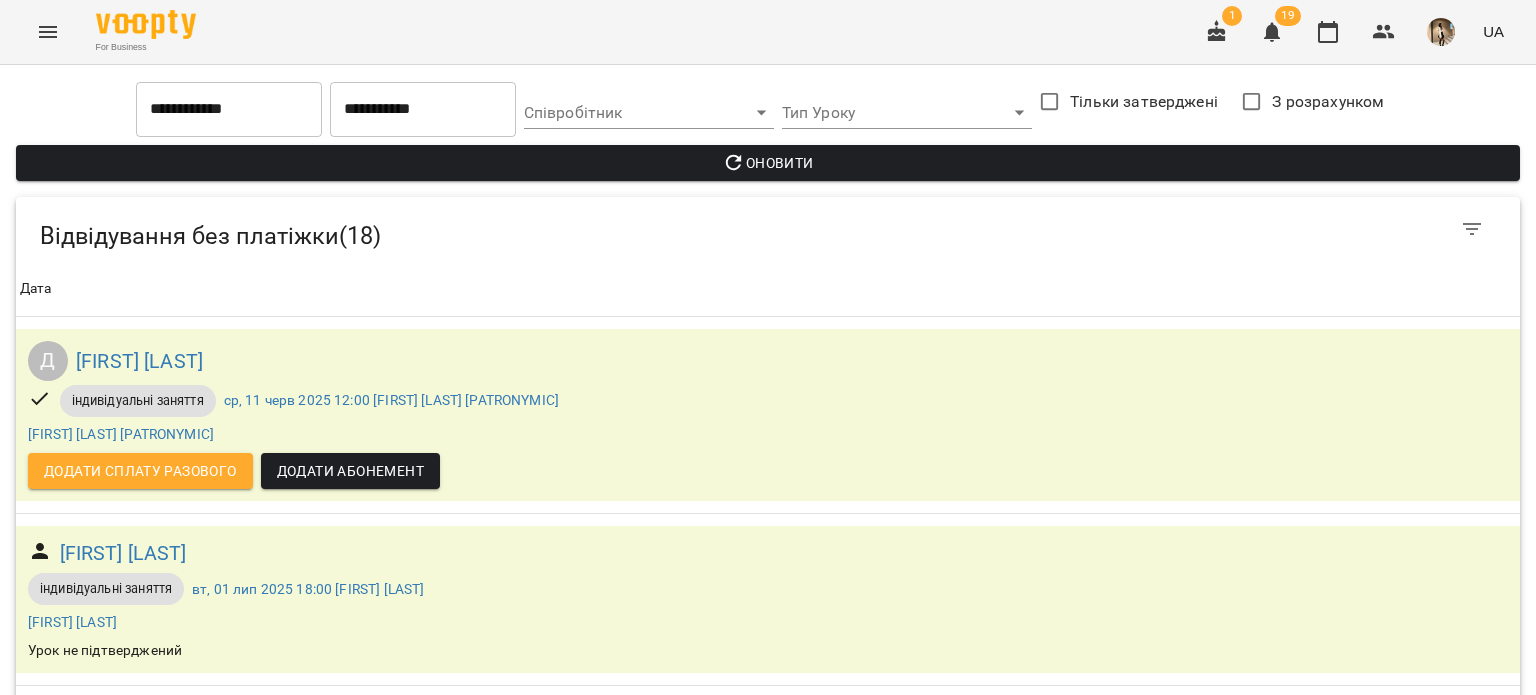 click on "[FIRST] [LAST] [PATRONYMIC]" at bounding box center [193, 1686] 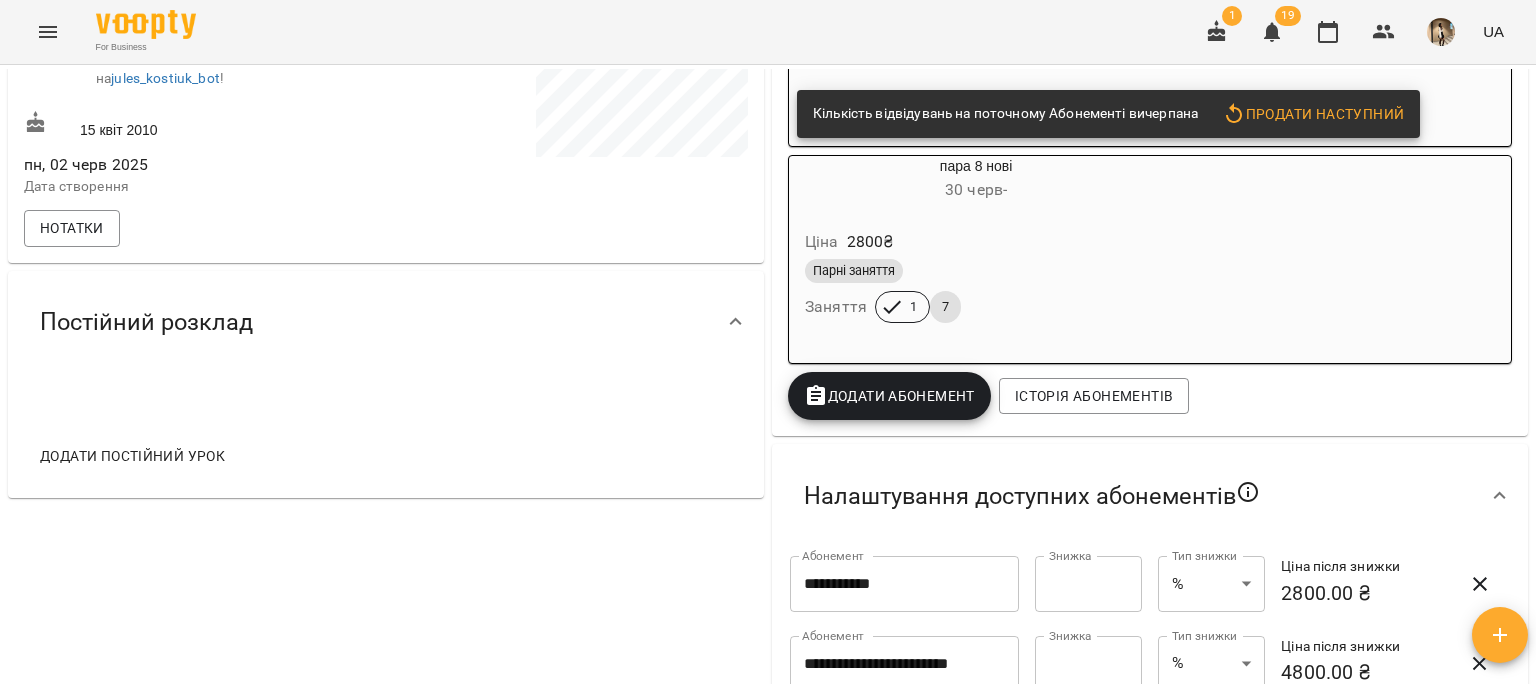 scroll, scrollTop: 520, scrollLeft: 0, axis: vertical 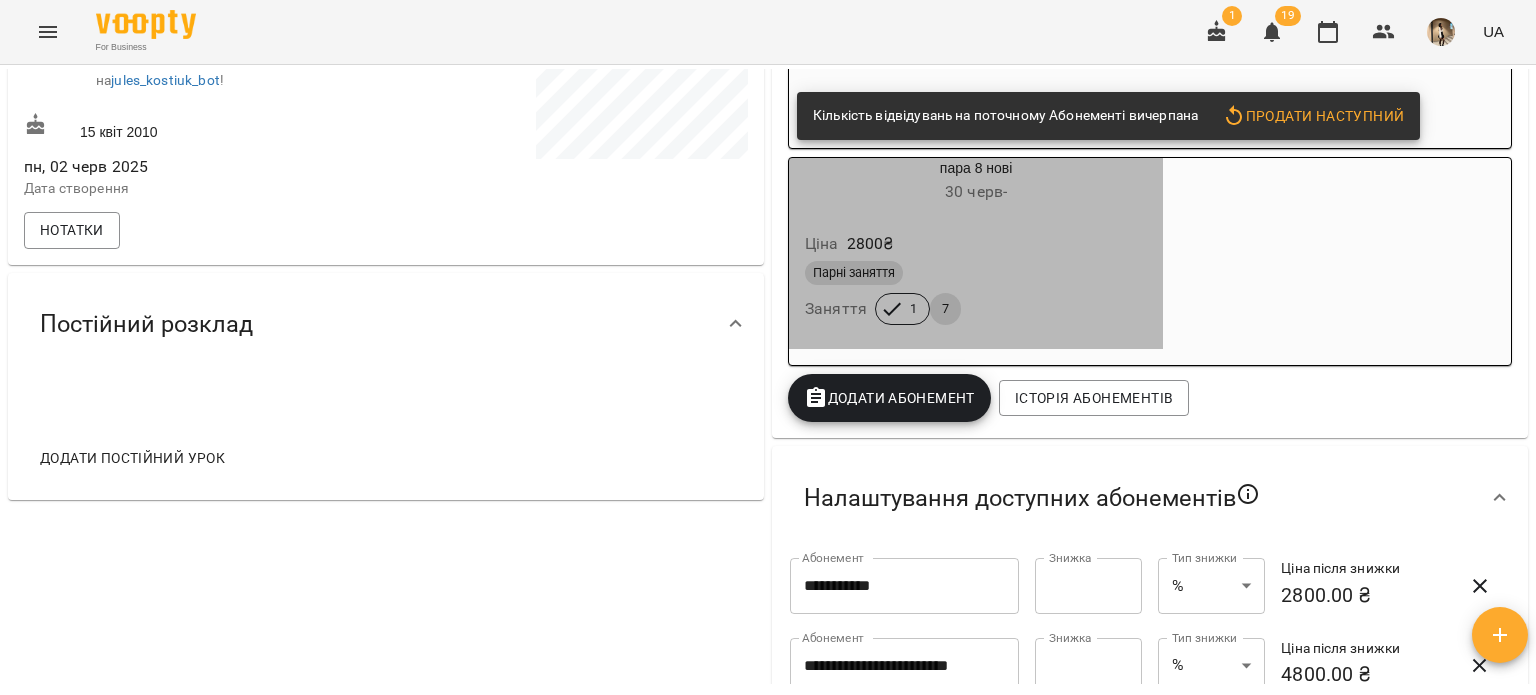 click on "Парні заняття Заняття 1 7" at bounding box center (976, 293) 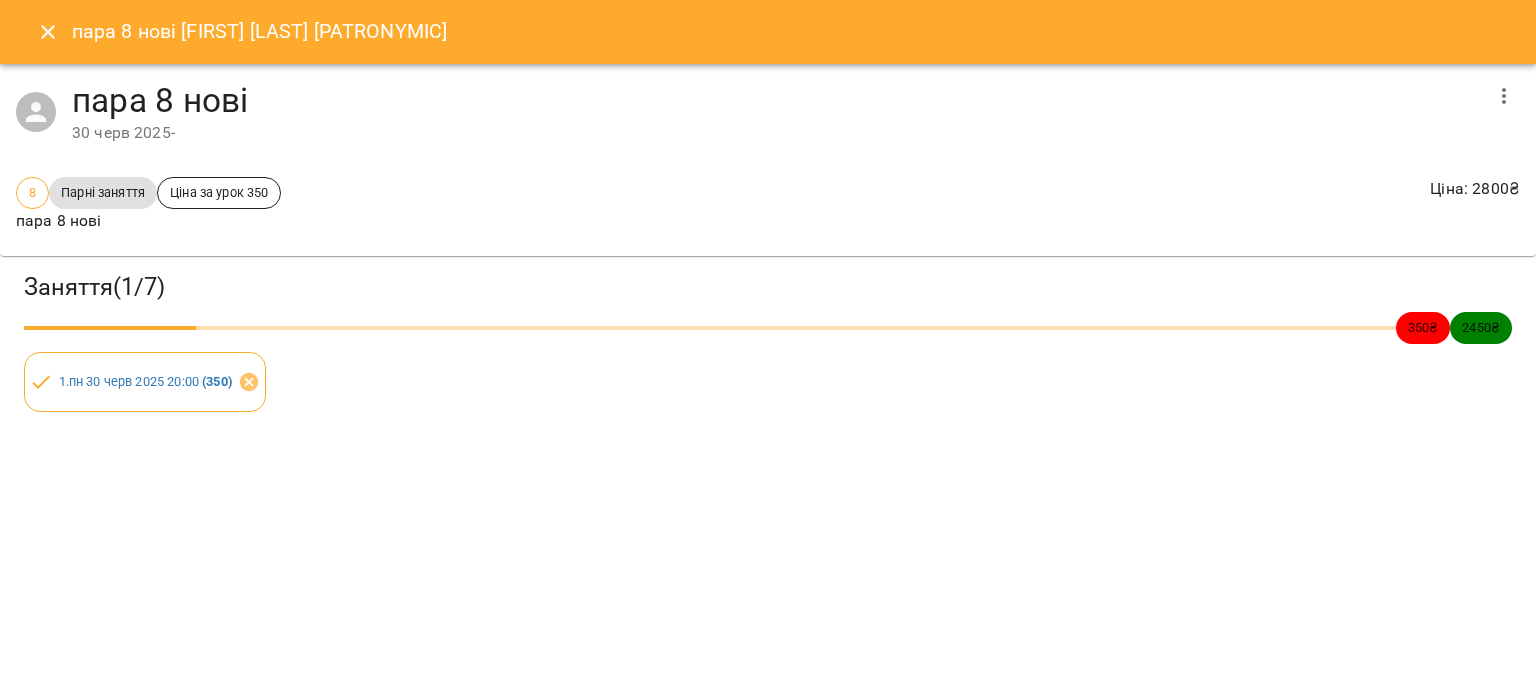 click on "пара 8 нові   [FIRST] [LAST]" at bounding box center (768, 32) 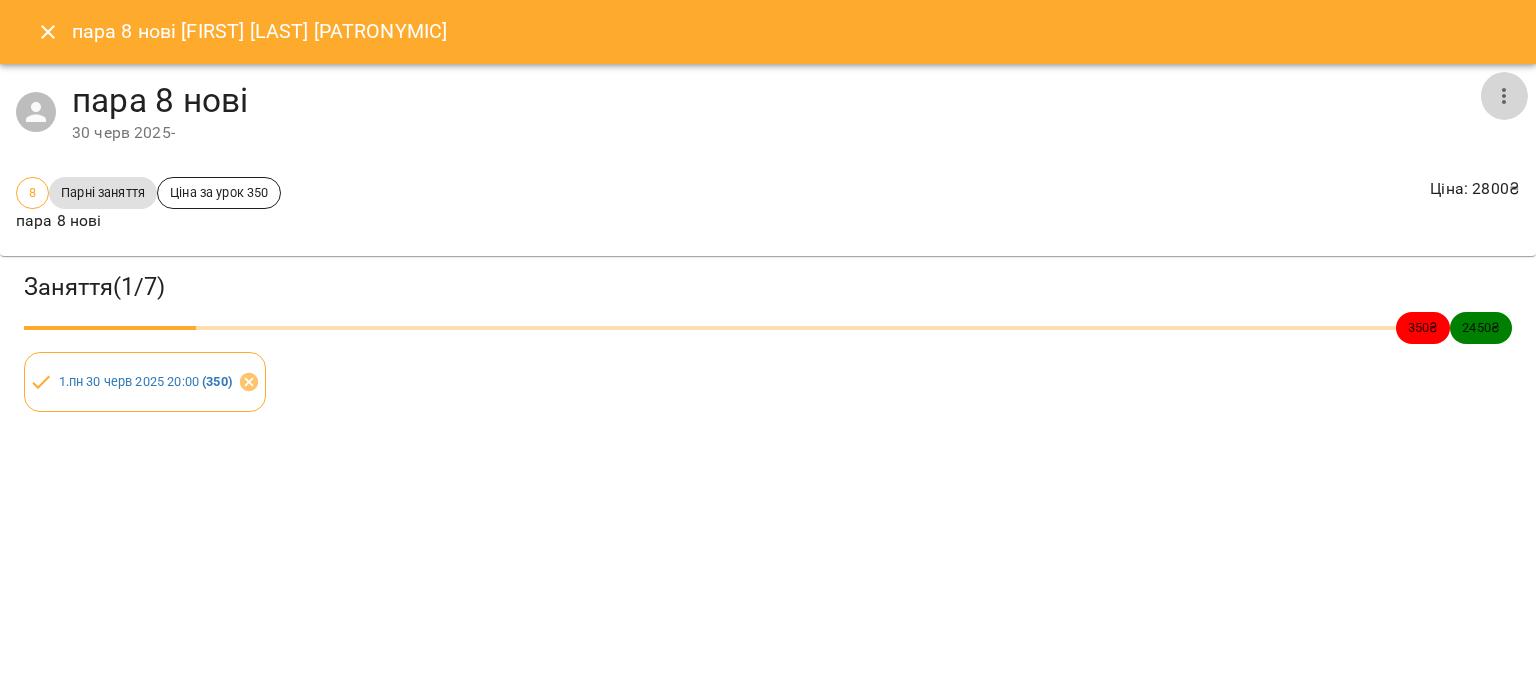 click at bounding box center [1504, 96] 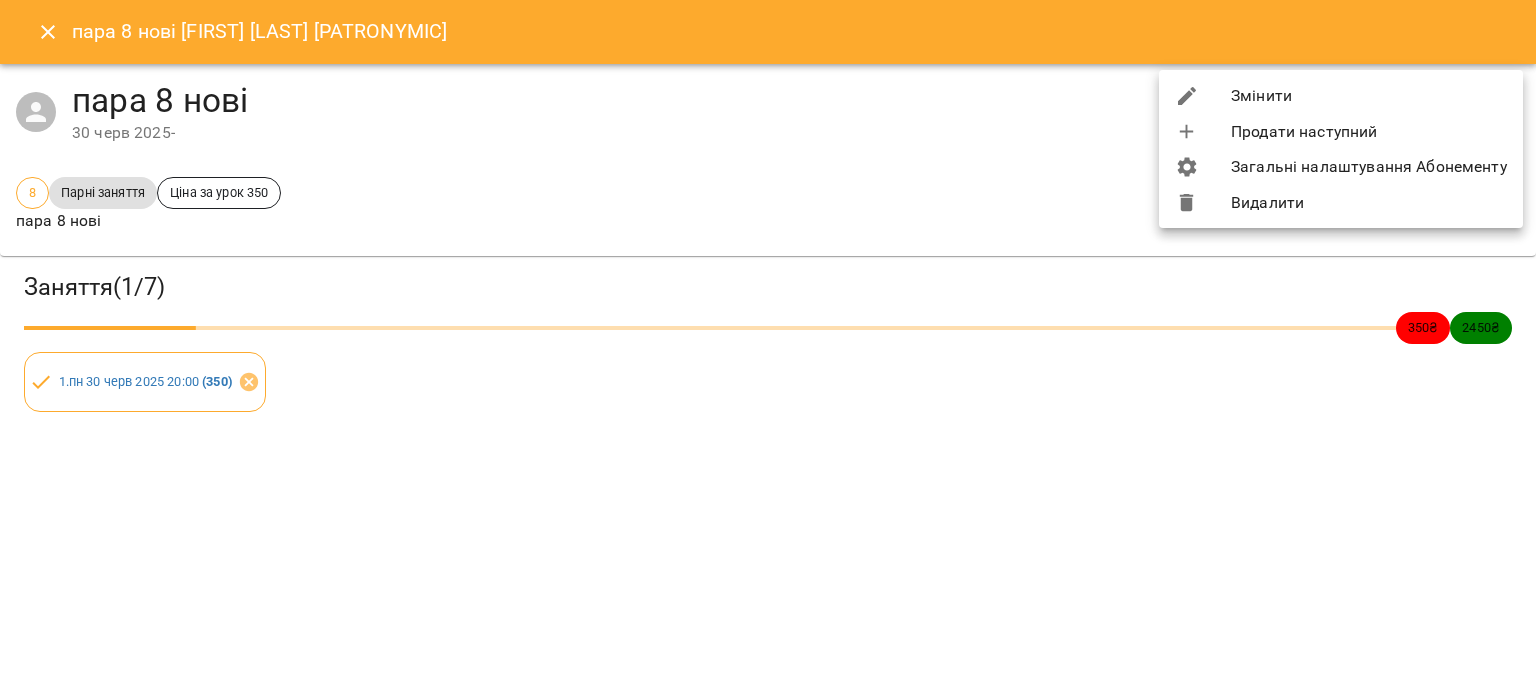 click at bounding box center (1203, 96) 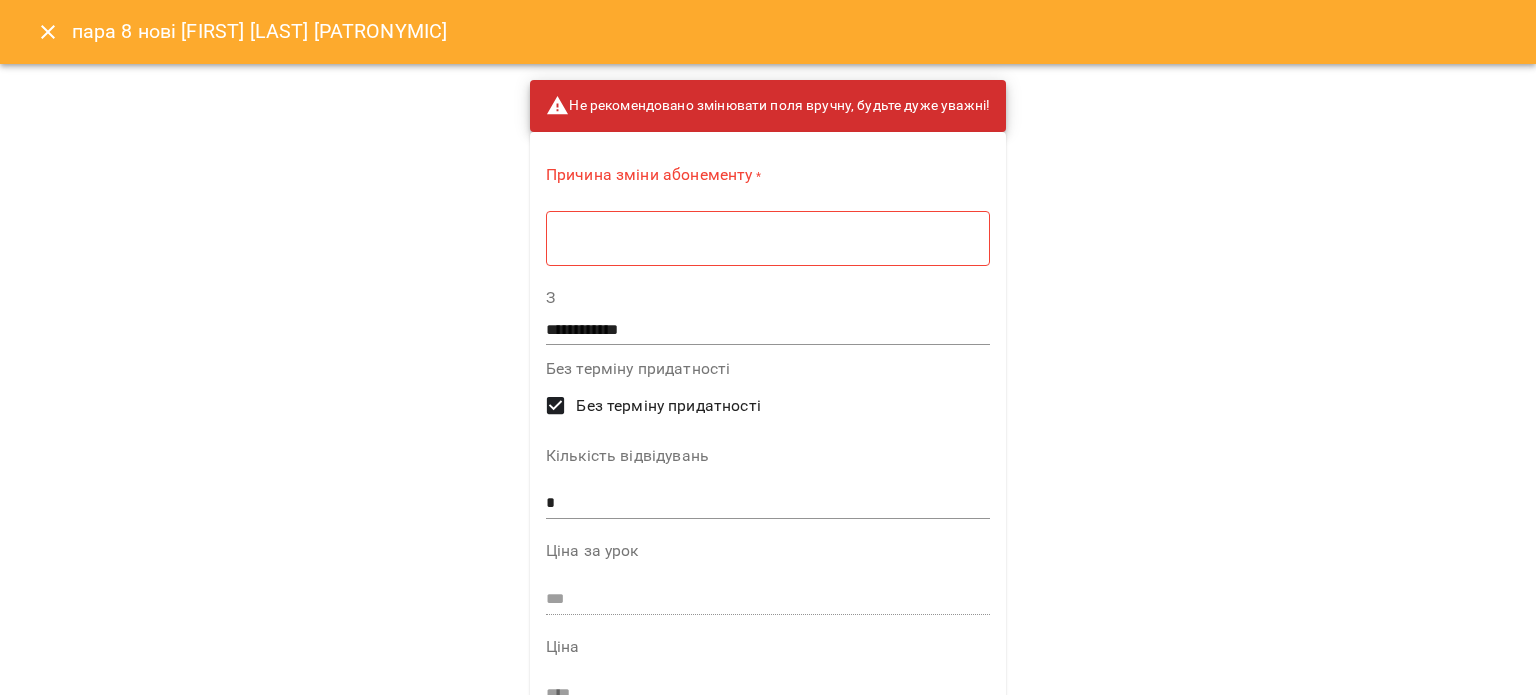 click on "* ​" at bounding box center (768, 238) 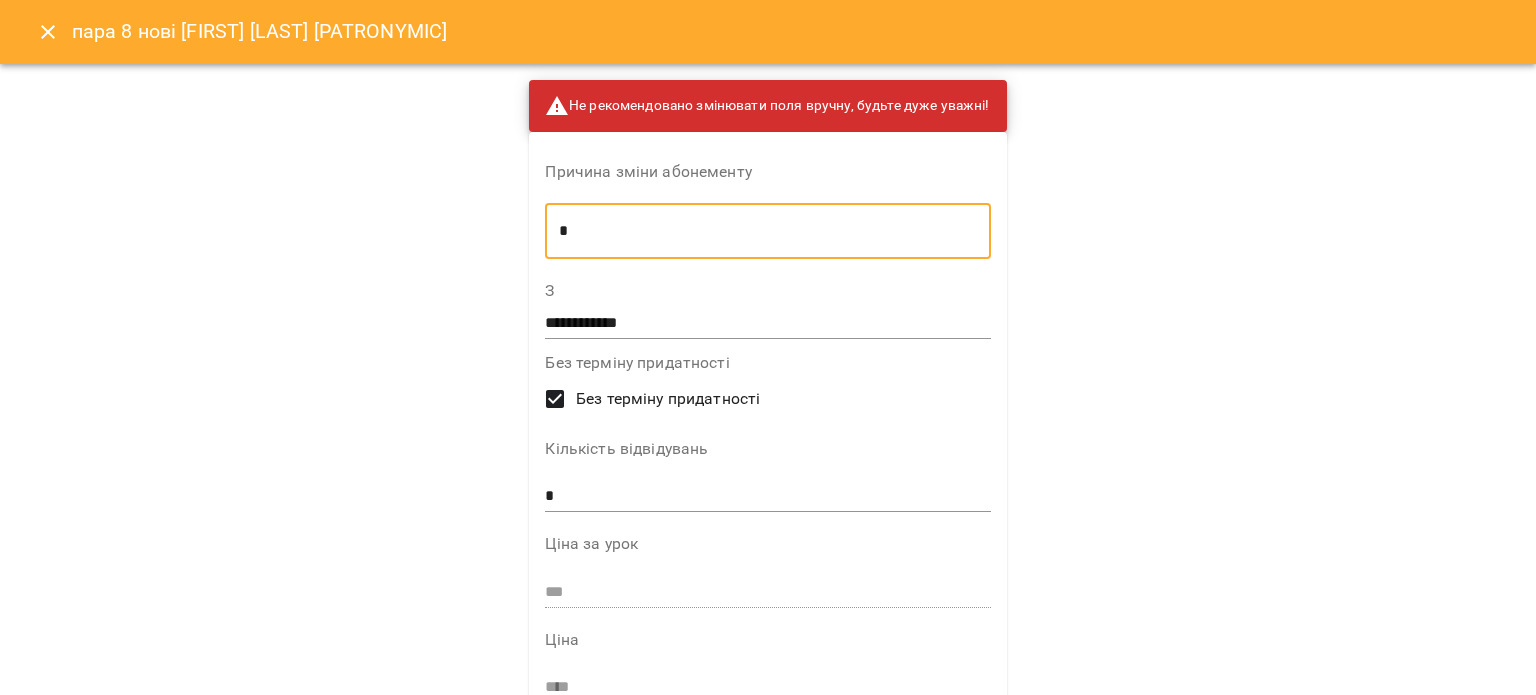 type on "*" 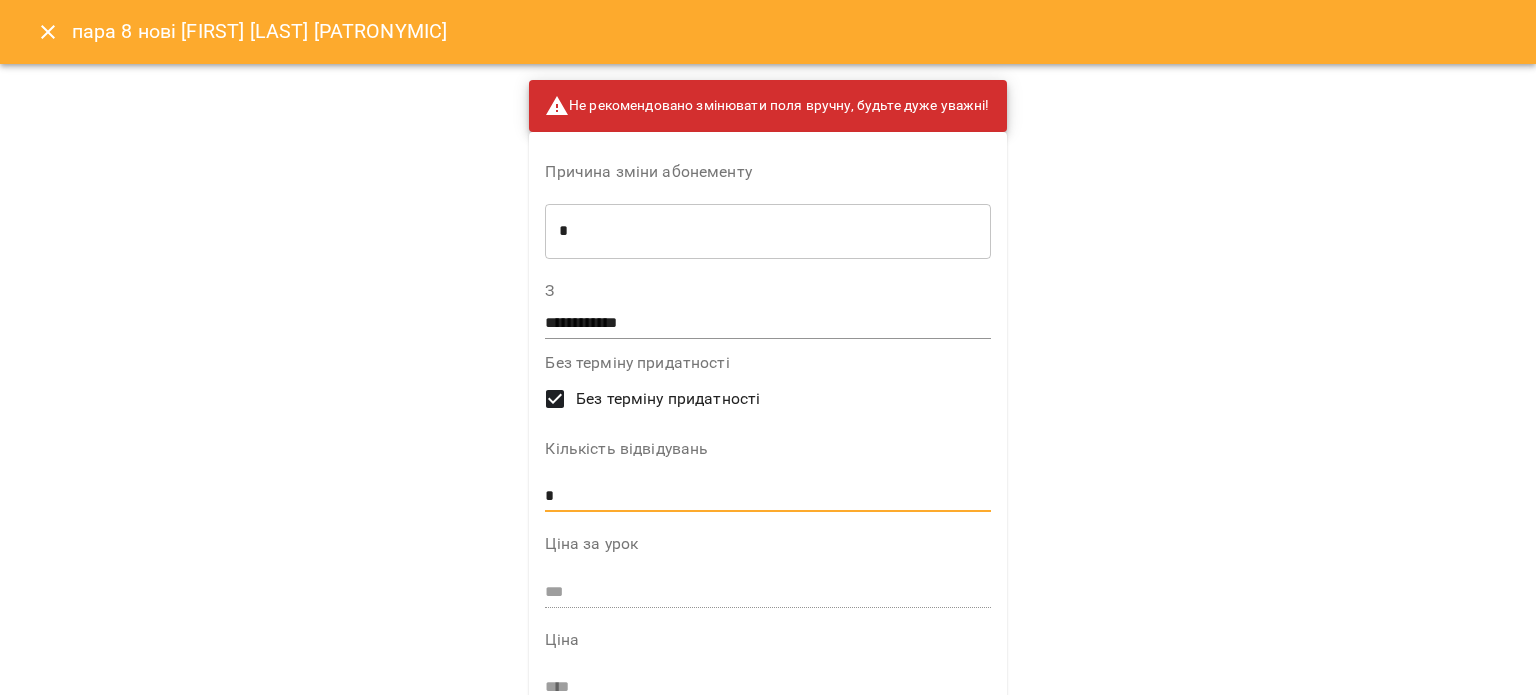 click on "*" at bounding box center [767, 497] 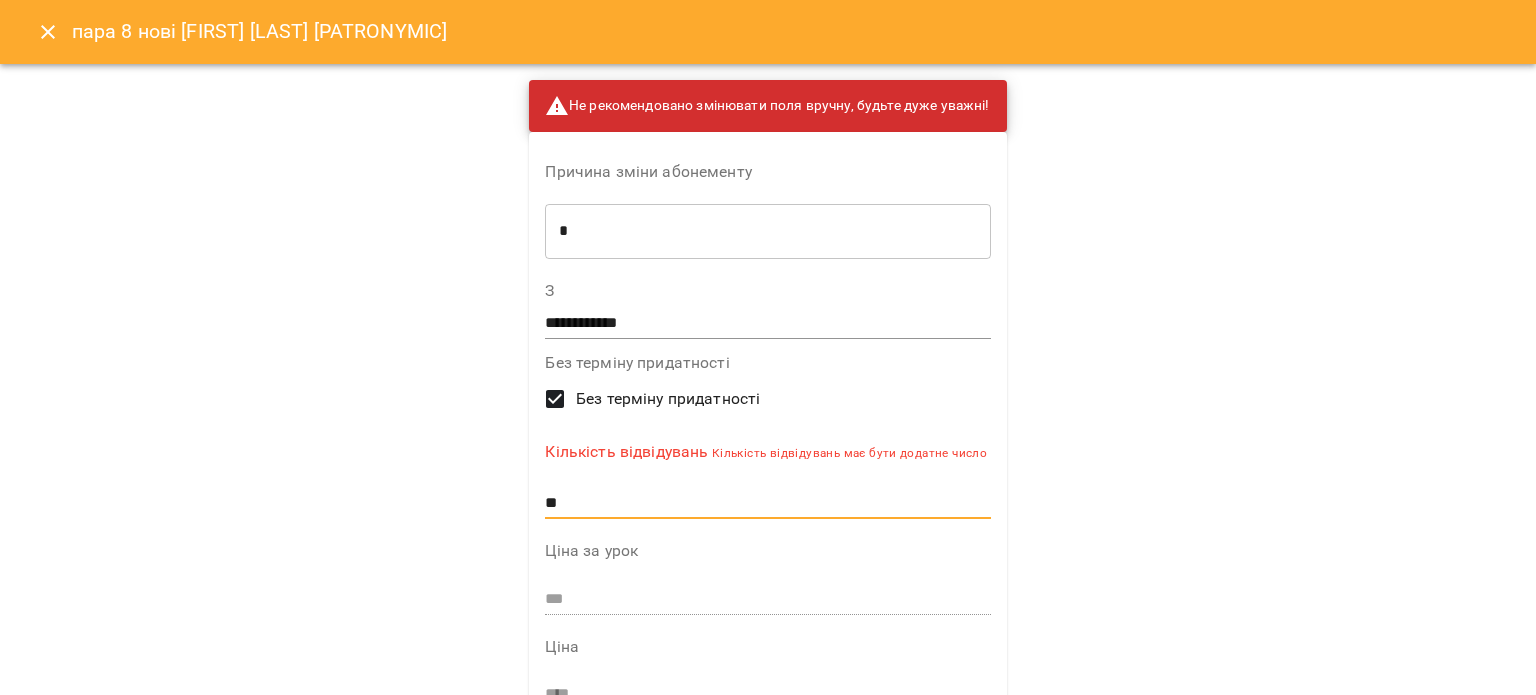 type on "*" 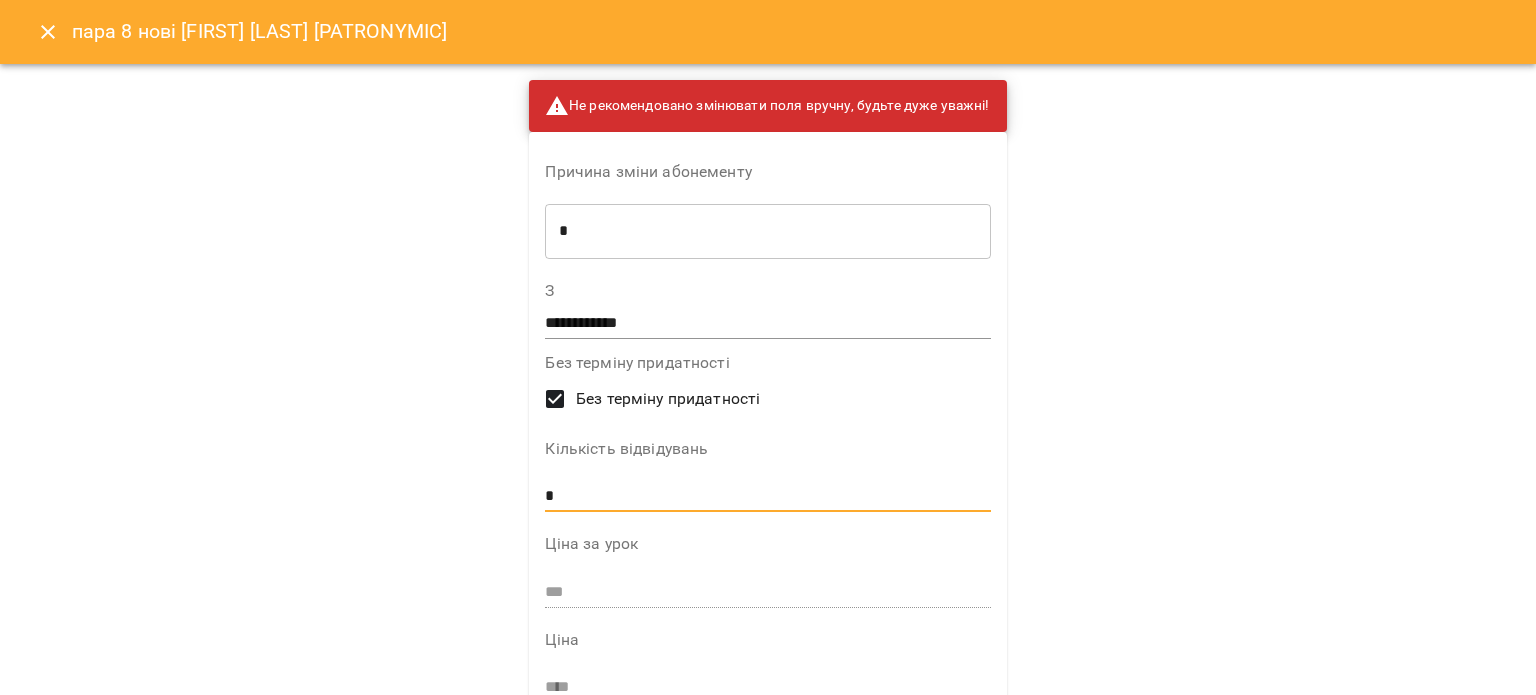 scroll, scrollTop: 427, scrollLeft: 0, axis: vertical 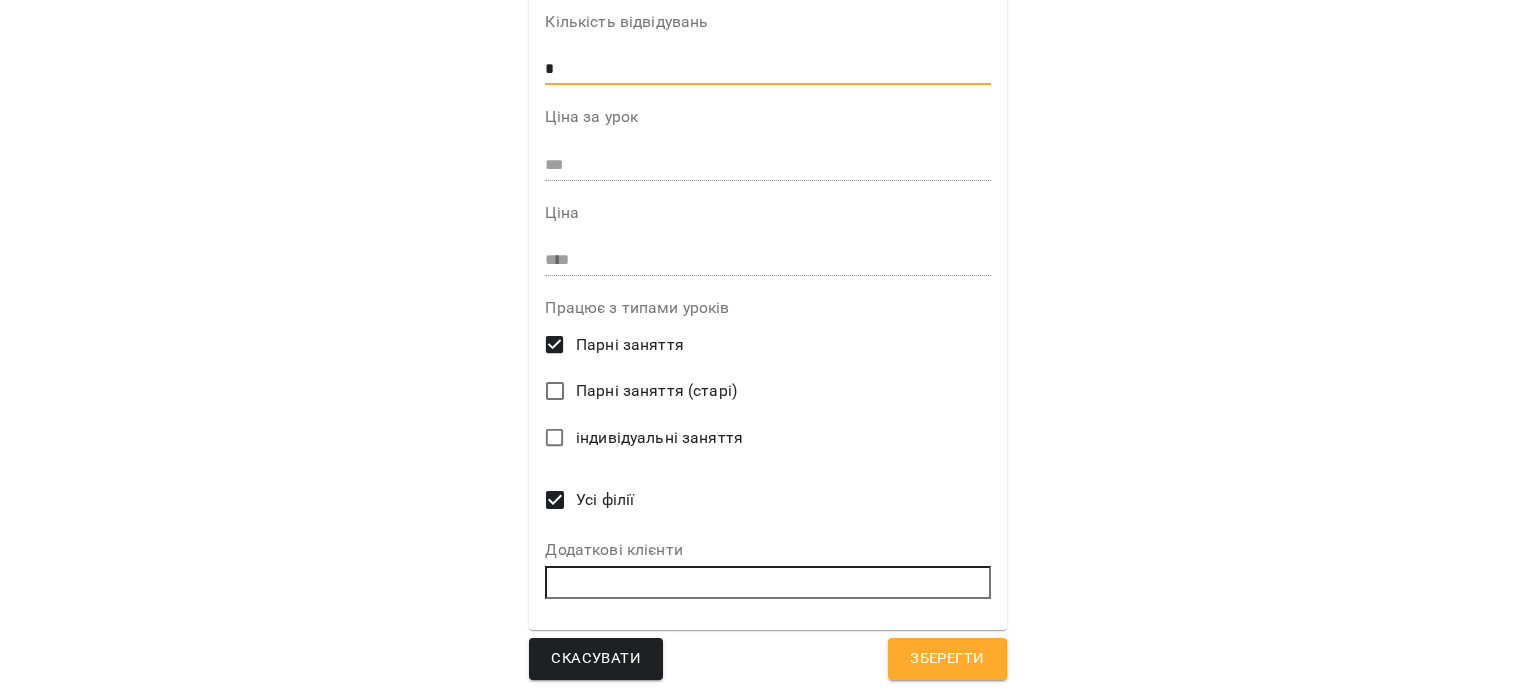 type on "*" 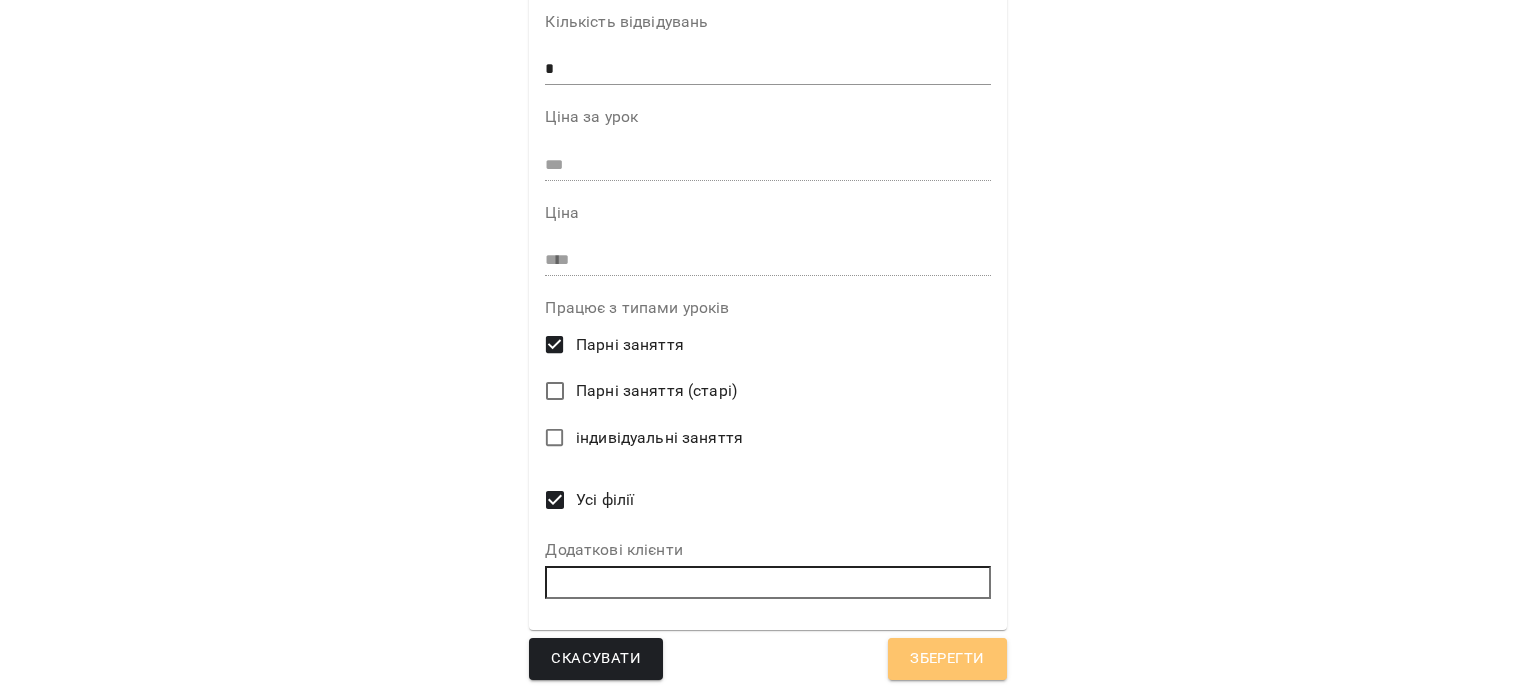 click on "Зберегти" at bounding box center (947, 659) 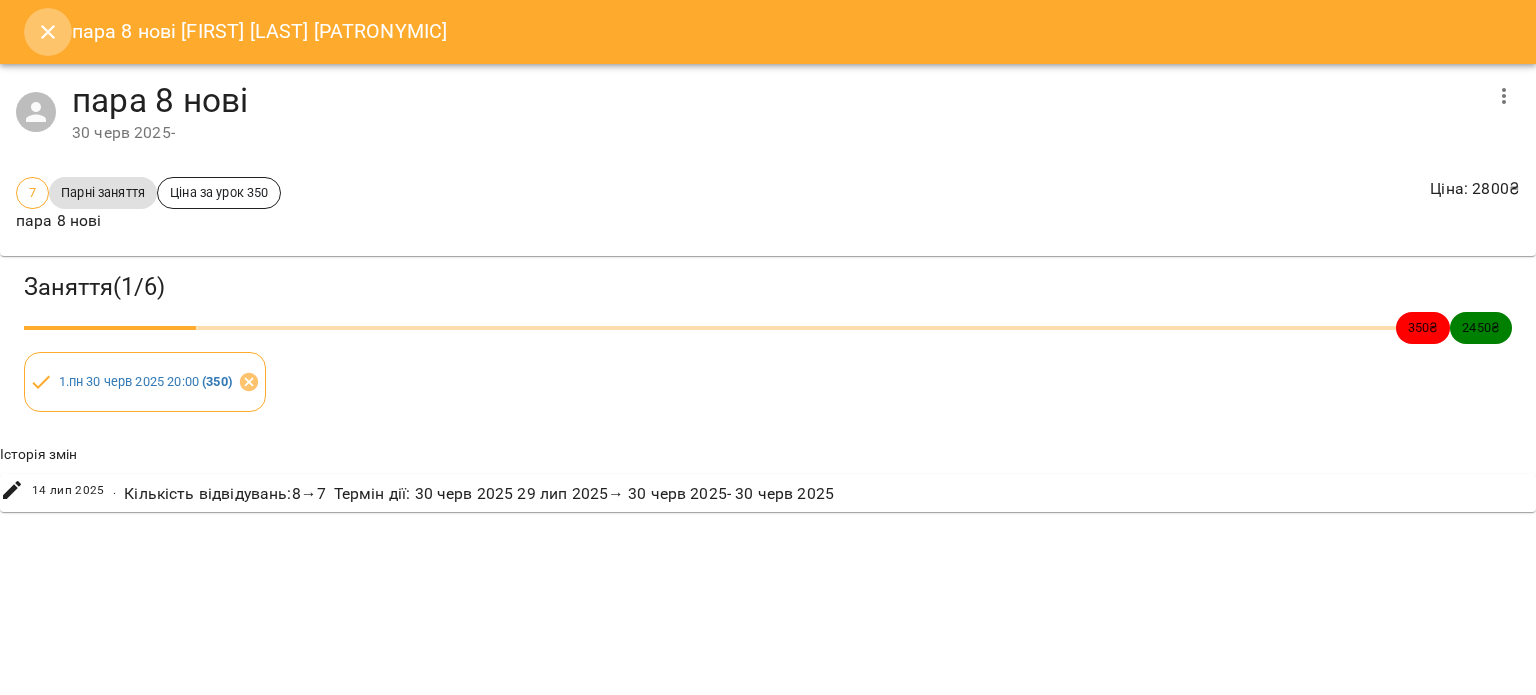 click at bounding box center (48, 32) 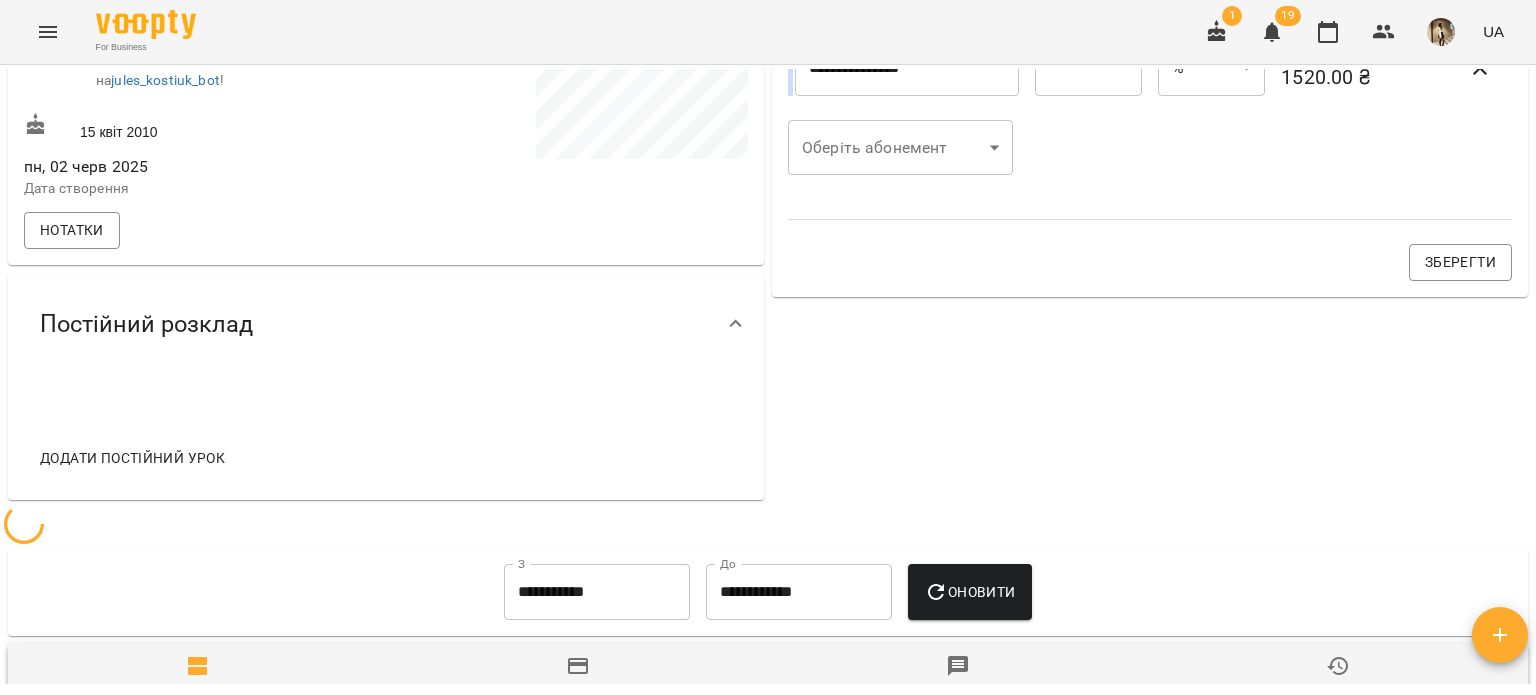 scroll, scrollTop: 0, scrollLeft: 0, axis: both 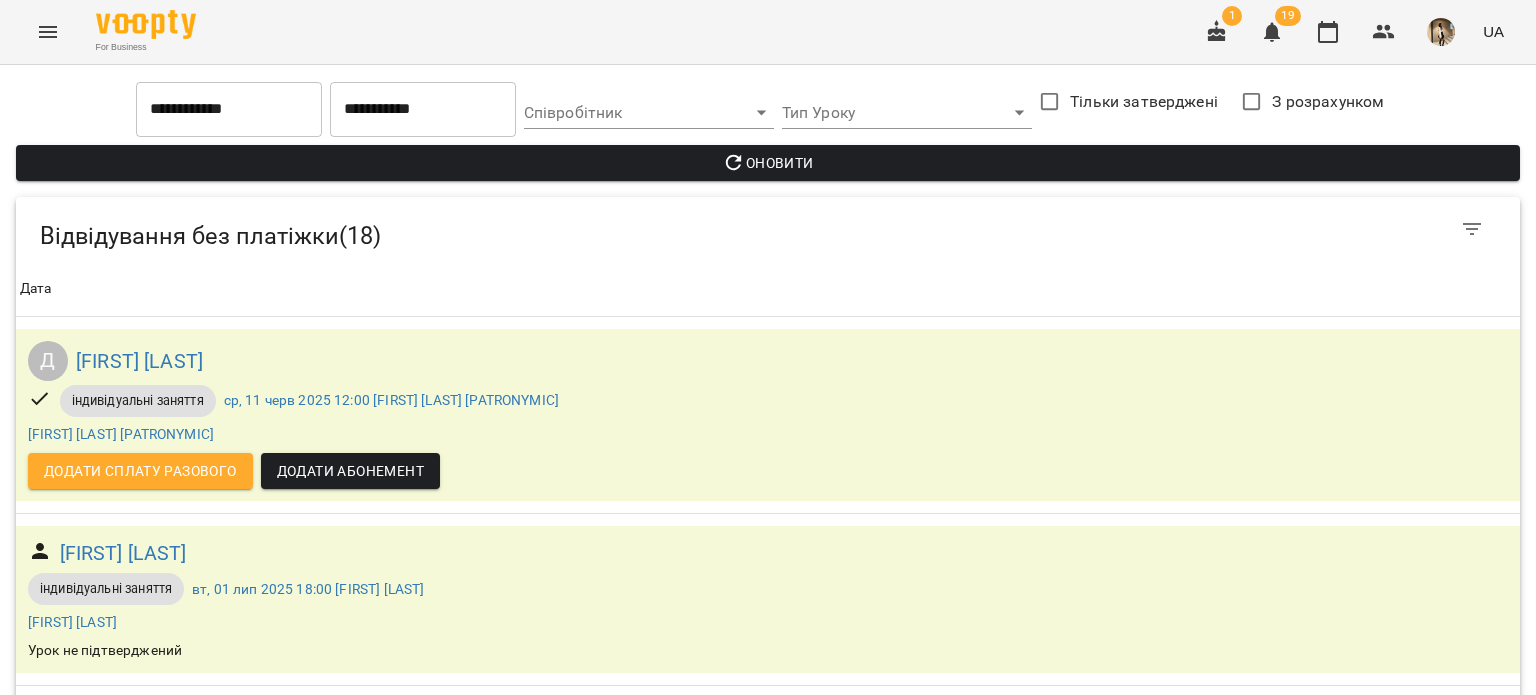 click on "Додати Абонемент" at bounding box center (350, 1792) 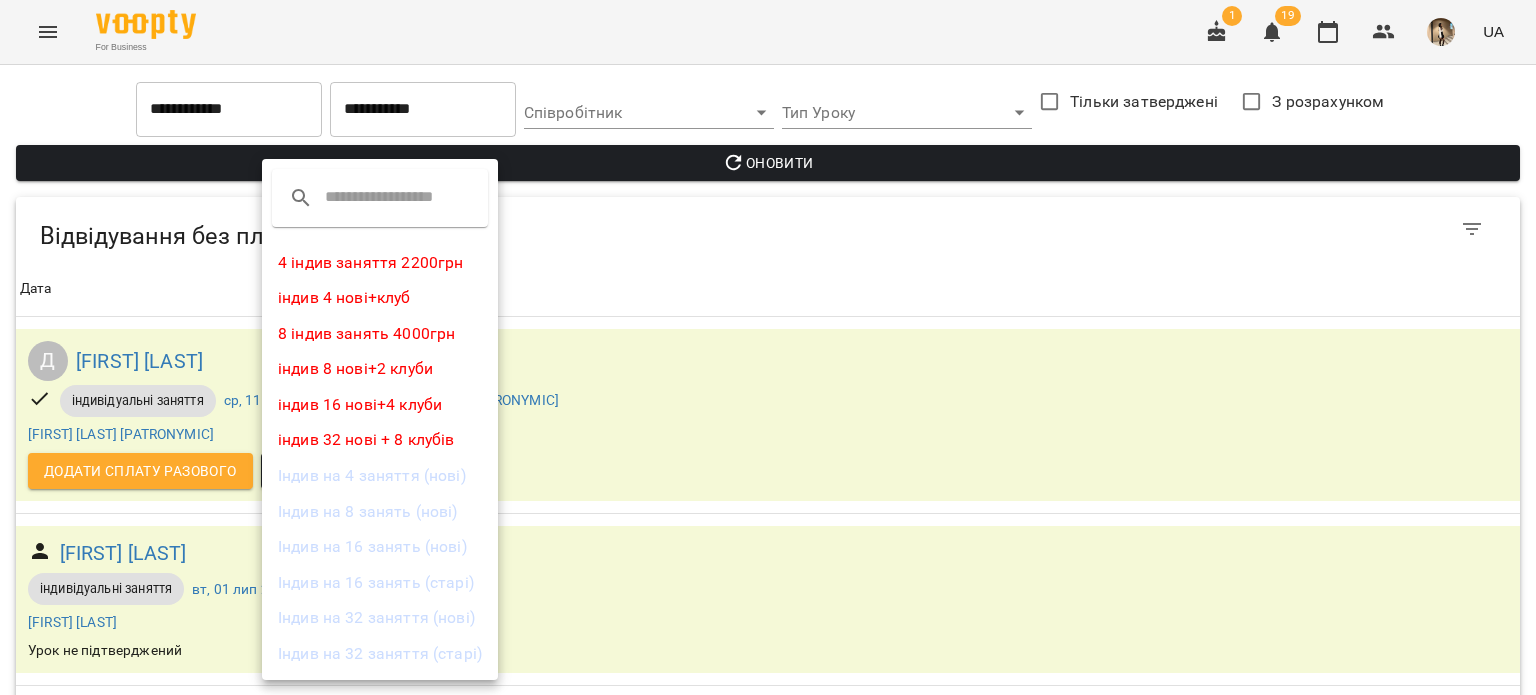 click at bounding box center [768, 347] 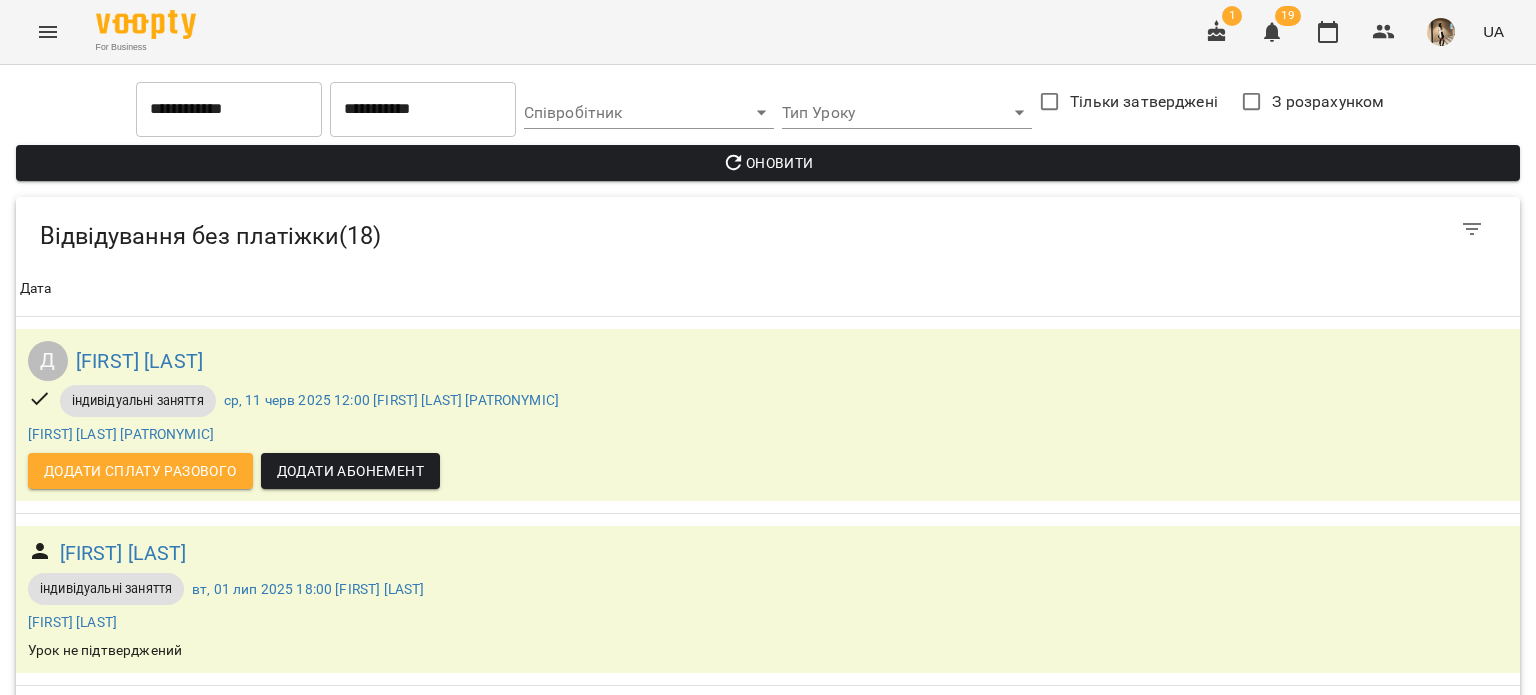 click on "Додати сплату разового" at bounding box center (140, 1792) 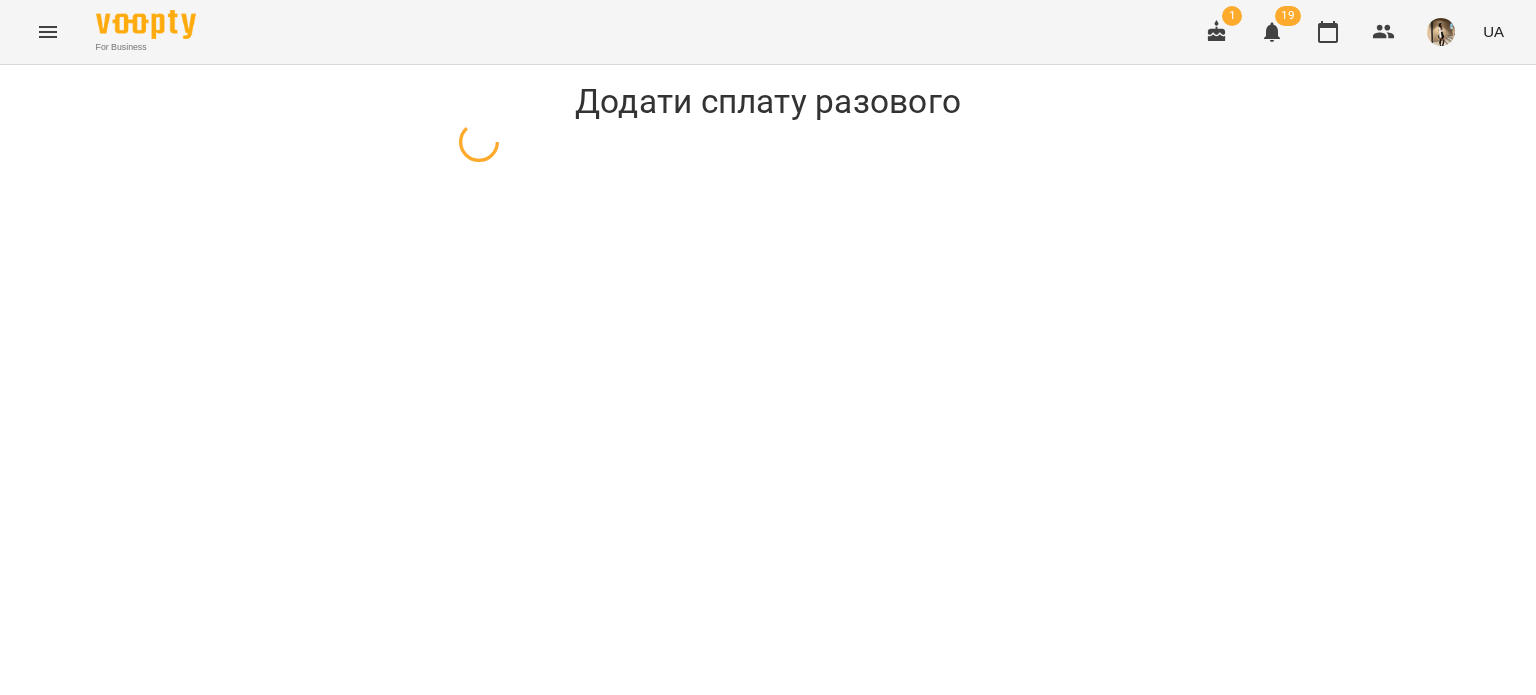 scroll, scrollTop: 0, scrollLeft: 0, axis: both 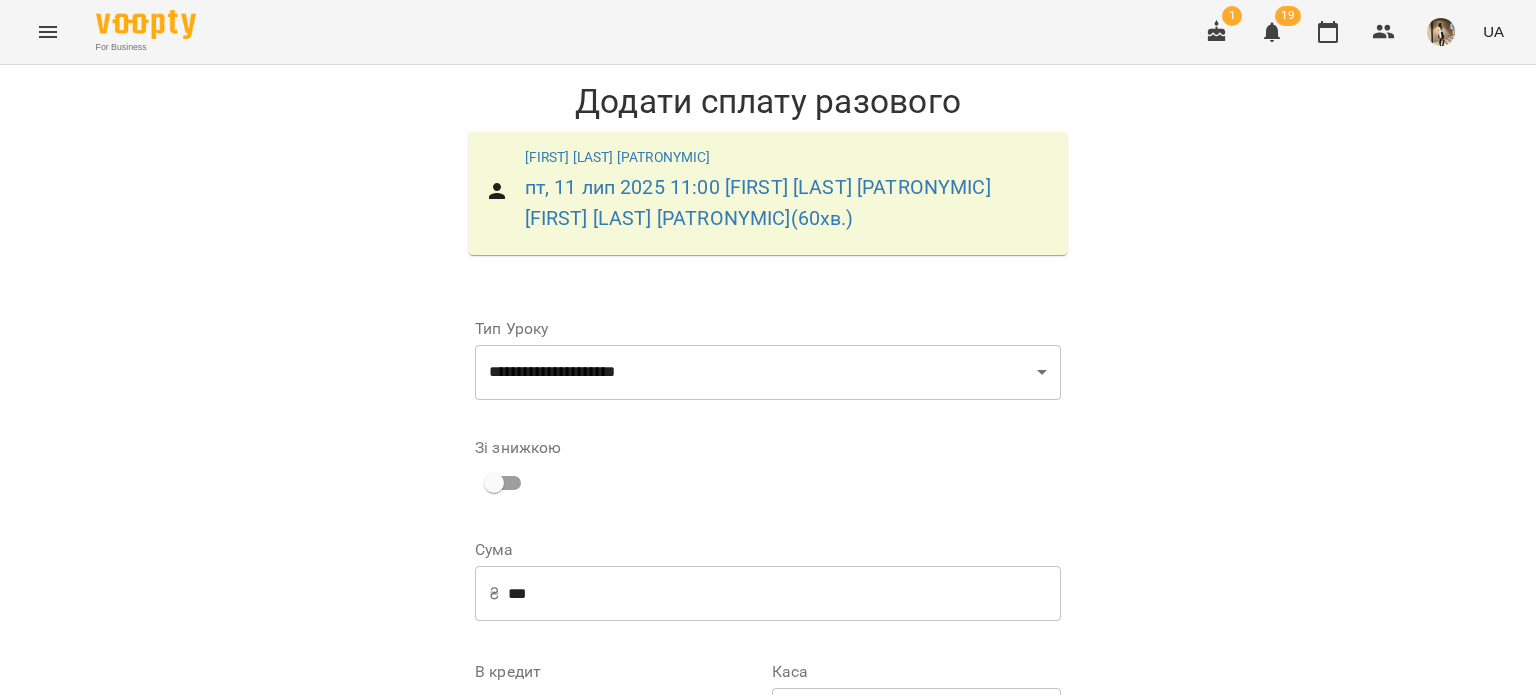 click on "***" at bounding box center [784, 594] 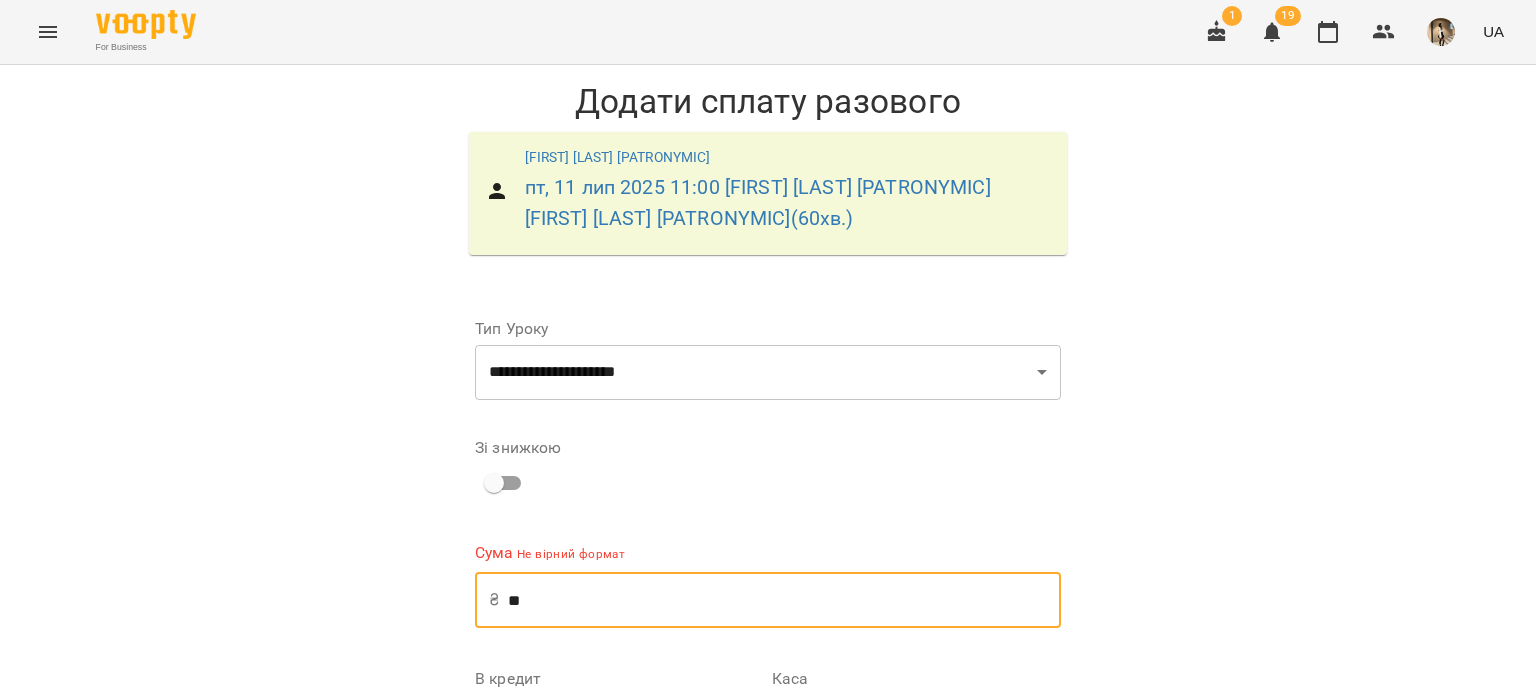 type on "*" 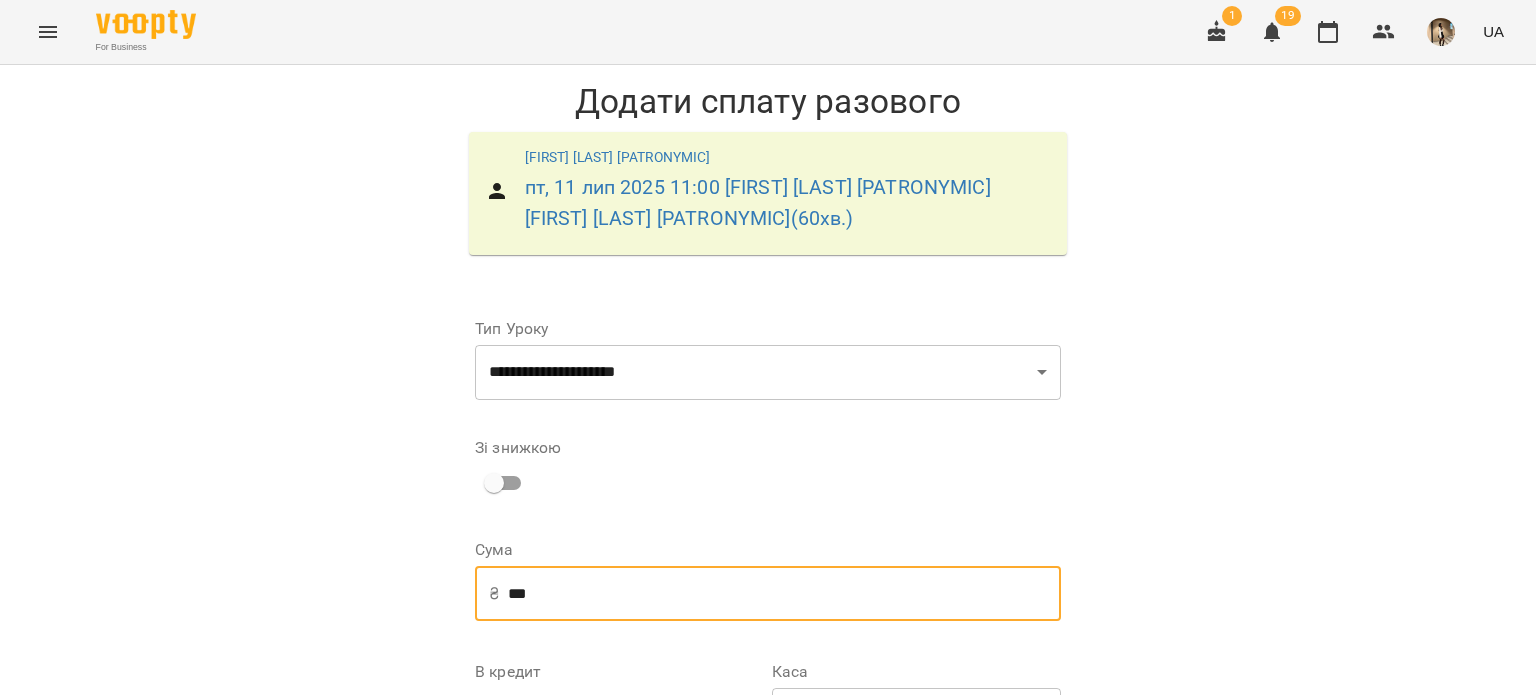 scroll, scrollTop: 294, scrollLeft: 0, axis: vertical 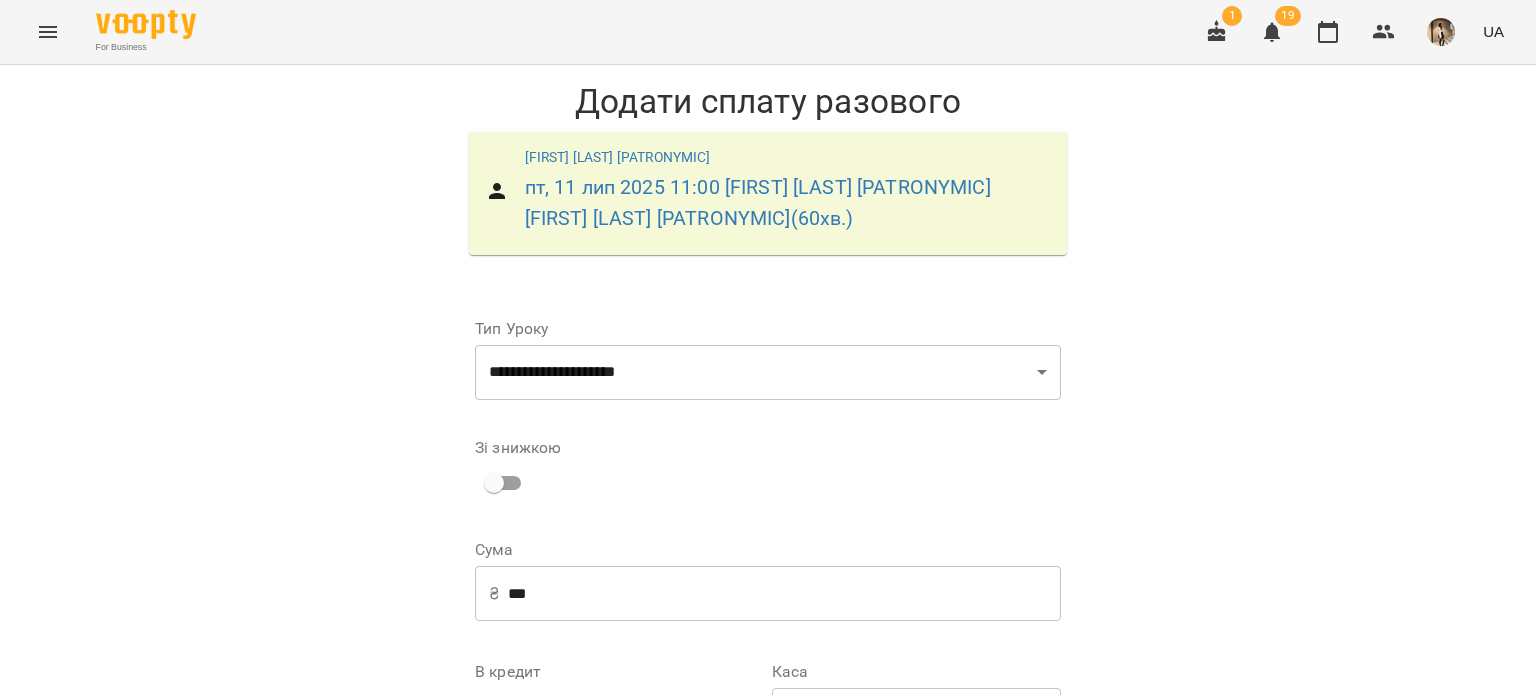 click on "Додати сплату разового" at bounding box center (934, 937) 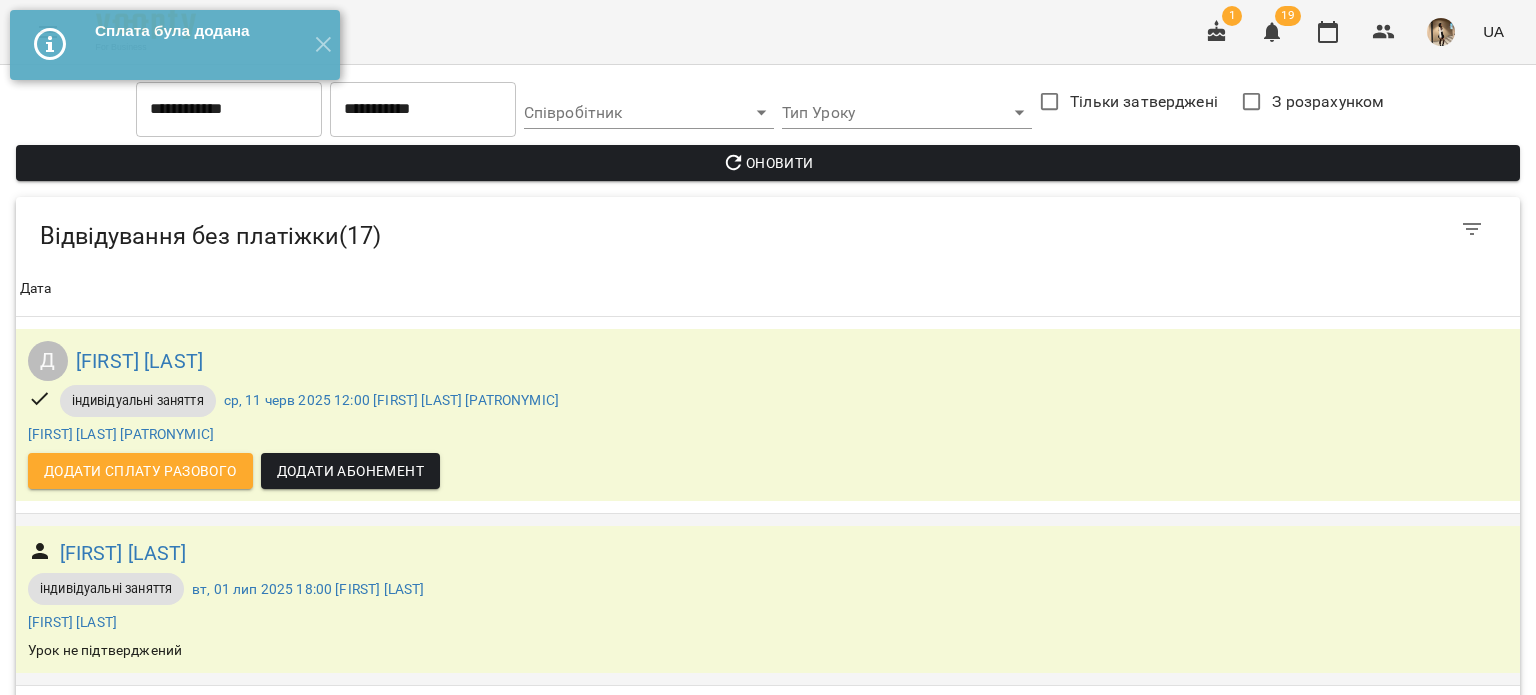 scroll, scrollTop: 1264, scrollLeft: 0, axis: vertical 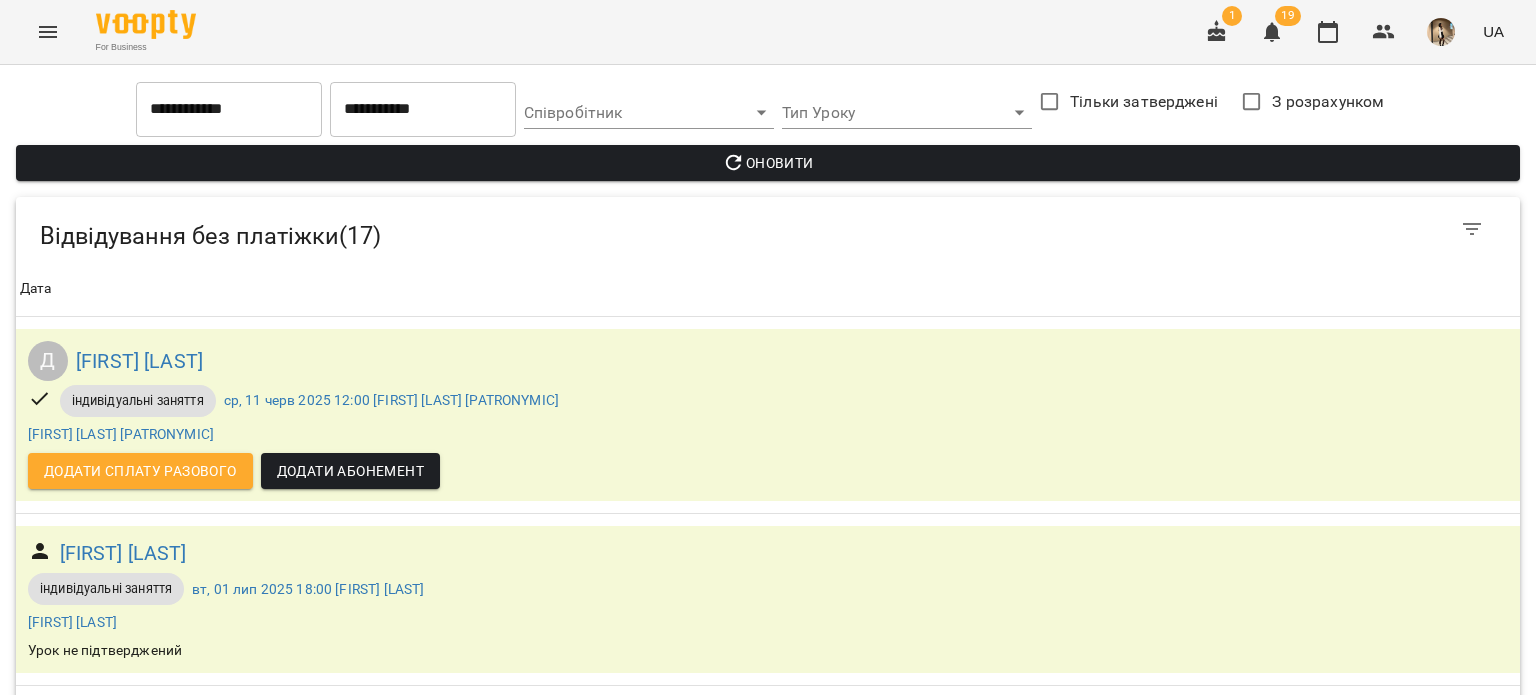 click on "Додати сплату разового" at bounding box center [140, 1792] 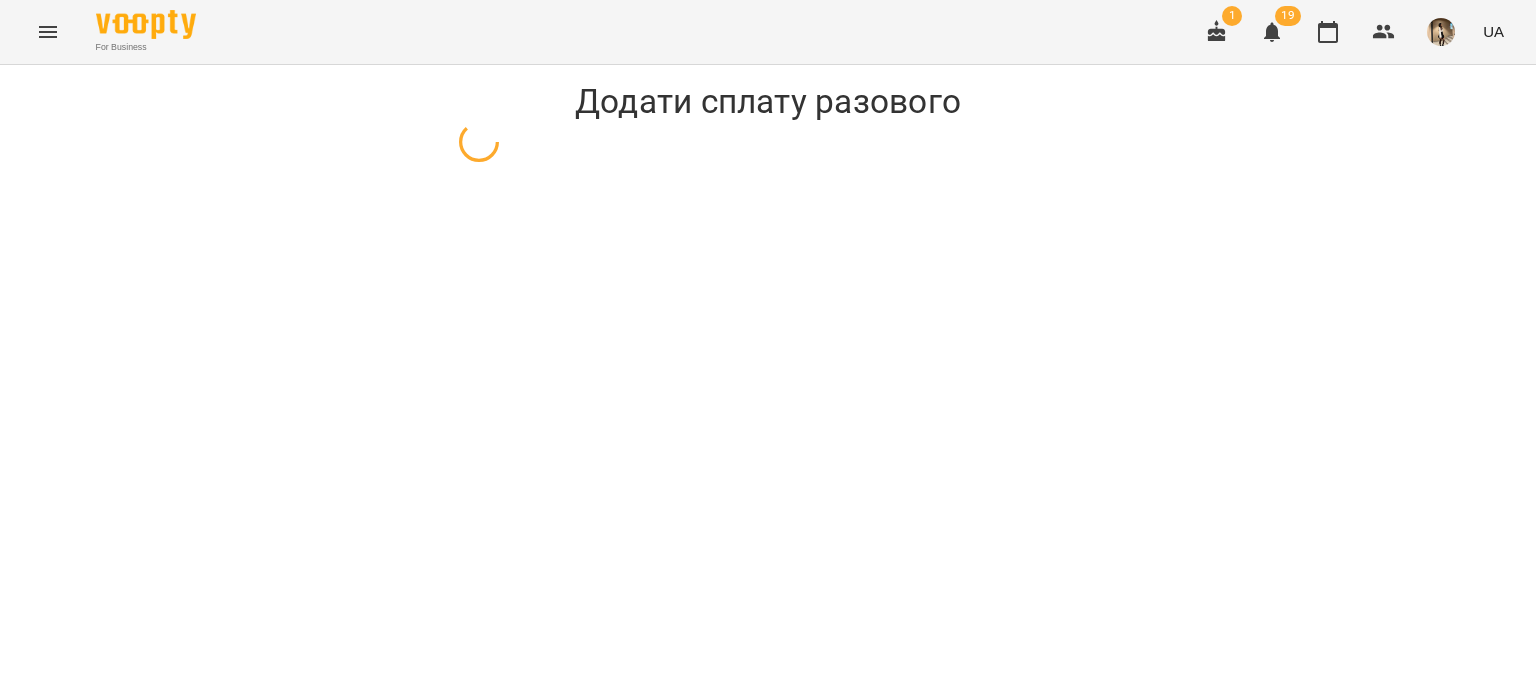 scroll, scrollTop: 0, scrollLeft: 0, axis: both 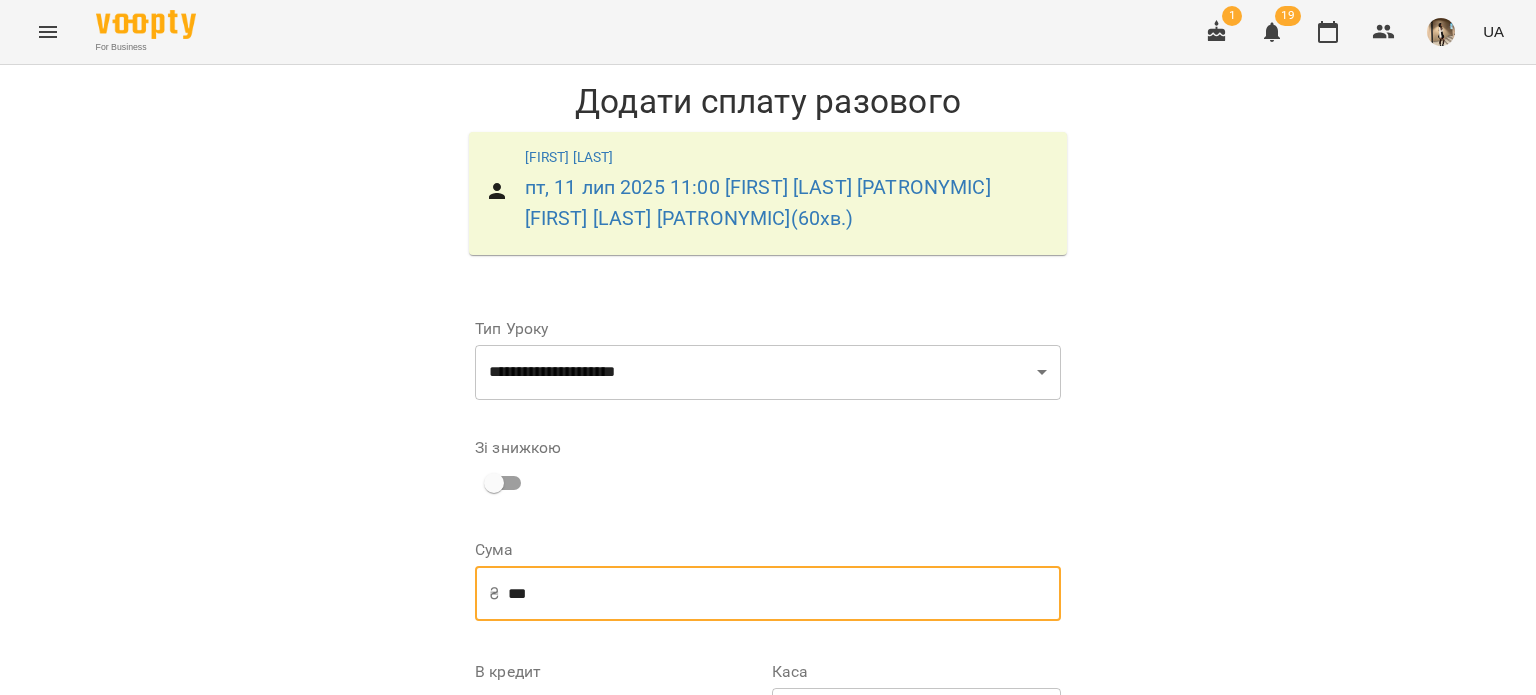click on "***" at bounding box center (784, 594) 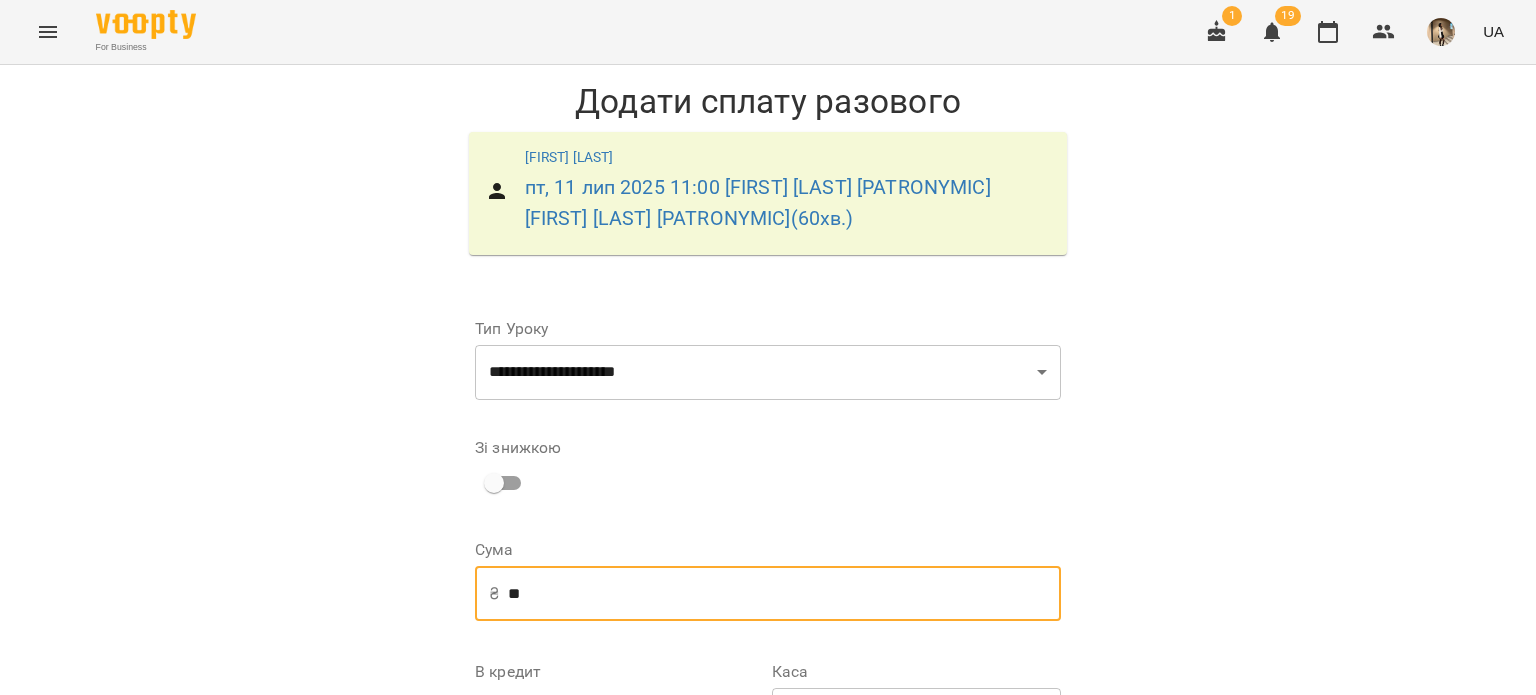 type on "*" 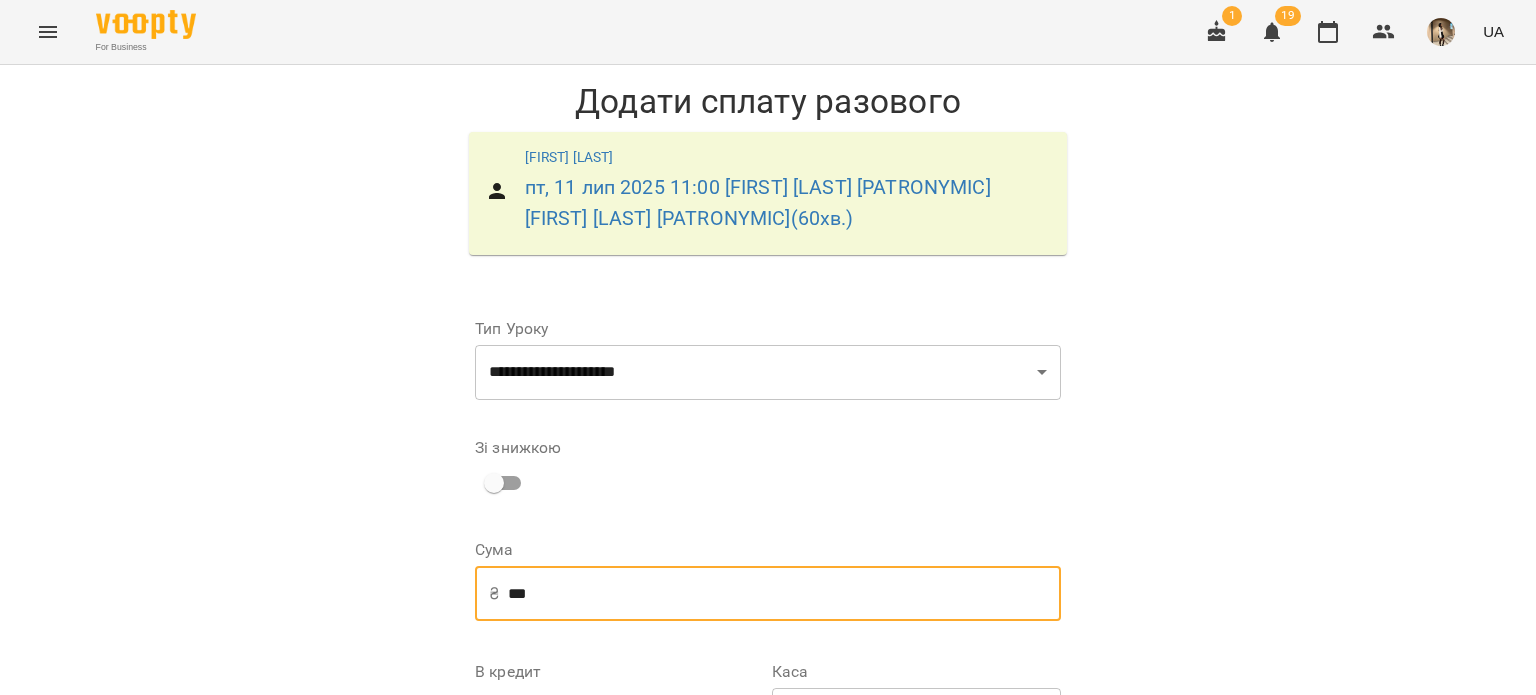 scroll, scrollTop: 294, scrollLeft: 0, axis: vertical 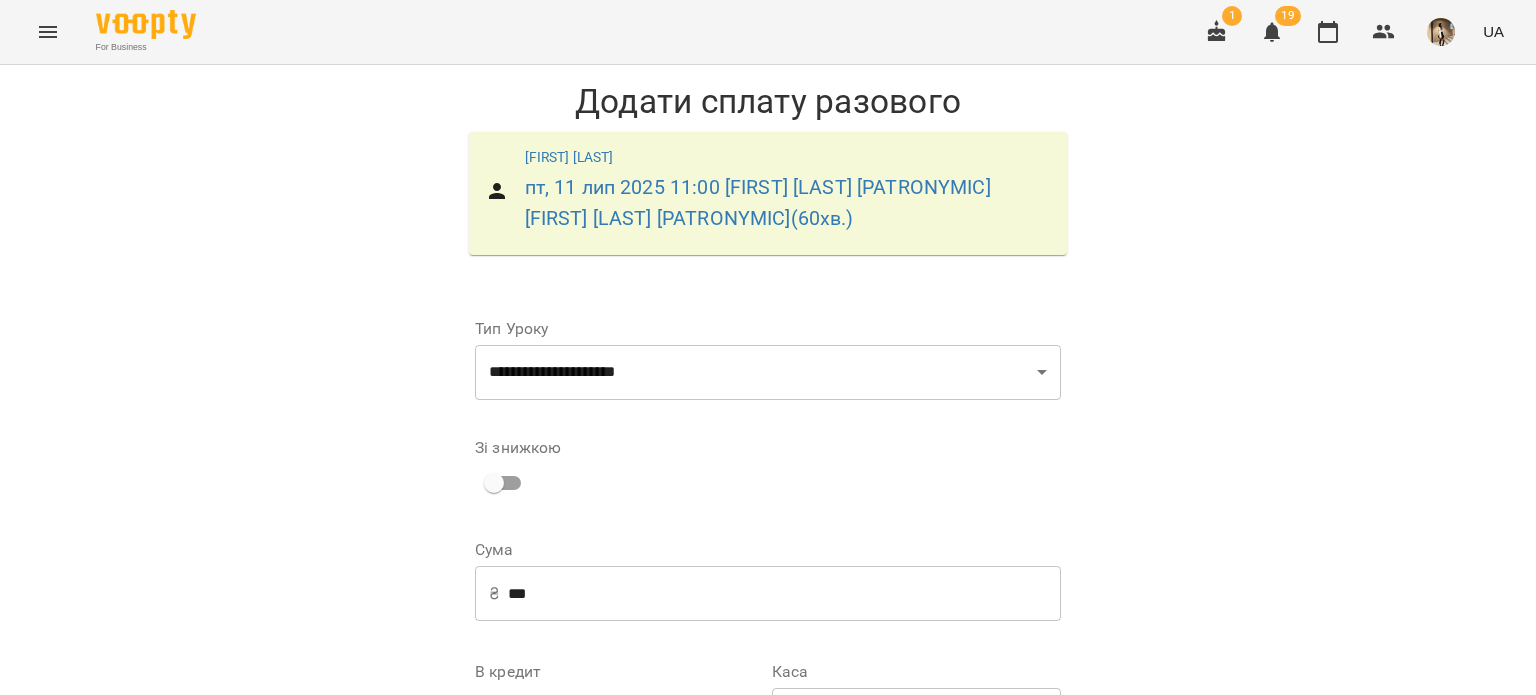 click on "Додати сплату разового" at bounding box center [934, 937] 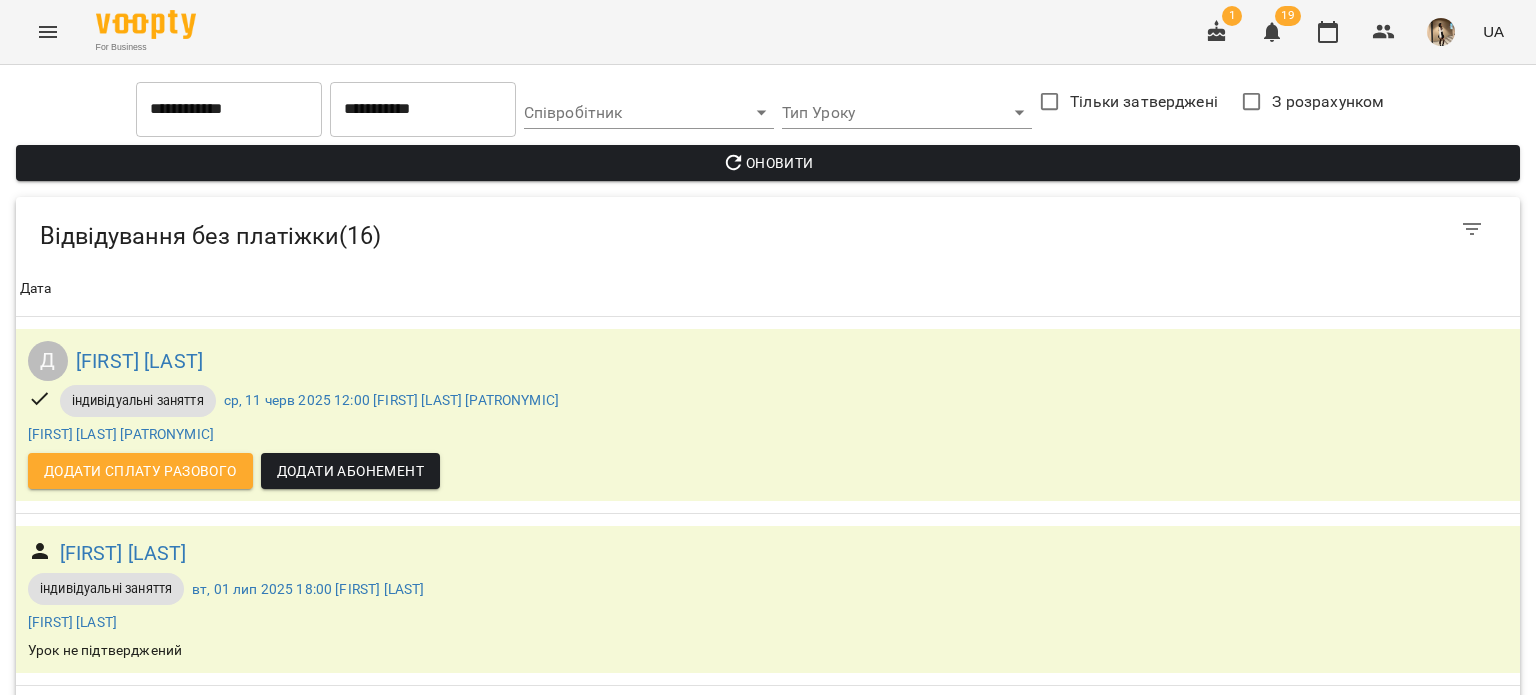 scroll, scrollTop: 1144, scrollLeft: 0, axis: vertical 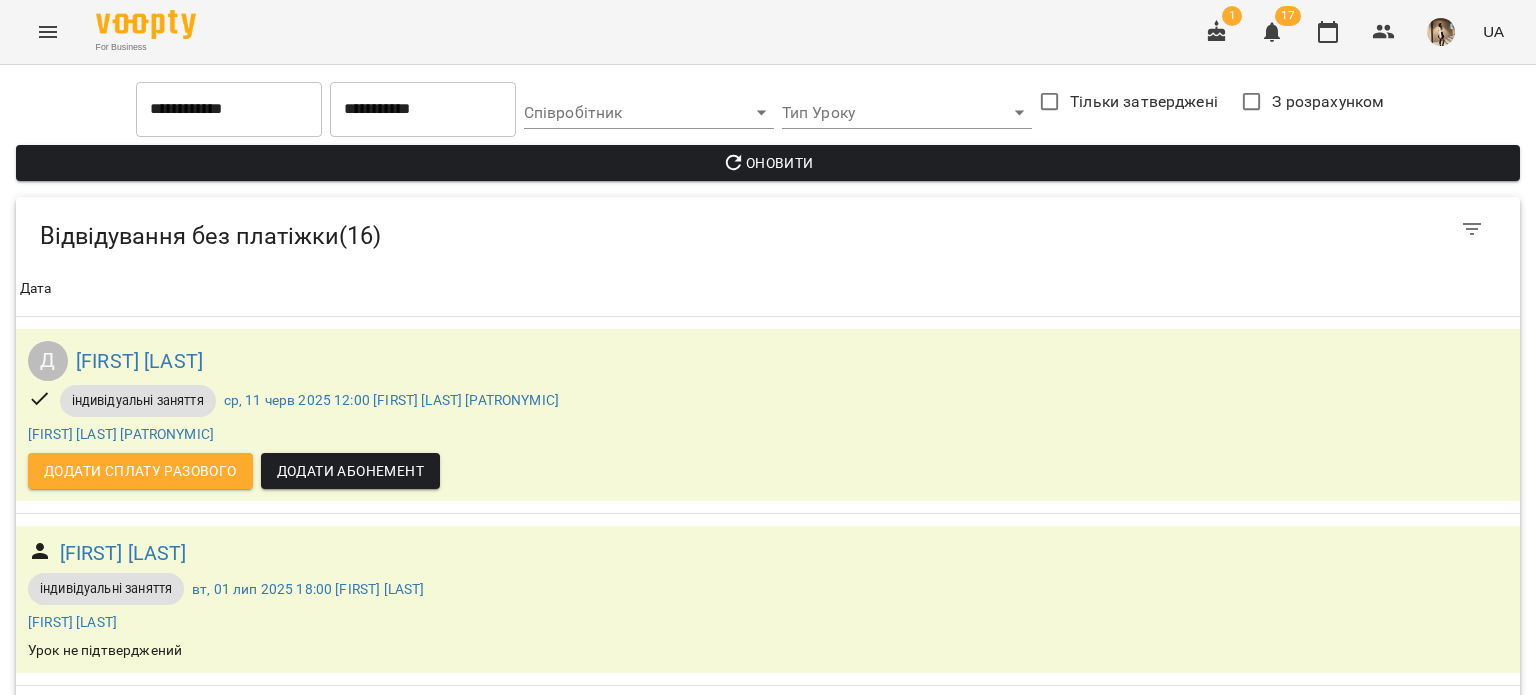 click on "Додати сплату разового" at bounding box center [140, 1604] 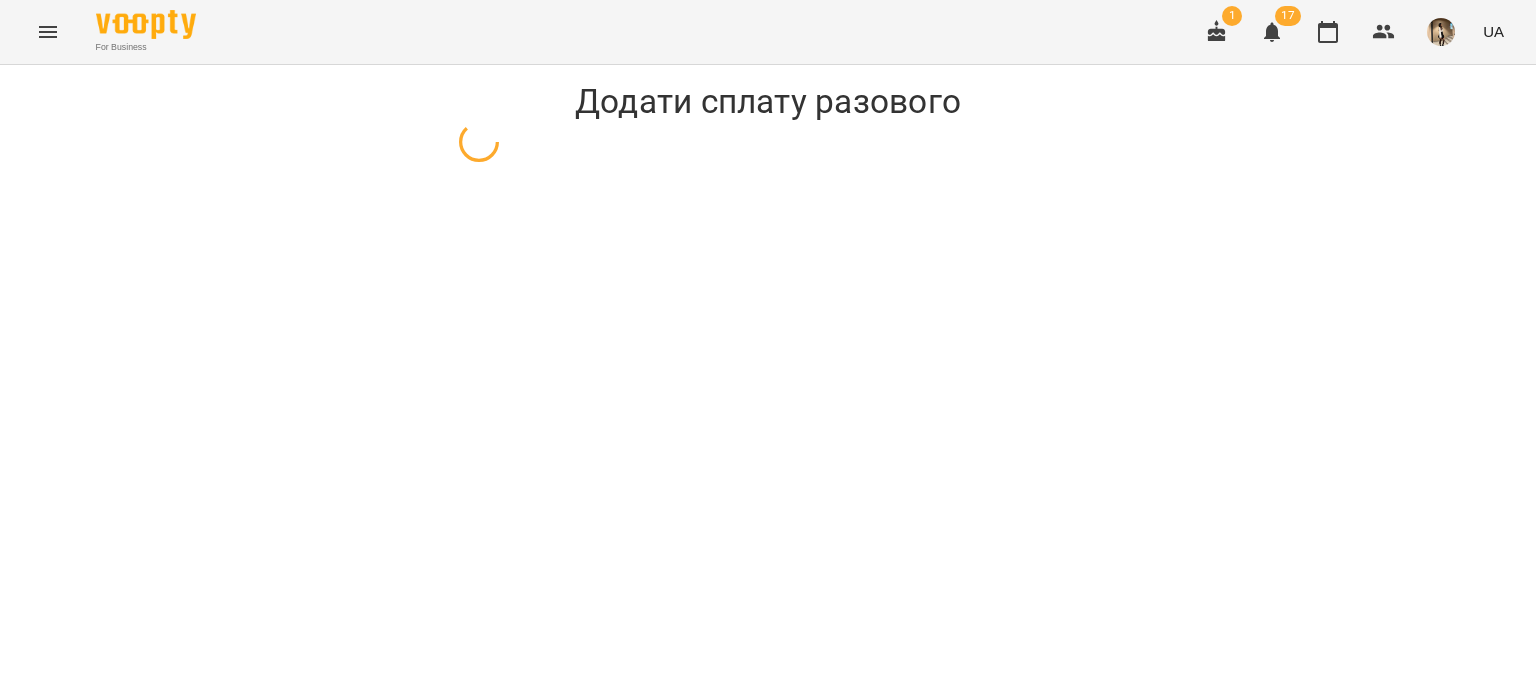 select on "**********" 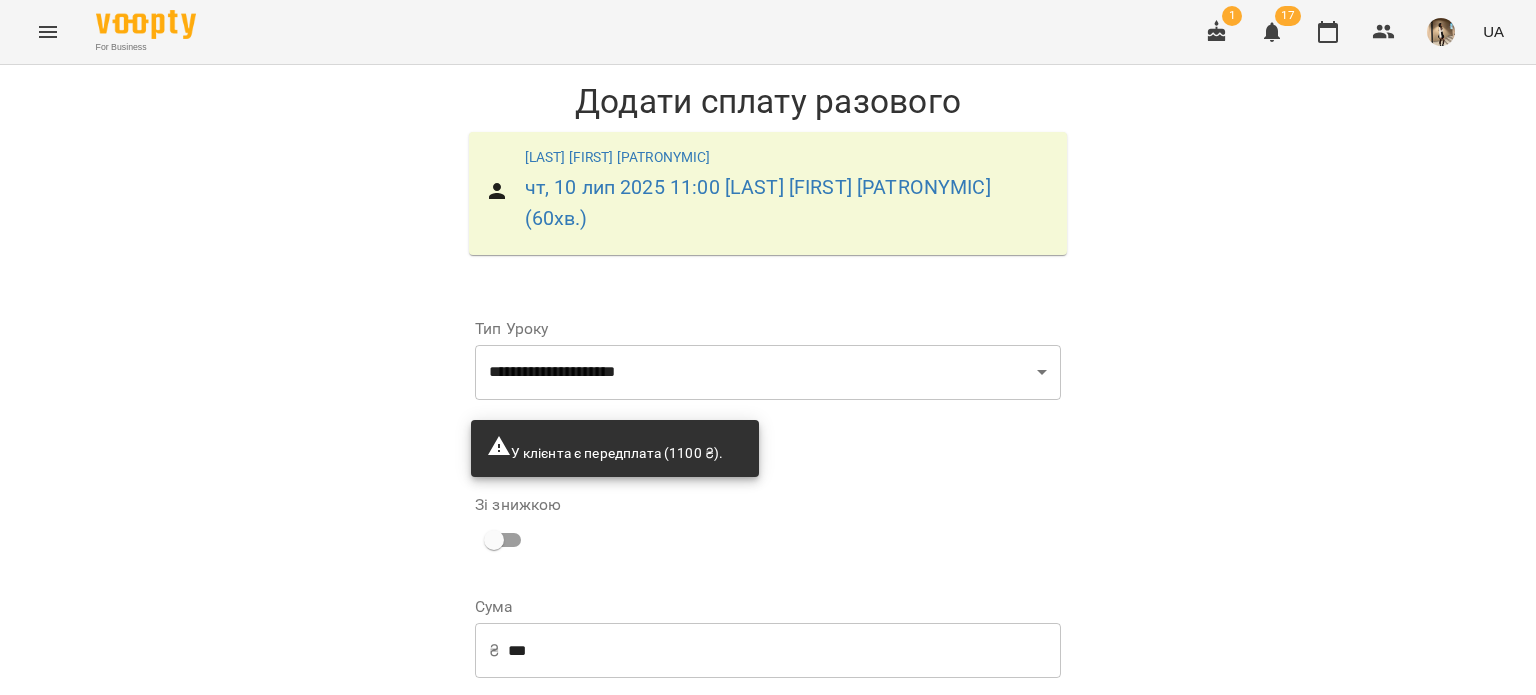 click on "***" at bounding box center [784, 651] 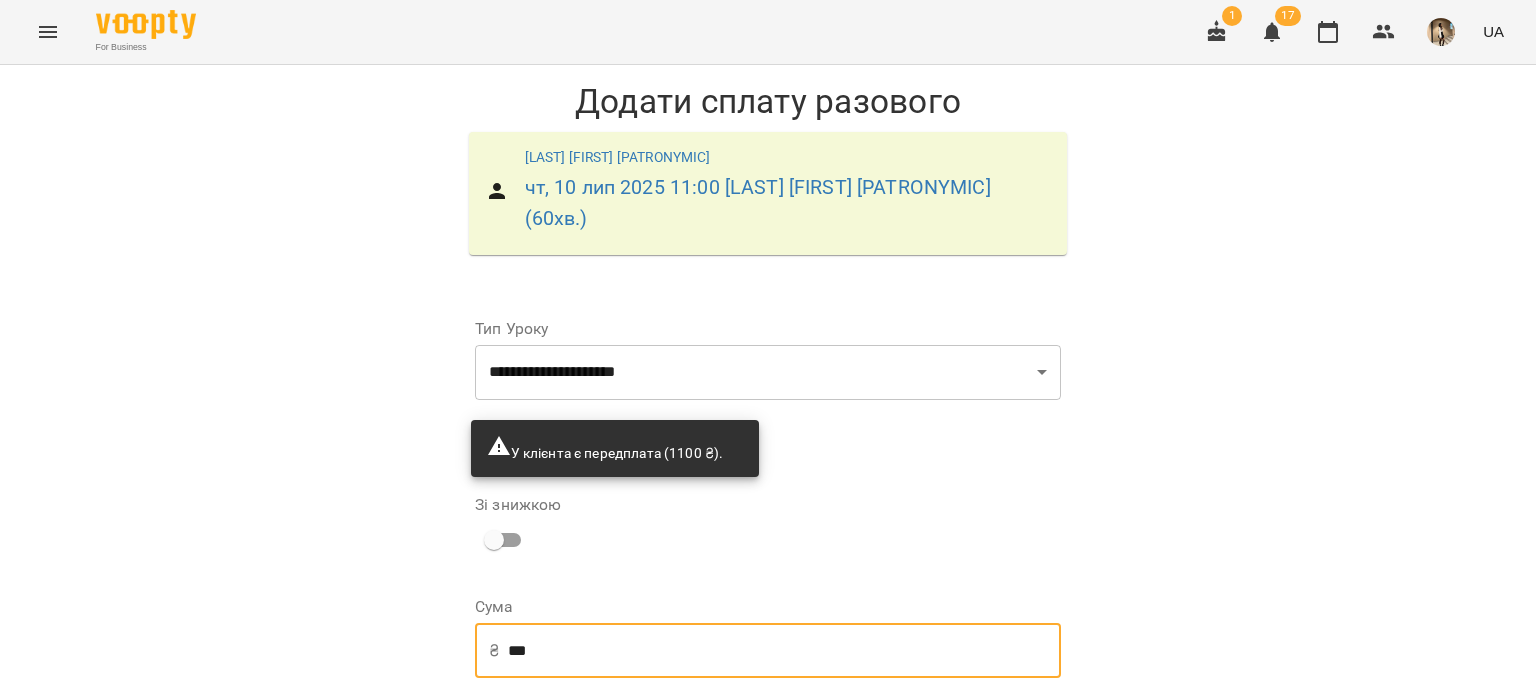 click on "***" at bounding box center (784, 651) 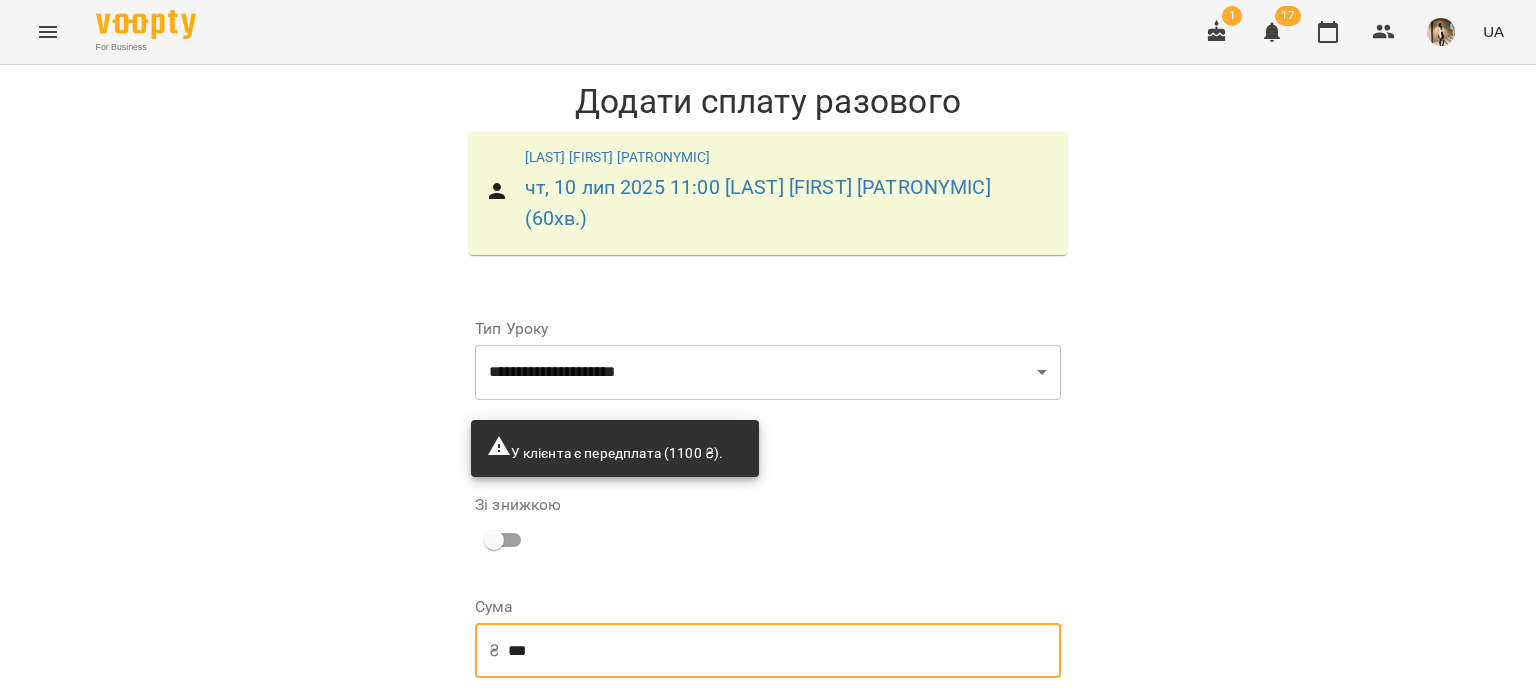scroll, scrollTop: 358, scrollLeft: 0, axis: vertical 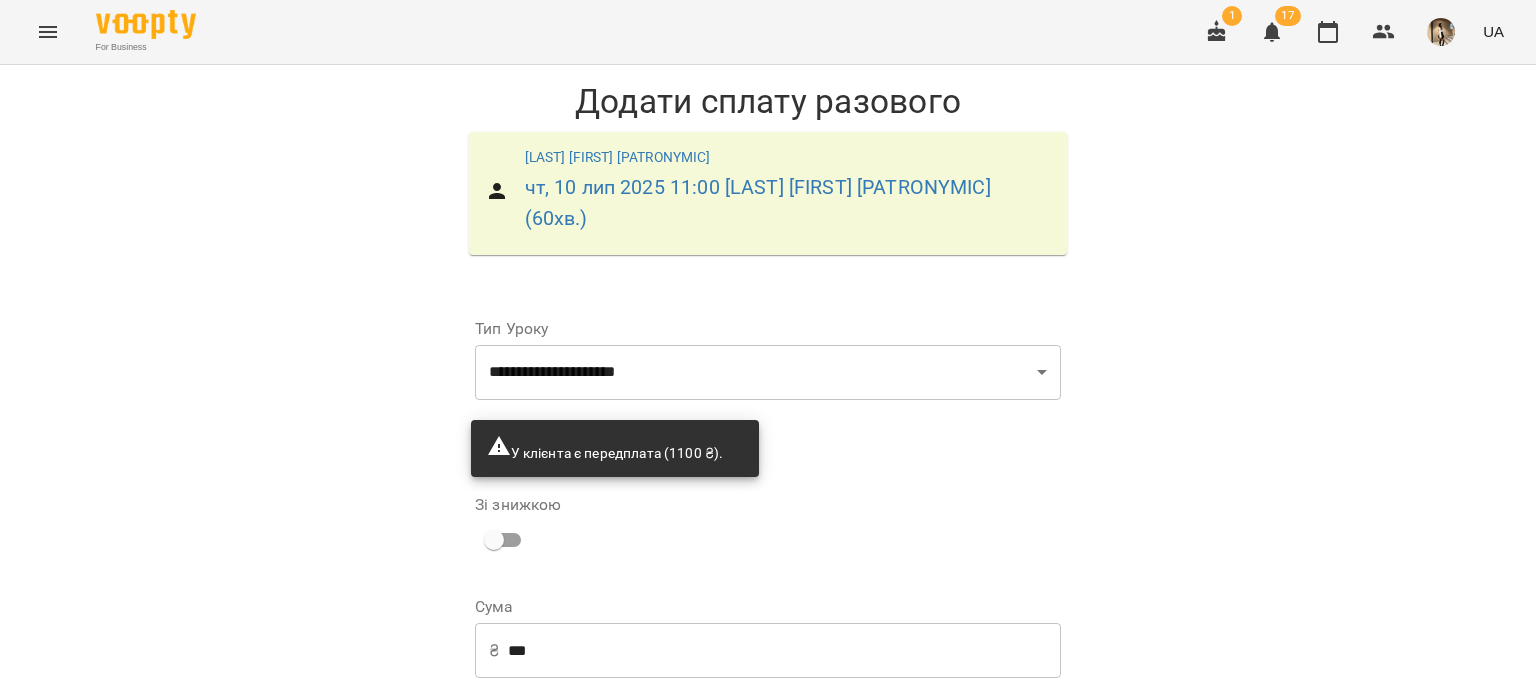 click on "Додати сплату разового" at bounding box center (934, 1002) 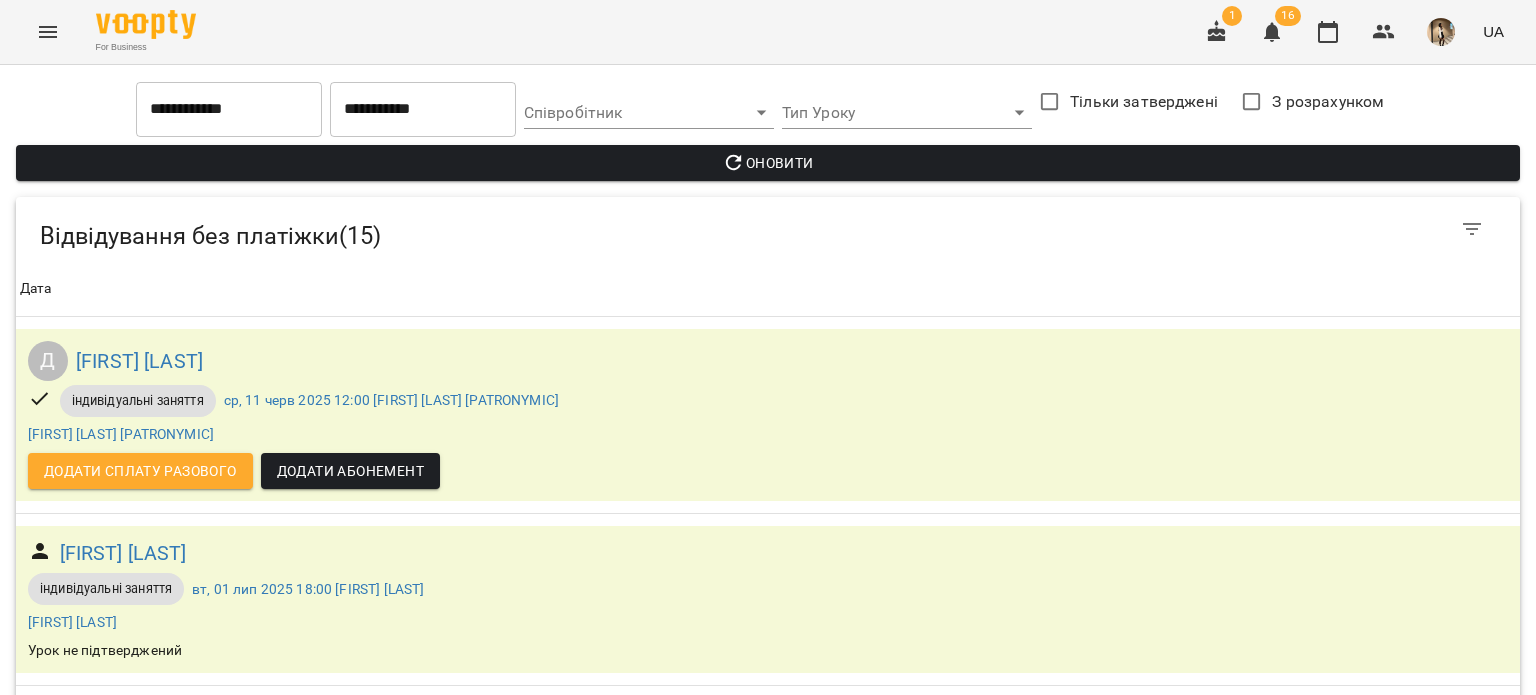 scroll, scrollTop: 79, scrollLeft: 0, axis: vertical 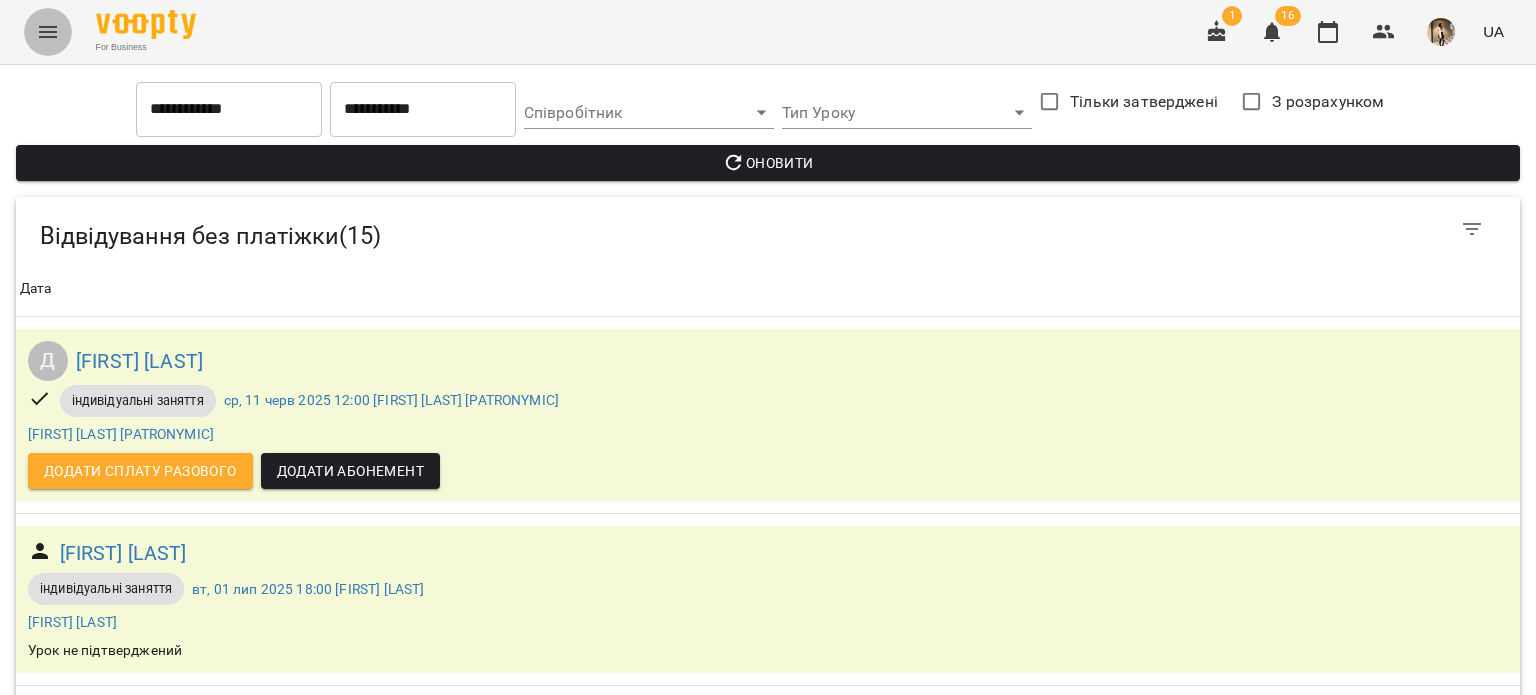 click at bounding box center [48, 32] 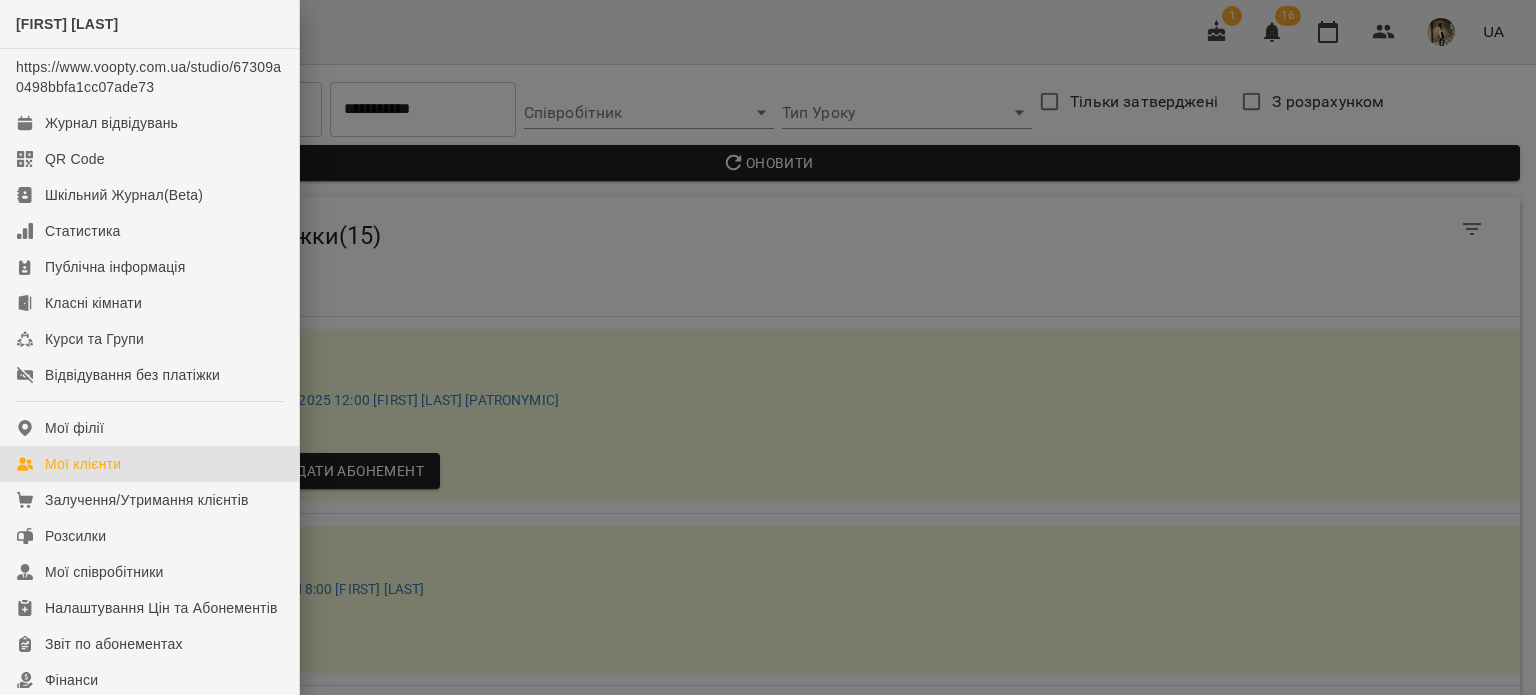 click on "Мої клієнти" at bounding box center [83, 464] 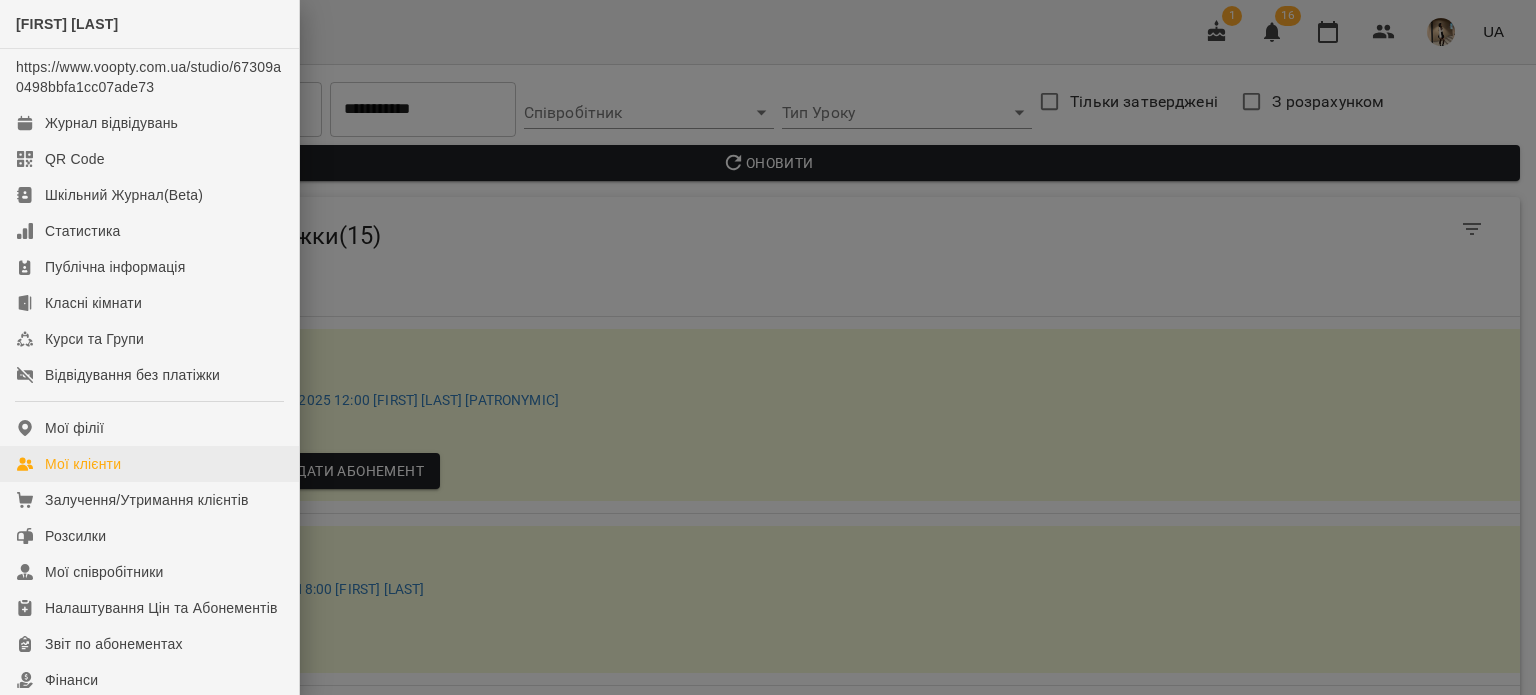 scroll, scrollTop: 0, scrollLeft: 0, axis: both 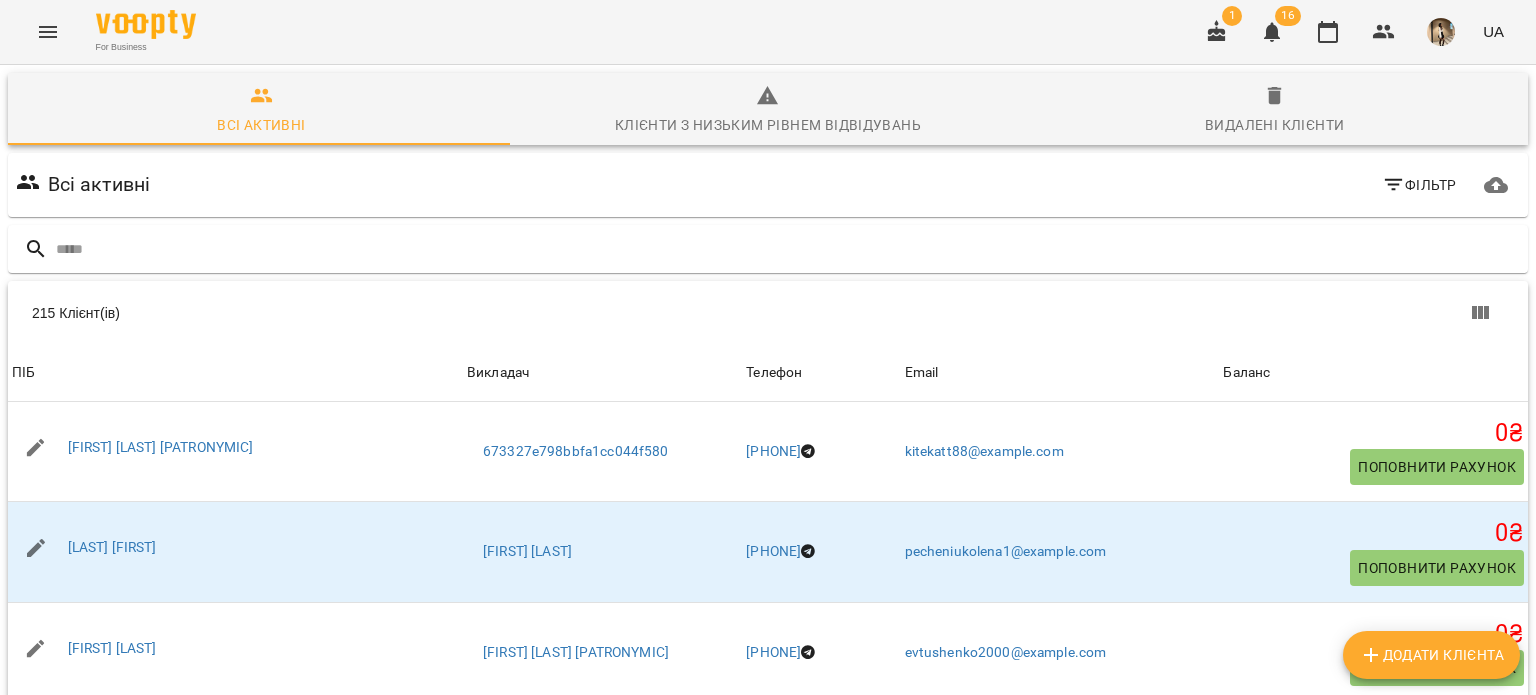 click on "Фільтр" at bounding box center (1419, 185) 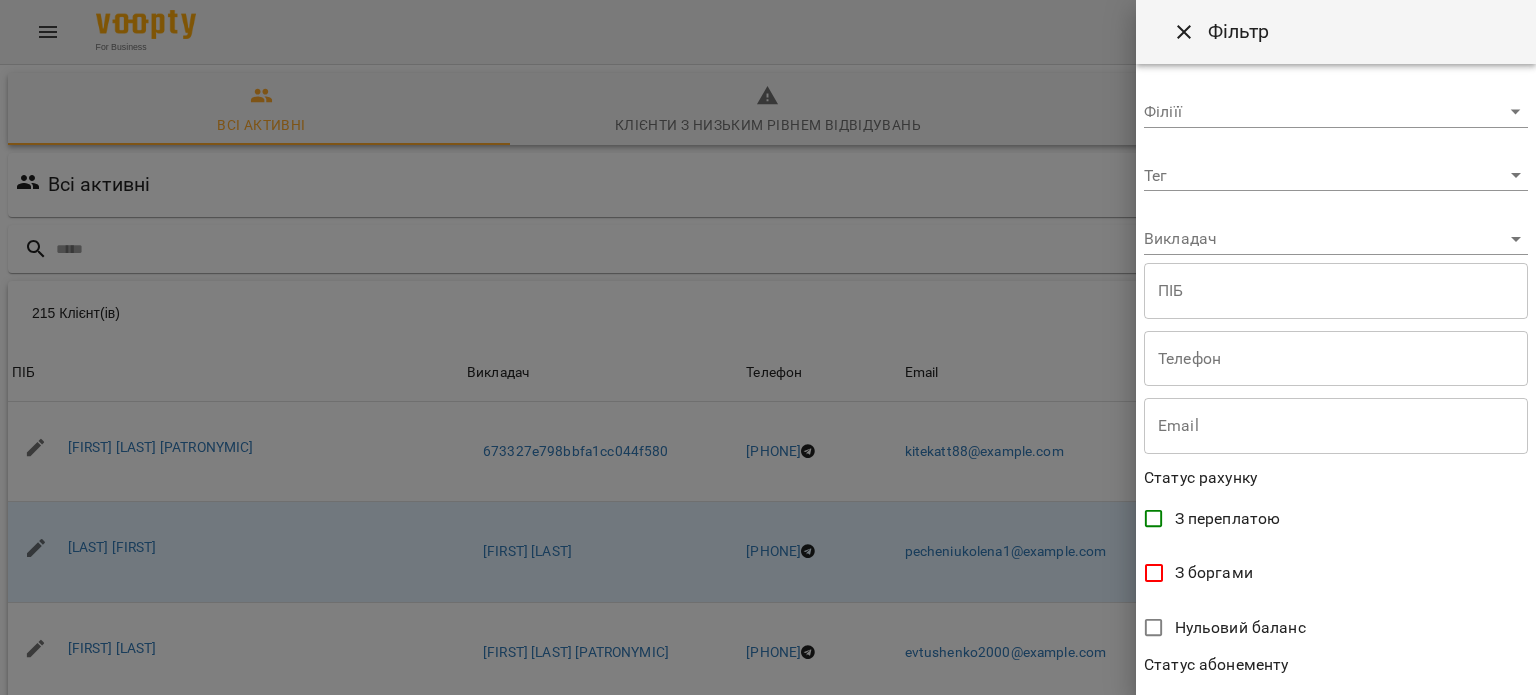 click on "For Business 1 16 UA Всі активні Клієнти з низьким рівнем відвідувань Видалені клієнти Всі активні Фільтр 215 Клієнт(ів) 215 Клієнт(ів) ПІБ Викладач Телефон Email Баланс ПІБ
[FIRST] [LAST] [PATRONYMIC] Викладач 673327e798bbfa1cc044f580 Телефон [PHONE] Email kitekatt88@example.com Баланс 0 ₴ Поповнити рахунок ПІБ [FIRST] [LAST] Викладач Єгорова Тетяна Андріївна Телефон [PHONE] Email pecheniukolena1@example.com Баланс 0 ₴ Поповнити рахунок ПІБ Викладач Телефон 0" at bounding box center (768, 522) 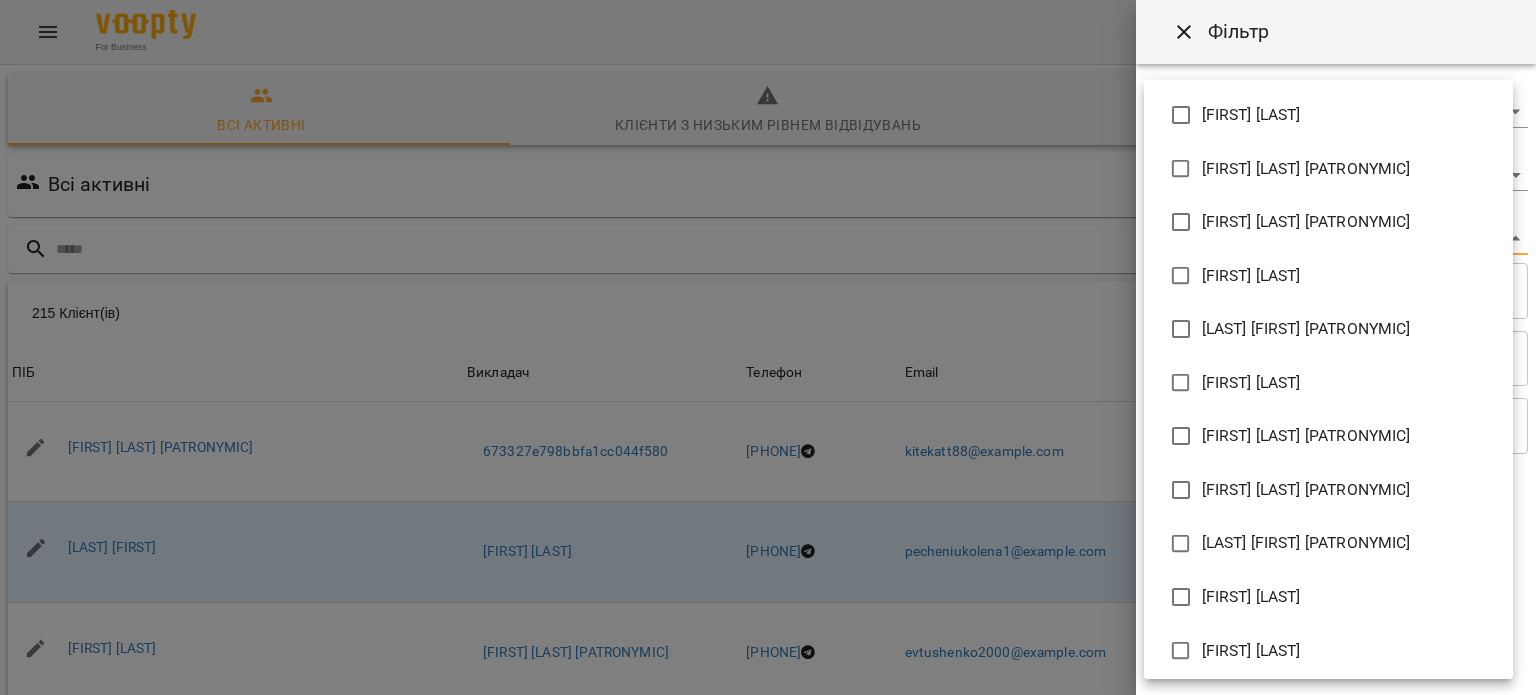 scroll, scrollTop: 27, scrollLeft: 0, axis: vertical 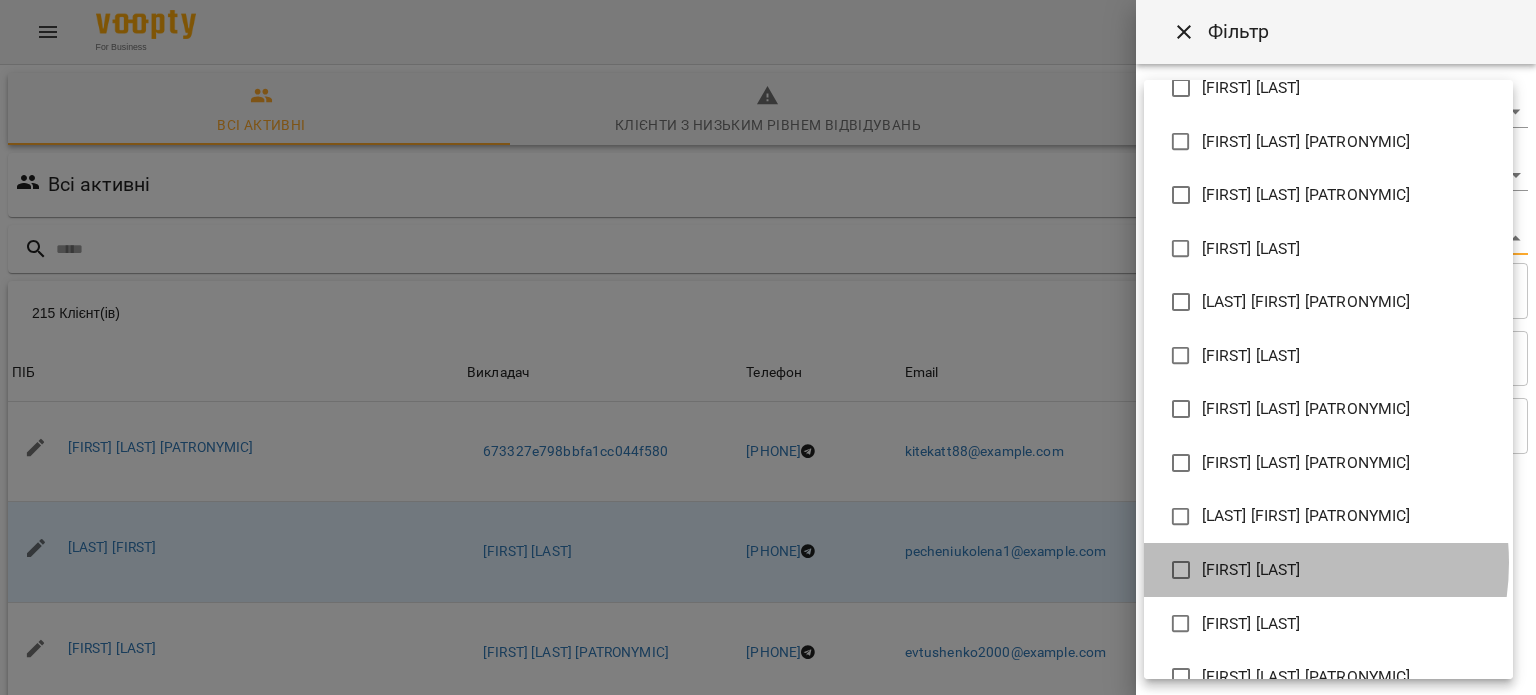 click on "[FIRST] [LAST]" at bounding box center (1251, 570) 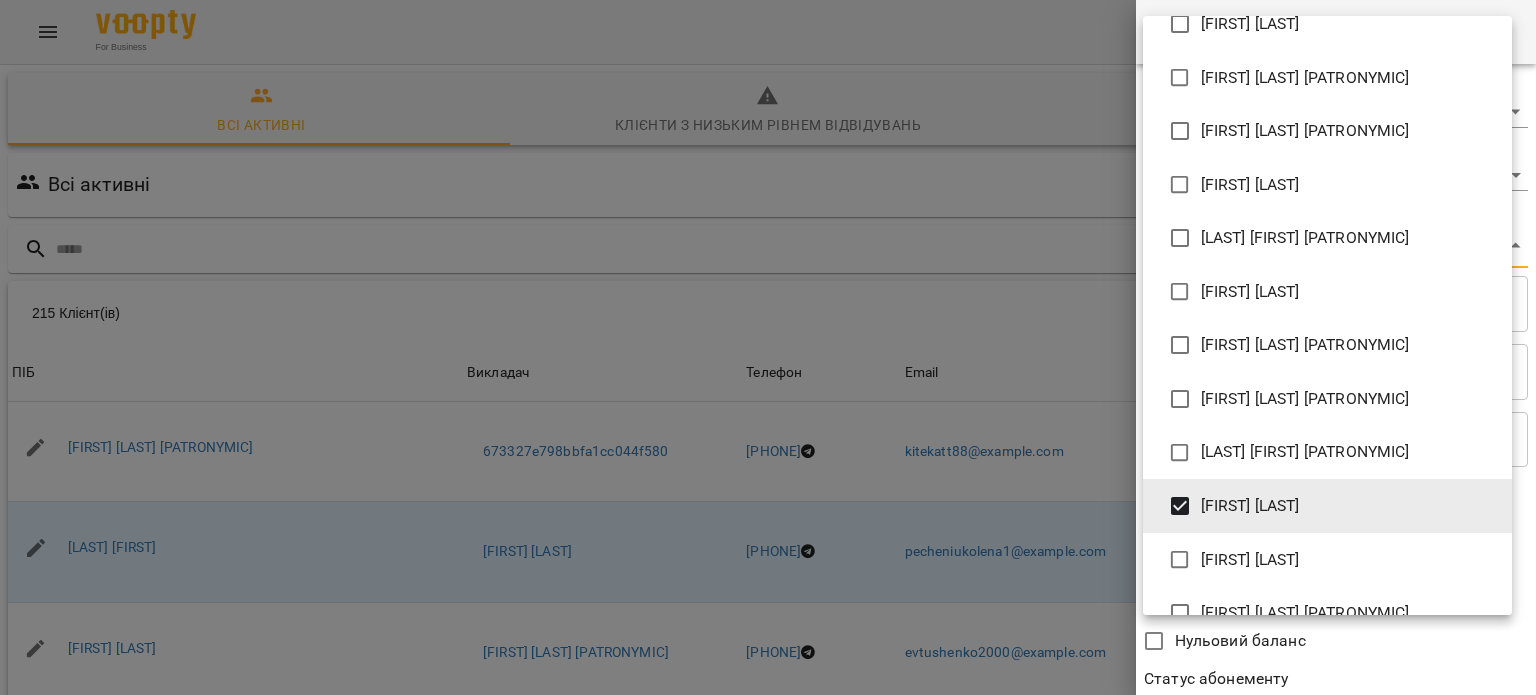 click at bounding box center (768, 347) 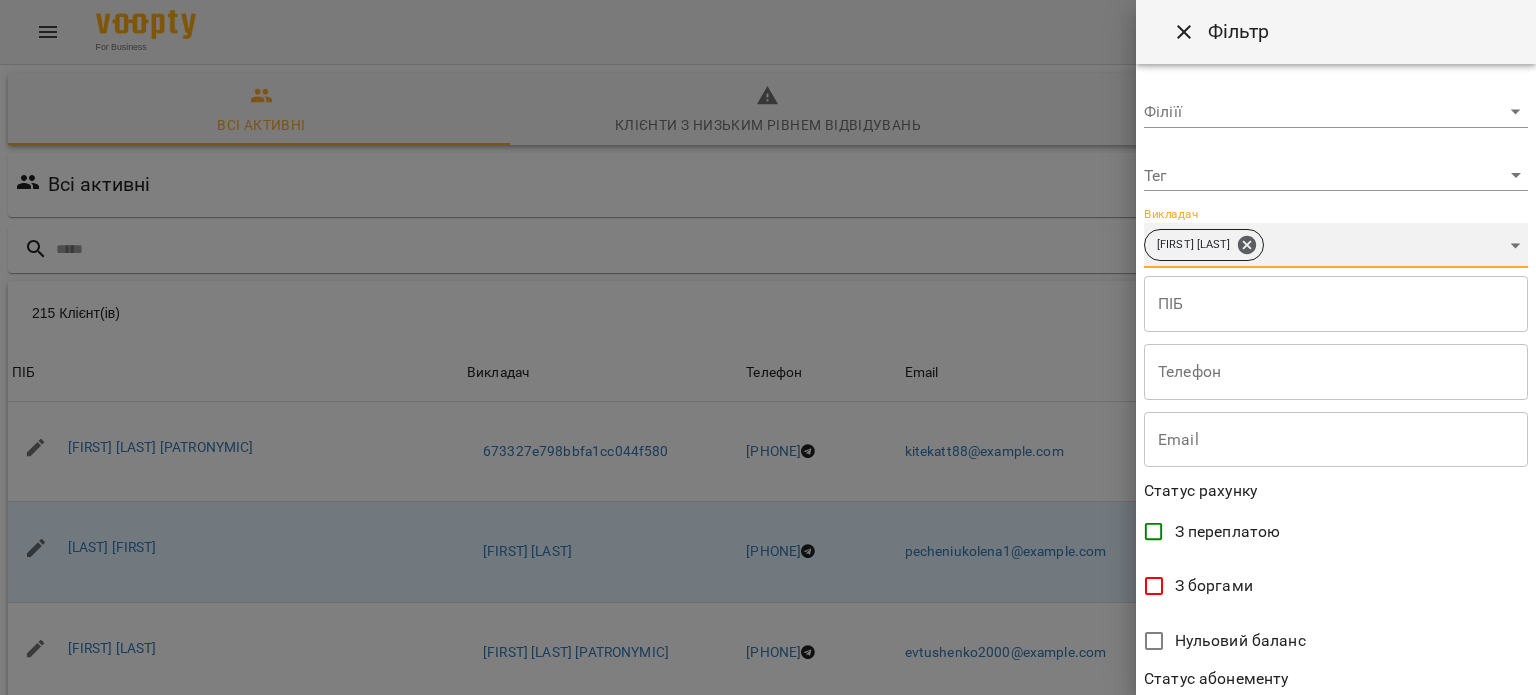 scroll, scrollTop: 432, scrollLeft: 0, axis: vertical 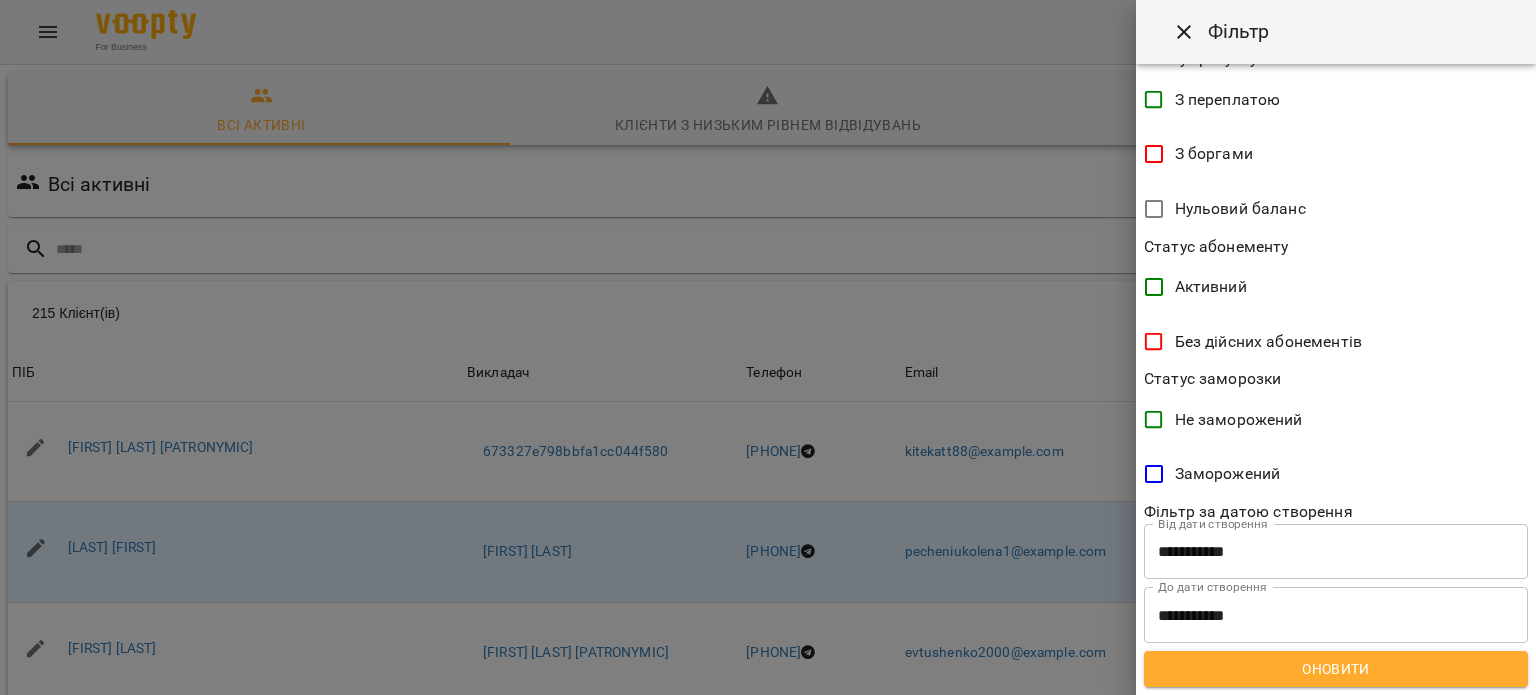 click on "Оновити" at bounding box center [1336, 669] 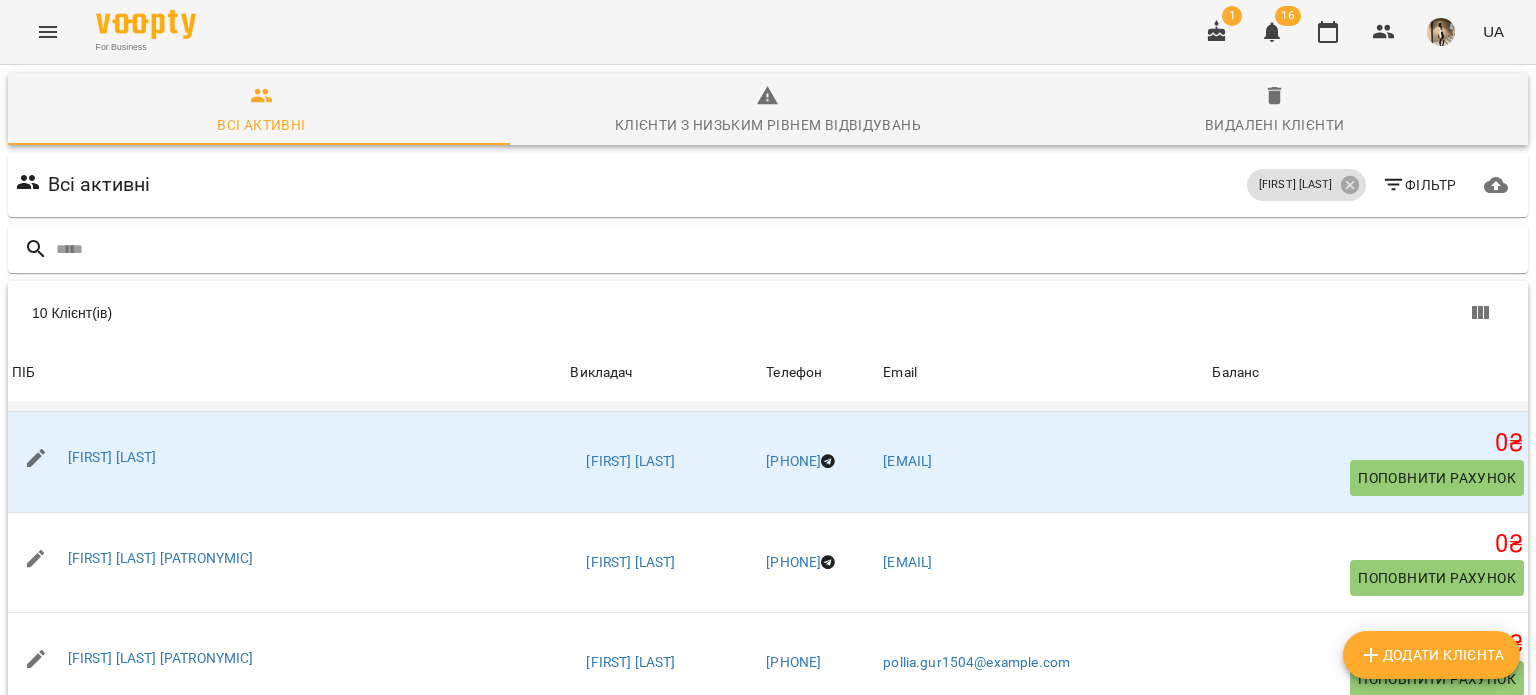 scroll, scrollTop: 112, scrollLeft: 0, axis: vertical 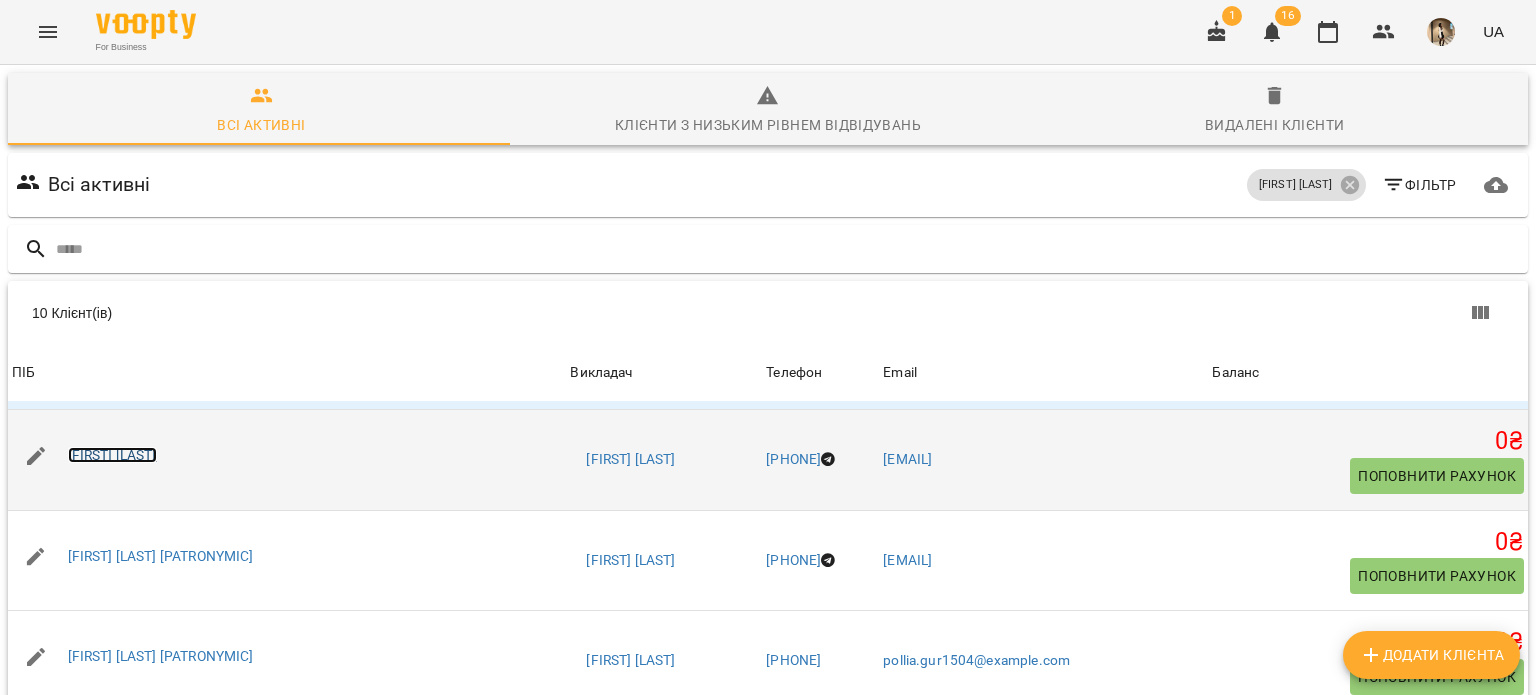 click on "[FIRST] [LAST]" at bounding box center (112, 455) 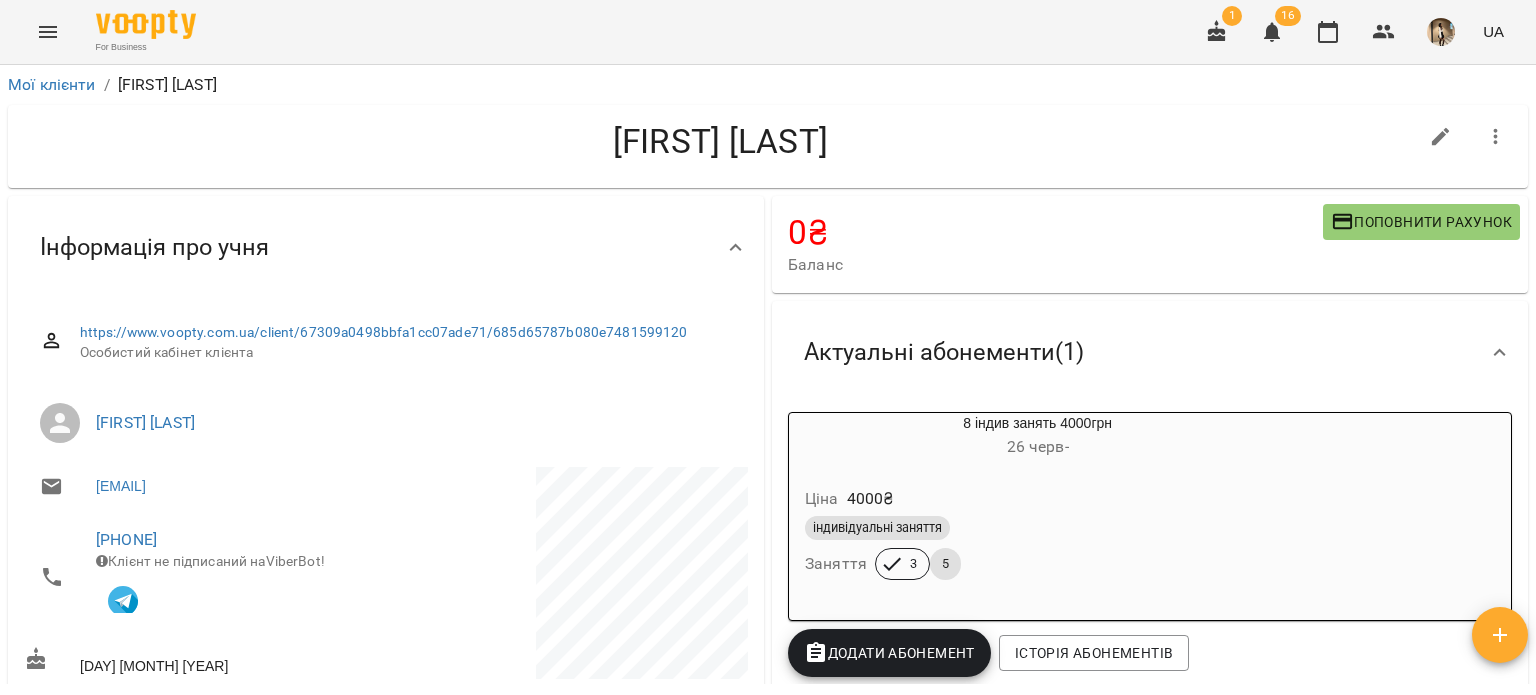 scroll, scrollTop: 0, scrollLeft: 0, axis: both 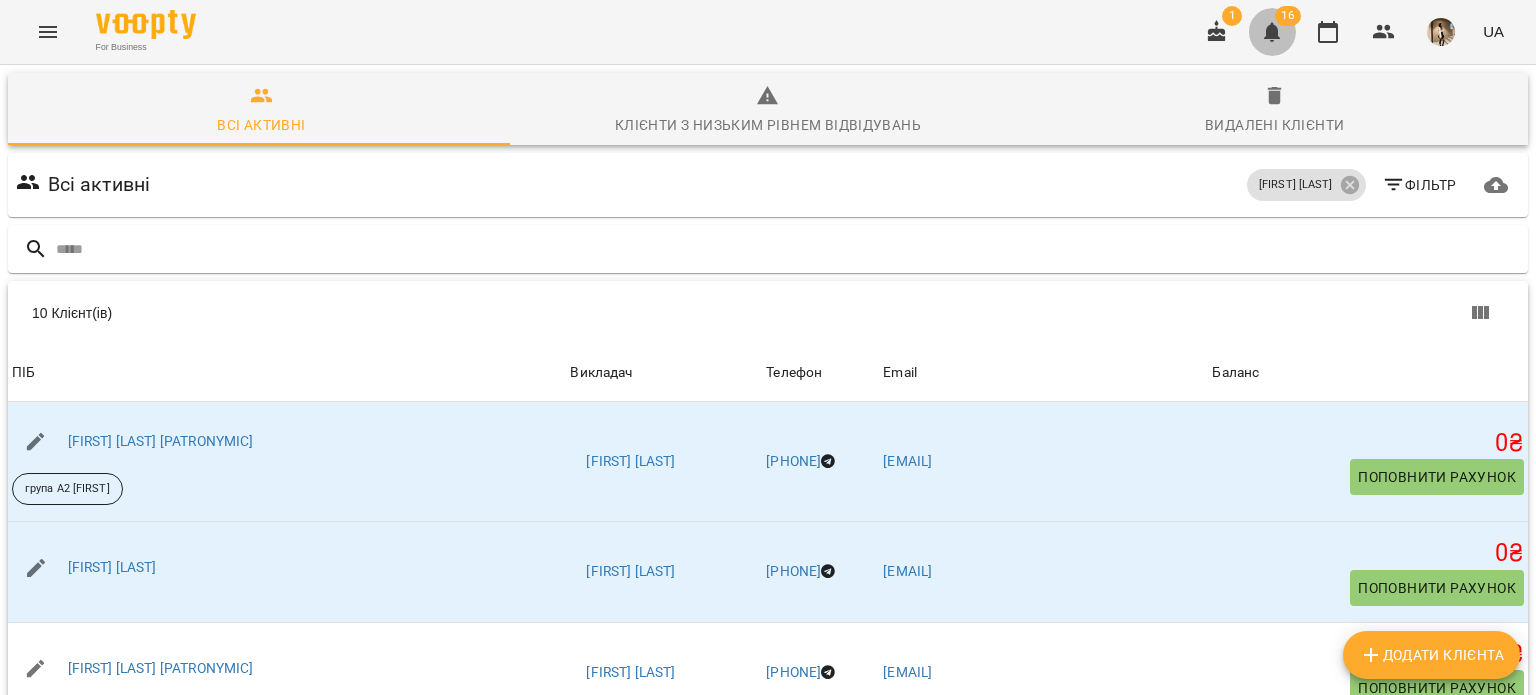 click 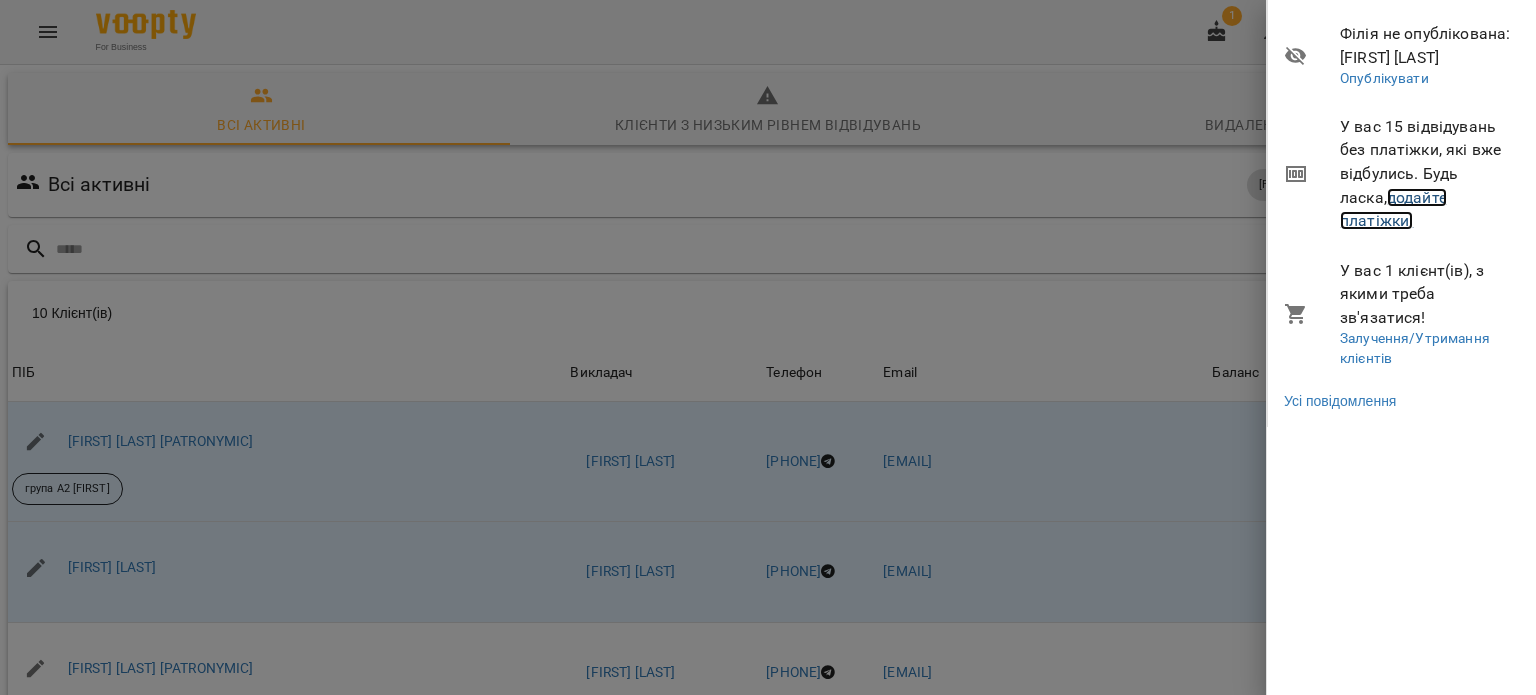 click on "додайте платіжки!" at bounding box center (1393, 209) 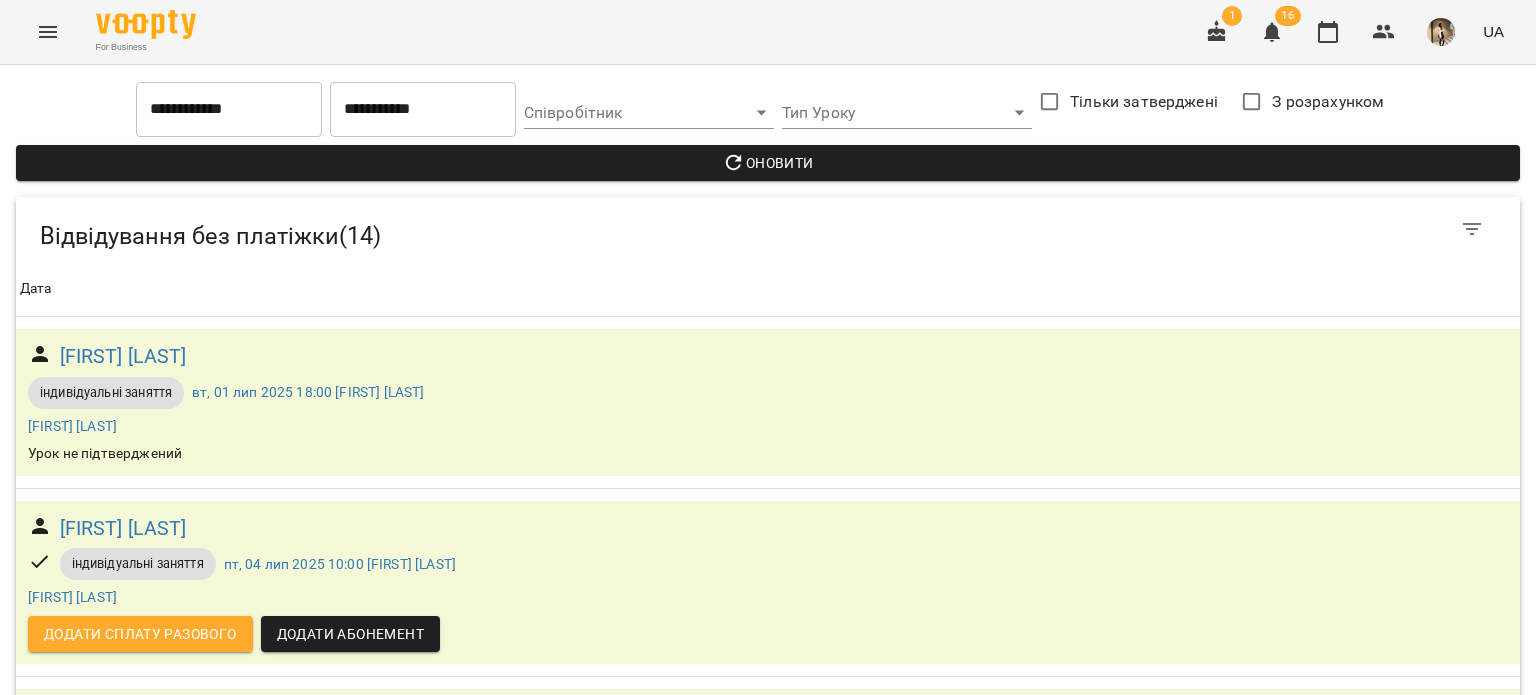 scroll, scrollTop: 920, scrollLeft: 0, axis: vertical 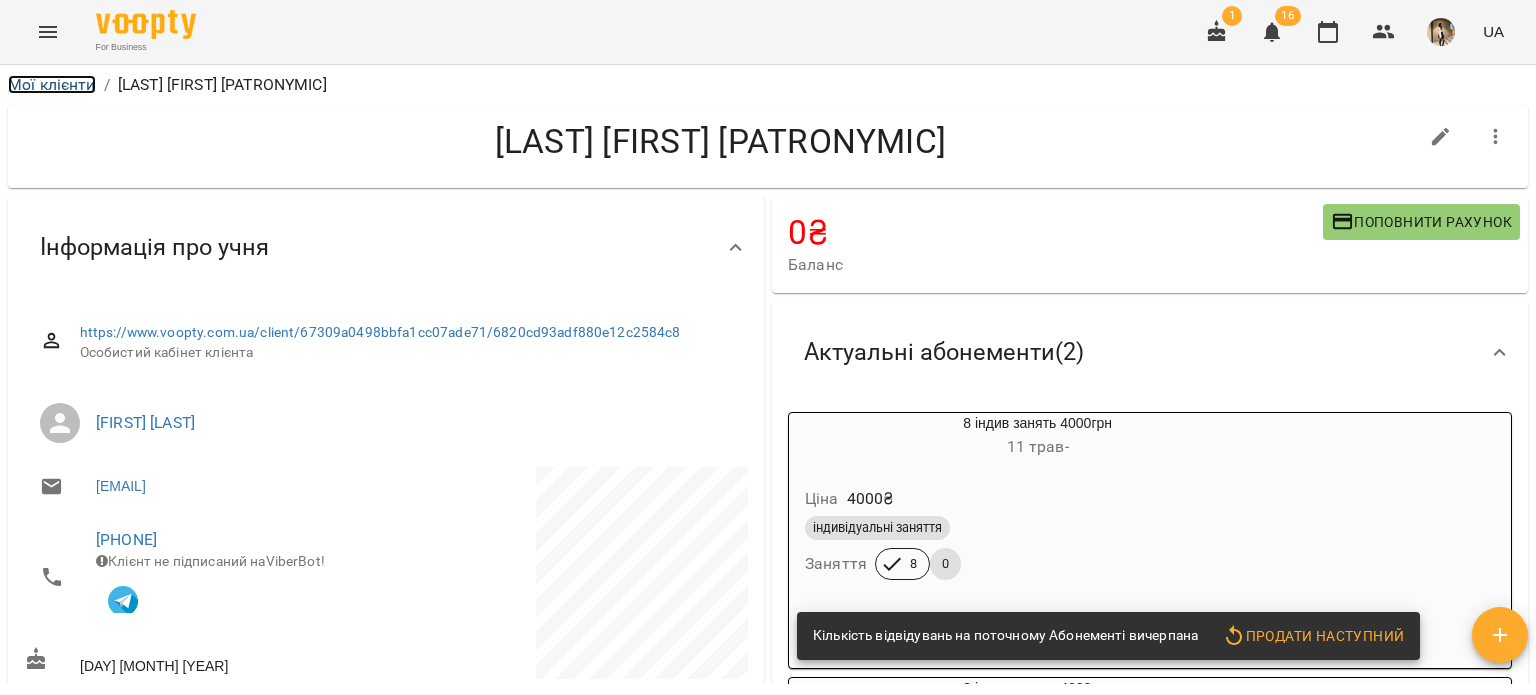 click on "Мої клієнти" at bounding box center [52, 84] 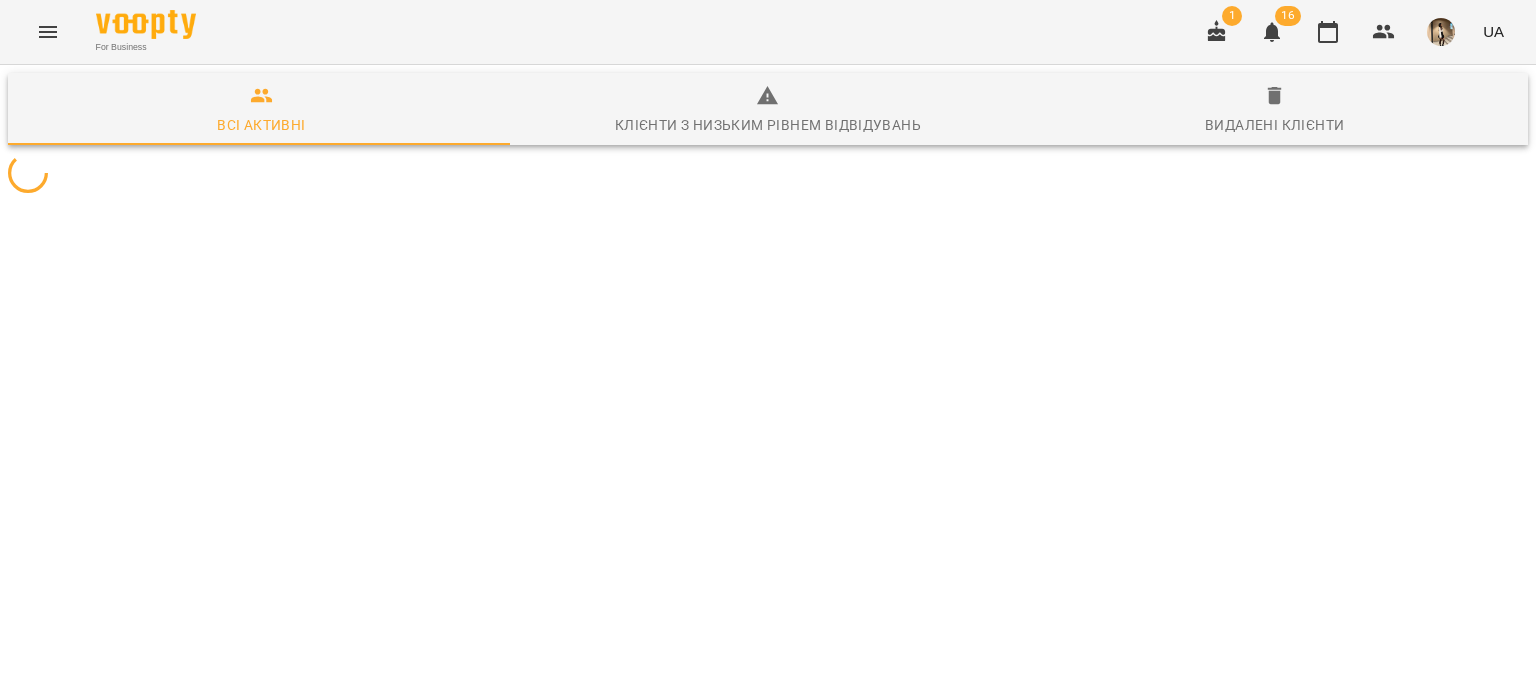 scroll, scrollTop: 0, scrollLeft: 0, axis: both 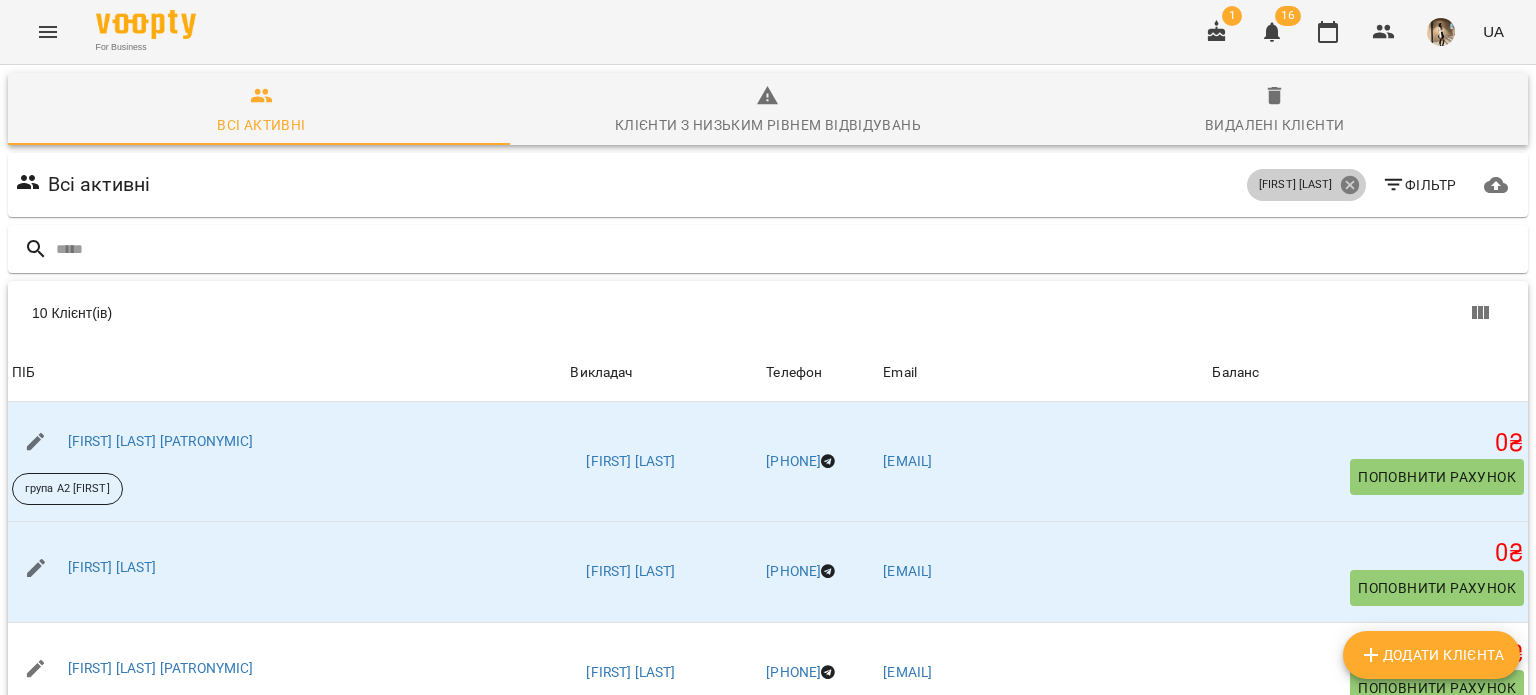 click 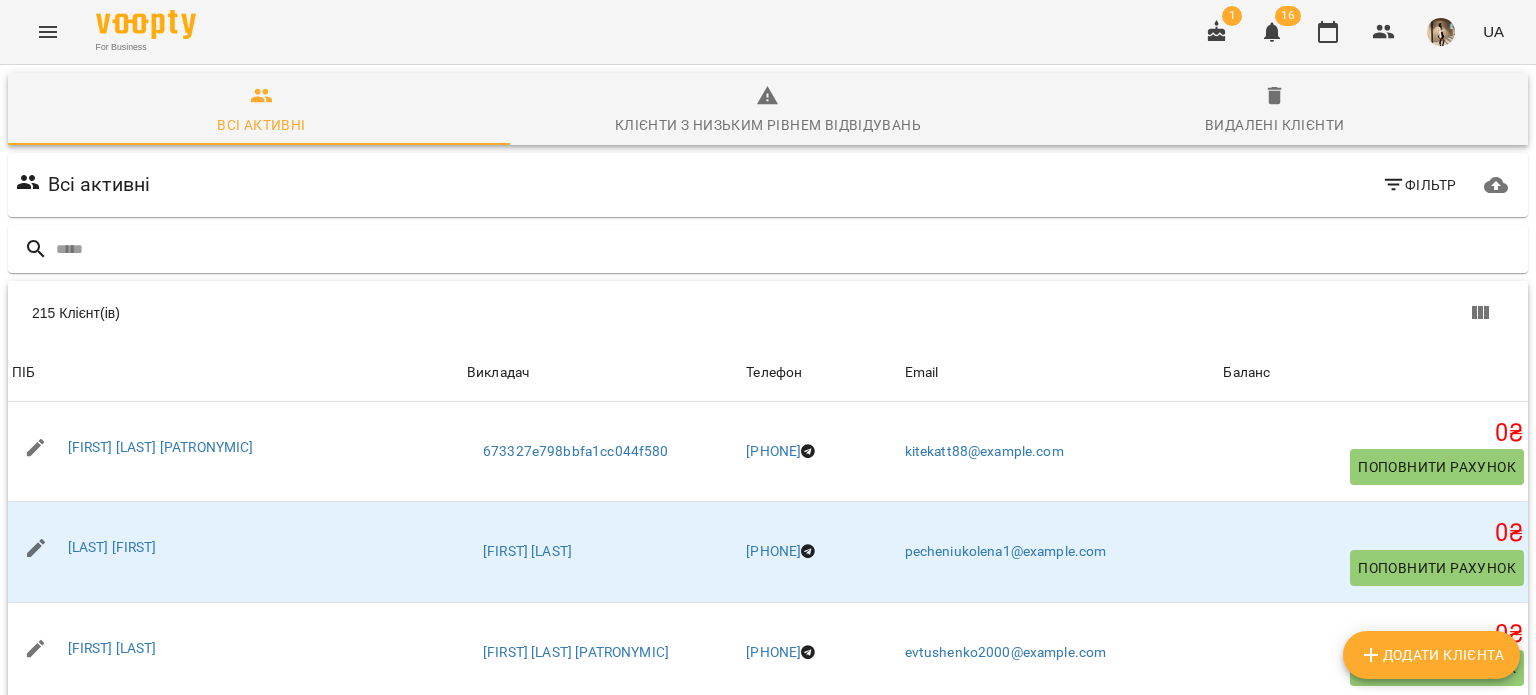 click 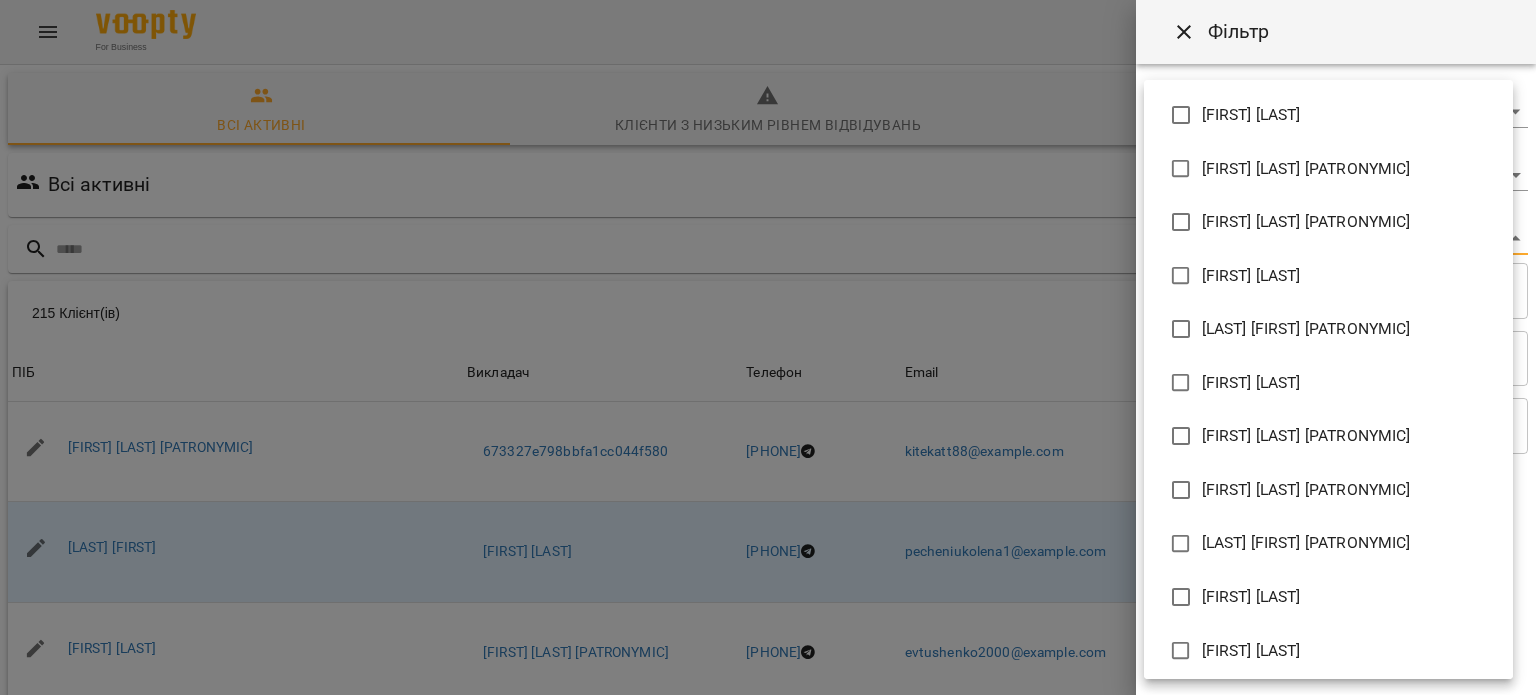 click on "For Business 1 16 UA Всі активні Клієнти з низьким рівнем відвідувань Видалені клієнти Всі активні Фільтр 215 Клієнт(ів) 215 Клієнт(ів) ПІБ Викладач Телефон Email Баланс ПІБ
[FIRST] [LAST] [PATRONYMIC] Викладач 673327e798bbfa1cc044f580 Телефон [PHONE] Email kitekatt88@example.com Баланс 0 ₴ Поповнити рахунок ПІБ [FIRST] [LAST] Викладач Єгорова Тетяна Андріївна Телефон [PHONE] Email pecheniukolena1@example.com Баланс 0 ₴ Поповнити рахунок ПІБ Викладач Телефон 0" at bounding box center (768, 522) 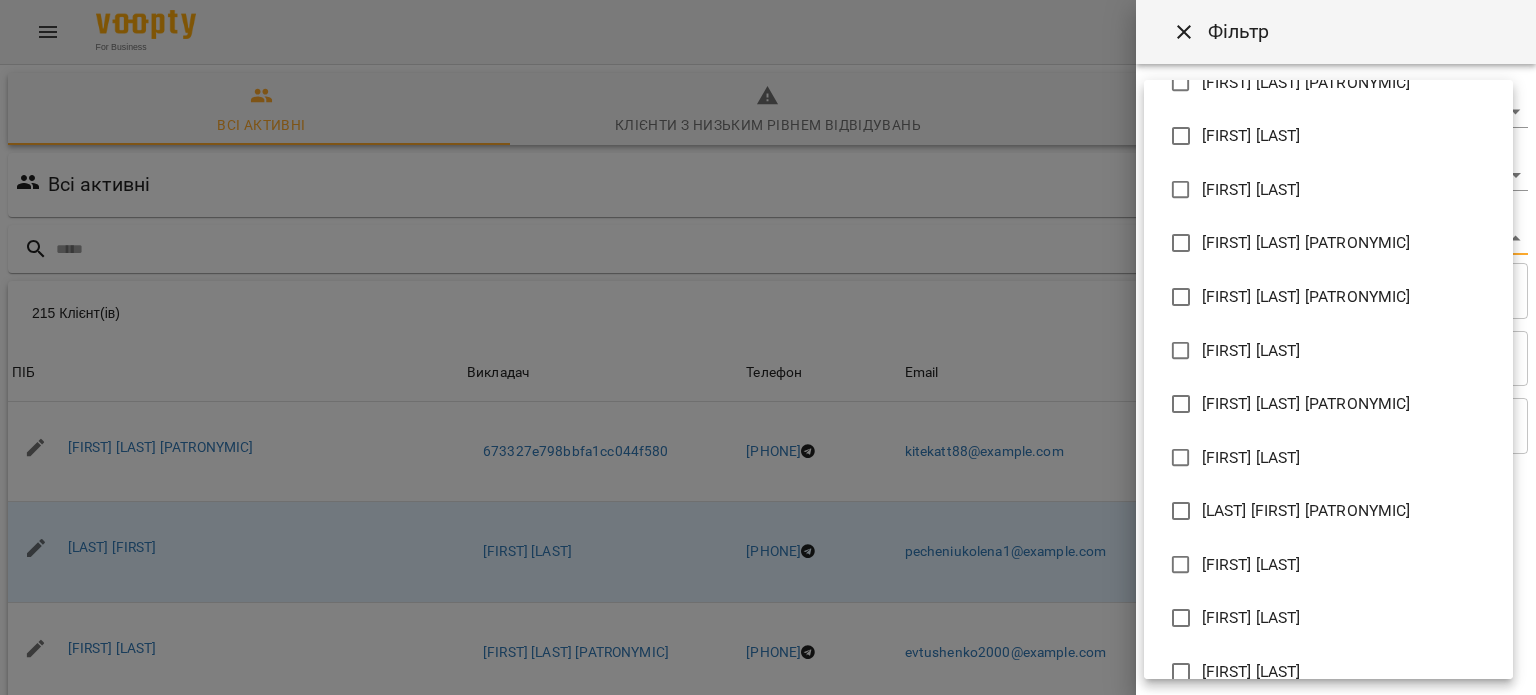 scroll, scrollTop: 809, scrollLeft: 0, axis: vertical 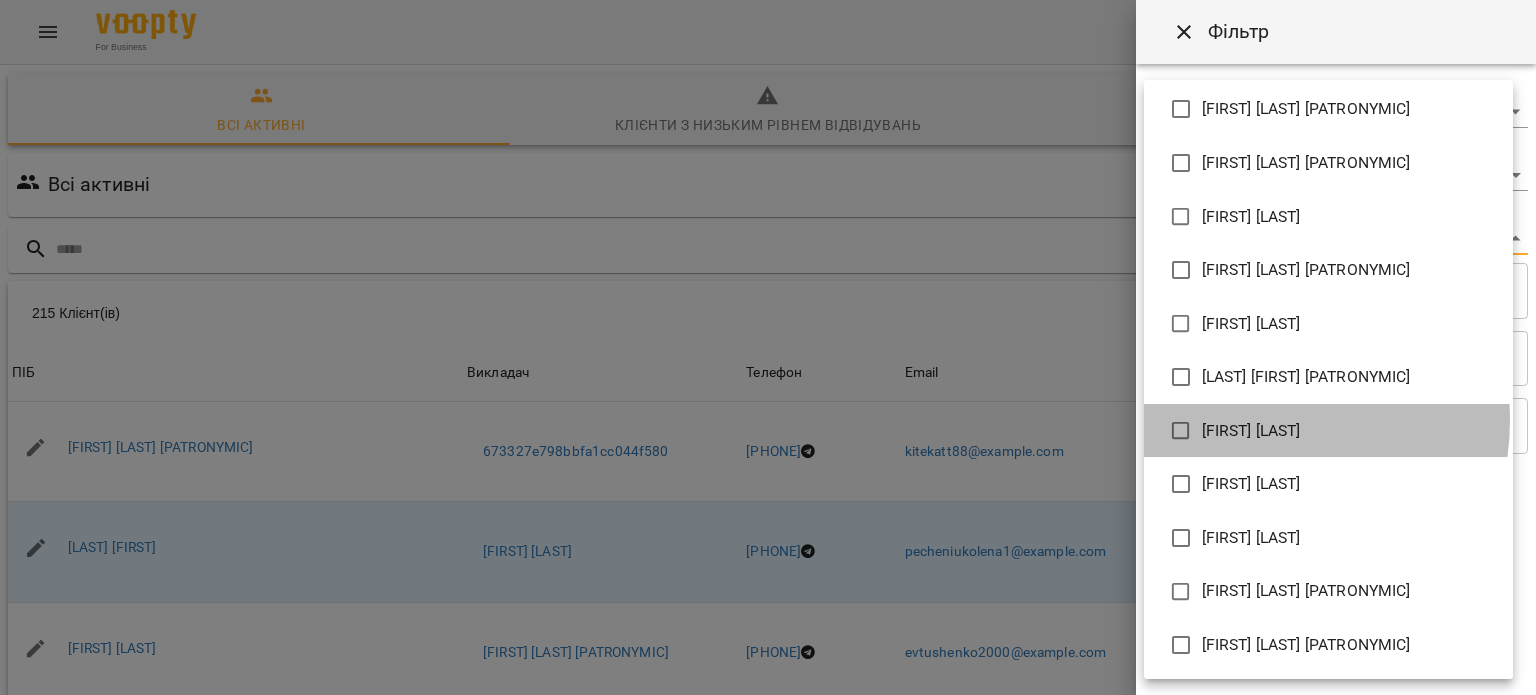click on "[FIRST] [LAST]" at bounding box center [1251, 431] 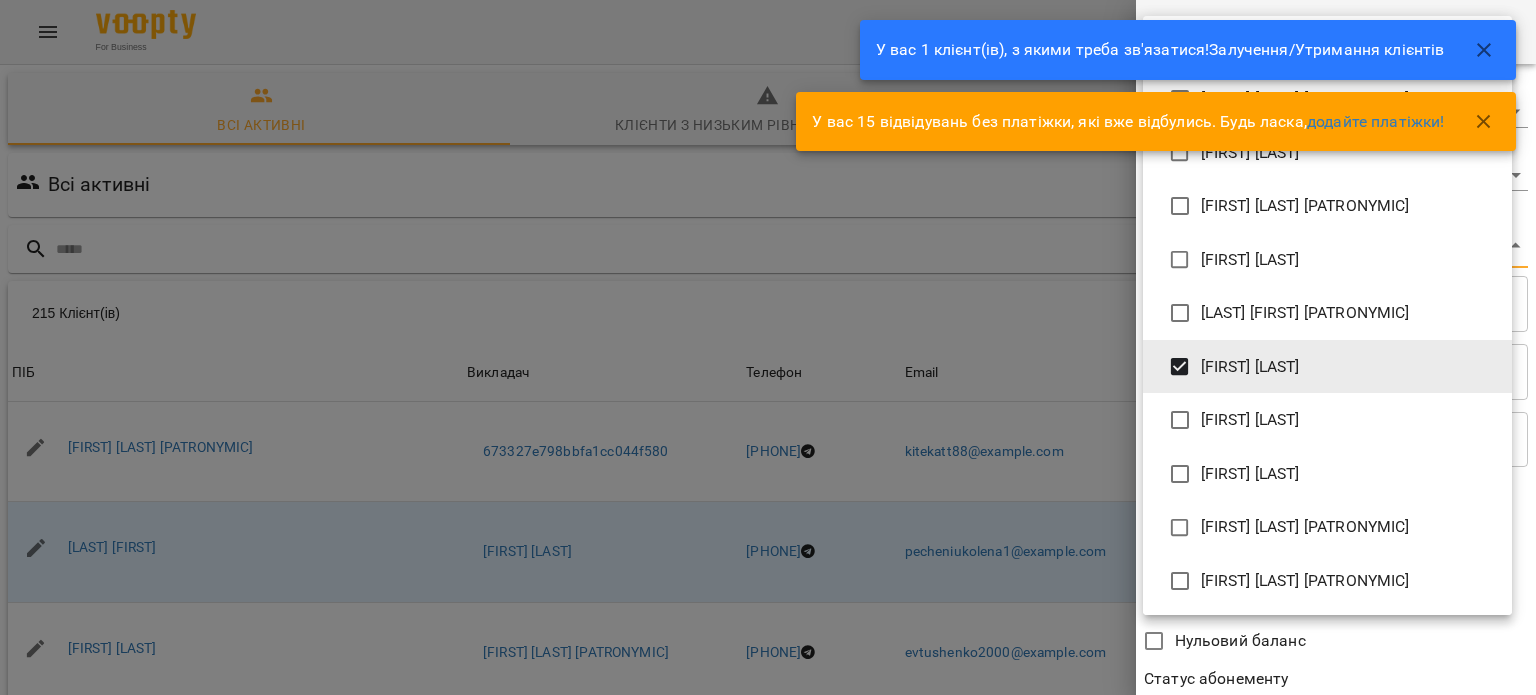 click at bounding box center (768, 347) 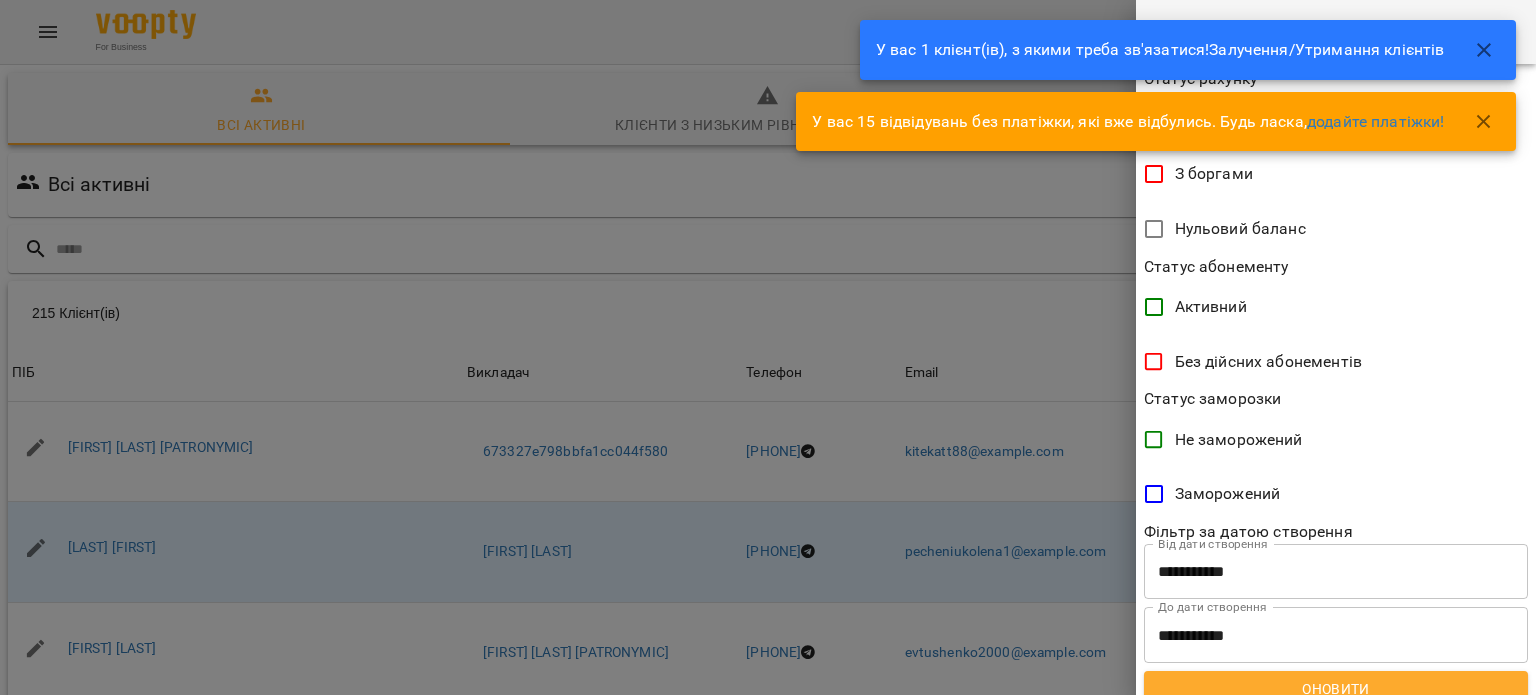 scroll, scrollTop: 432, scrollLeft: 0, axis: vertical 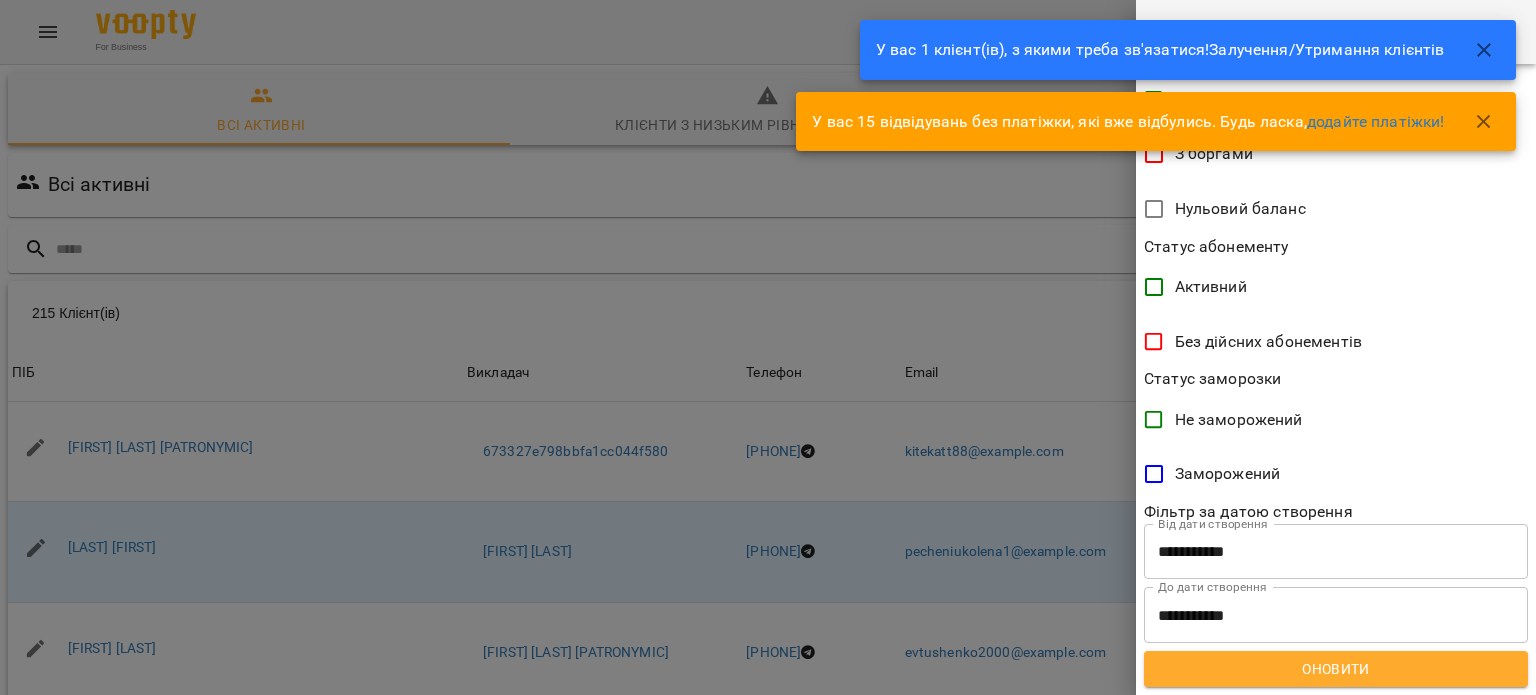 click on "Оновити" at bounding box center (1336, 669) 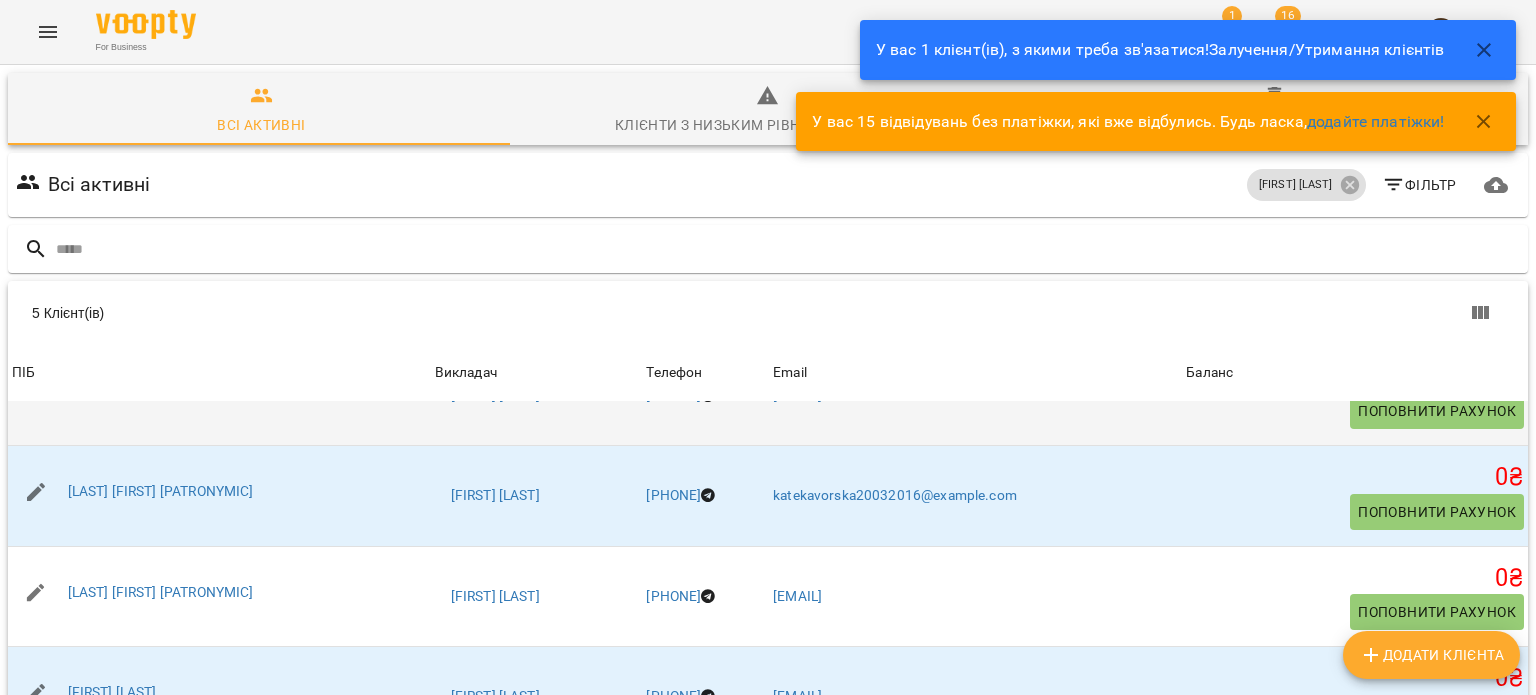 scroll, scrollTop: 0, scrollLeft: 0, axis: both 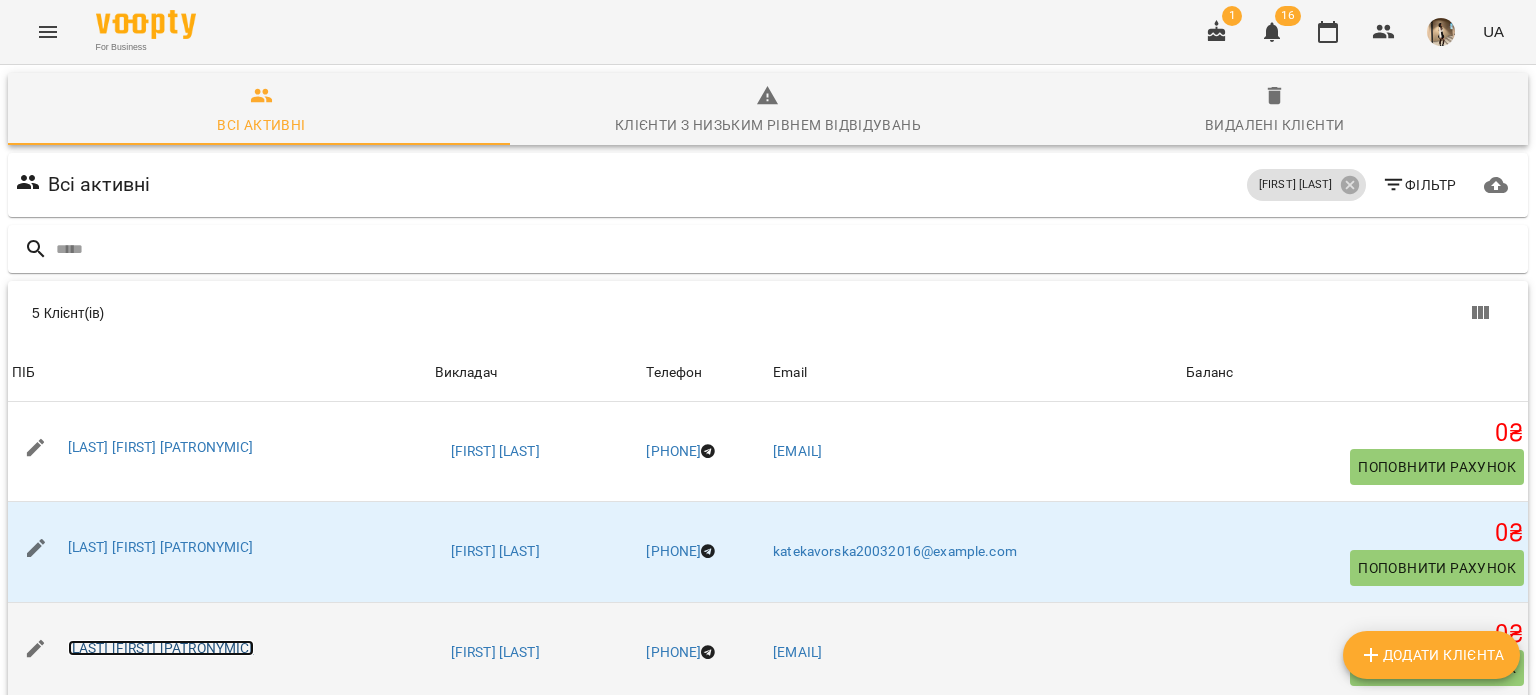 click on "[LAST] [FIRST] [PATRONYMIC]" at bounding box center (161, 648) 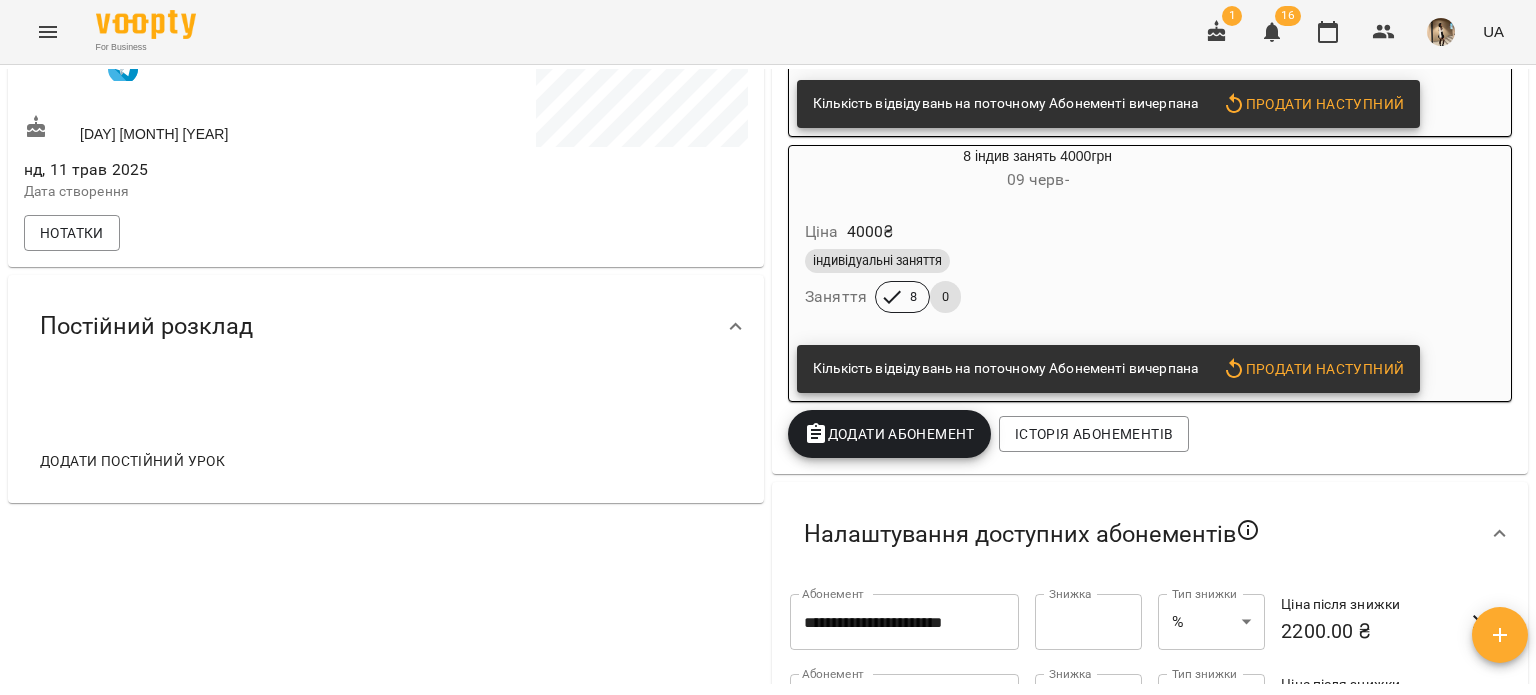 scroll, scrollTop: 0, scrollLeft: 0, axis: both 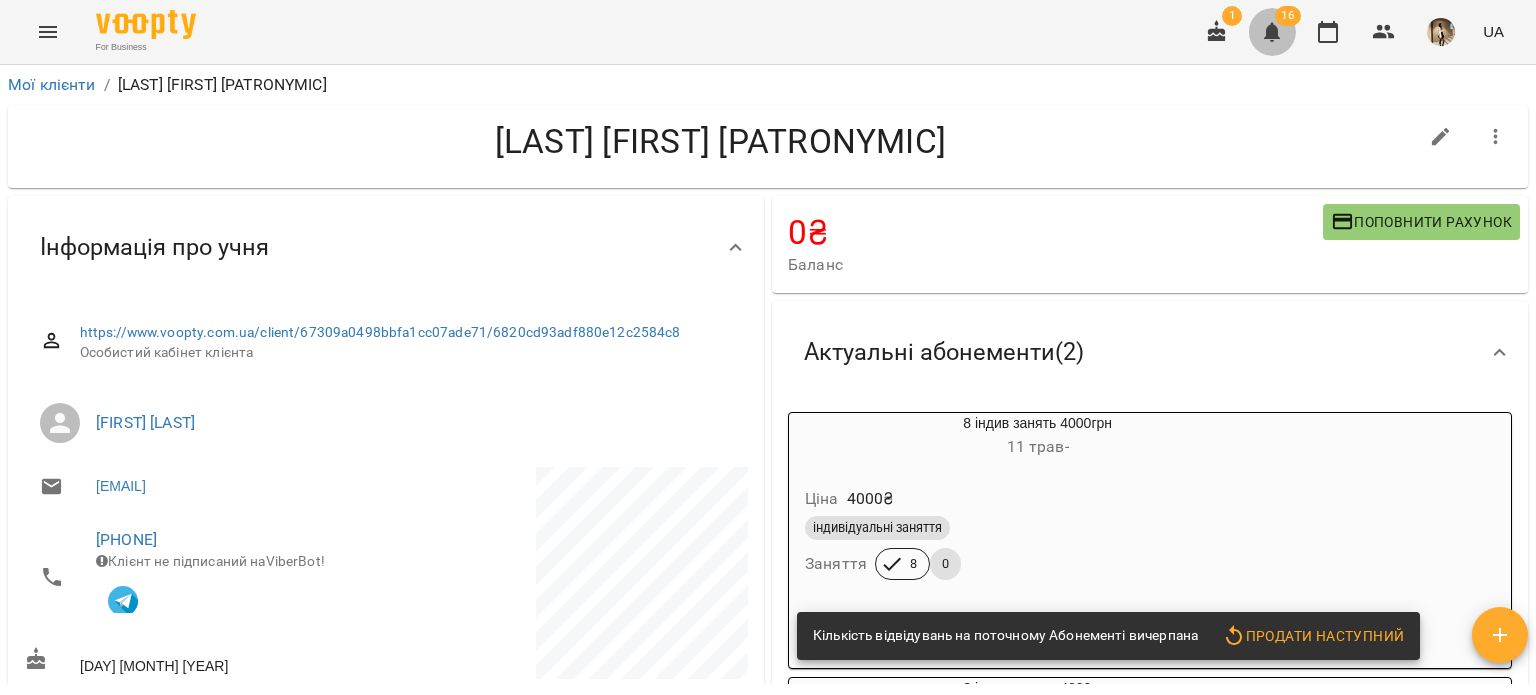 click at bounding box center [1272, 32] 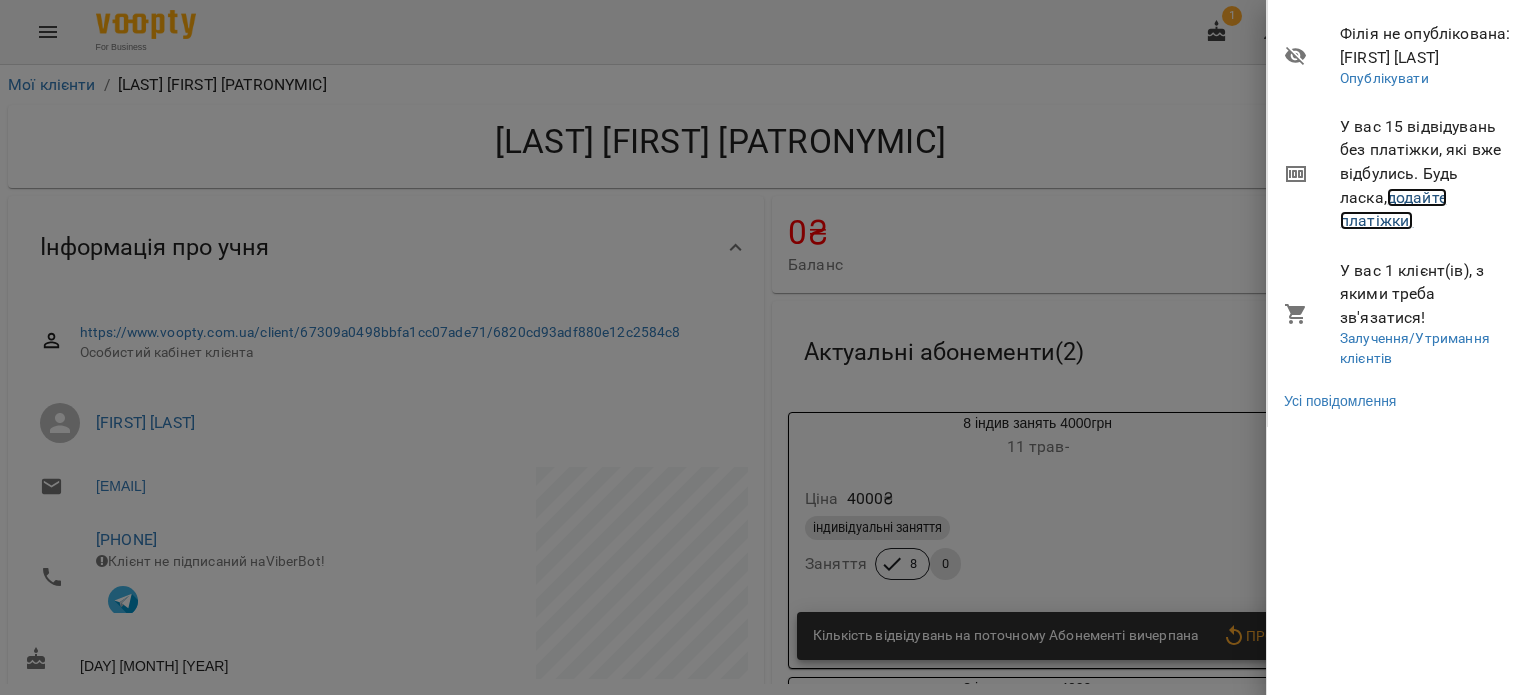 click on "додайте платіжки!" at bounding box center (1393, 209) 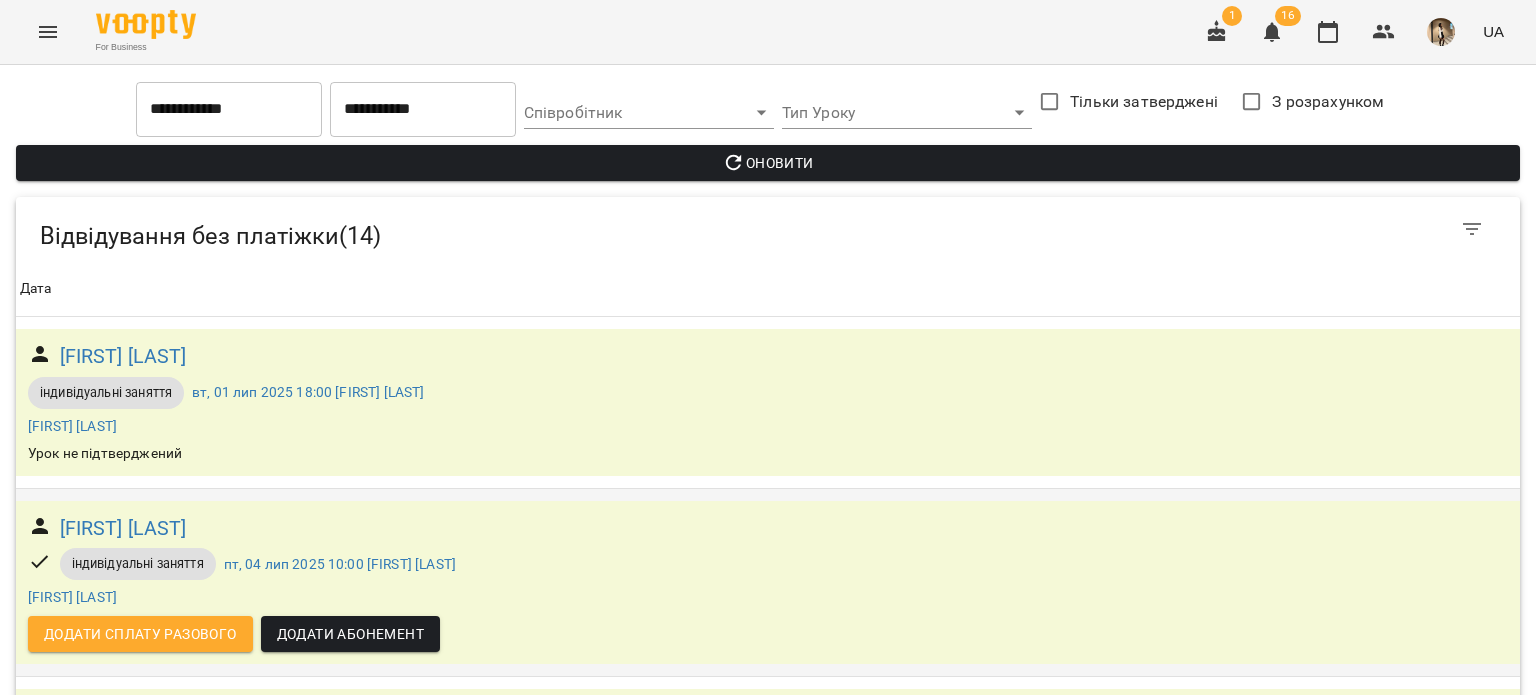 scroll, scrollTop: 256, scrollLeft: 0, axis: vertical 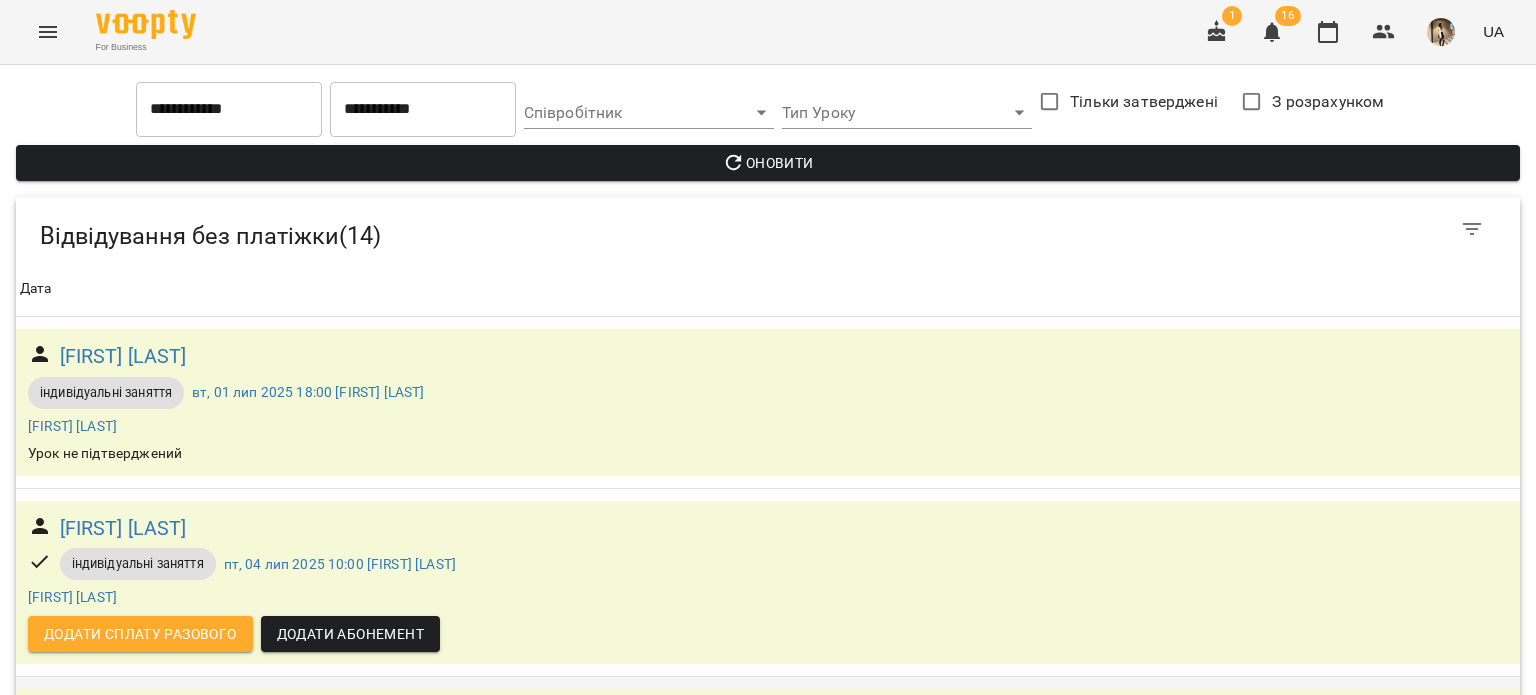 click on "Додати Абонемент" at bounding box center [350, 822] 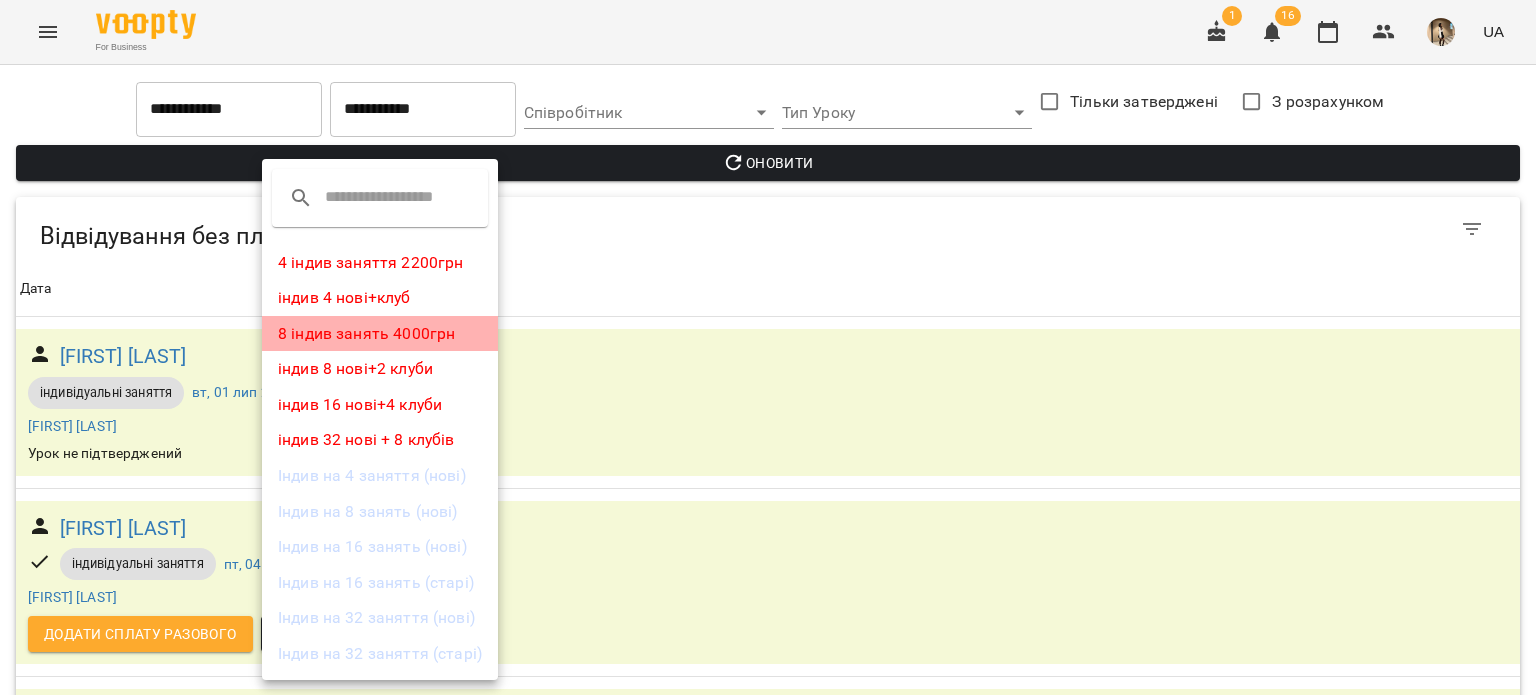 click on "8 індив занять 4000грн" at bounding box center (380, 334) 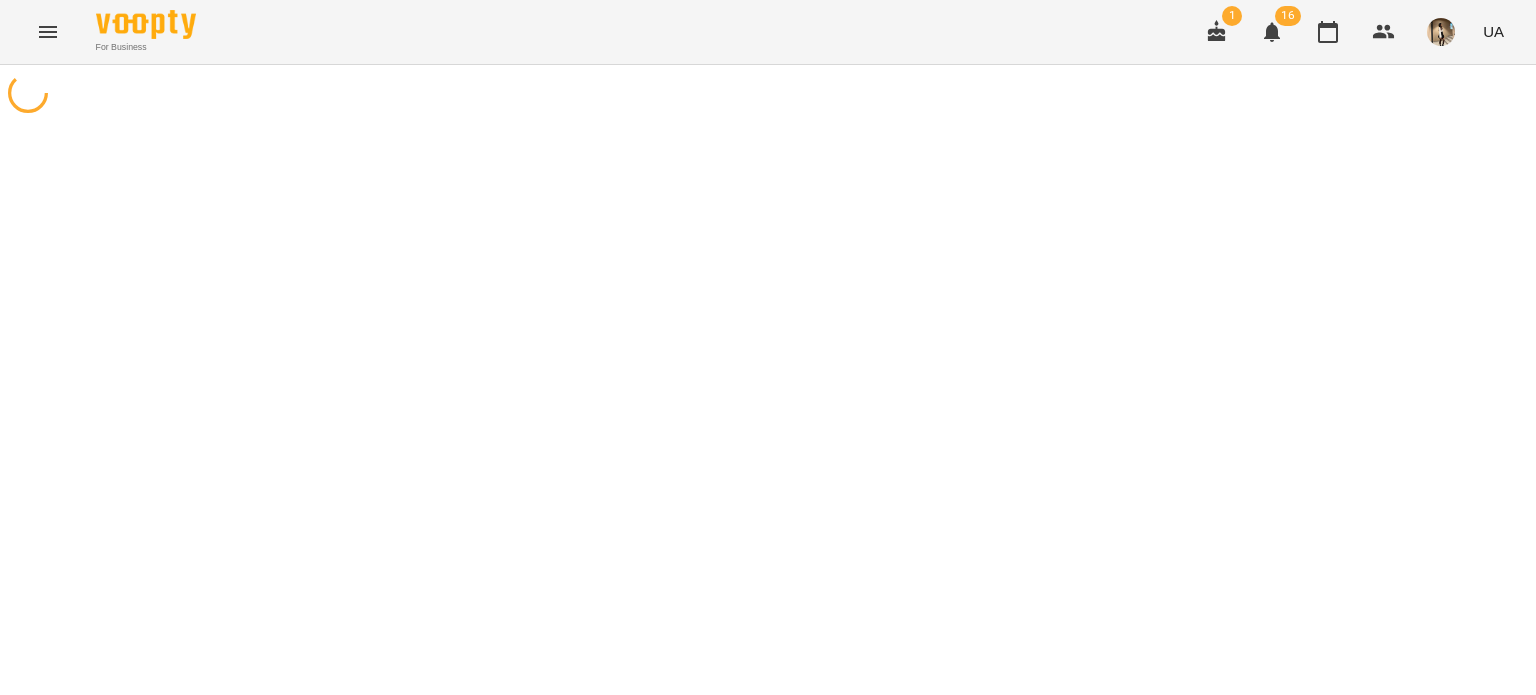 scroll, scrollTop: 0, scrollLeft: 0, axis: both 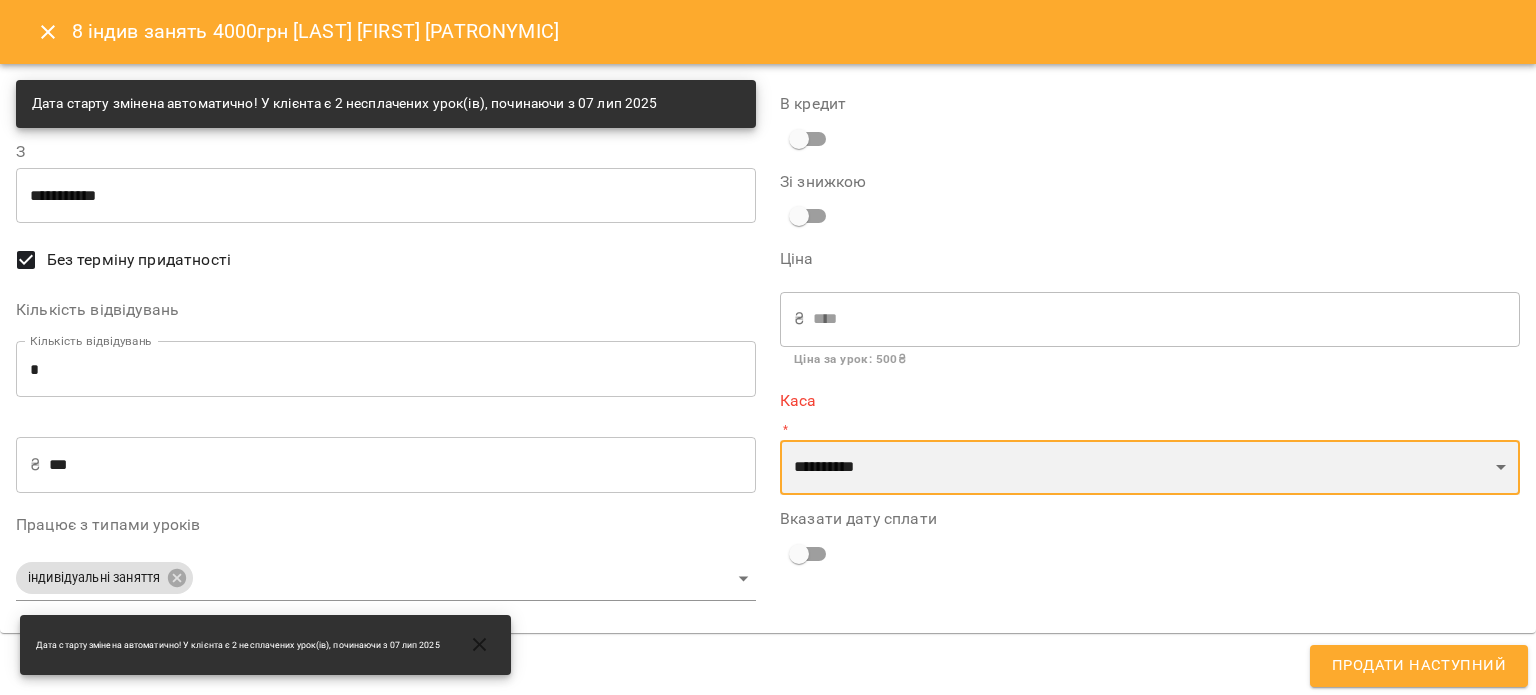 click on "**********" at bounding box center (1150, 468) 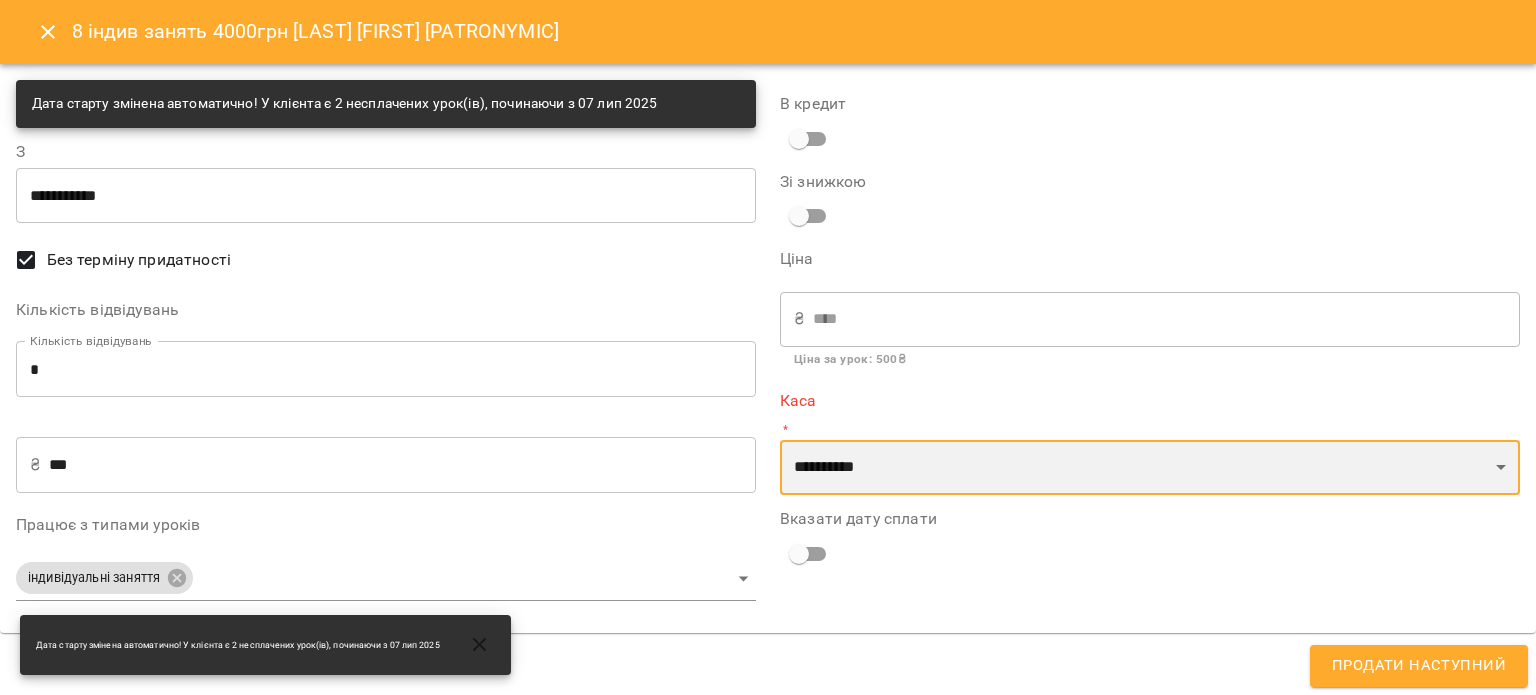 select on "****" 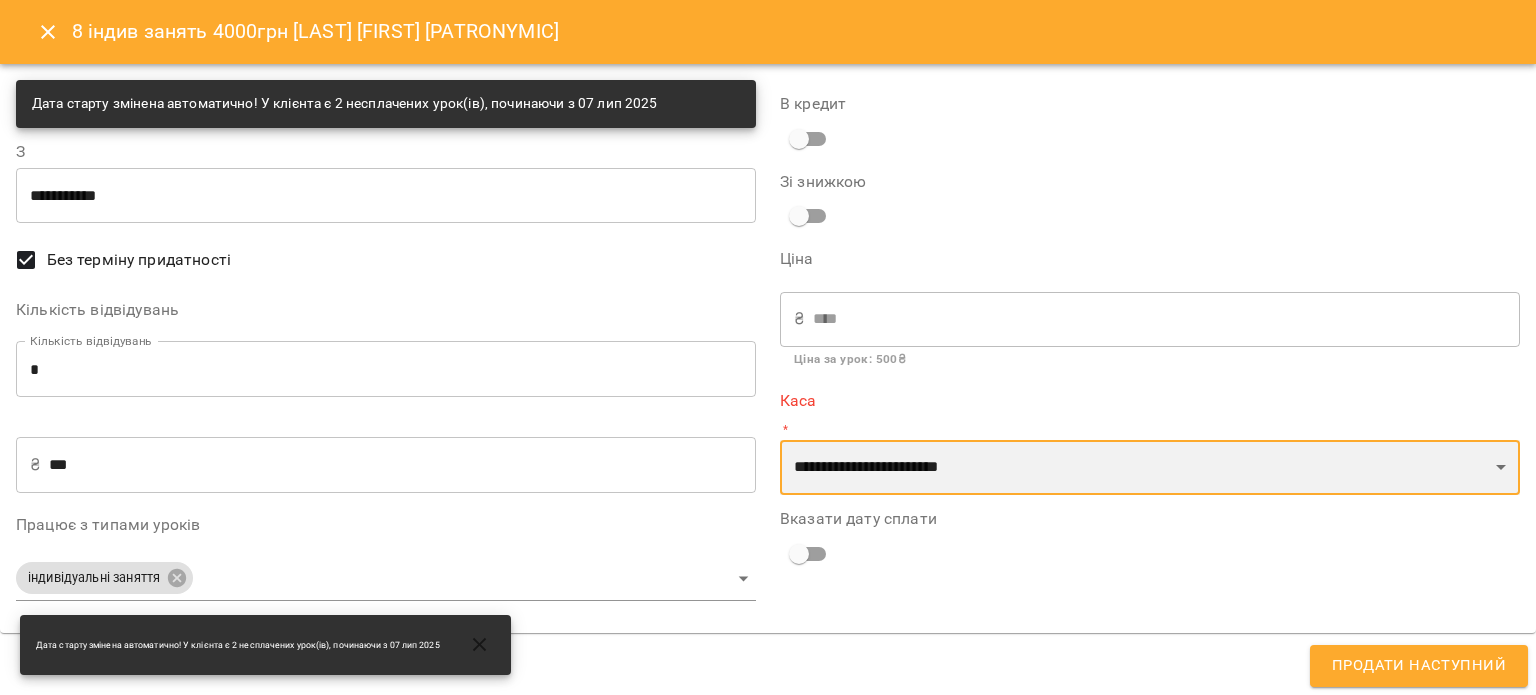 click on "**********" at bounding box center [1150, 468] 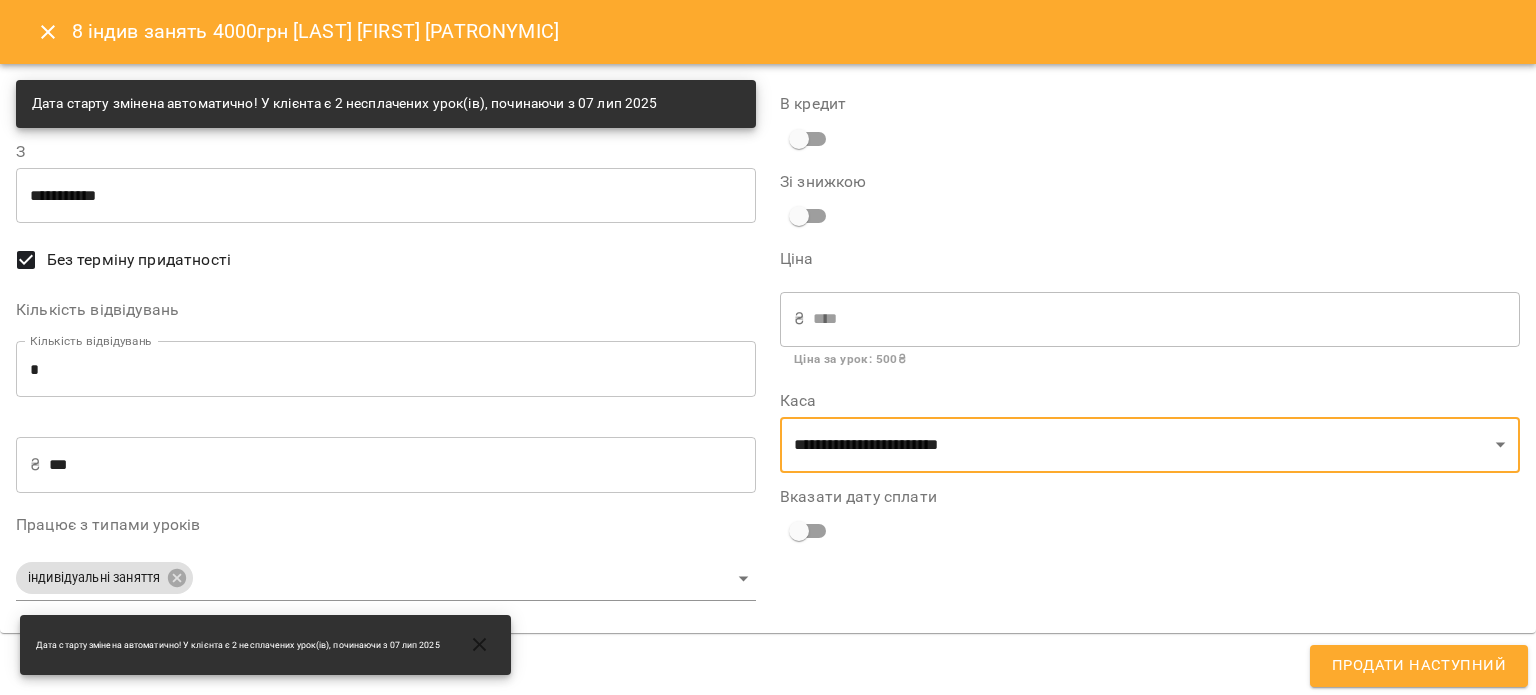 click on "Продати наступний" at bounding box center (1419, 666) 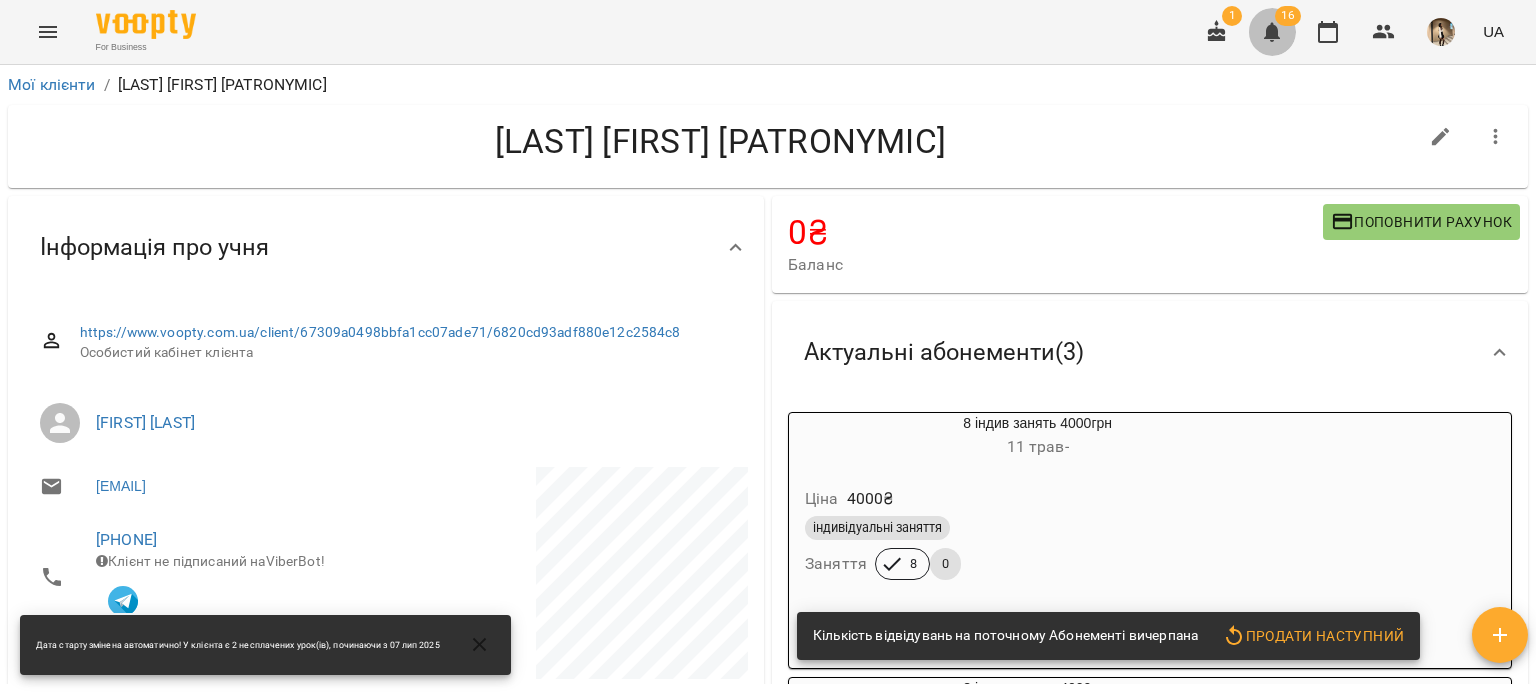 click 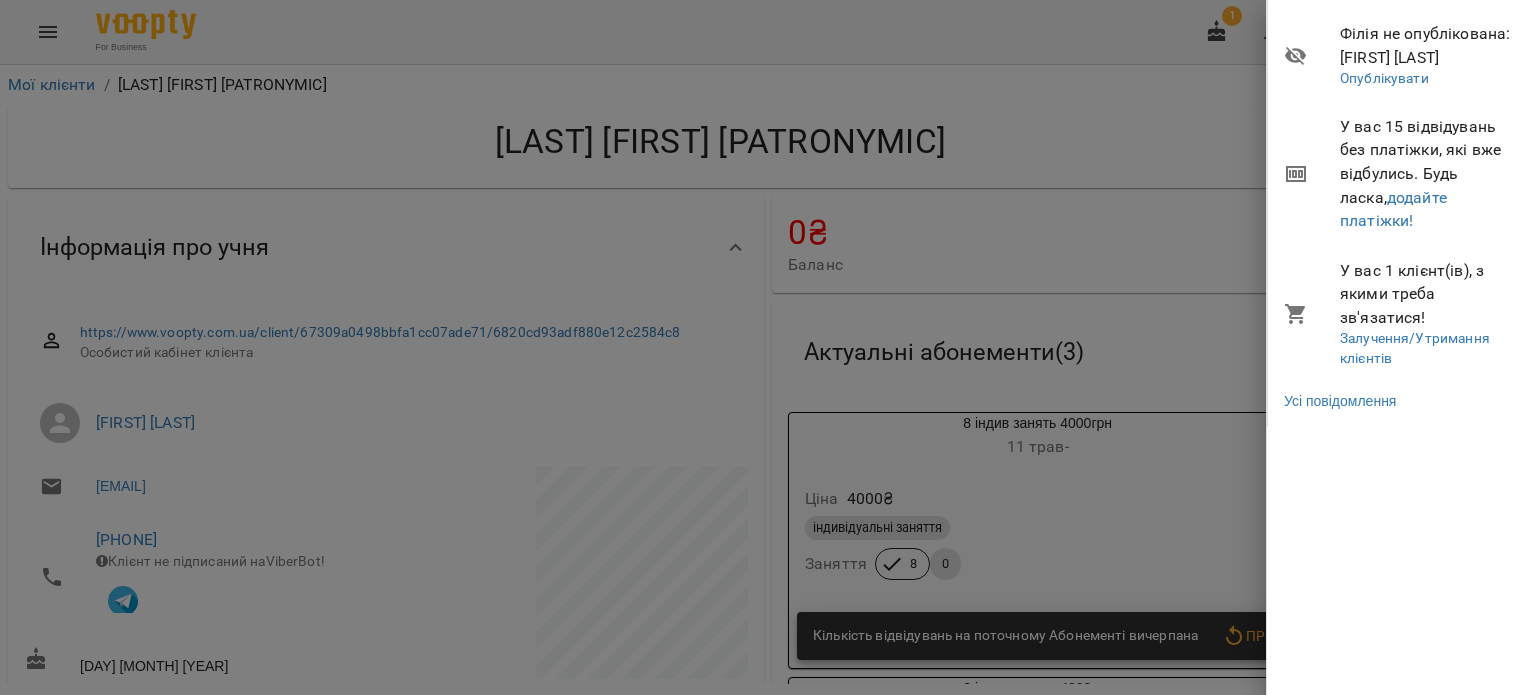 click on "У вас 15 відвідувань без платіжки, які вже відбулись. Будь ласка,  додайте платіжки!" at bounding box center [1402, 174] 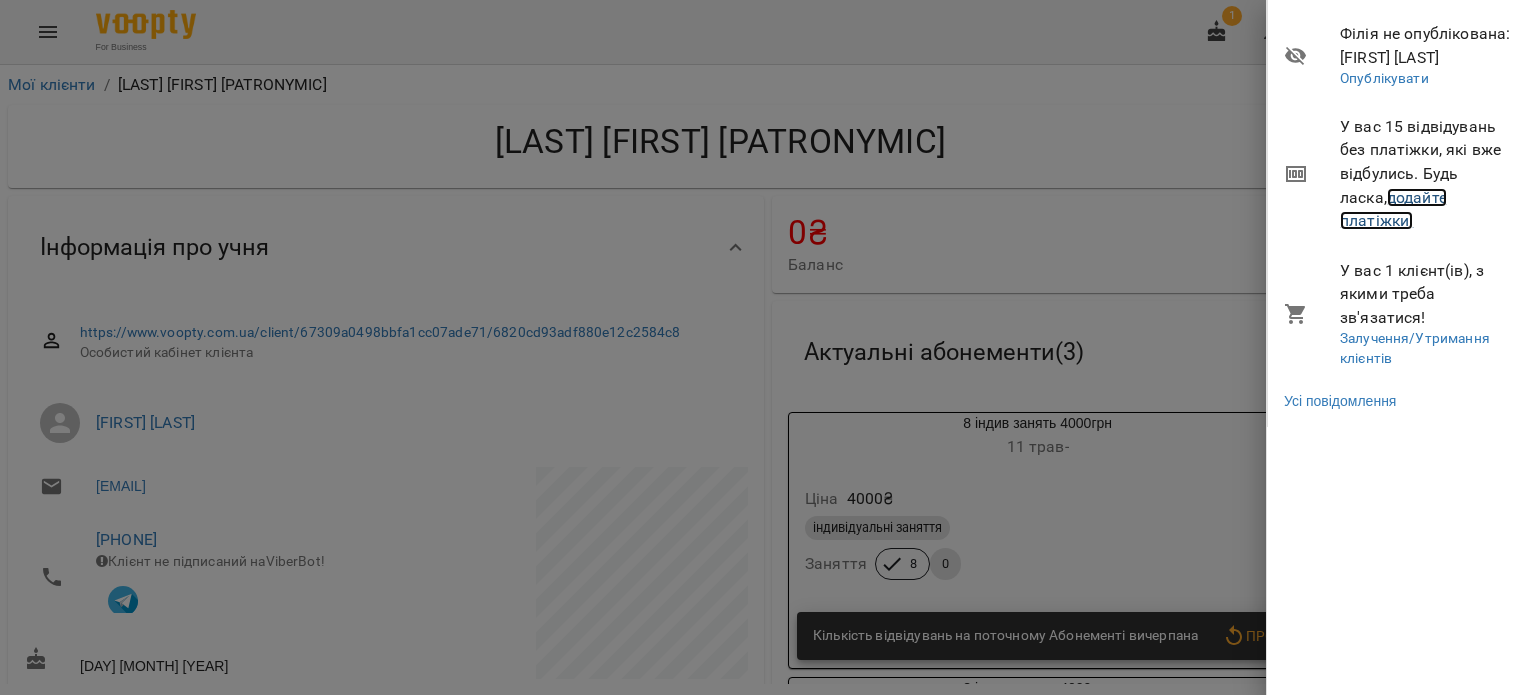click on "додайте платіжки!" at bounding box center (1393, 209) 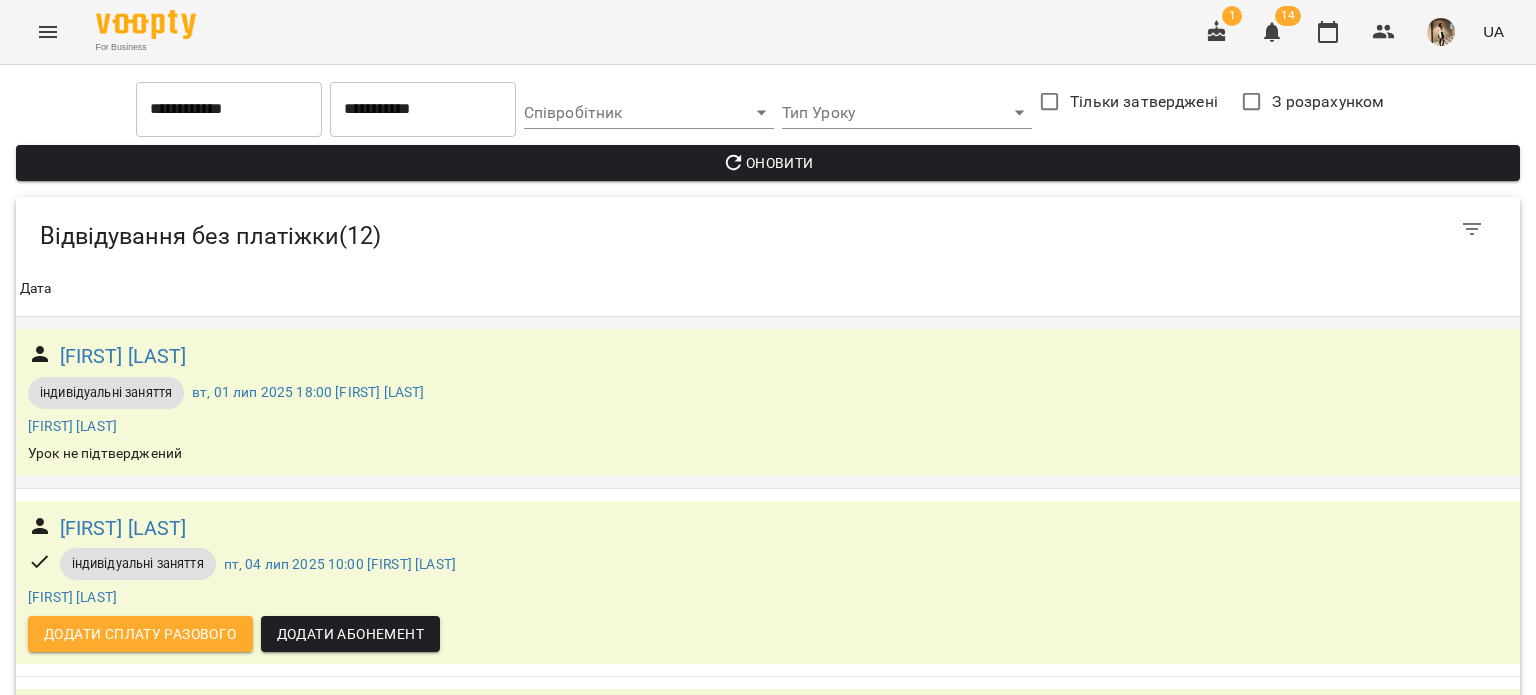 scroll, scrollTop: 0, scrollLeft: 0, axis: both 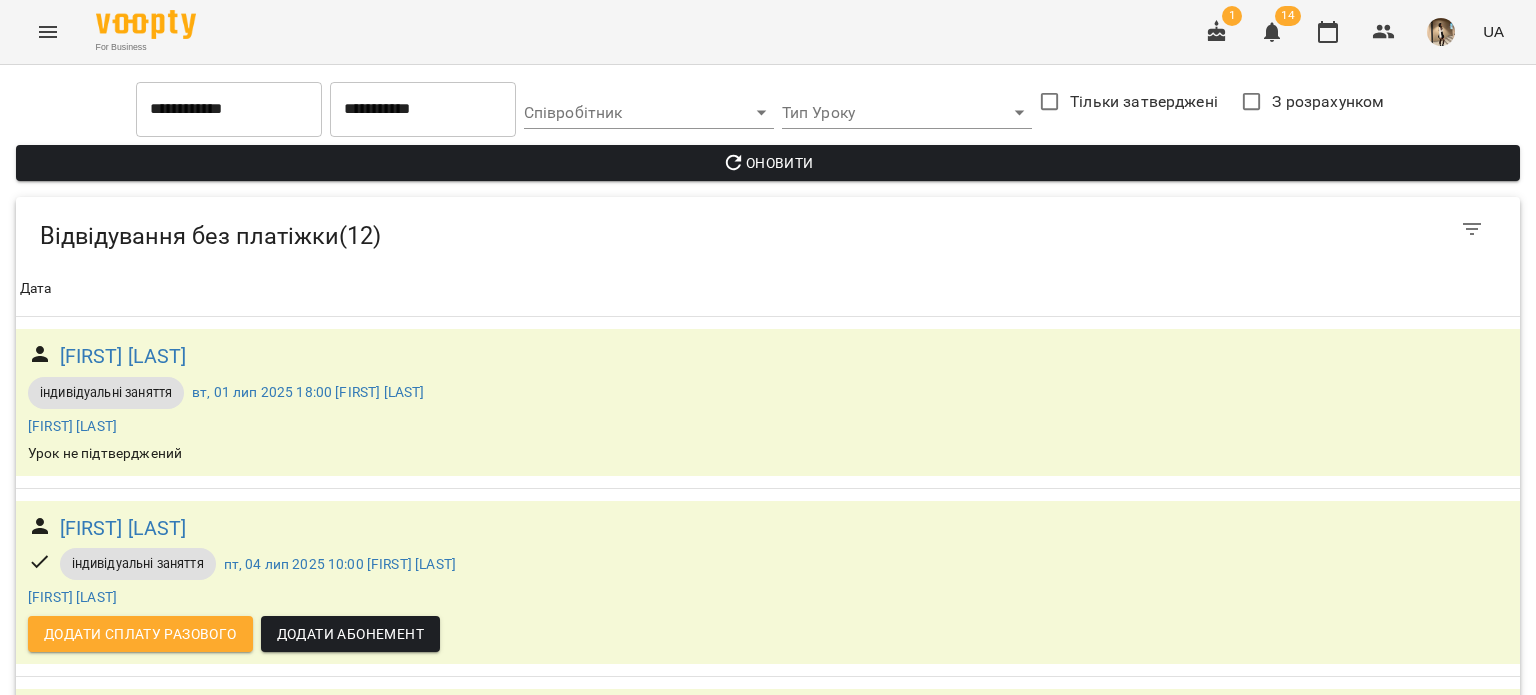 click 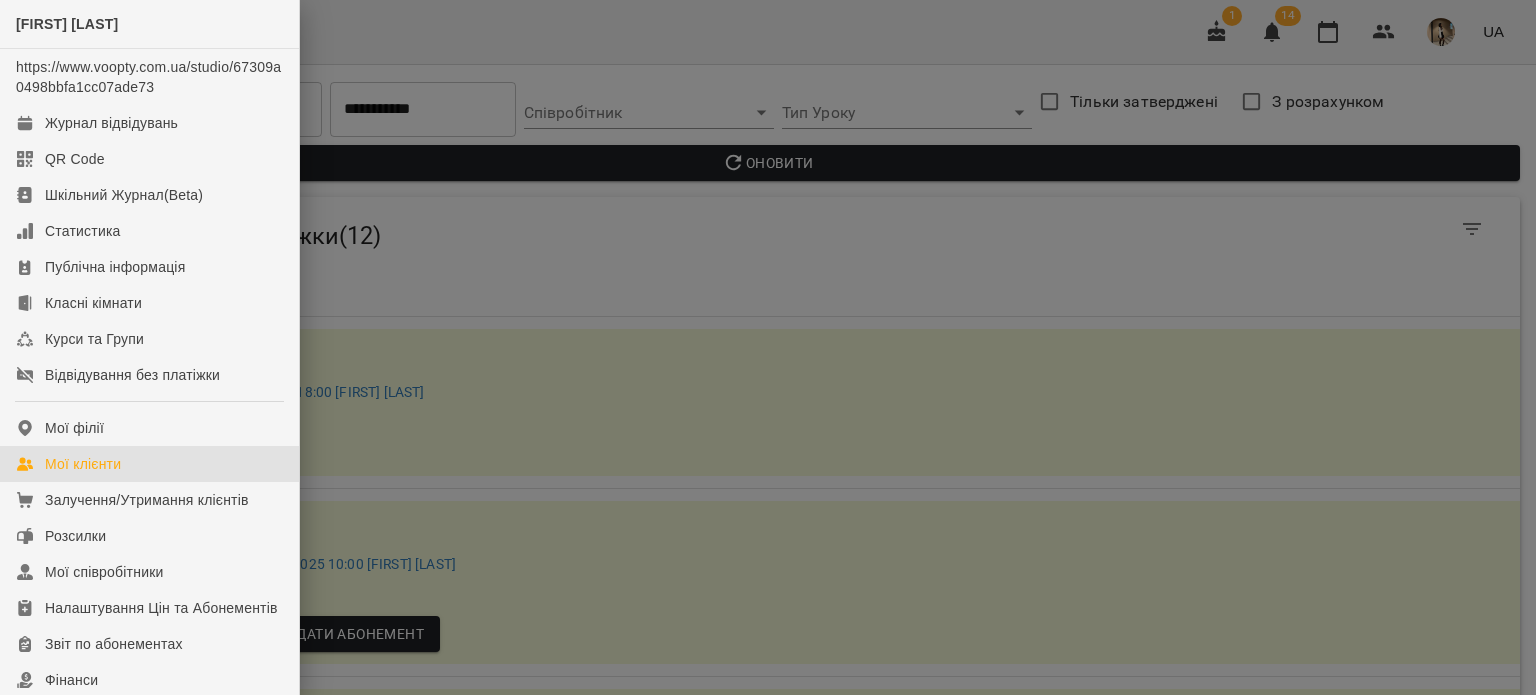 click on "Мої клієнти" at bounding box center (149, 464) 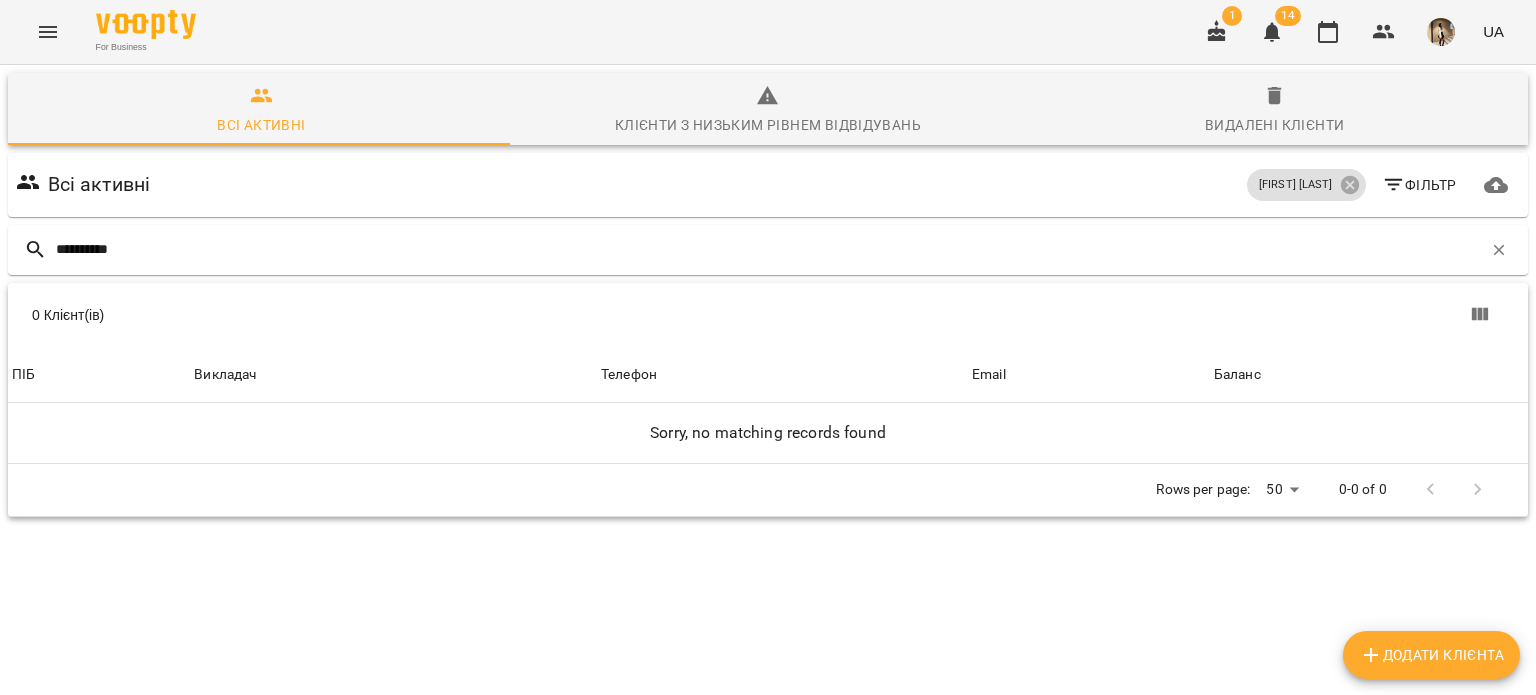 type on "**********" 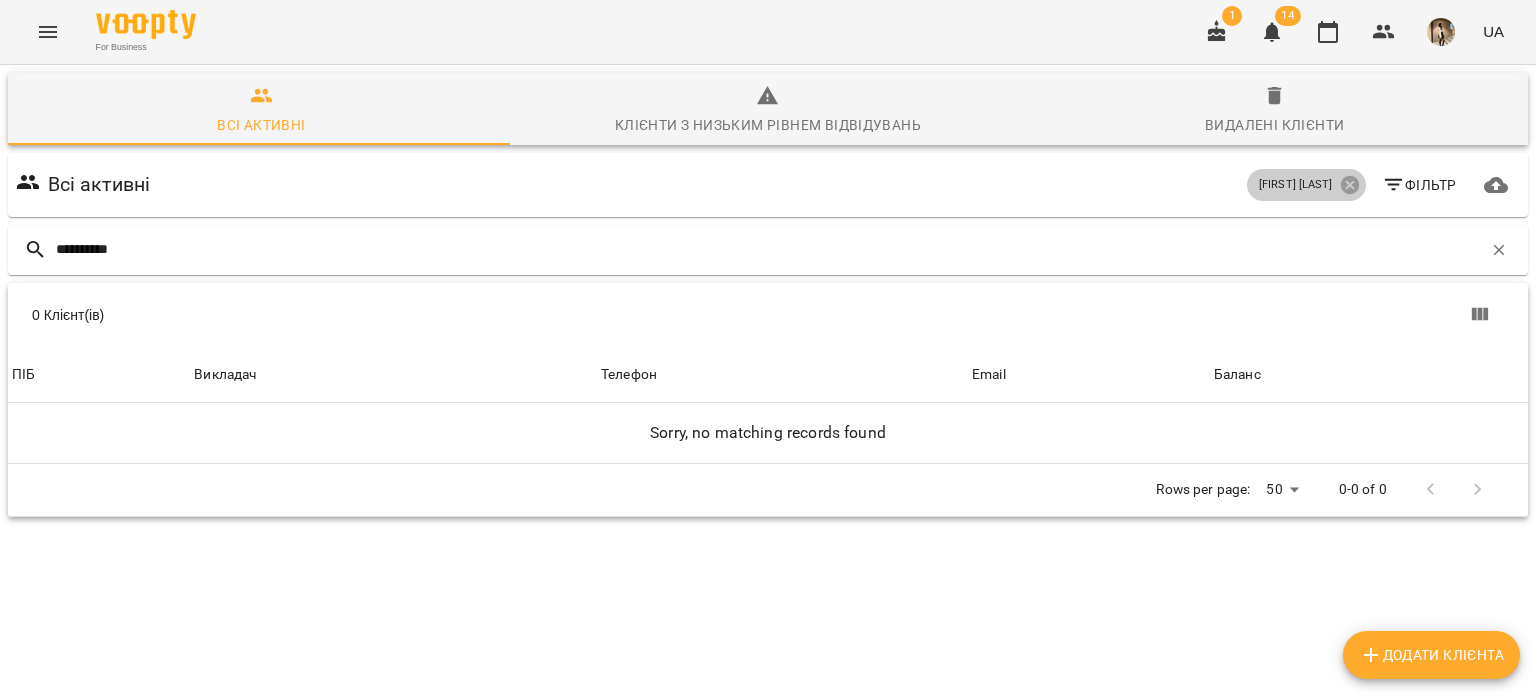 click on "[FIRST] [LAST]" at bounding box center [1306, 185] 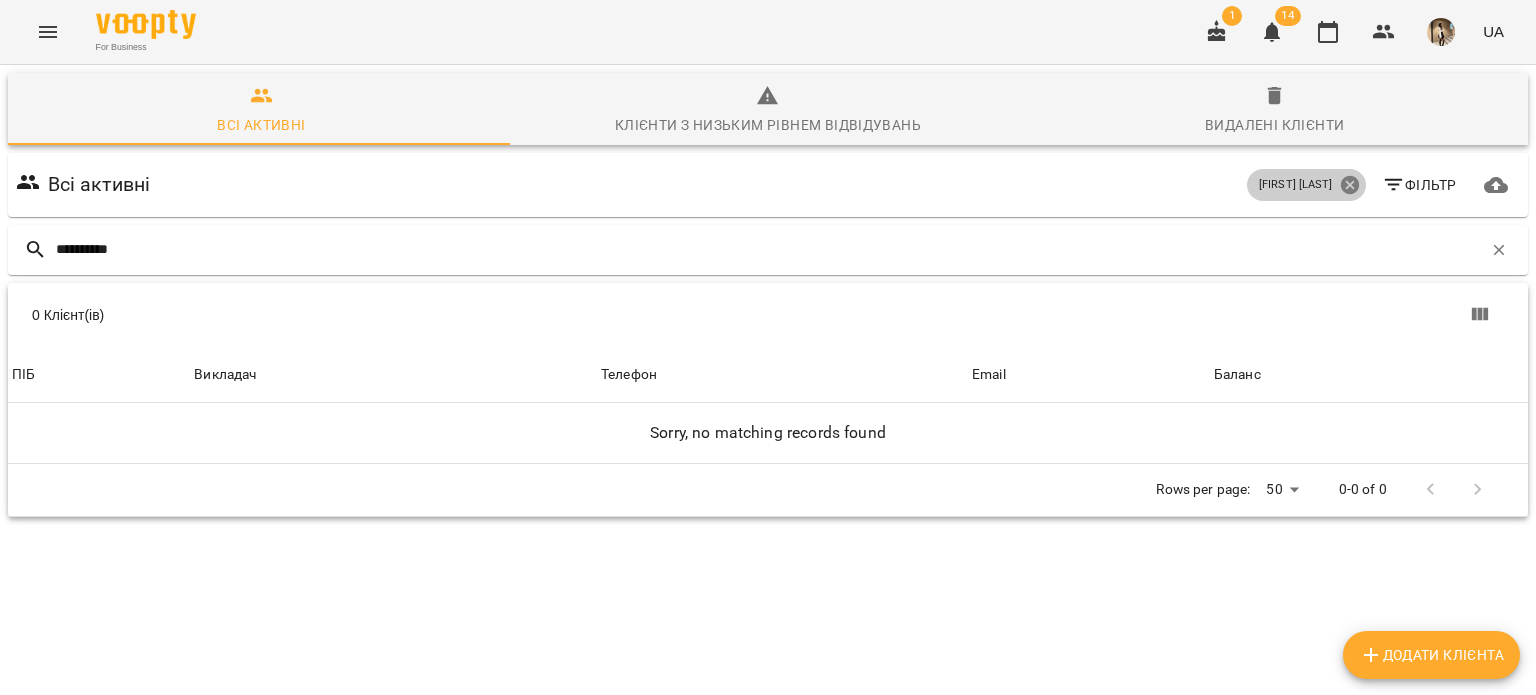 click 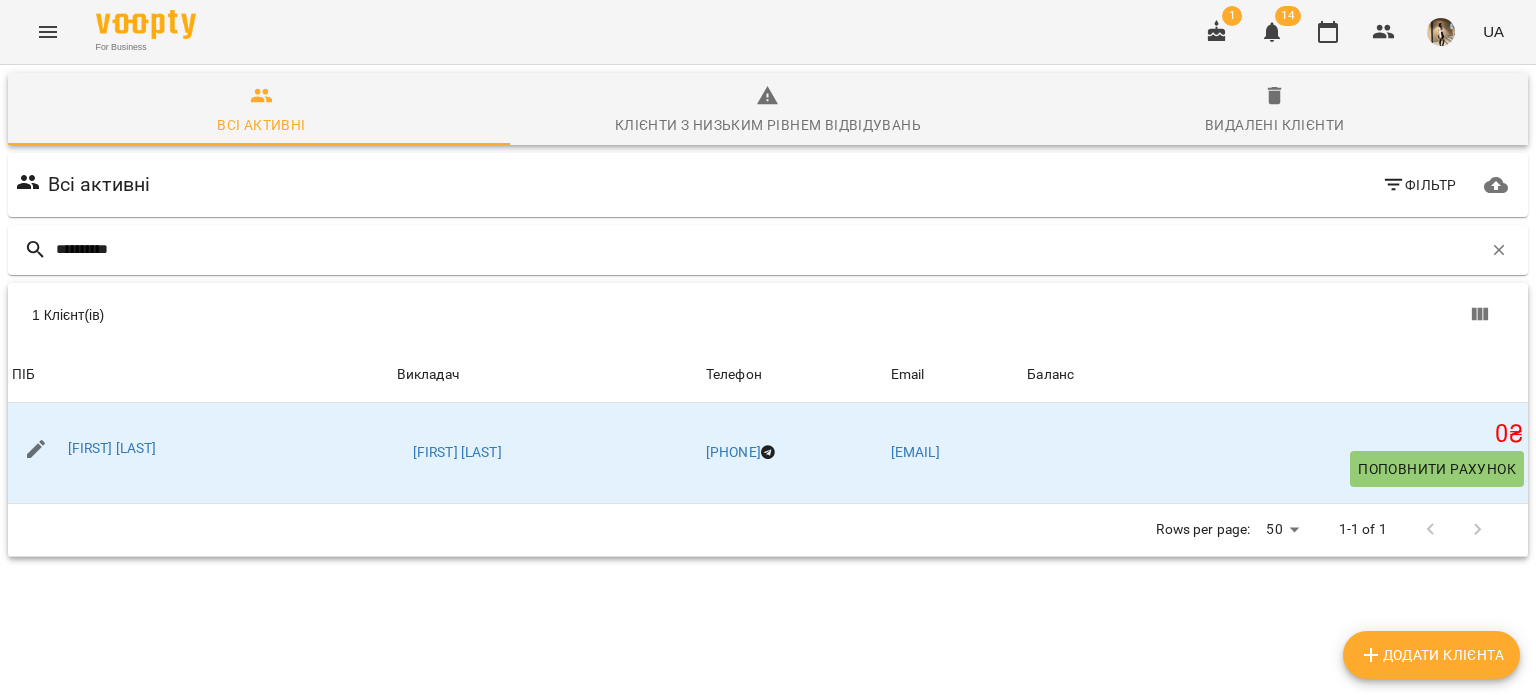click at bounding box center (1272, 32) 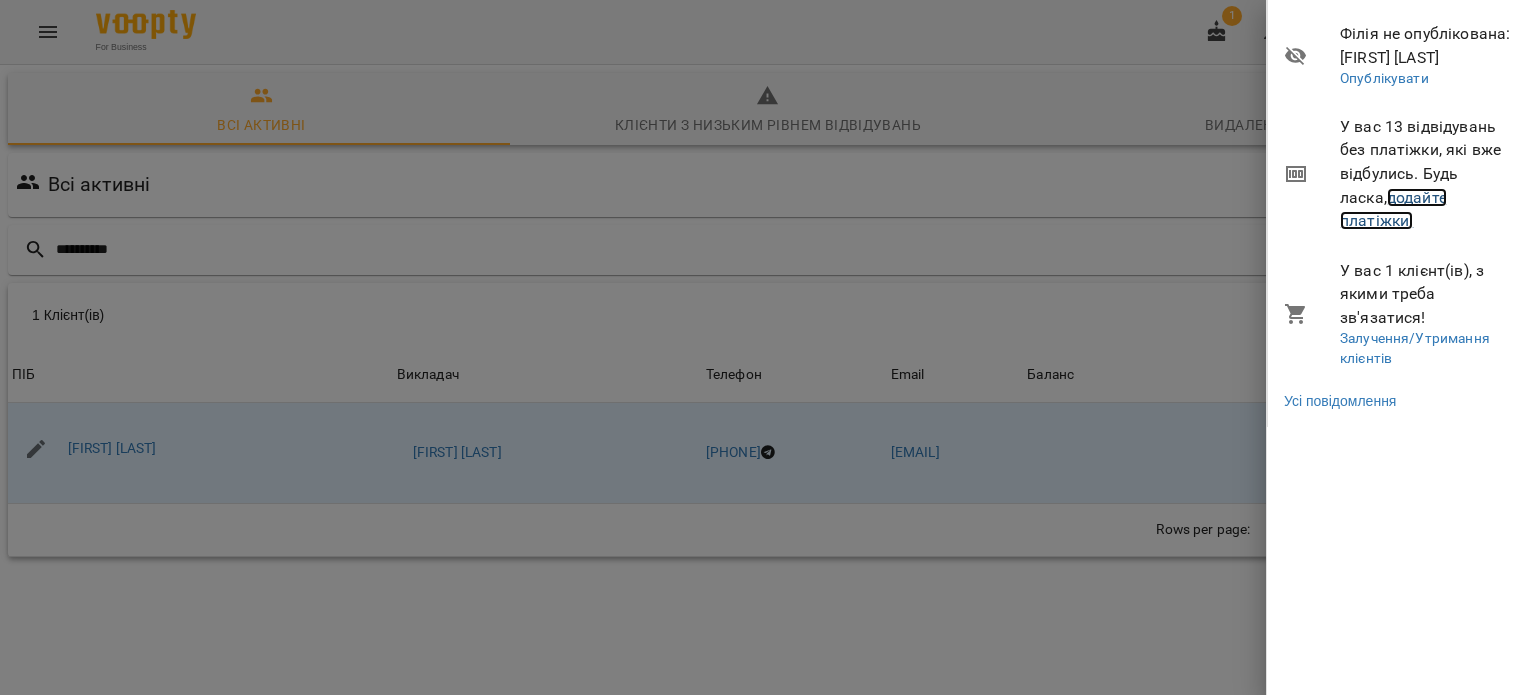 click on "додайте платіжки!" at bounding box center (1393, 209) 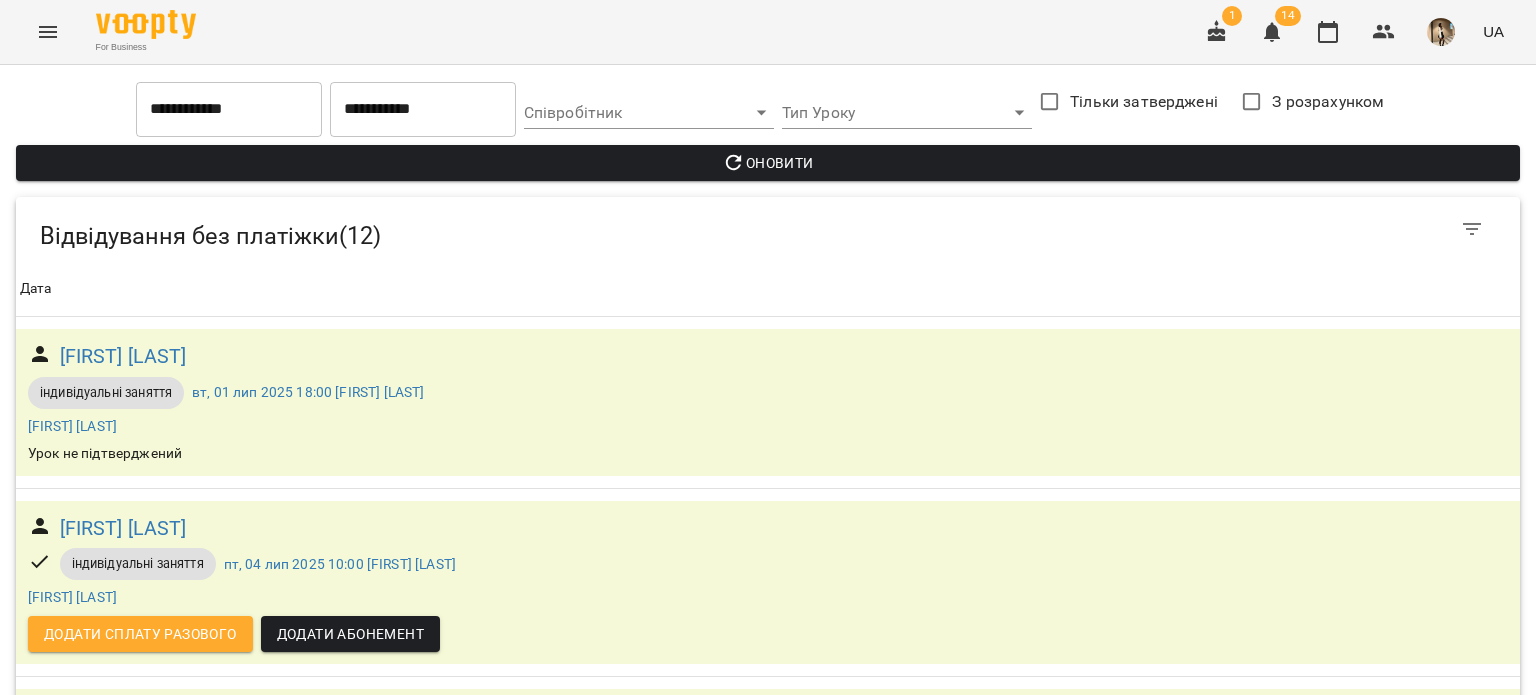 scroll, scrollTop: 236, scrollLeft: 0, axis: vertical 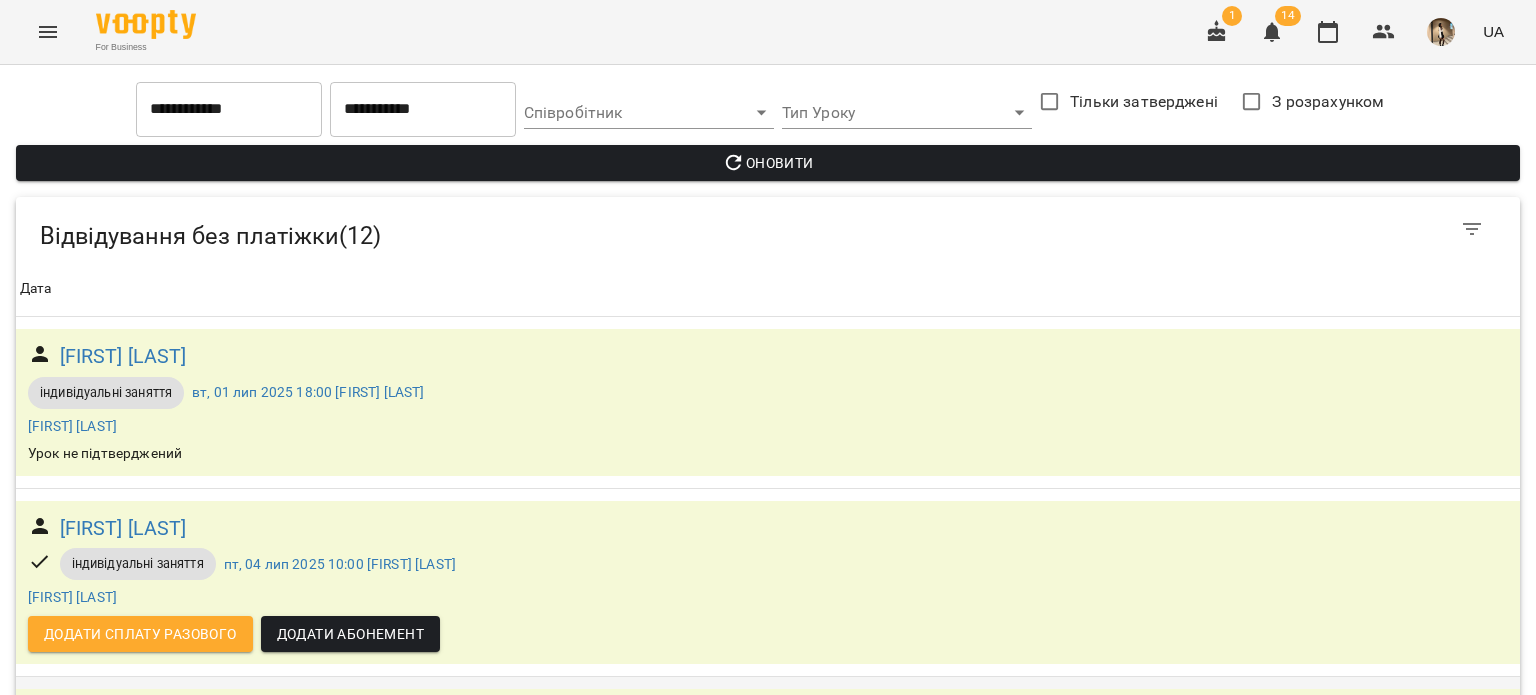 click on "[FIRST] [LAST]" at bounding box center [123, 716] 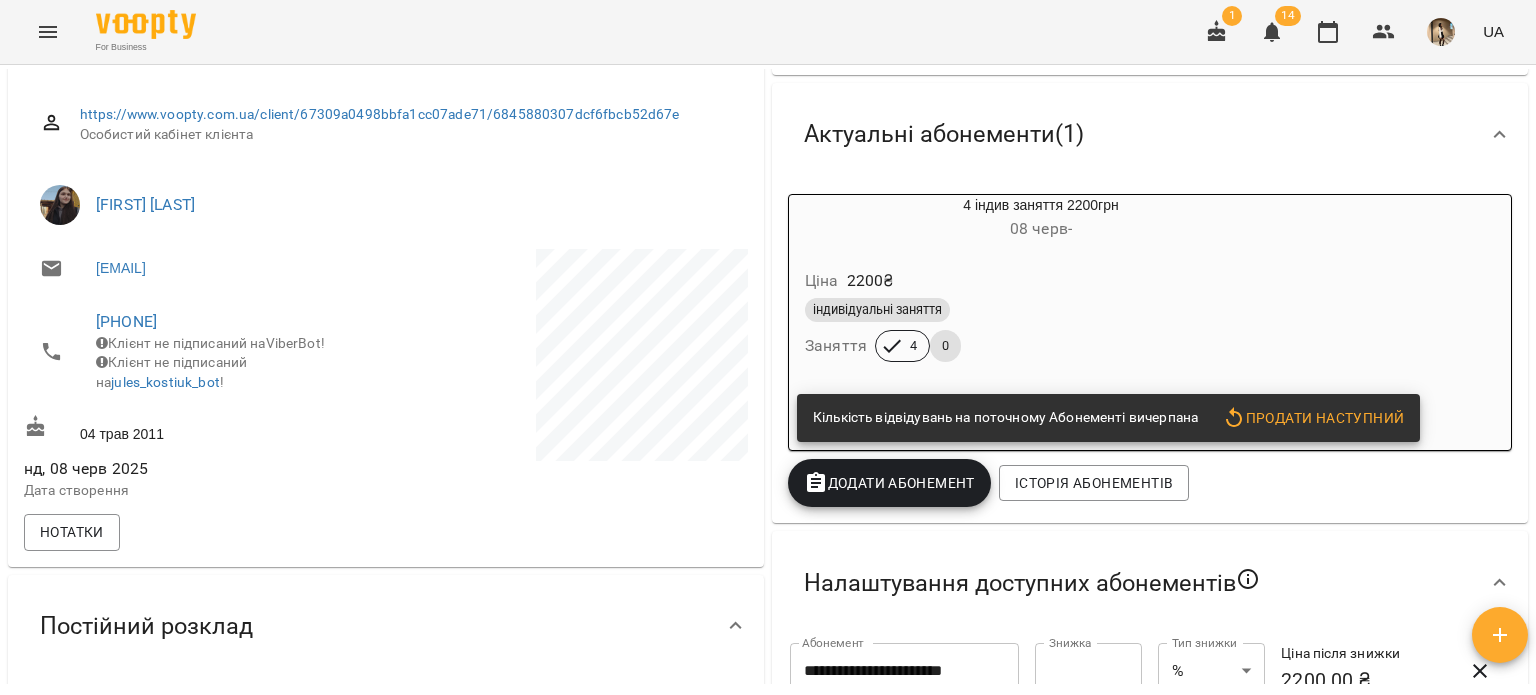 scroll, scrollTop: 219, scrollLeft: 0, axis: vertical 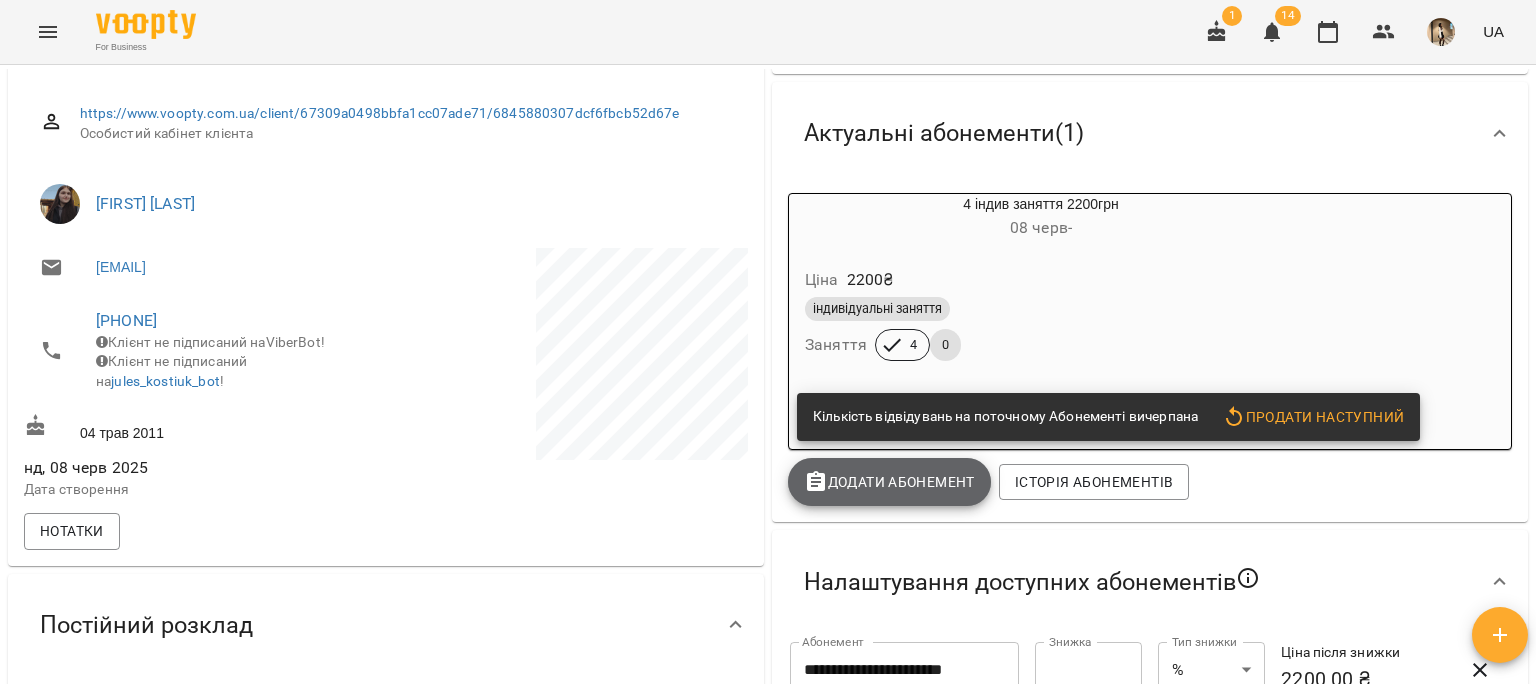 click on "Додати Абонемент" at bounding box center [889, 482] 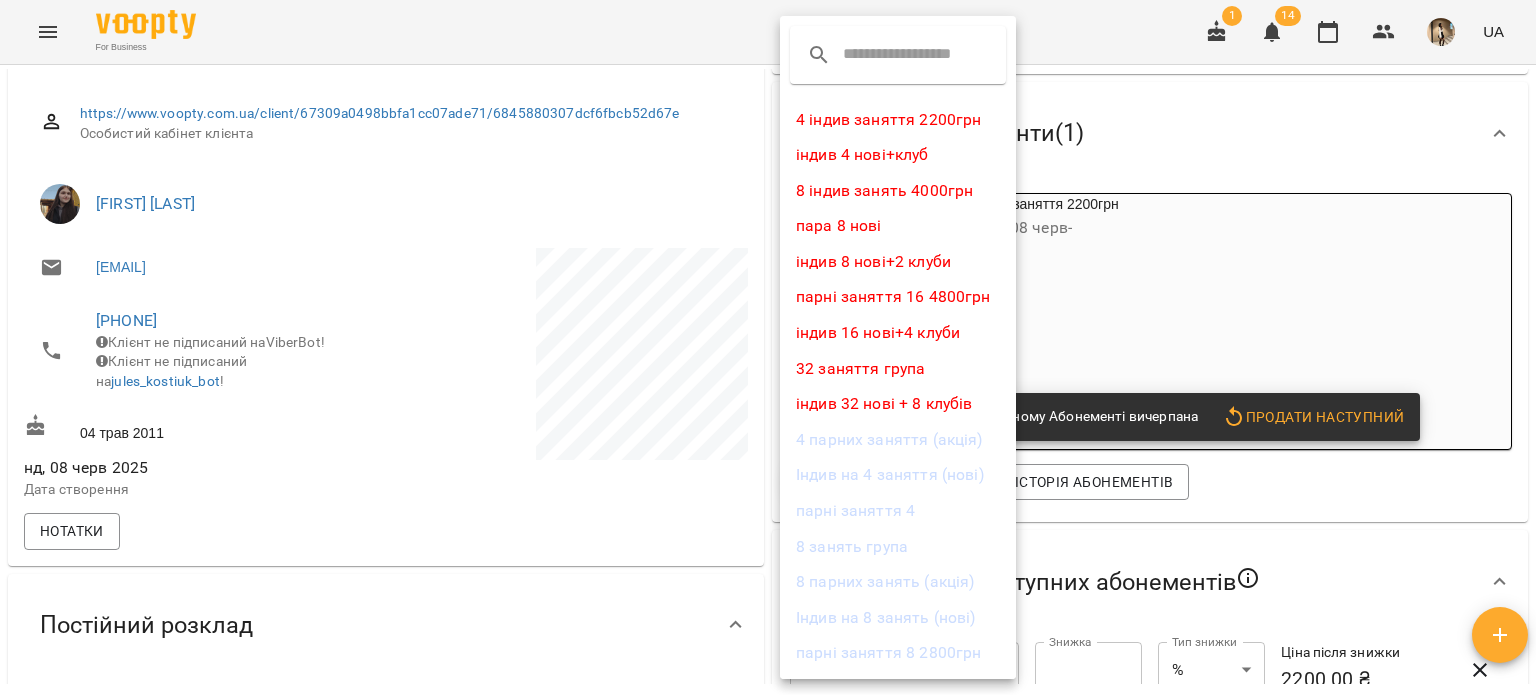 click on "4 індив заняття 2200грн" at bounding box center [898, 120] 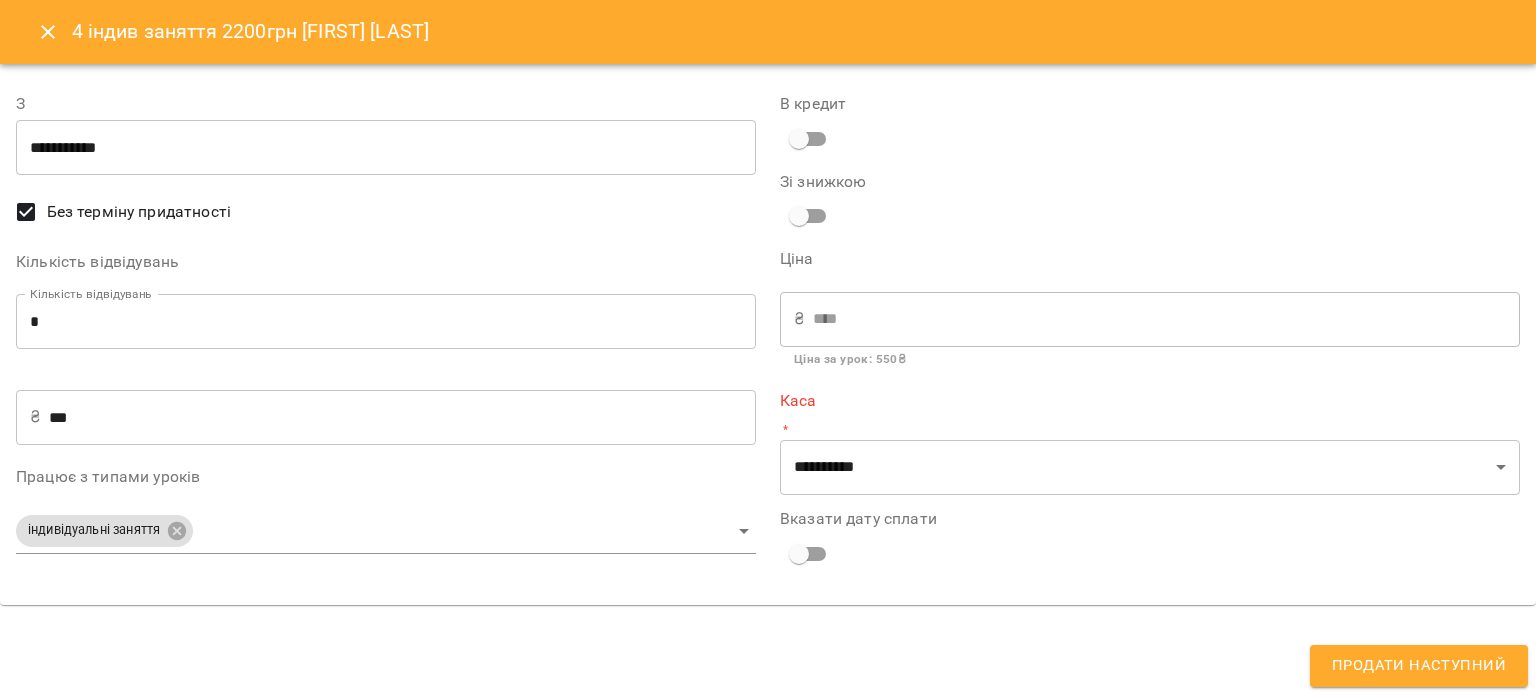type on "**********" 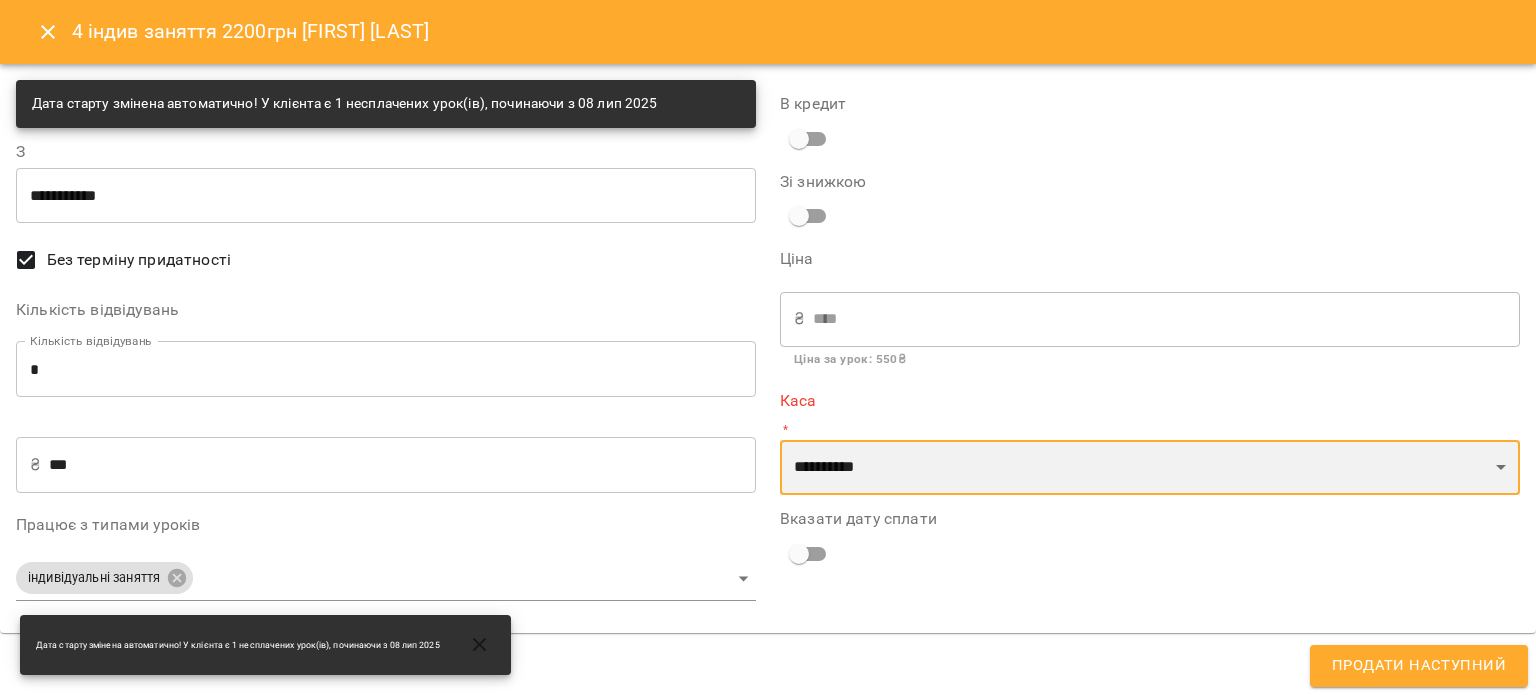 click on "**********" at bounding box center [1150, 468] 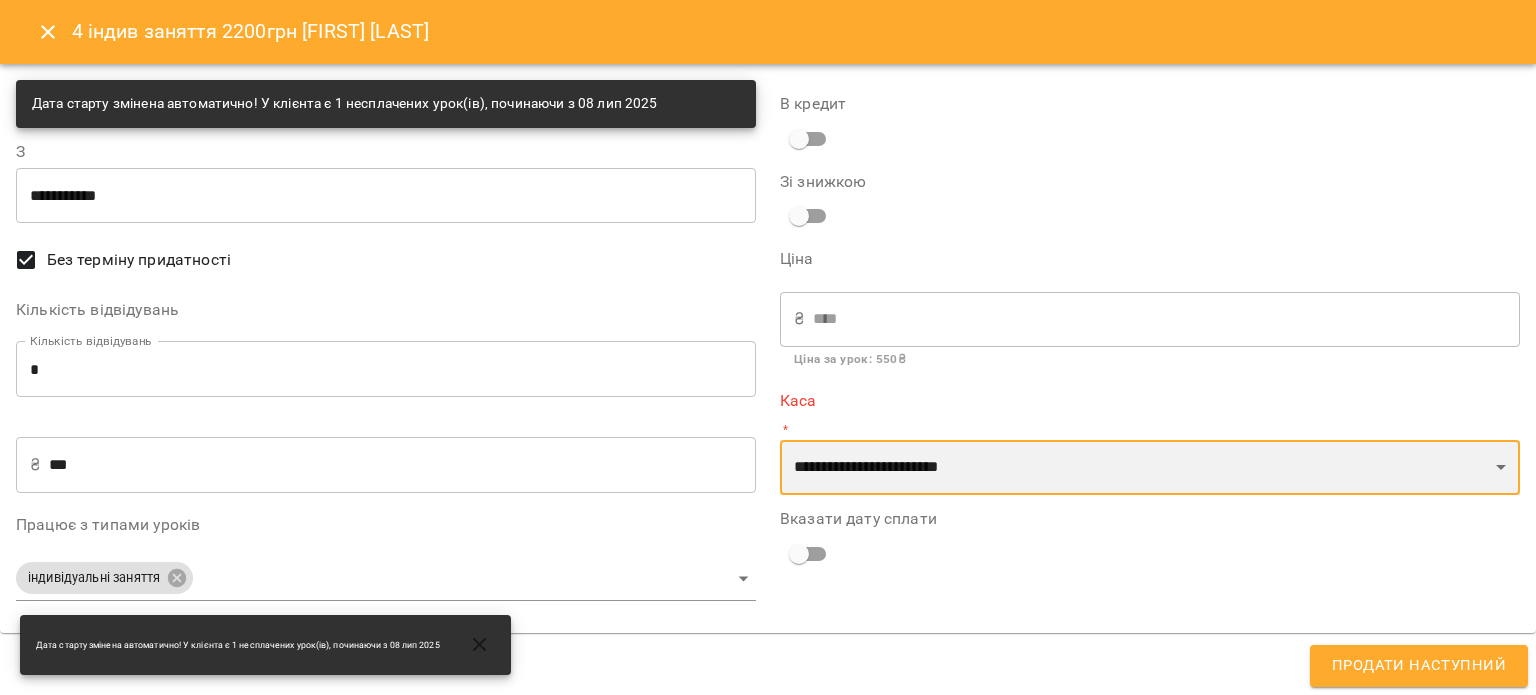 click on "**********" at bounding box center (1150, 468) 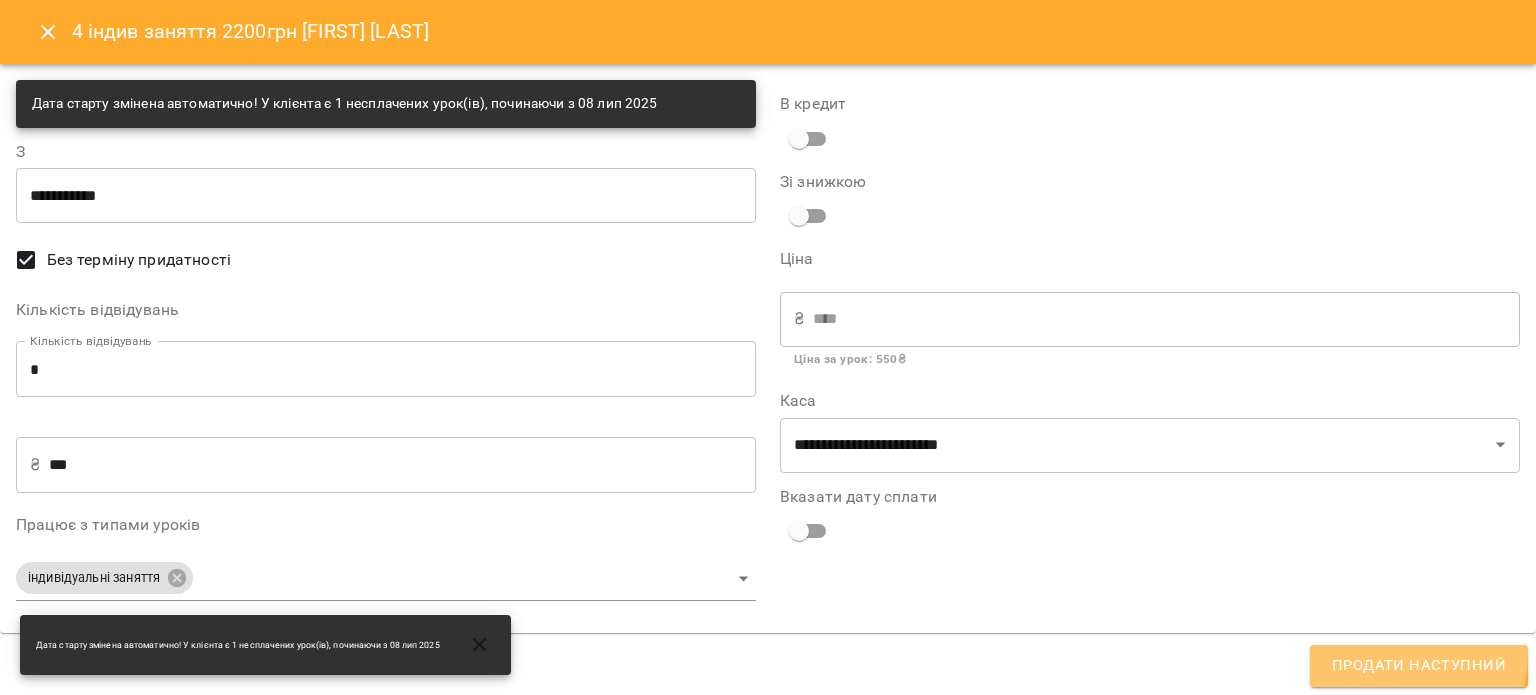 click on "Продати наступний" at bounding box center [1419, 666] 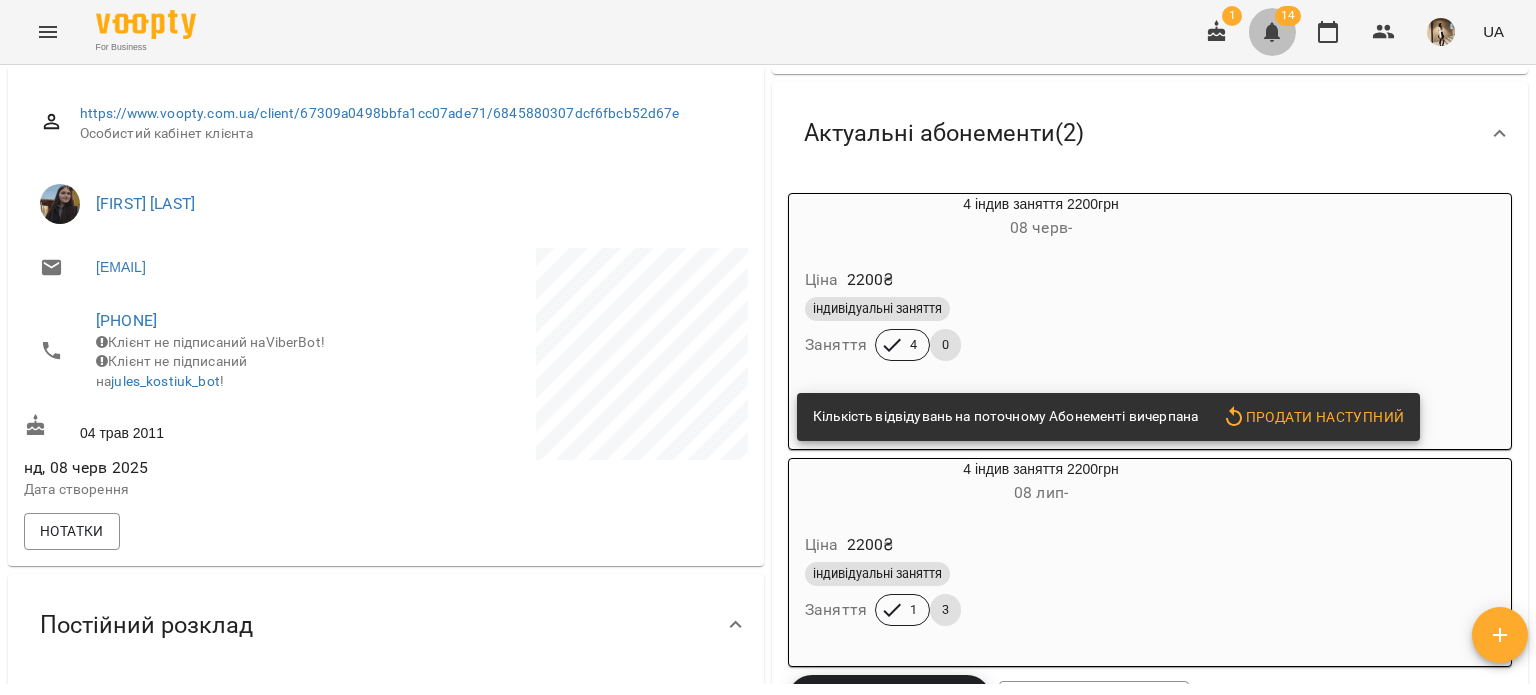 click at bounding box center (1272, 32) 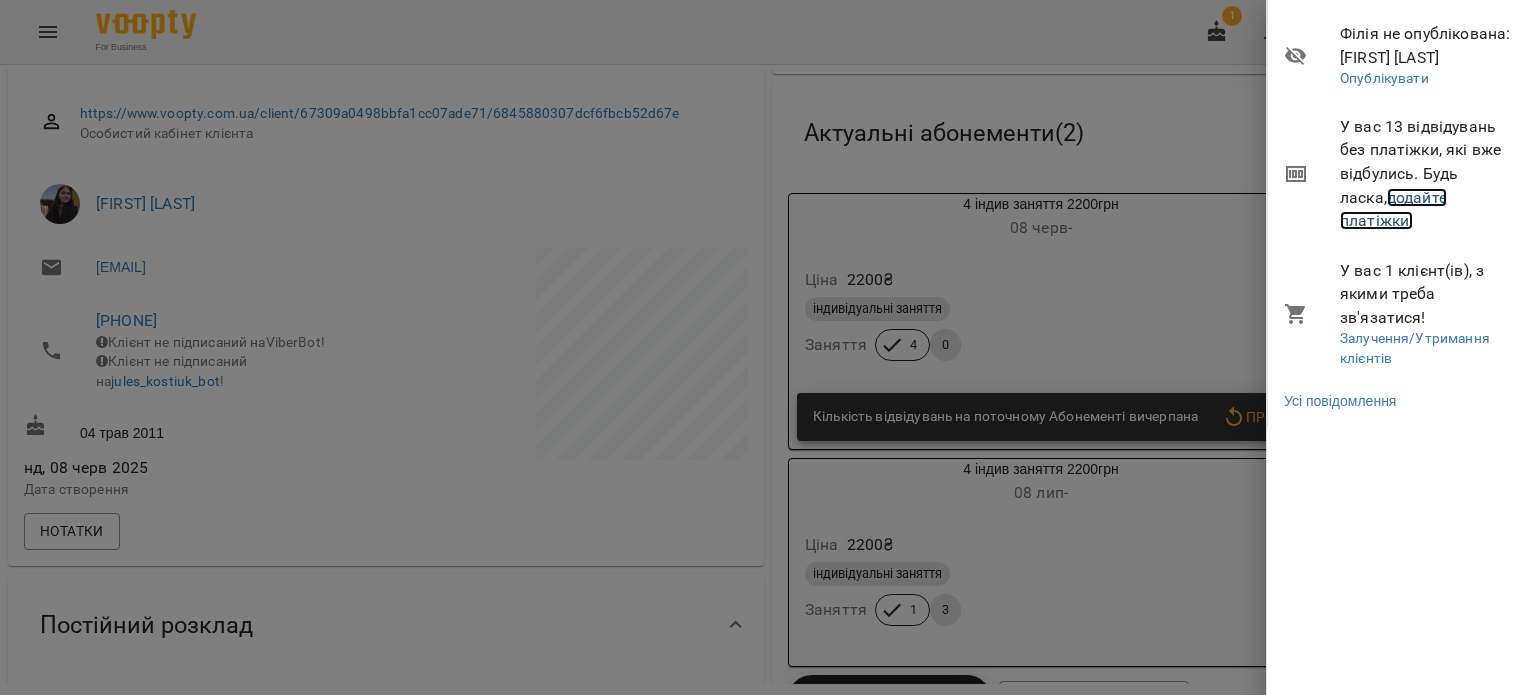 click on "додайте платіжки!" at bounding box center (1393, 209) 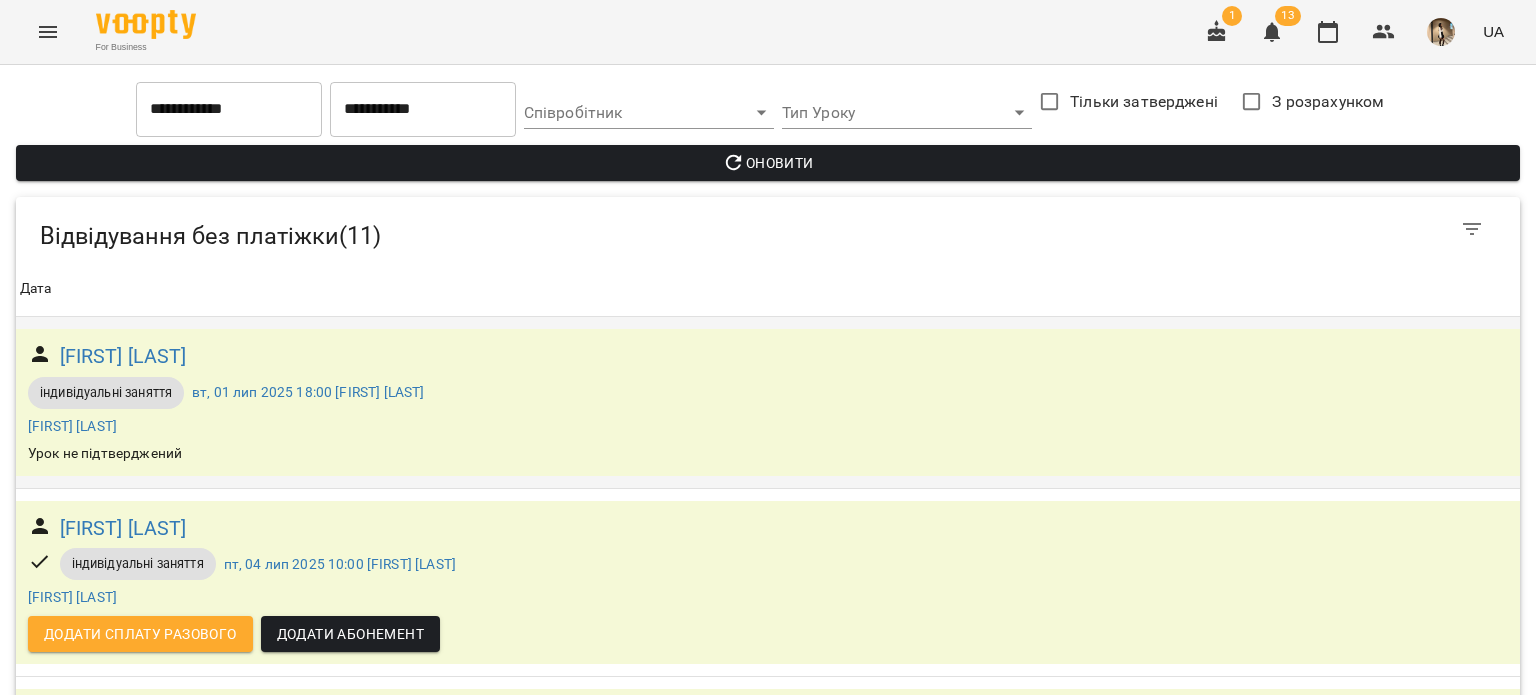 scroll, scrollTop: 774, scrollLeft: 0, axis: vertical 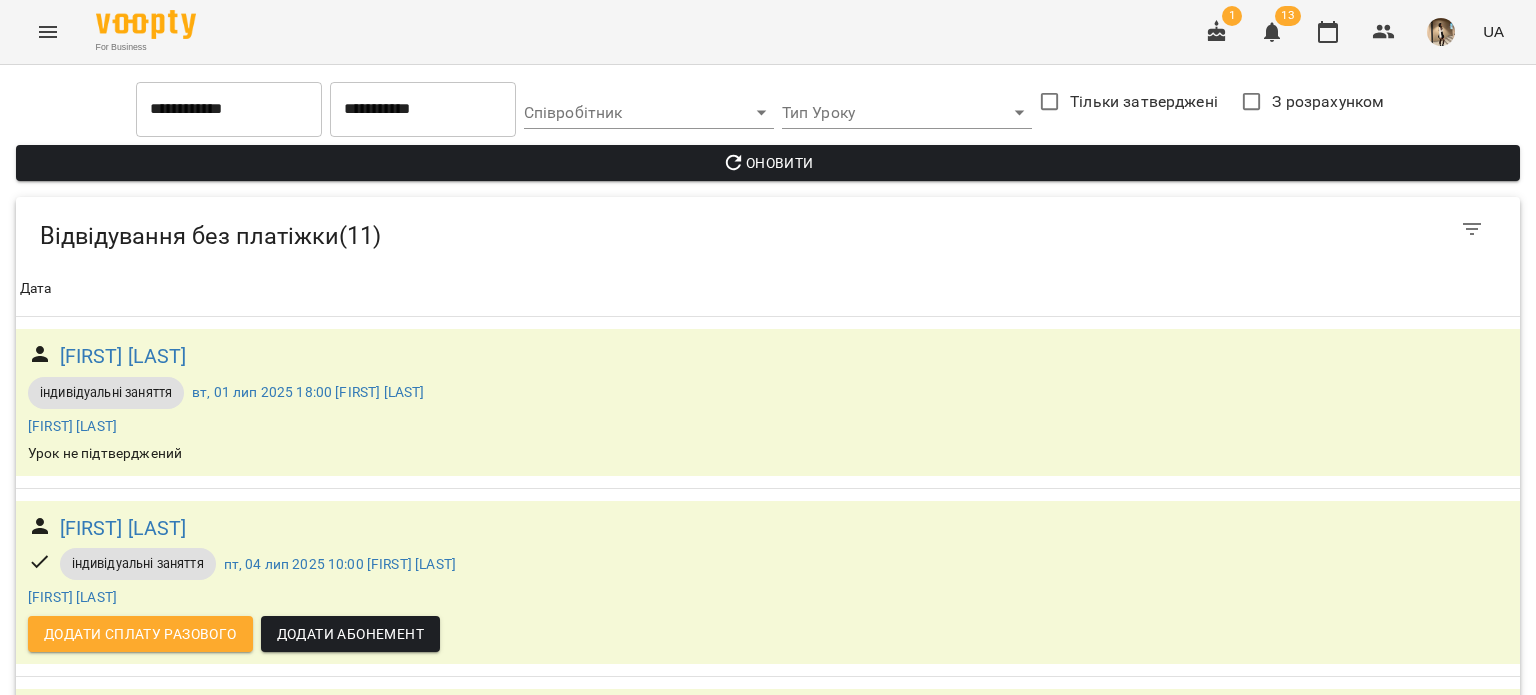 click on "[FIRST] [LAST]" at bounding box center [123, 1092] 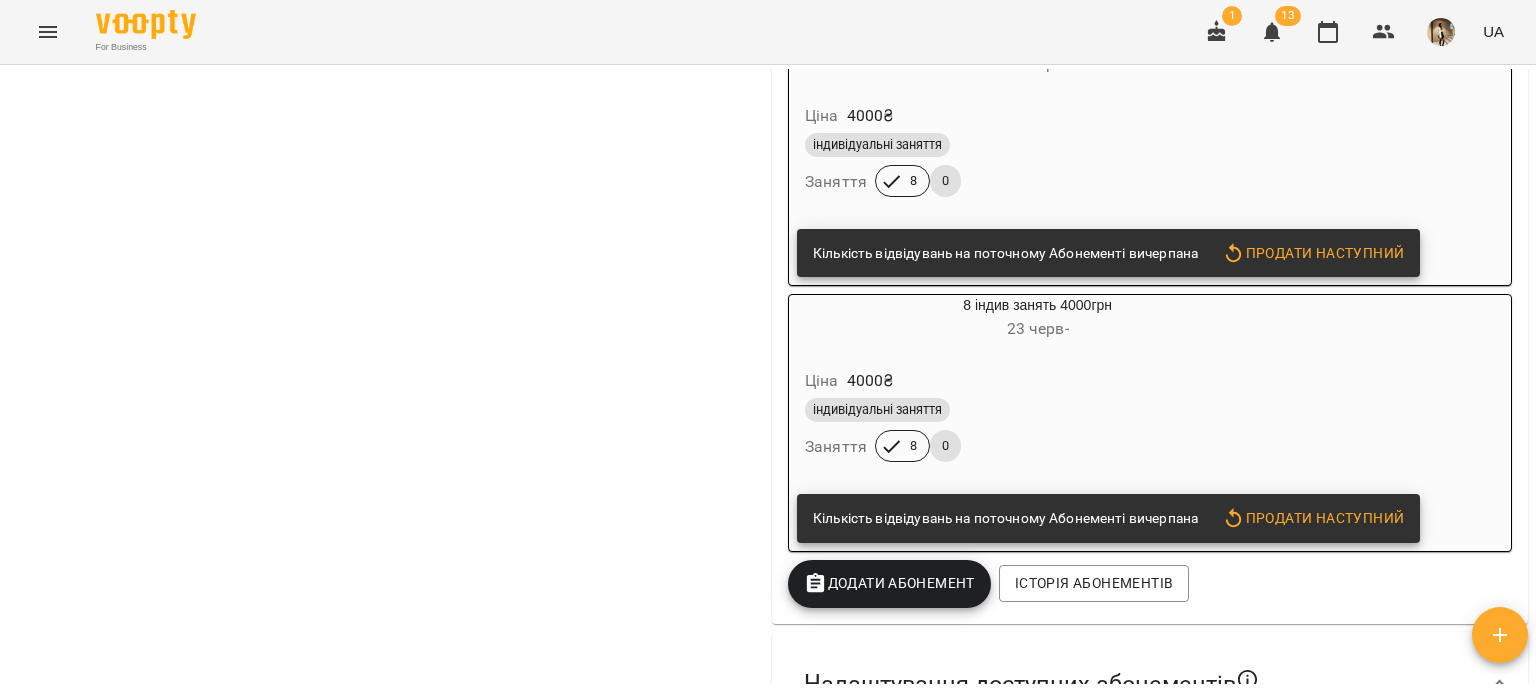scroll, scrollTop: 1711, scrollLeft: 0, axis: vertical 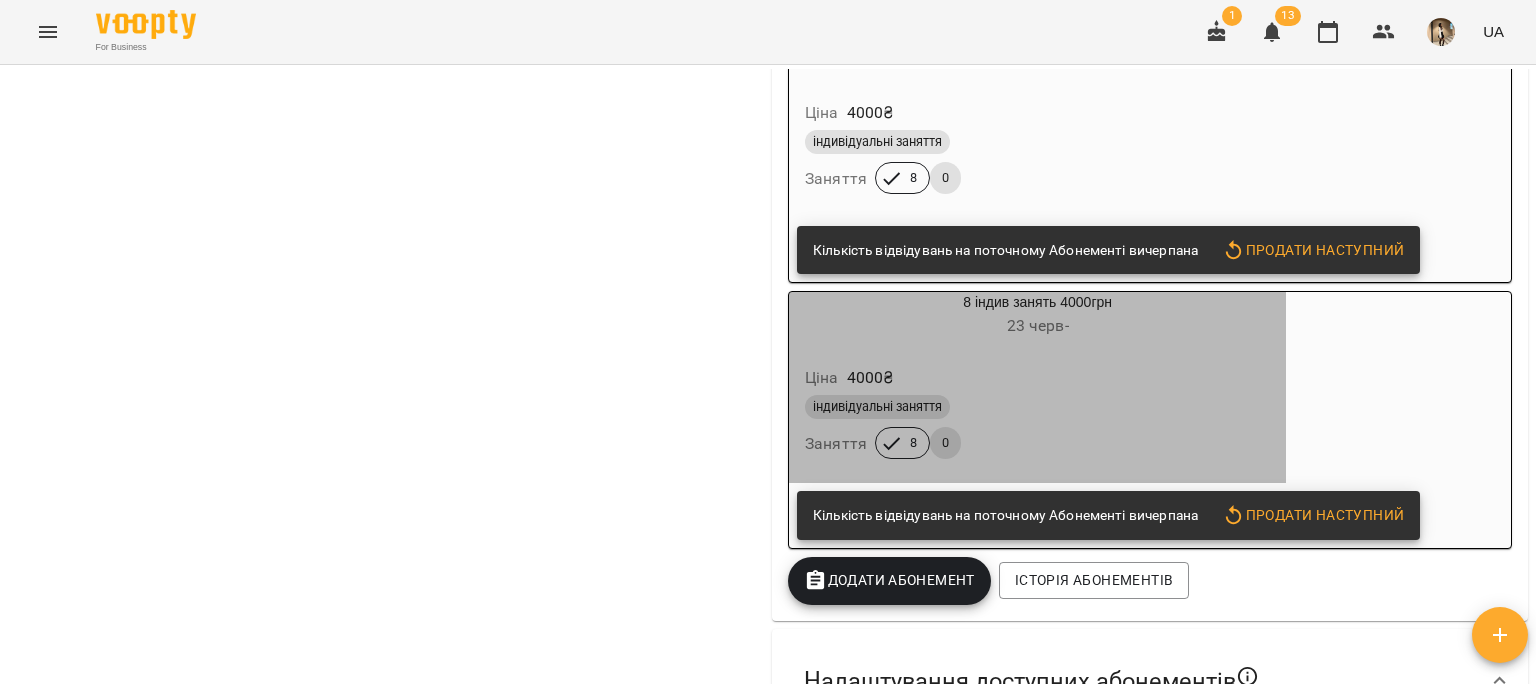 click on "Ціна 4000 ₴" at bounding box center (1037, 378) 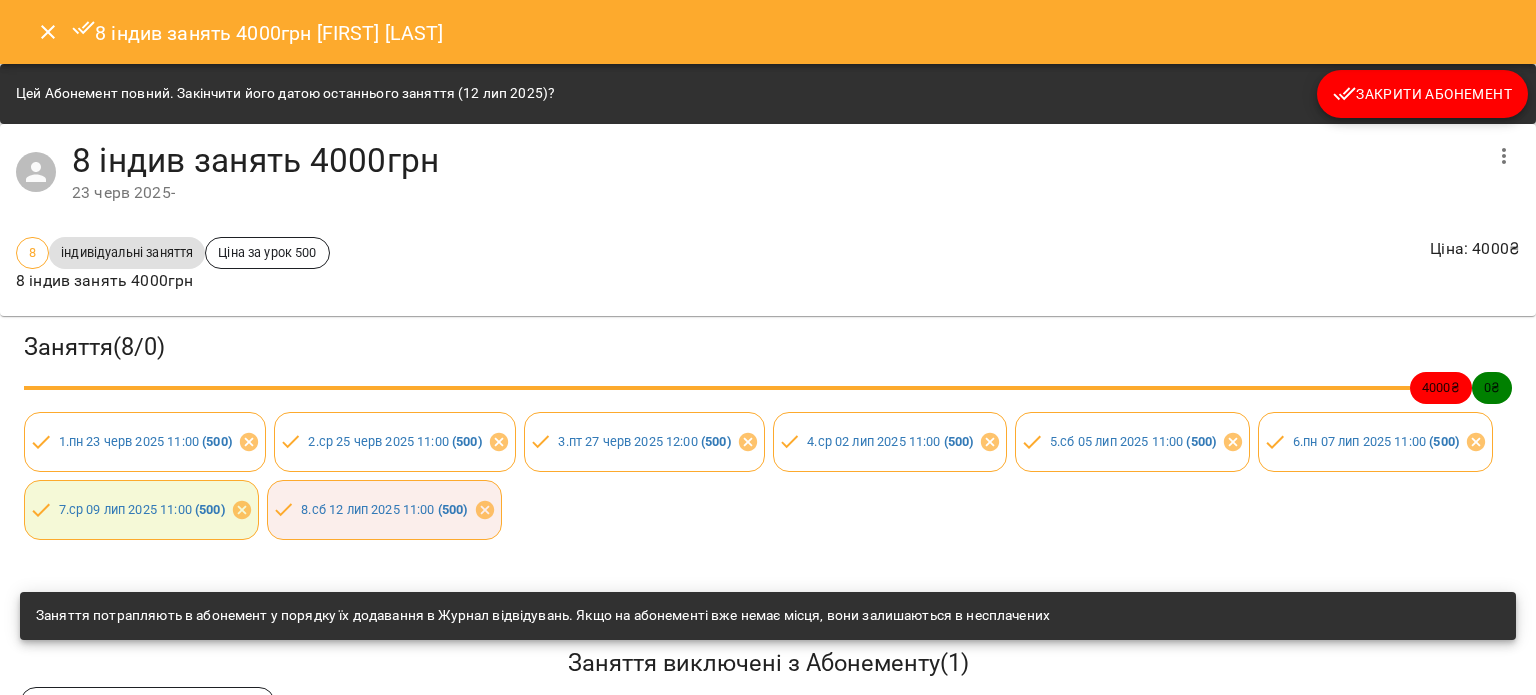click at bounding box center (48, 32) 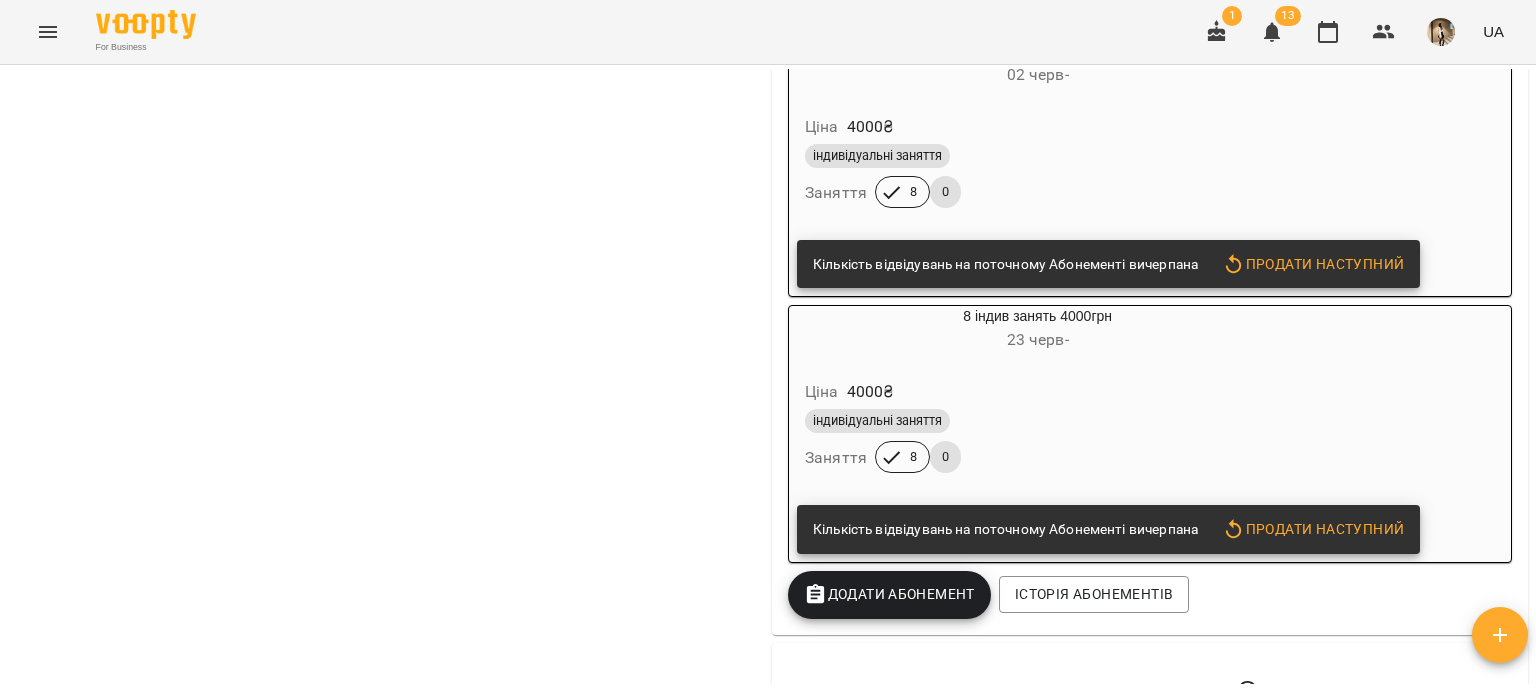 scroll, scrollTop: 1789, scrollLeft: 0, axis: vertical 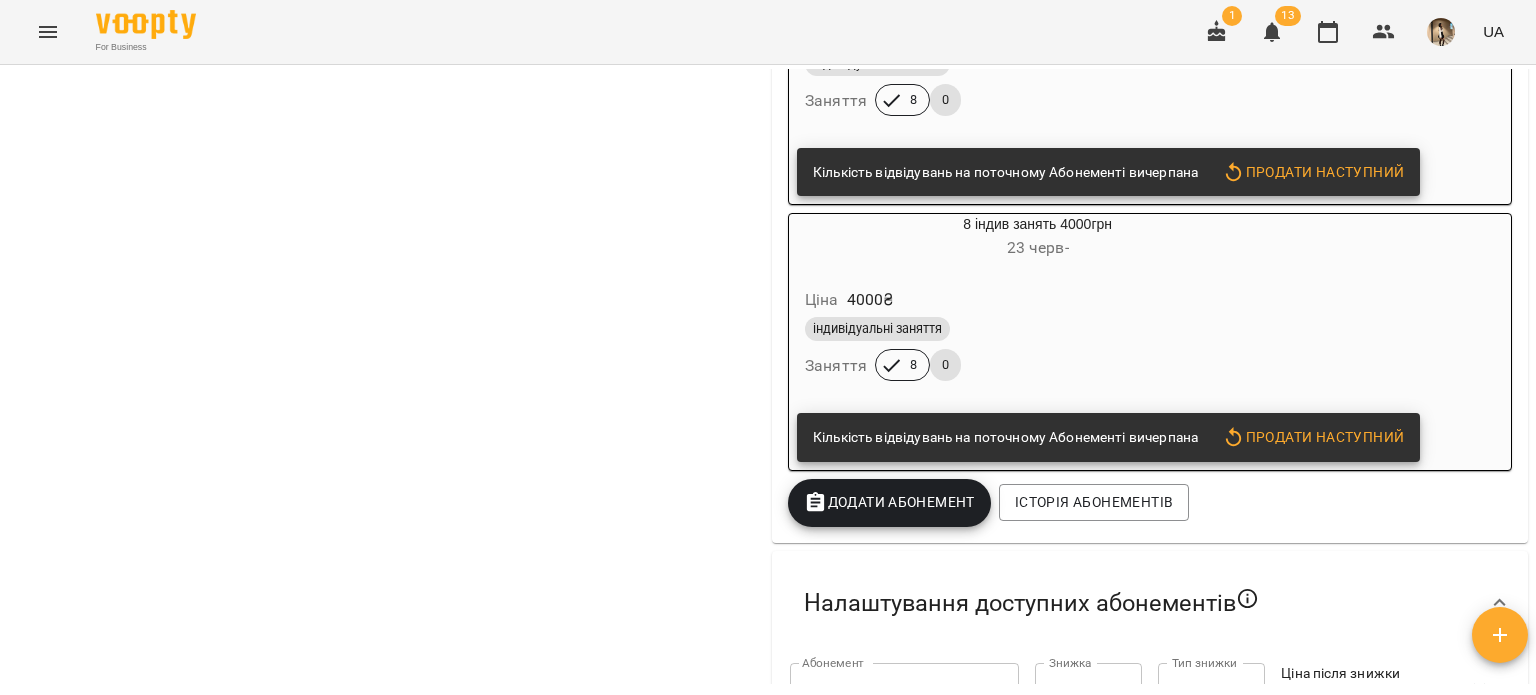click on "Додати Абонемент" at bounding box center [889, 503] 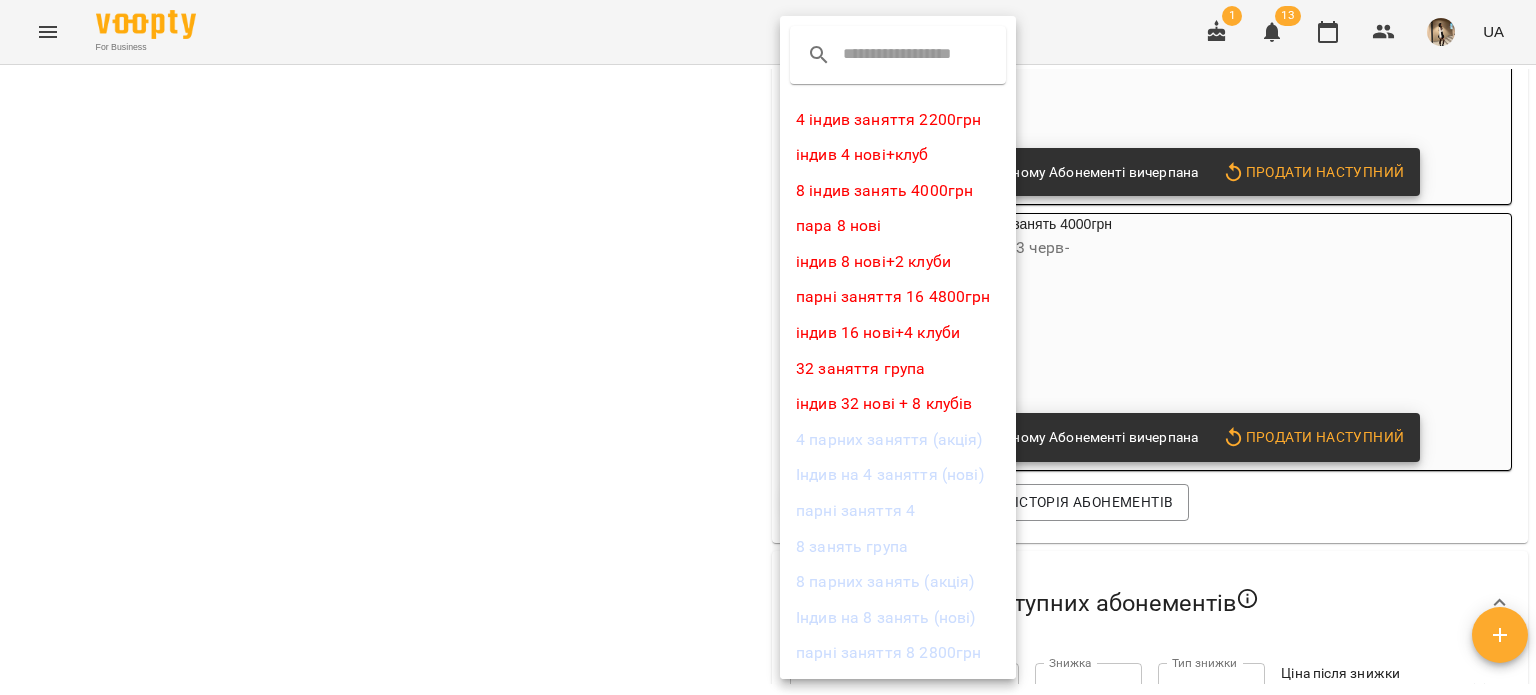 click at bounding box center (768, 347) 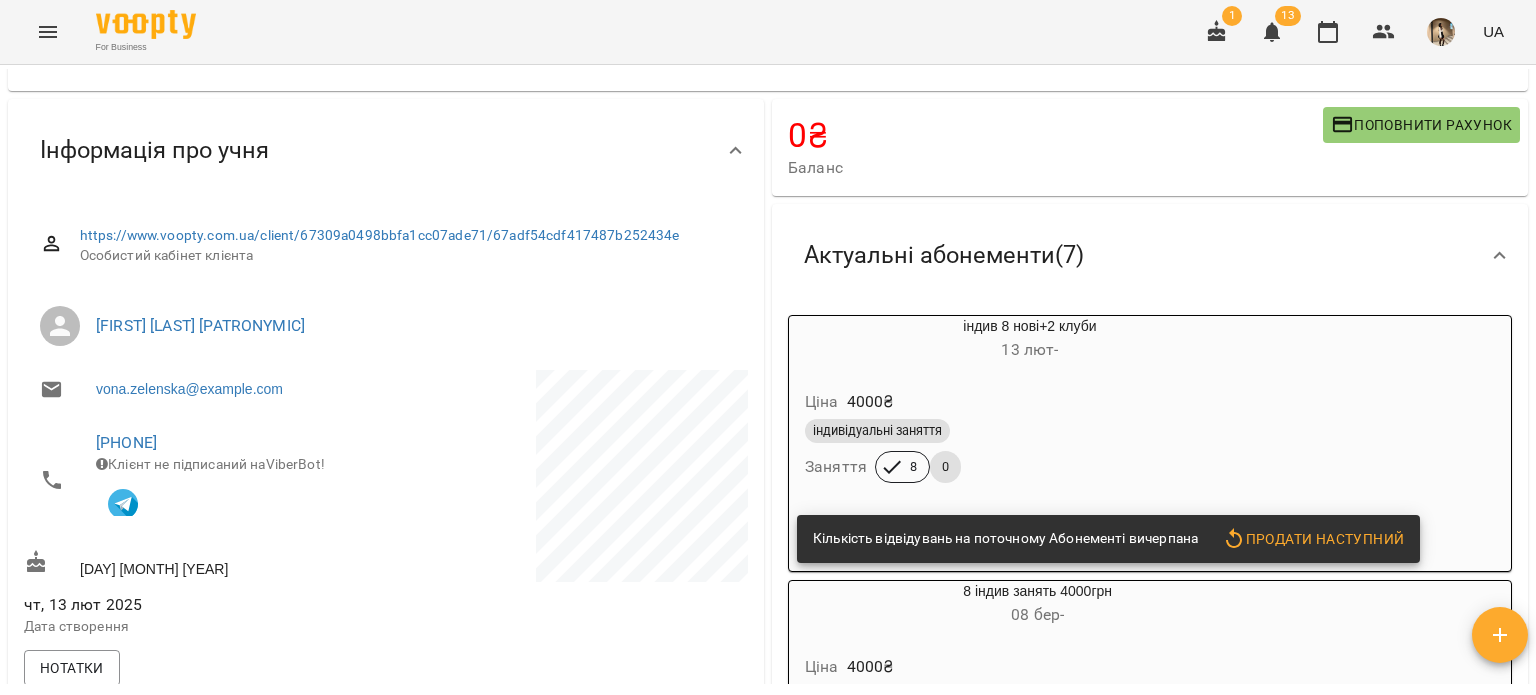 scroll, scrollTop: 0, scrollLeft: 0, axis: both 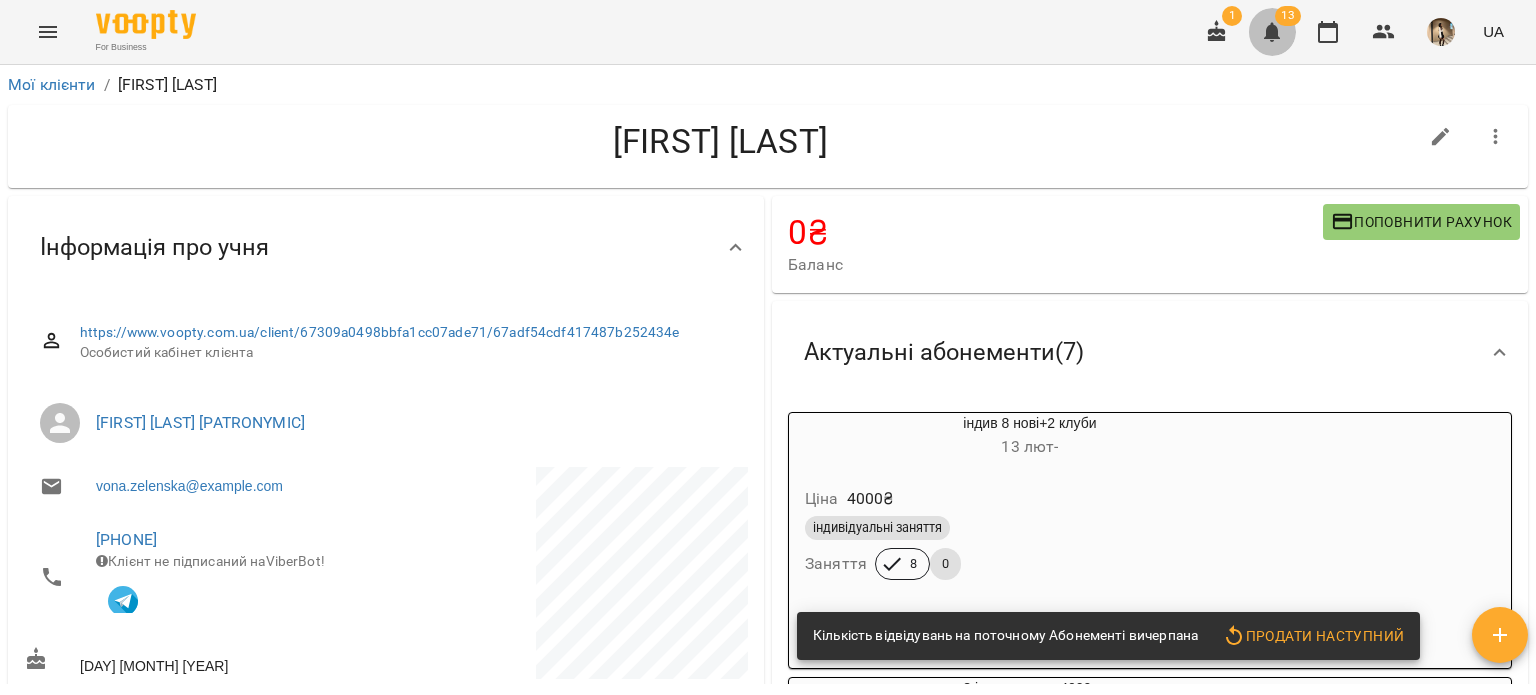 click 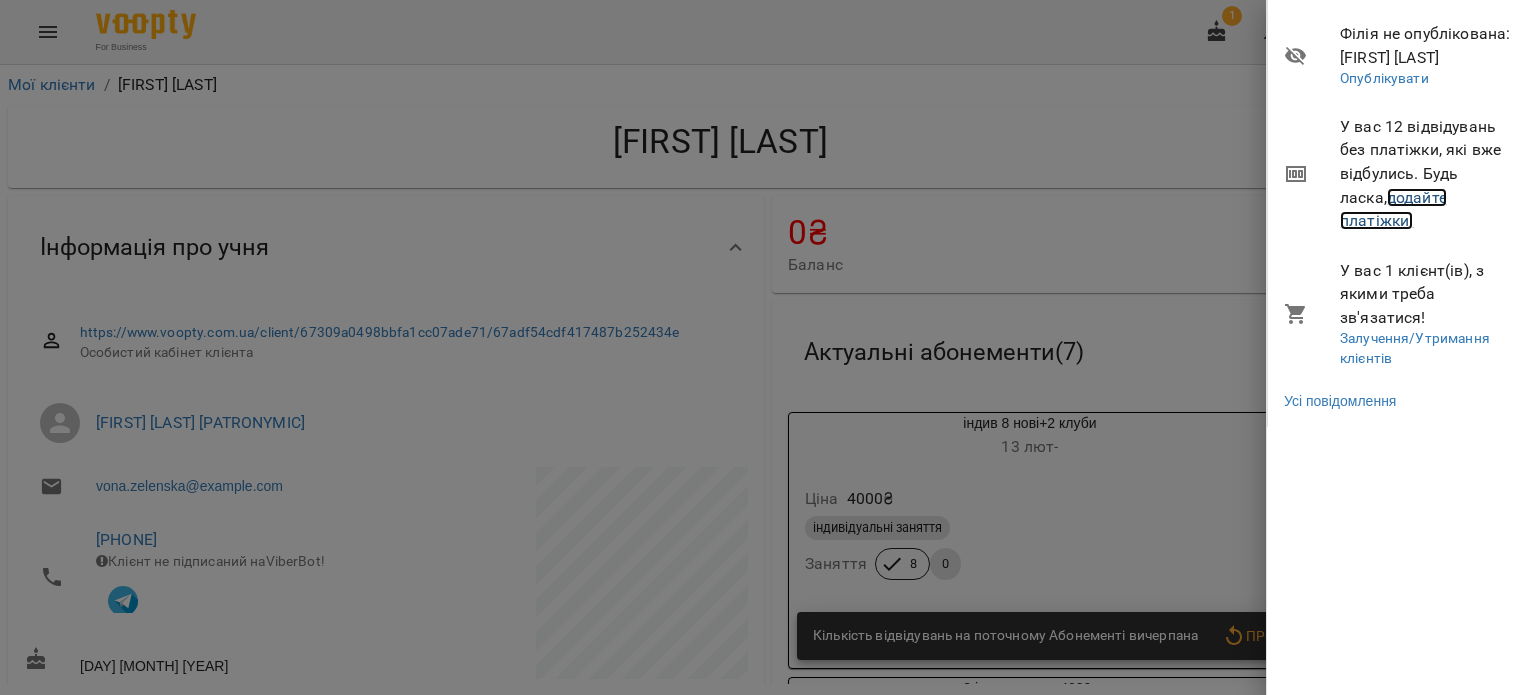 click on "додайте платіжки!" at bounding box center (1393, 209) 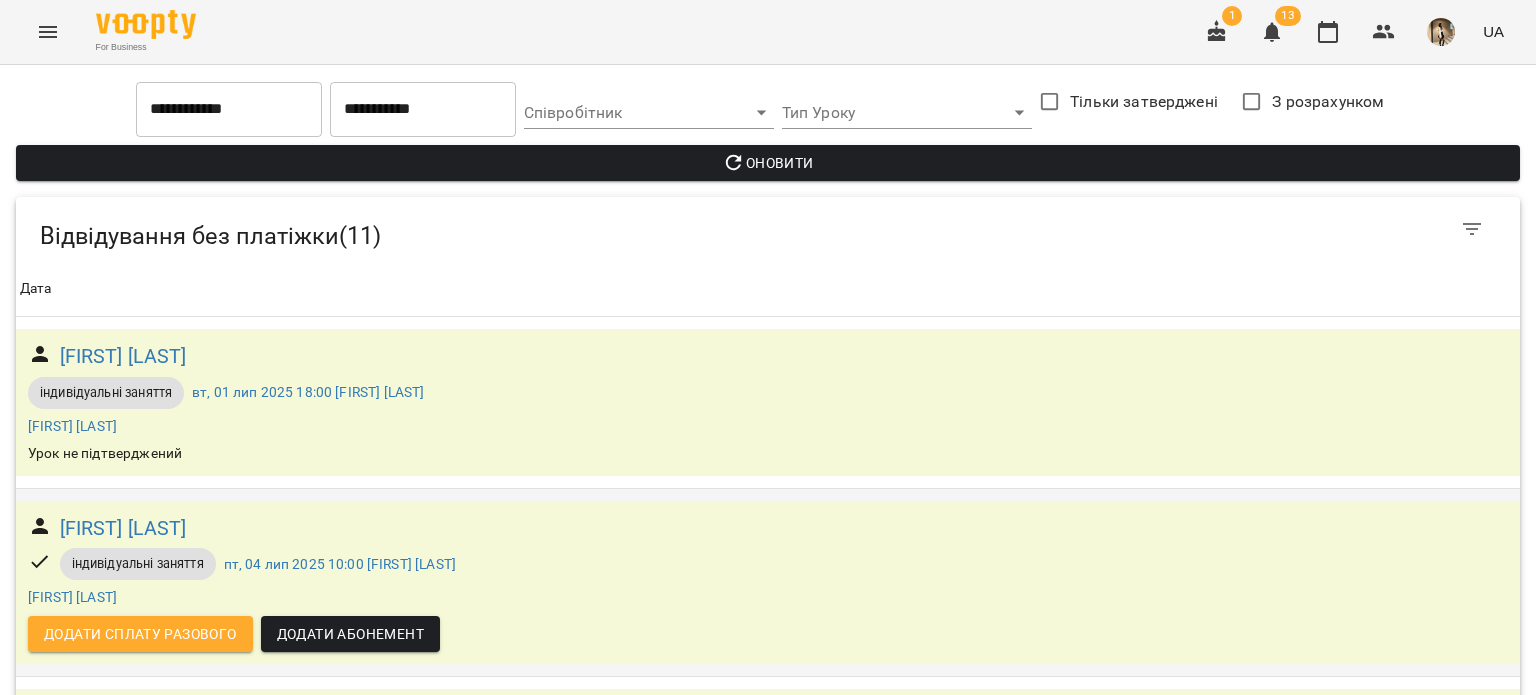 scroll, scrollTop: 874, scrollLeft: 0, axis: vertical 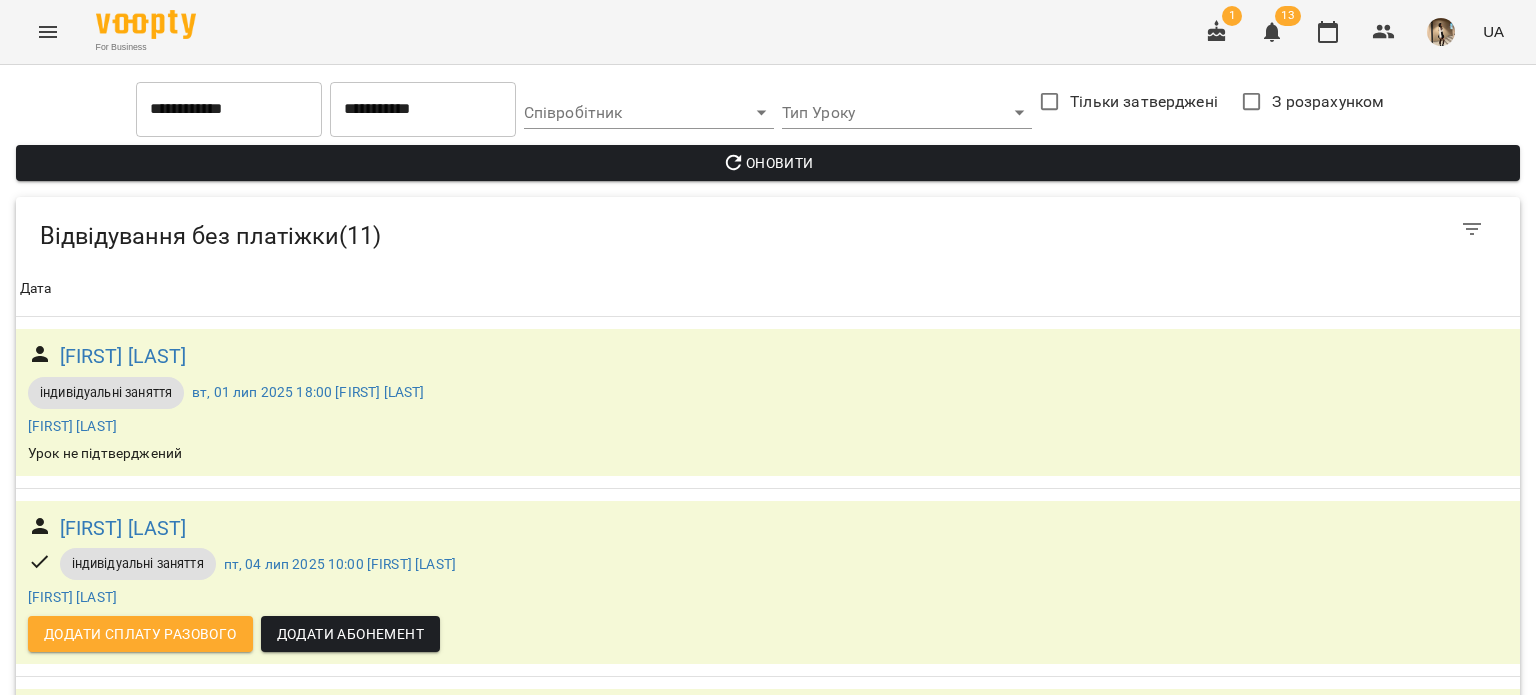 click on "[FIRST] [LAST]" at bounding box center (123, 1092) 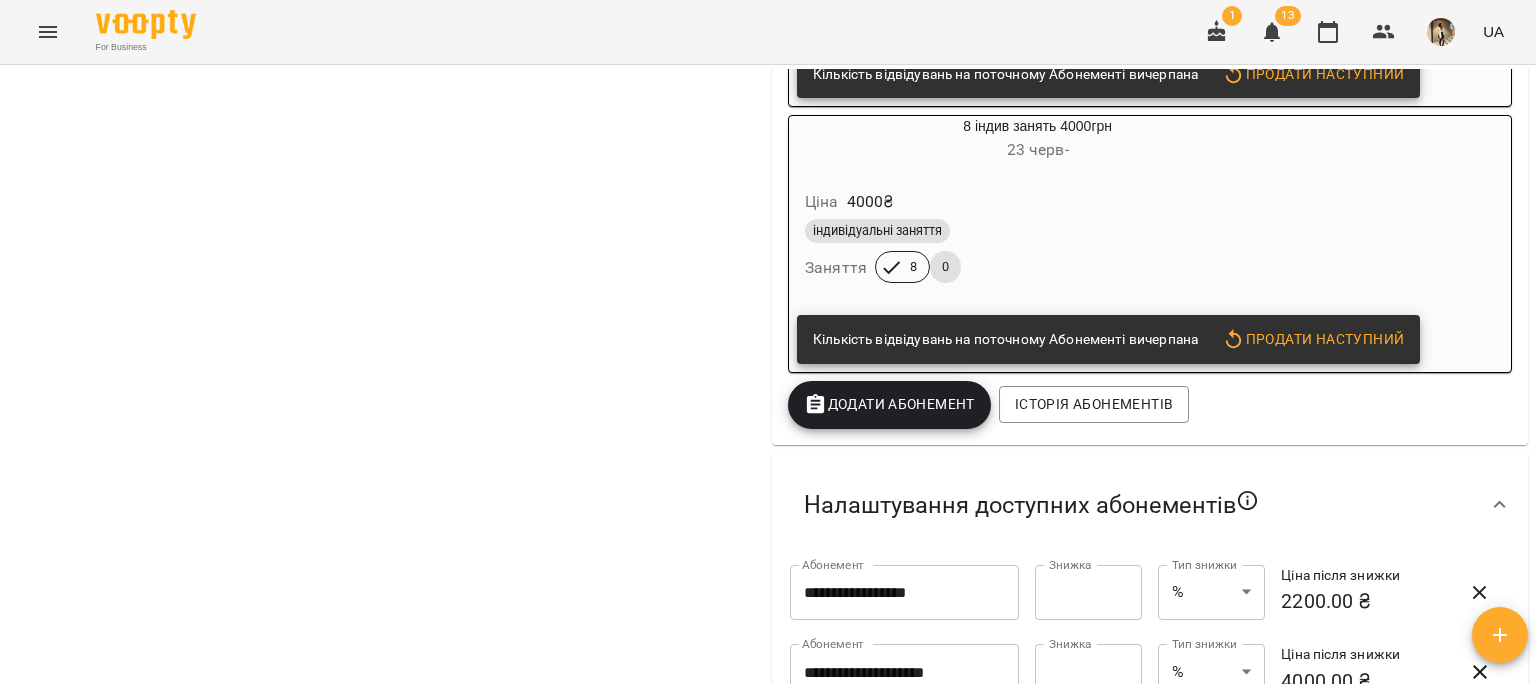scroll, scrollTop: 1895, scrollLeft: 0, axis: vertical 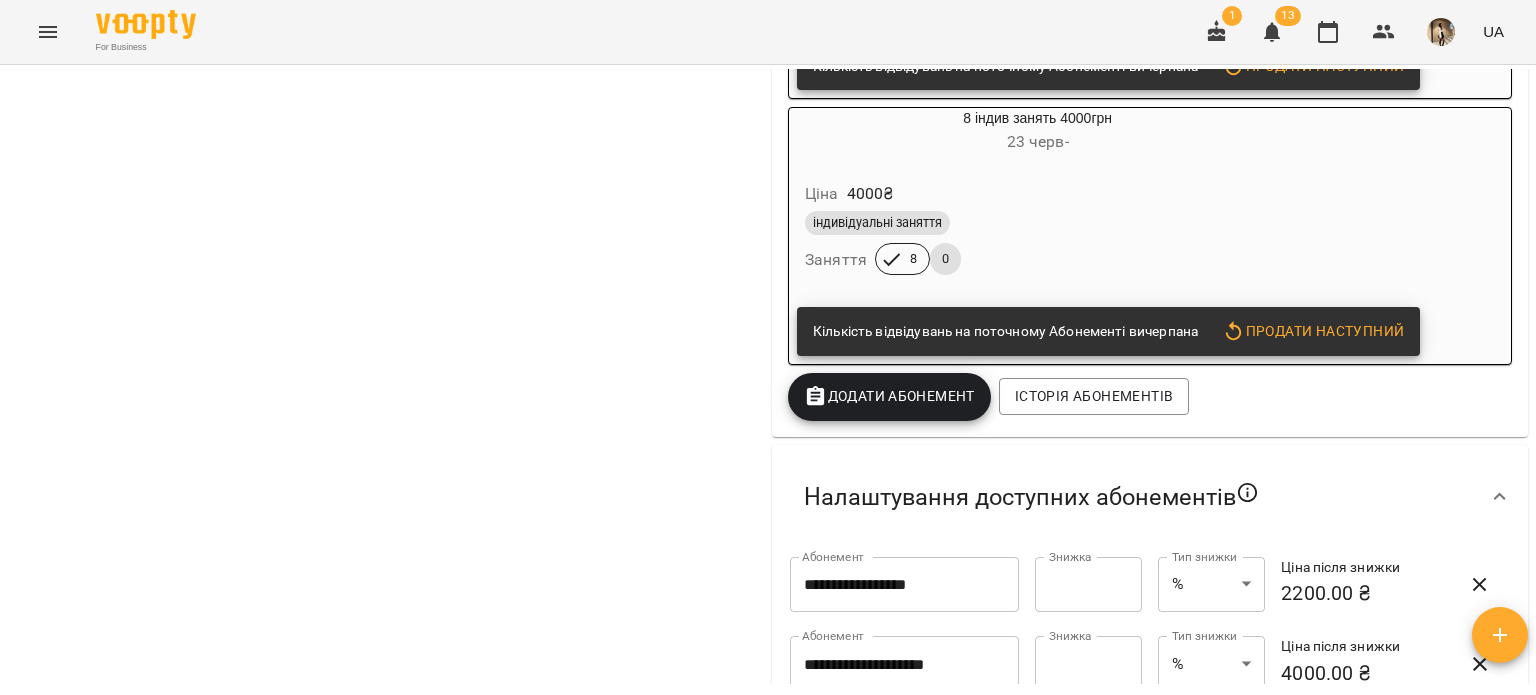 click on "8 індив занять 4000грн 23 черв - Ціна 4000 ₴ індивідуальні заняття Заняття 8 0 Кількість відвідувань на поточному Абонементі вичерпана Продати наступний" at bounding box center (1150, 235) 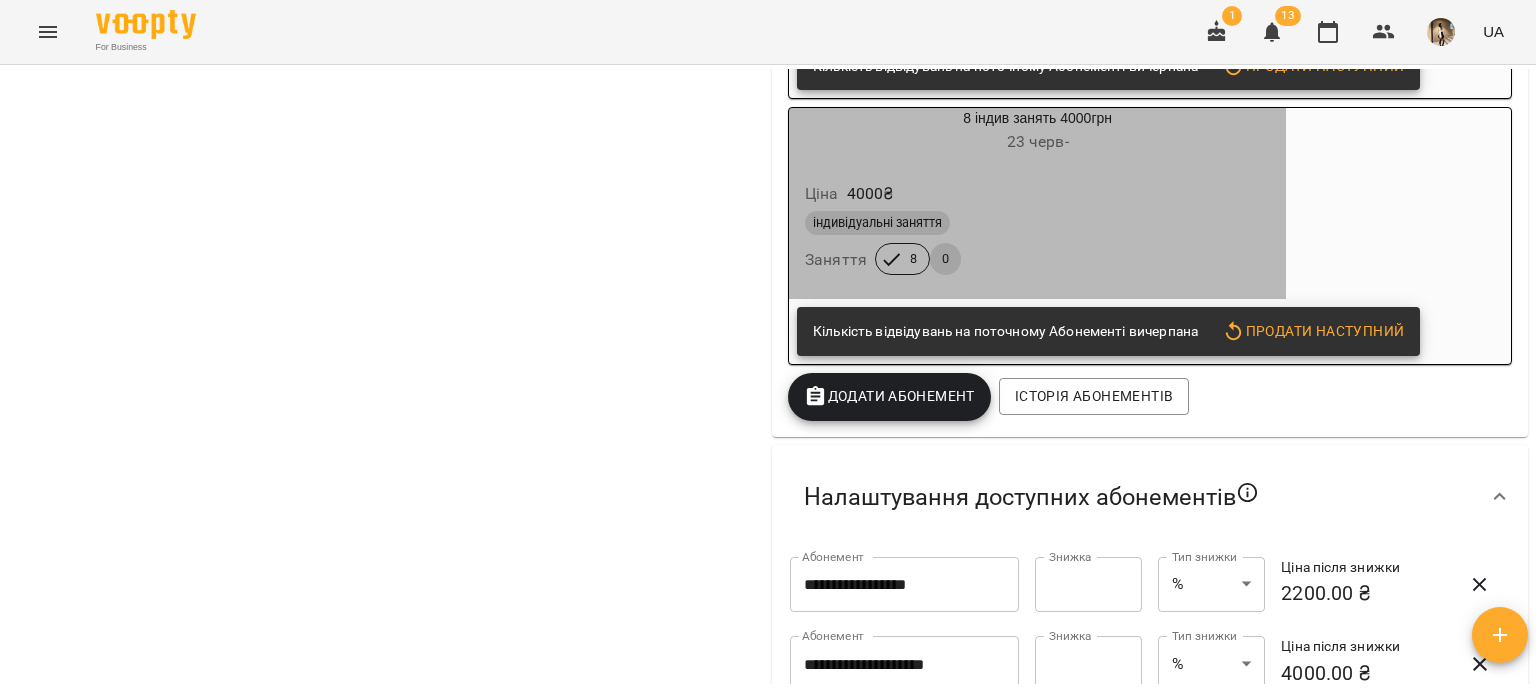 click on "Ціна 4000 ₴" at bounding box center [1037, 194] 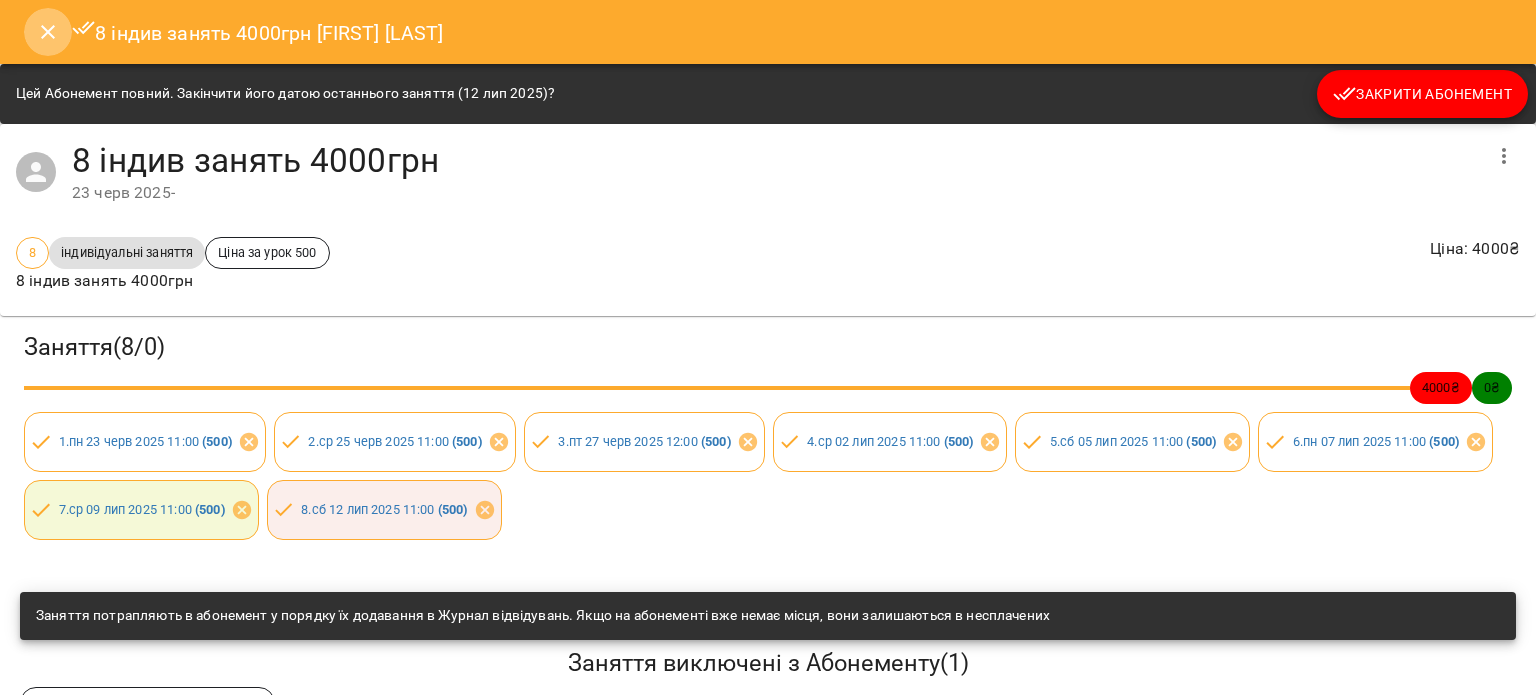 click 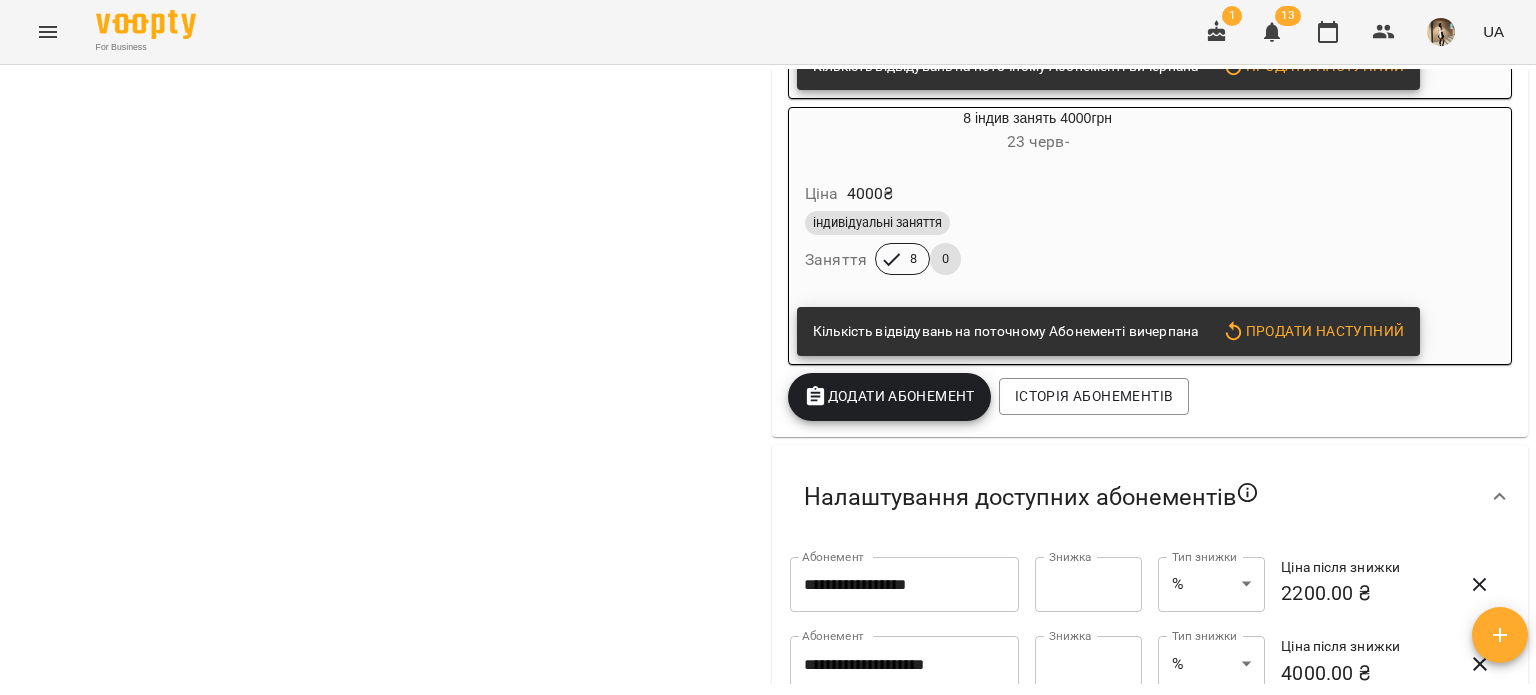 scroll, scrollTop: 0, scrollLeft: 0, axis: both 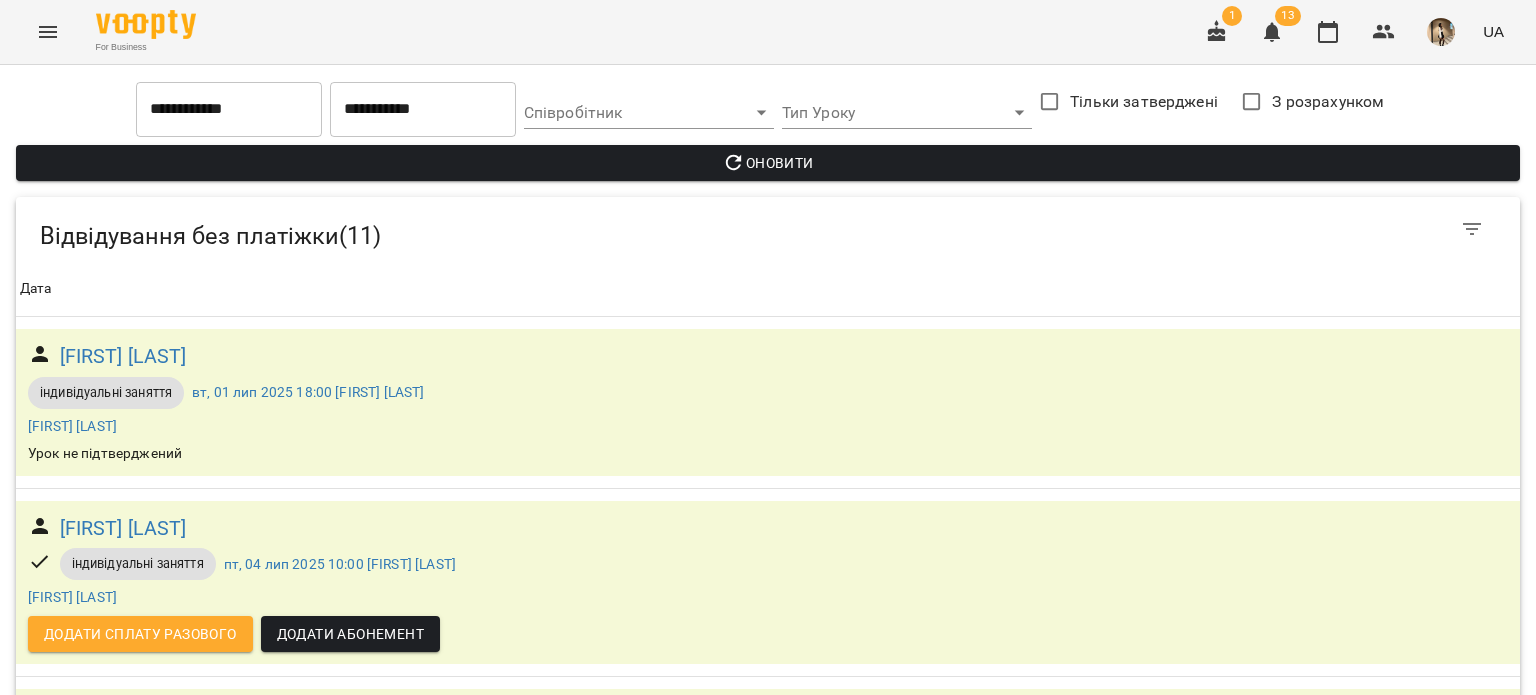 click on "[FIRST] [LAST] [PATRONYMIC]" at bounding box center [193, 1640] 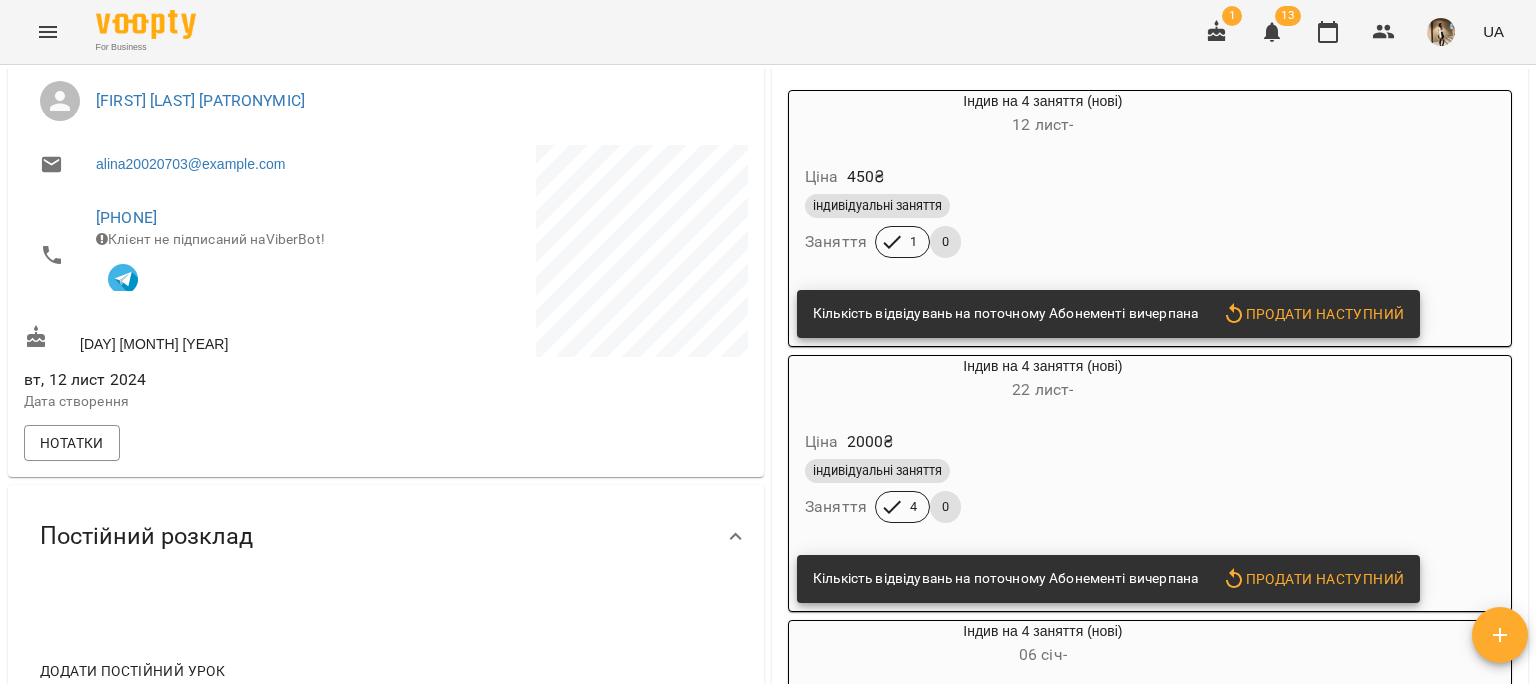 scroll, scrollTop: 0, scrollLeft: 0, axis: both 